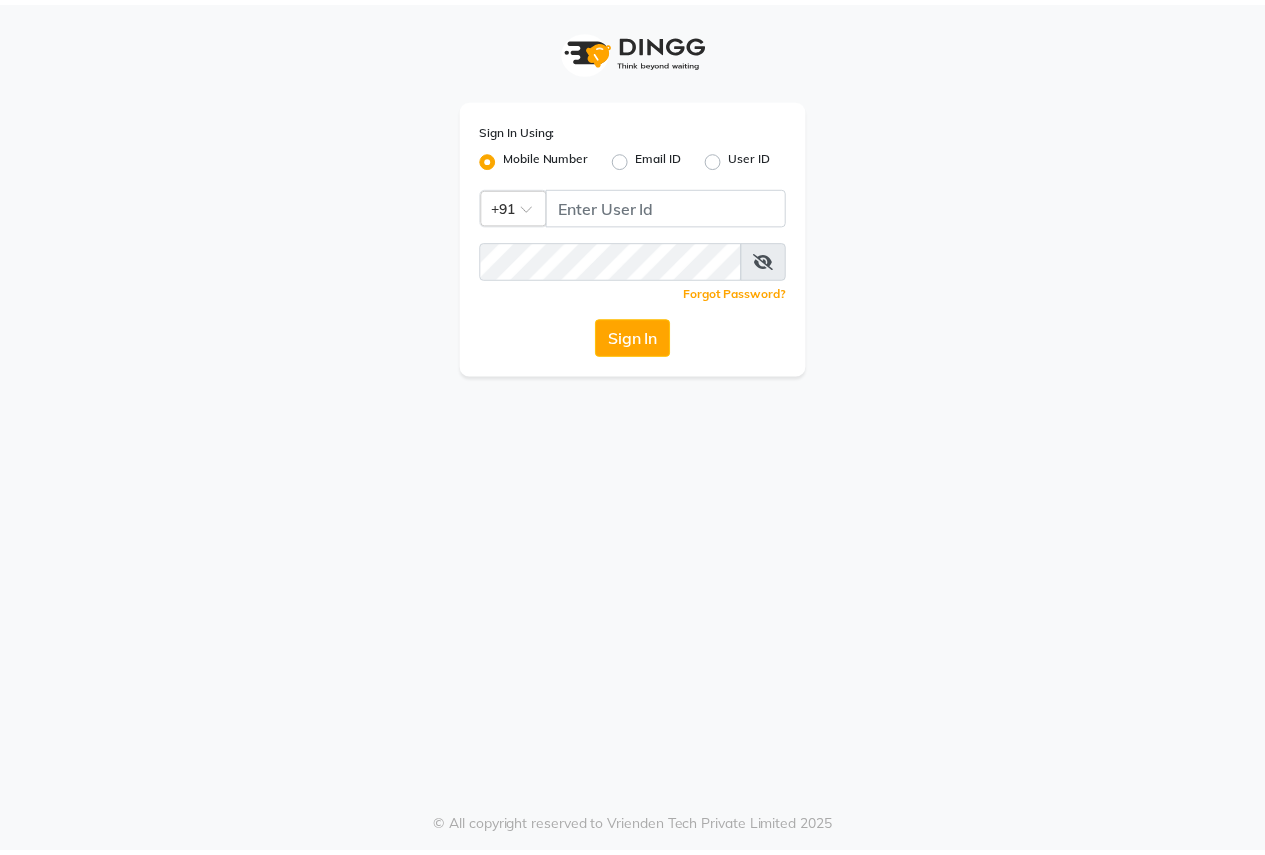 scroll, scrollTop: 0, scrollLeft: 0, axis: both 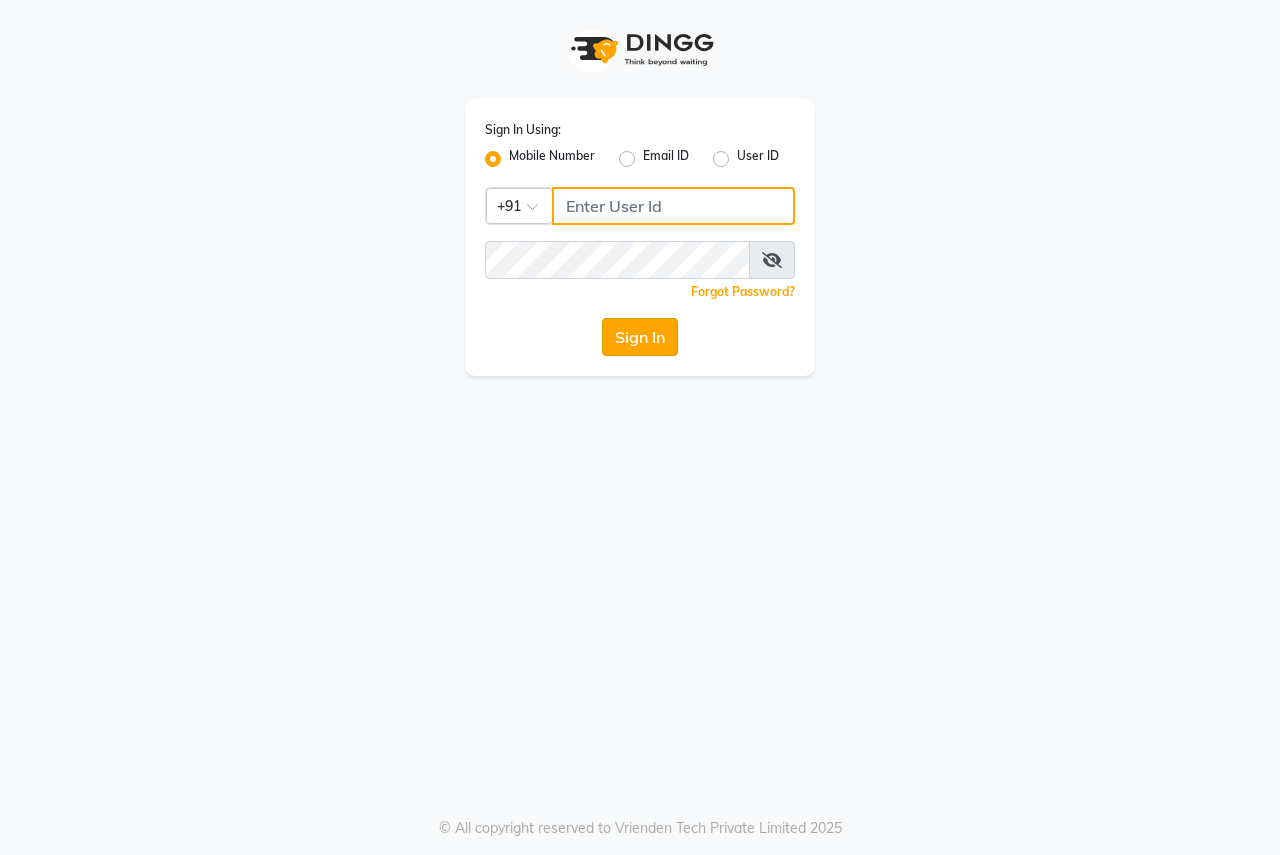 type on "8007975027" 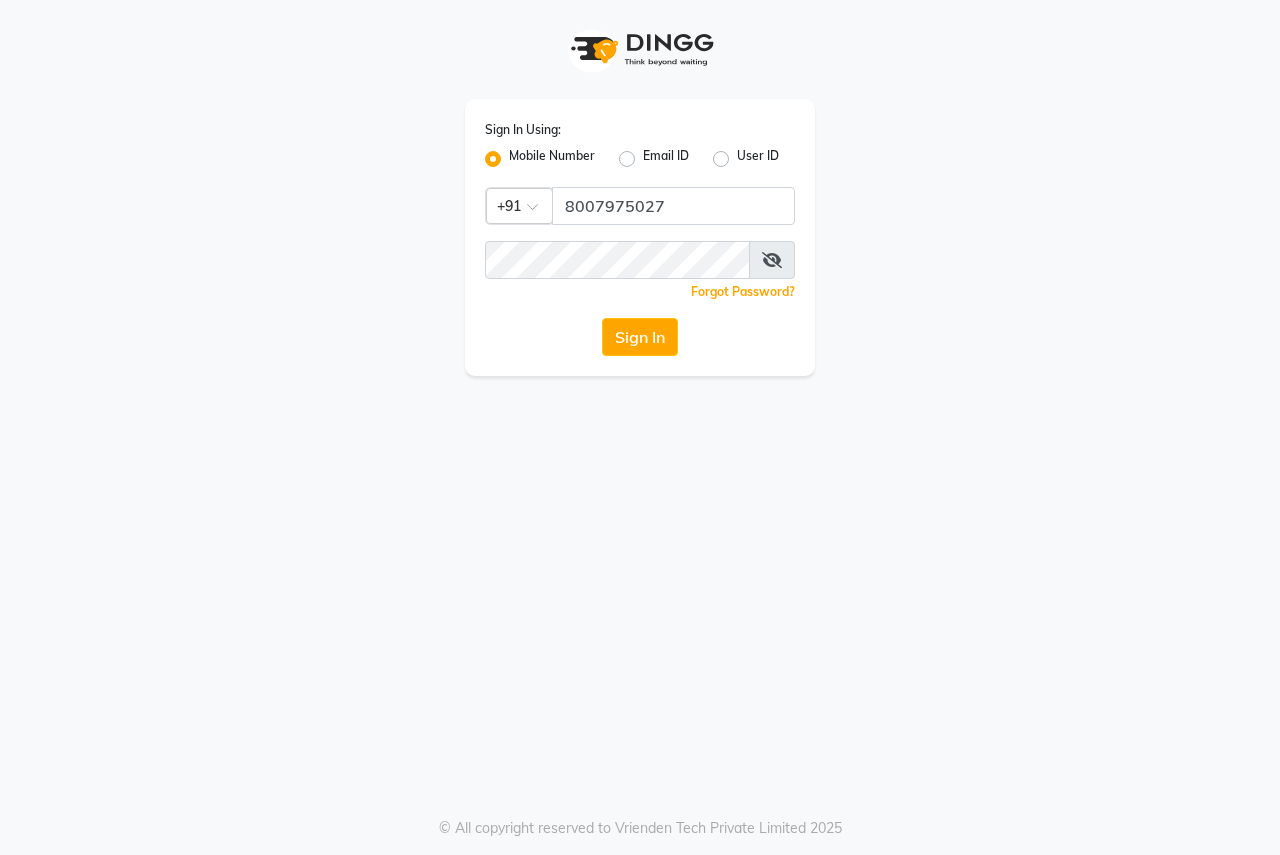 click on "Sign In" 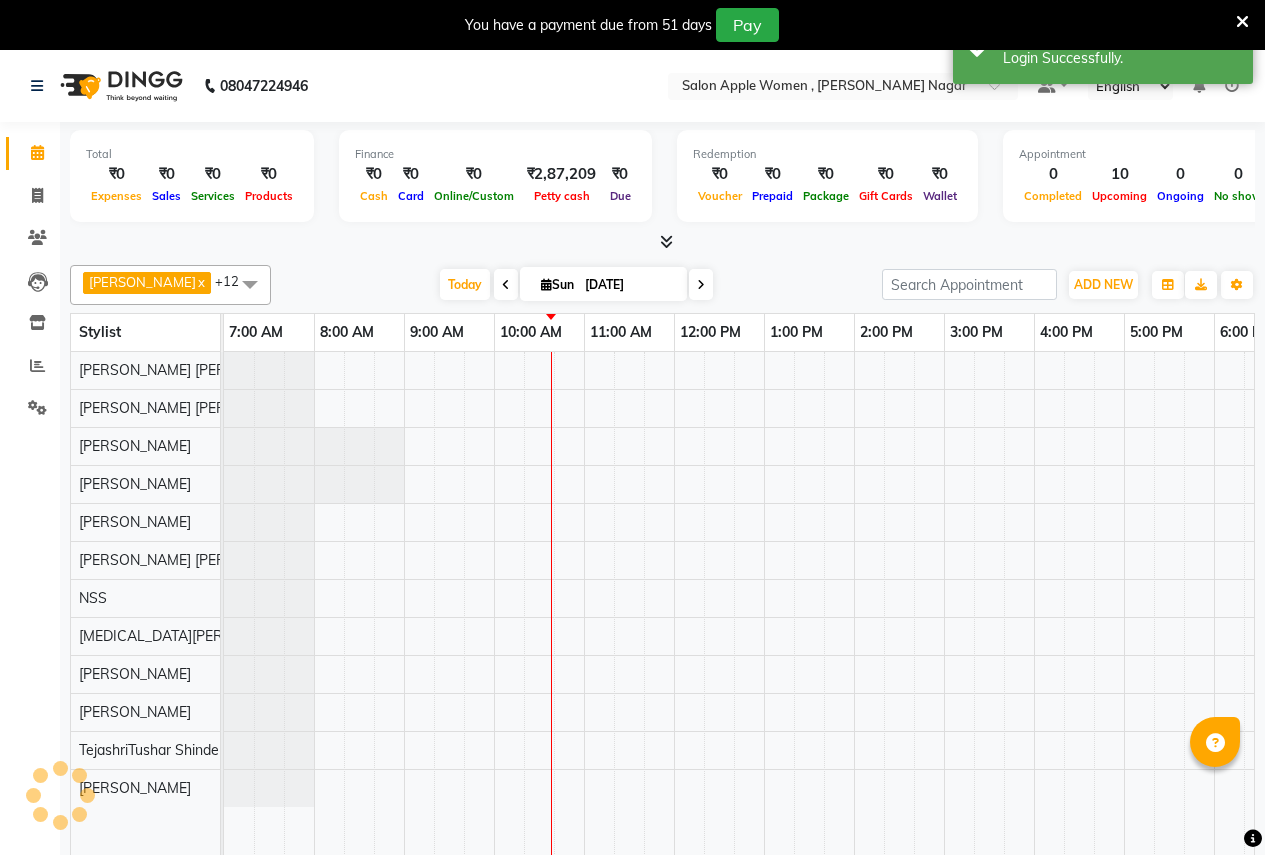 scroll, scrollTop: 0, scrollLeft: 0, axis: both 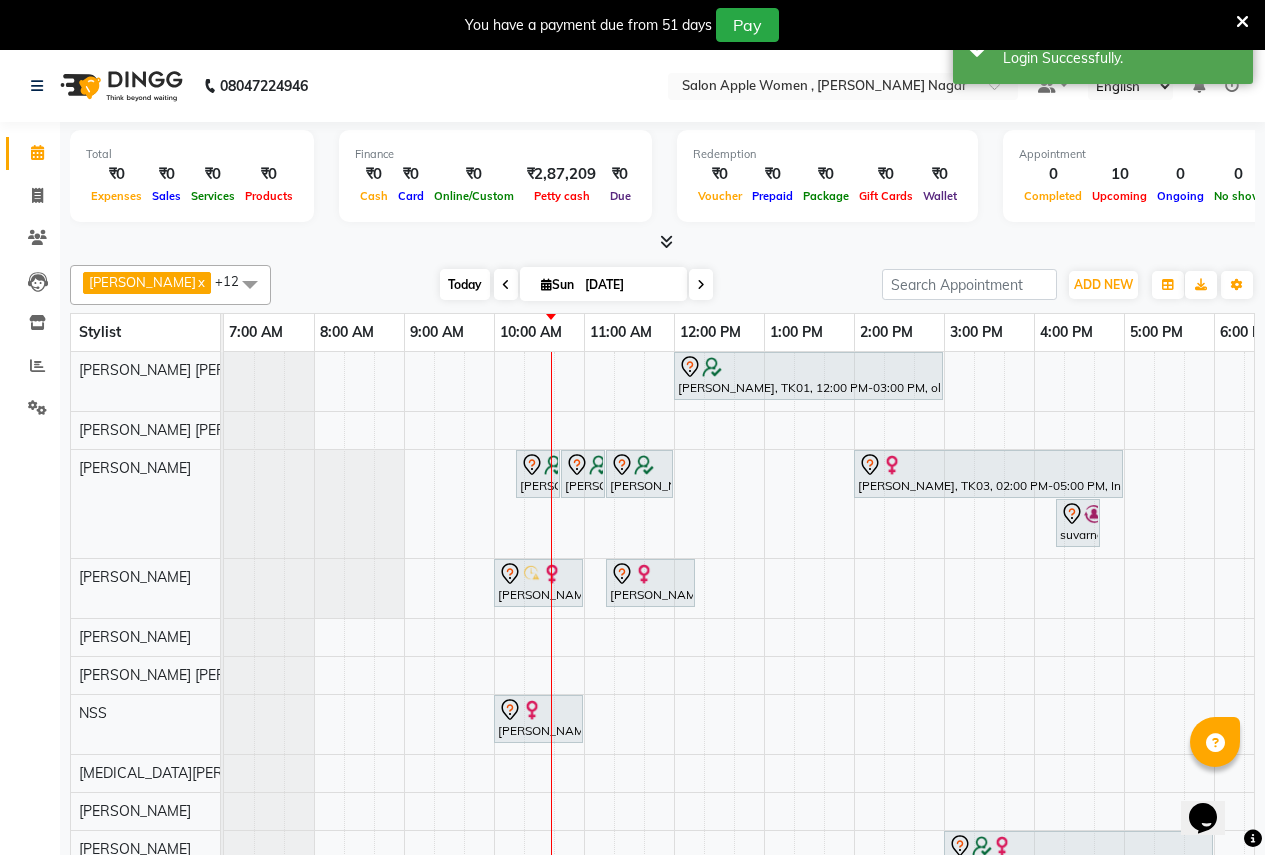 click on "Today" at bounding box center (465, 284) 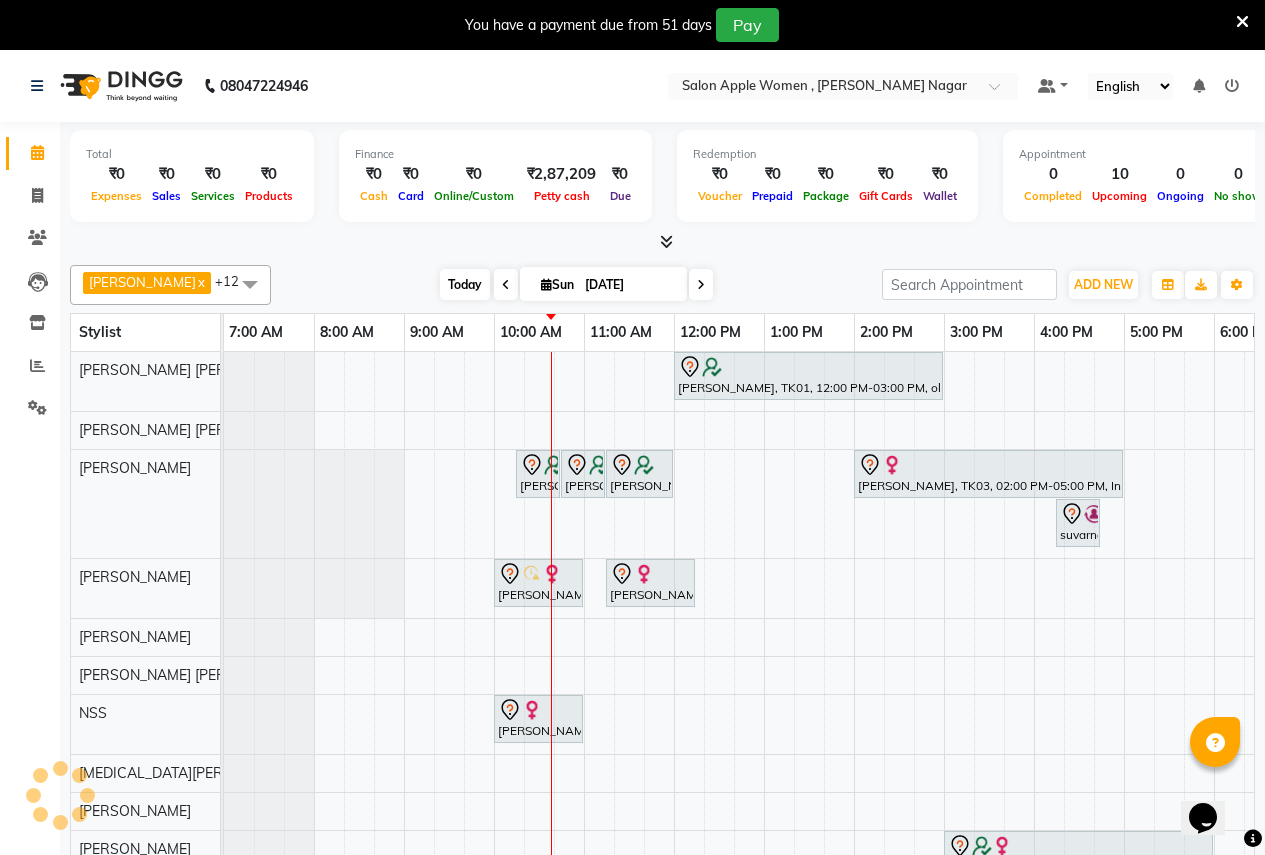 scroll, scrollTop: 0, scrollLeft: 271, axis: horizontal 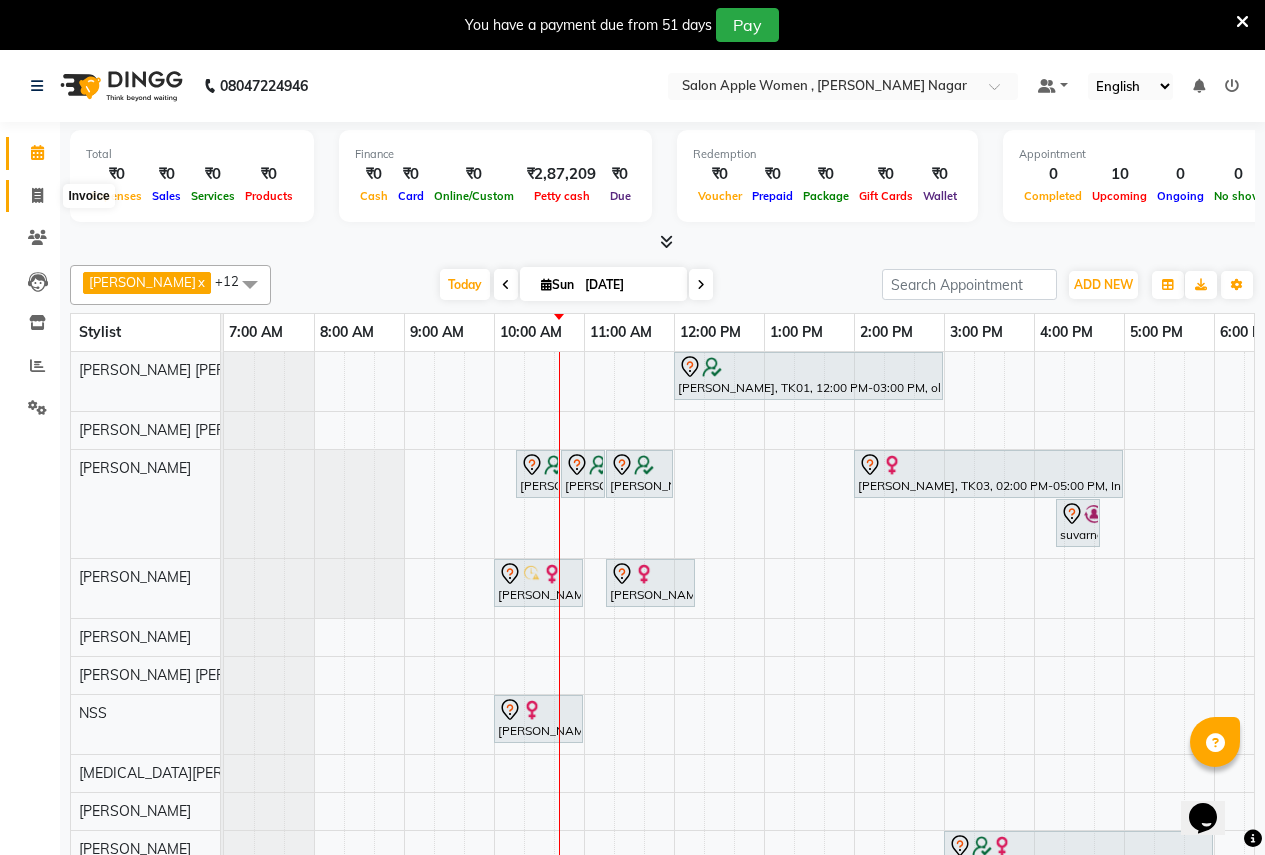 click 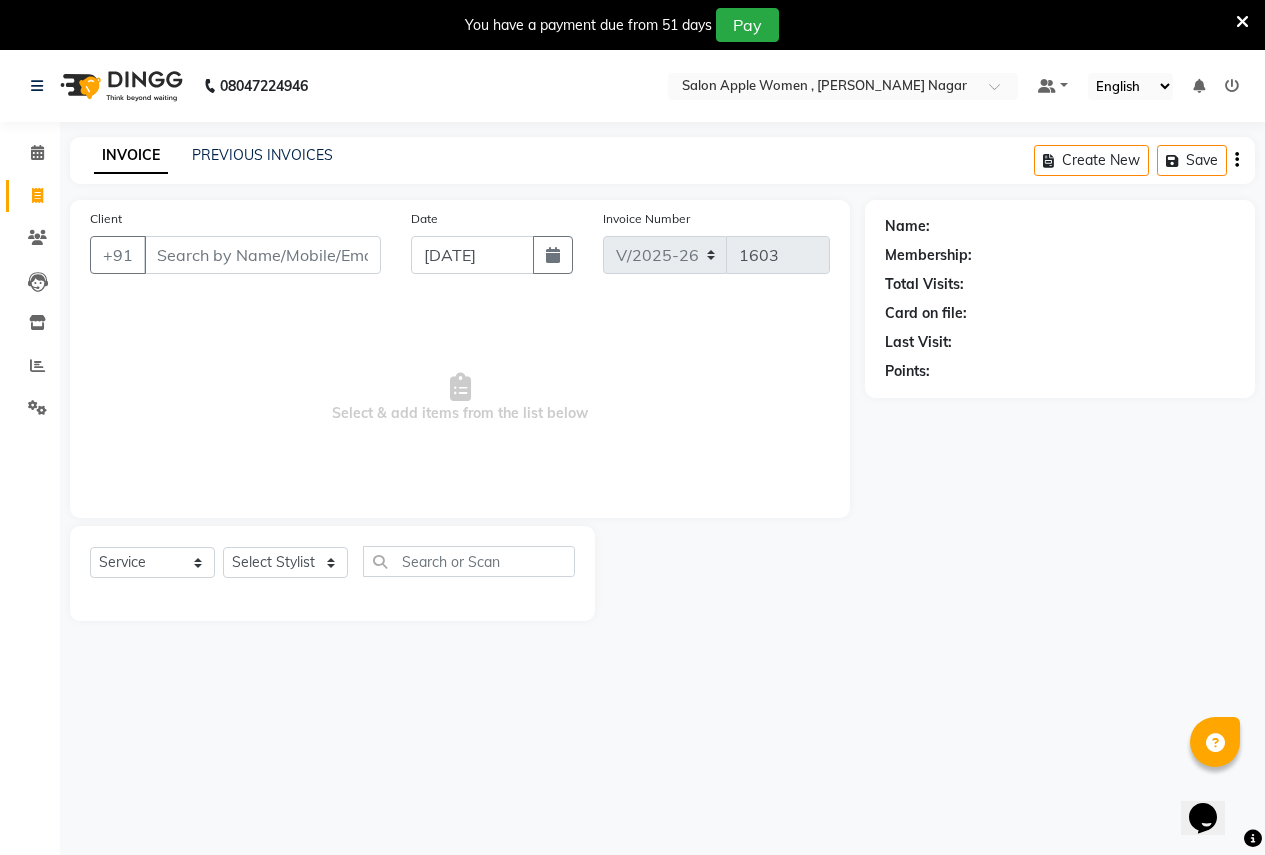 click on "Client" at bounding box center (262, 255) 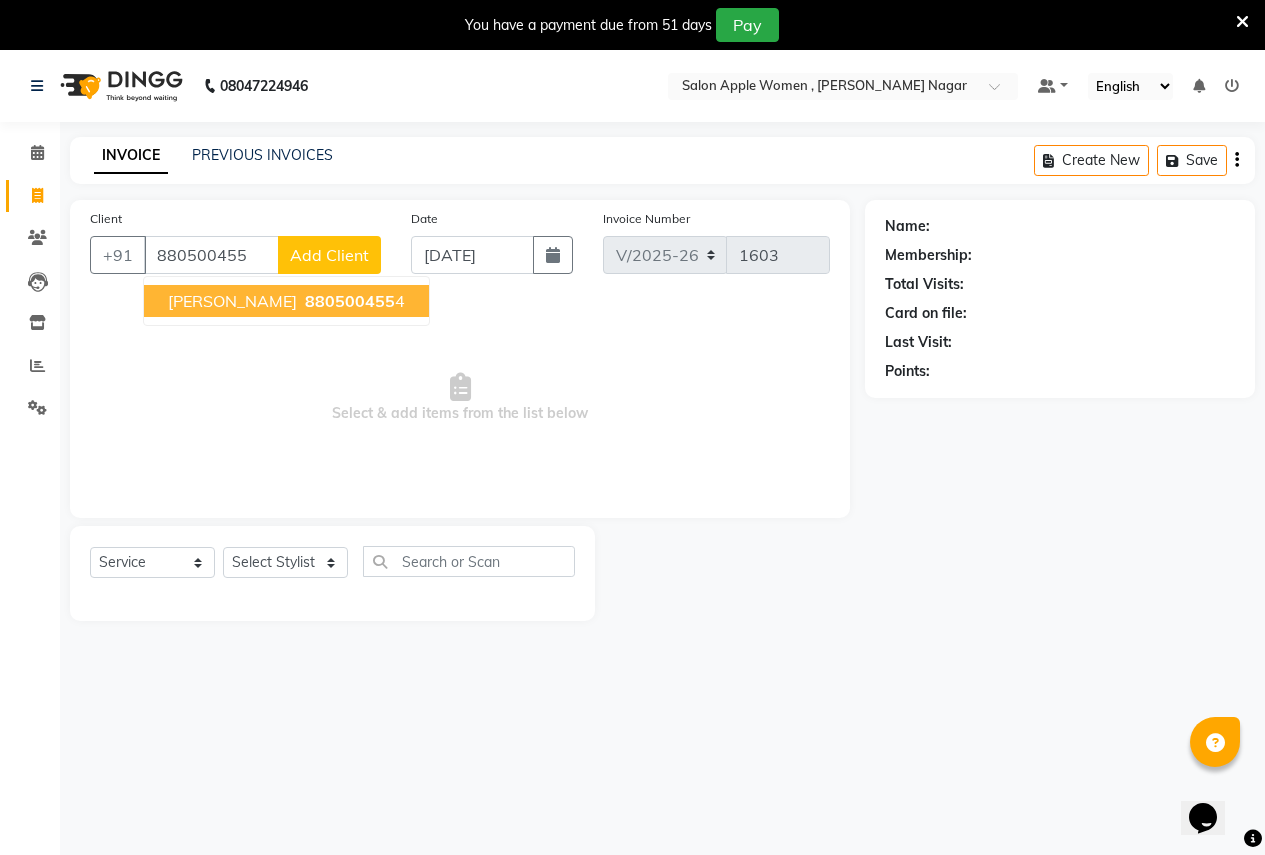 click on "[PERSON_NAME]" at bounding box center [232, 301] 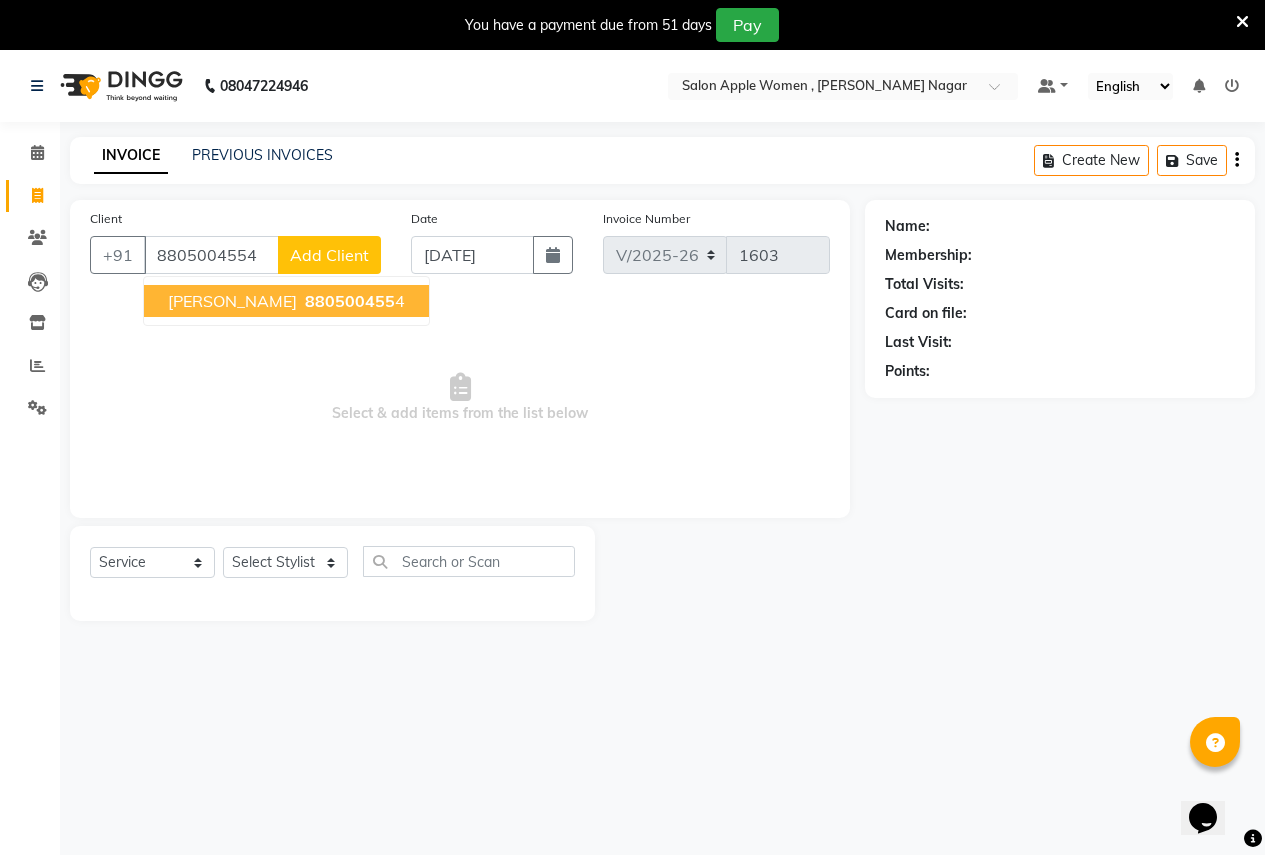 type on "8805004554" 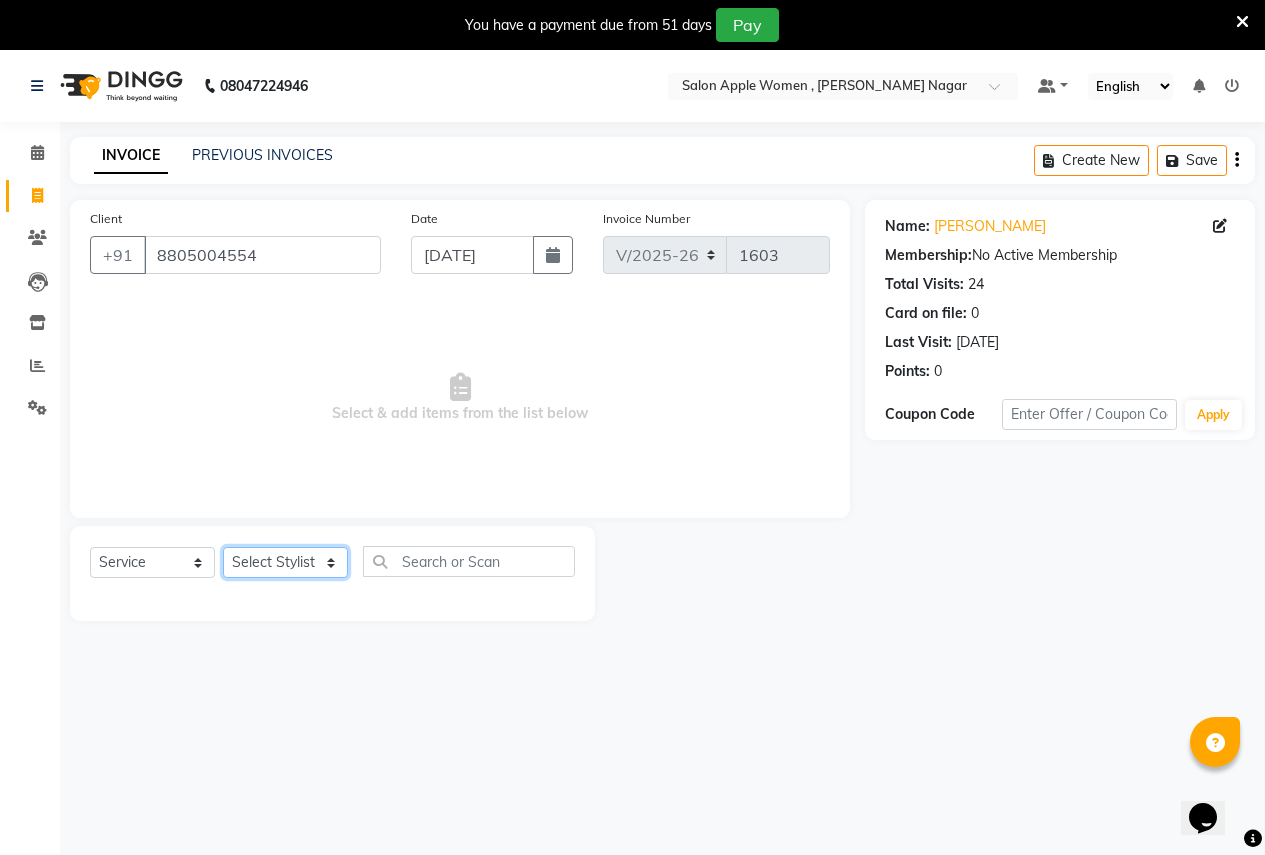 click on "Select Stylist [PERSON_NAME] [PERSON_NAME] [PERSON_NAME] [PERSON_NAME] Jyoti Rahul [PERSON_NAME] [MEDICAL_DATA][PERSON_NAME] [PERSON_NAME] NSS Pratibha Paswan [PERSON_NAME] [PERSON_NAME] Reception  Reshma Operations Head [PERSON_NAME] [PERSON_NAME] [PERSON_NAME]" 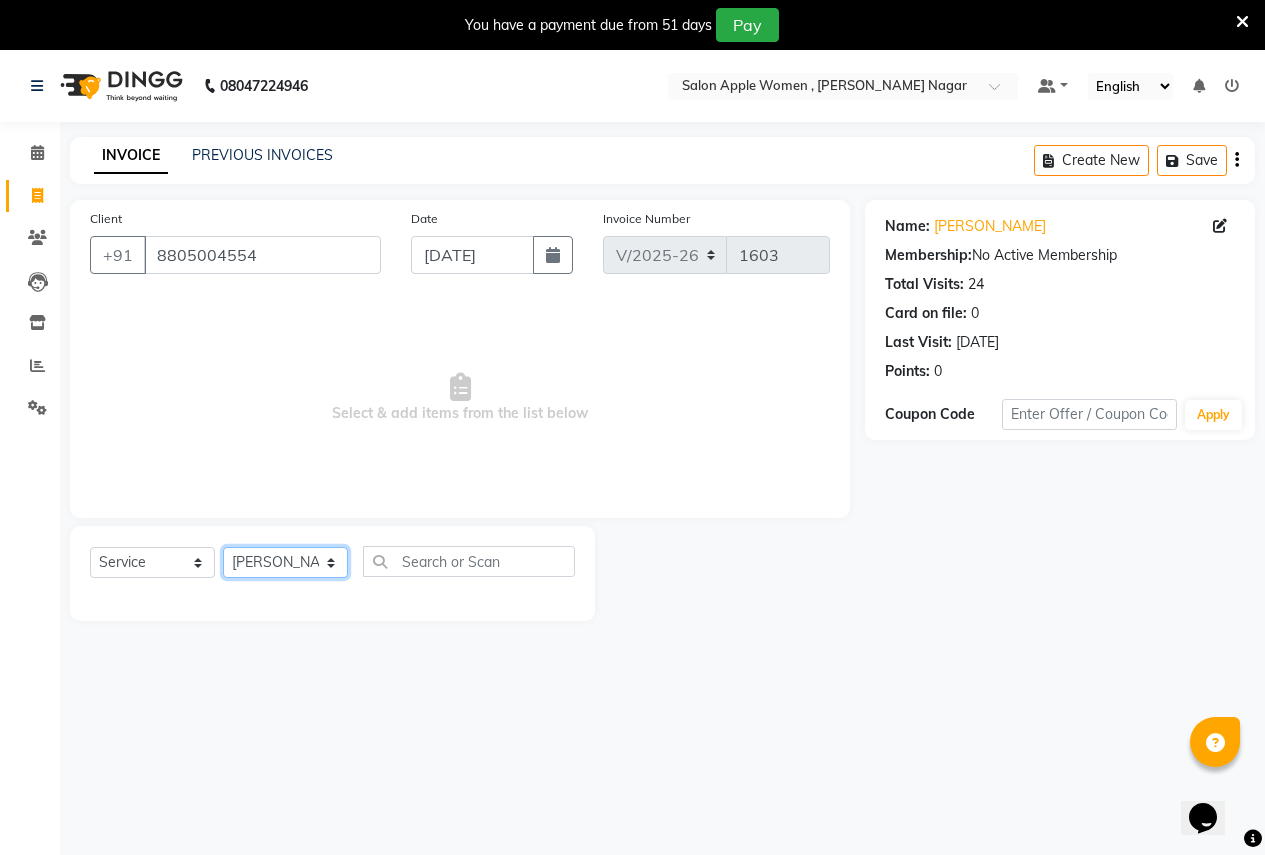 click on "Select Stylist [PERSON_NAME] [PERSON_NAME] [PERSON_NAME] [PERSON_NAME] Jyoti Rahul [PERSON_NAME] [MEDICAL_DATA][PERSON_NAME] [PERSON_NAME] NSS Pratibha Paswan [PERSON_NAME] [PERSON_NAME] Reception  Reshma Operations Head [PERSON_NAME] [PERSON_NAME] [PERSON_NAME]" 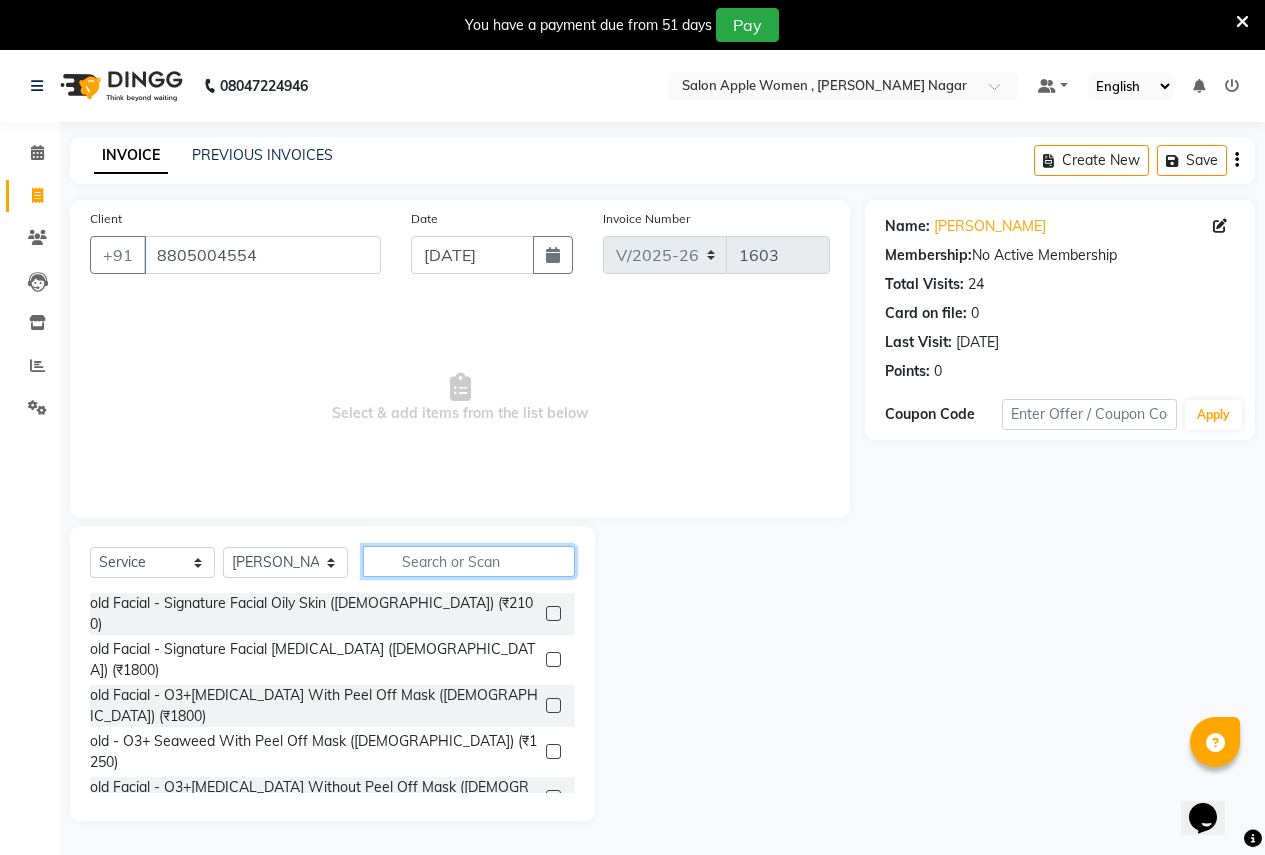 click 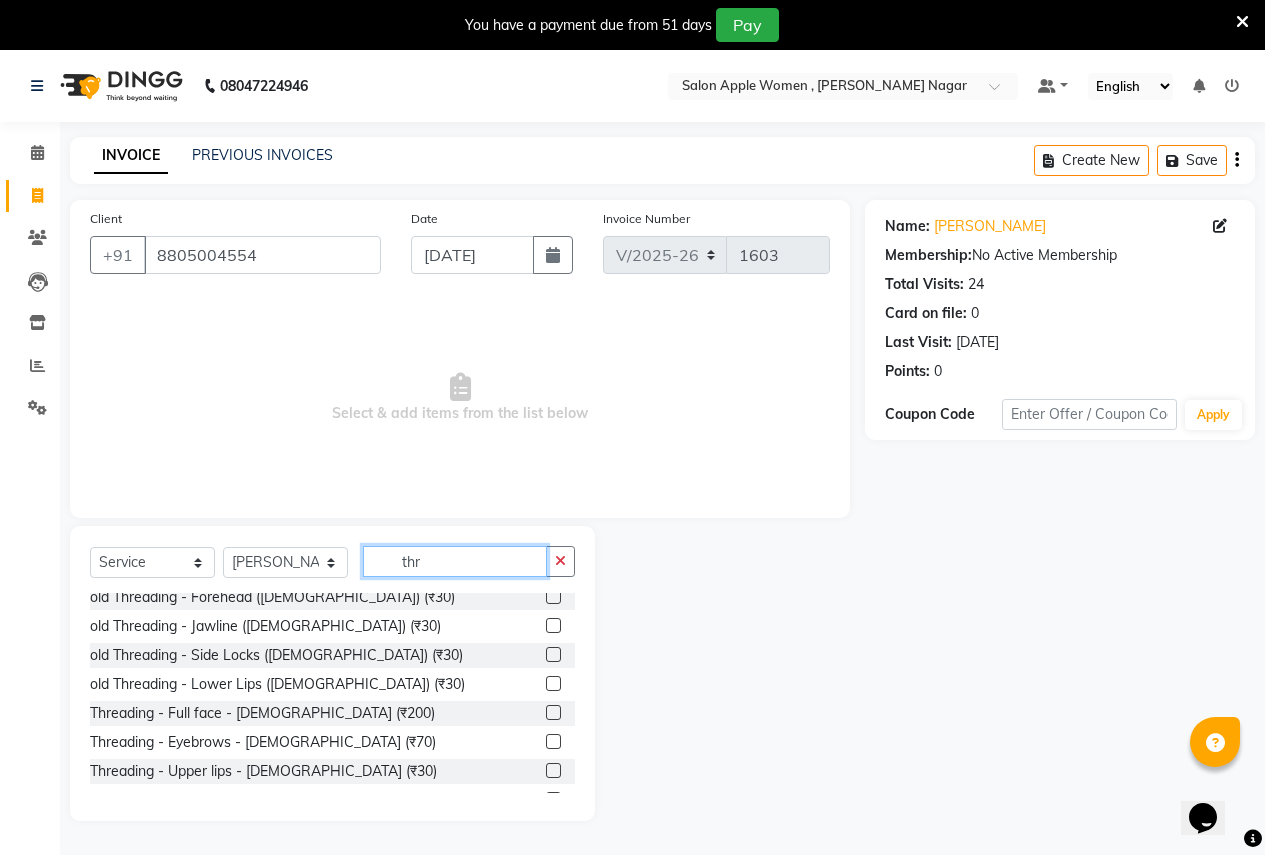 scroll, scrollTop: 264, scrollLeft: 0, axis: vertical 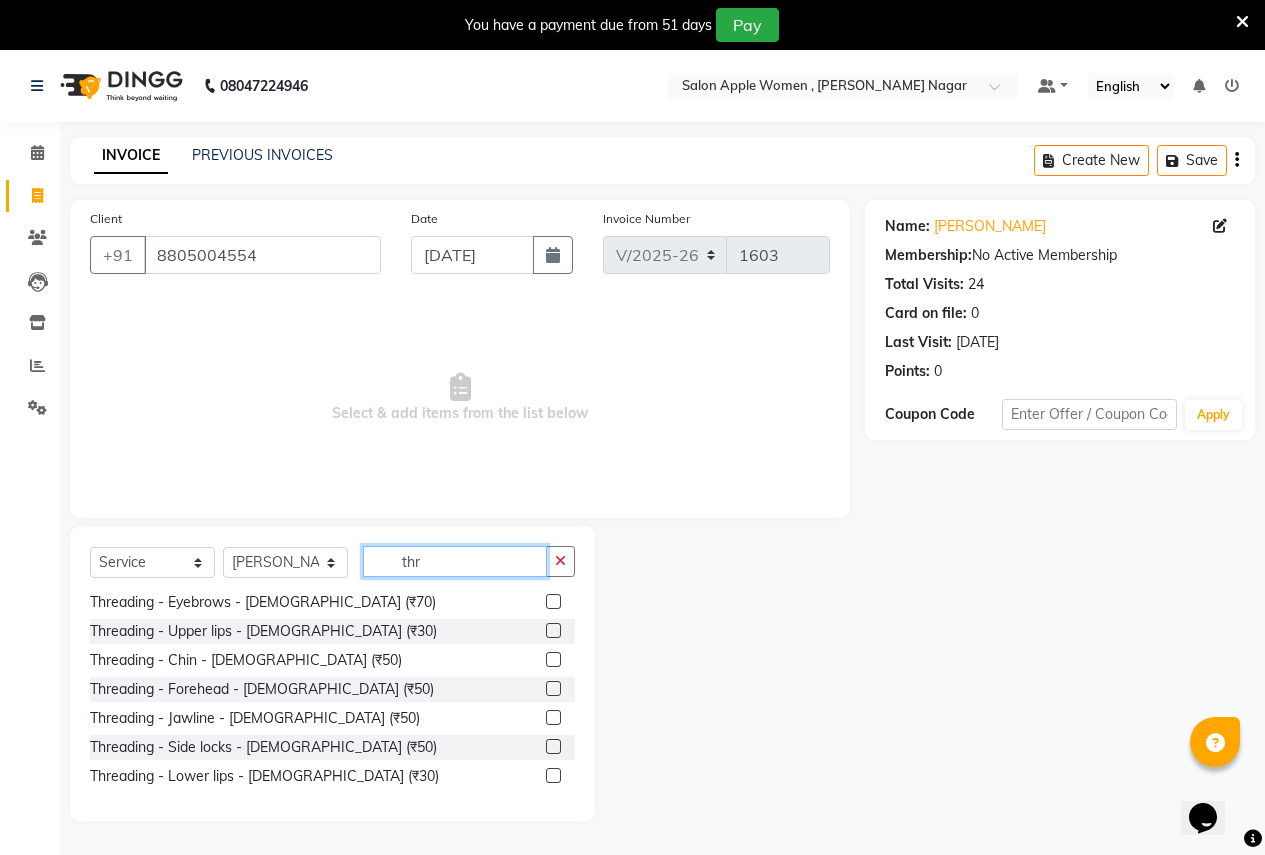 type on "thr" 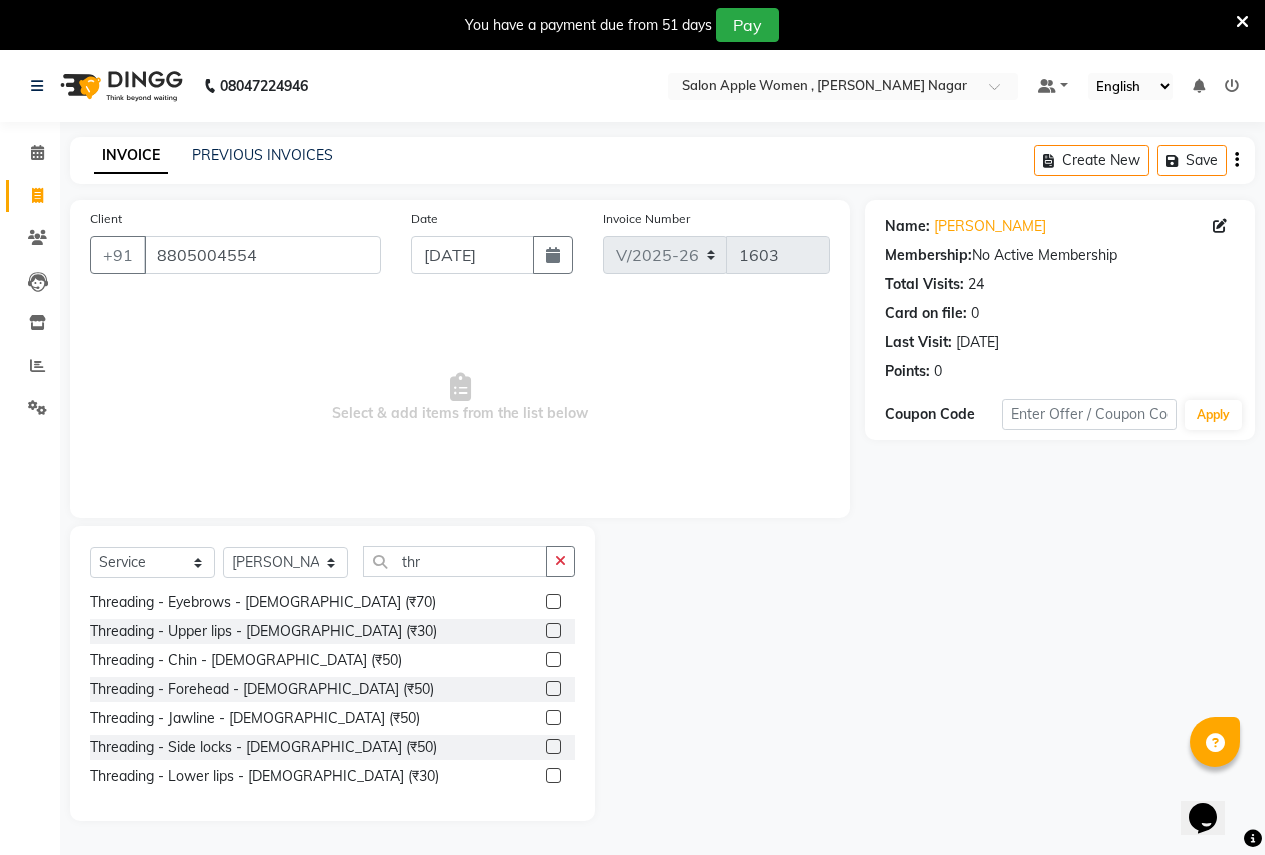 click 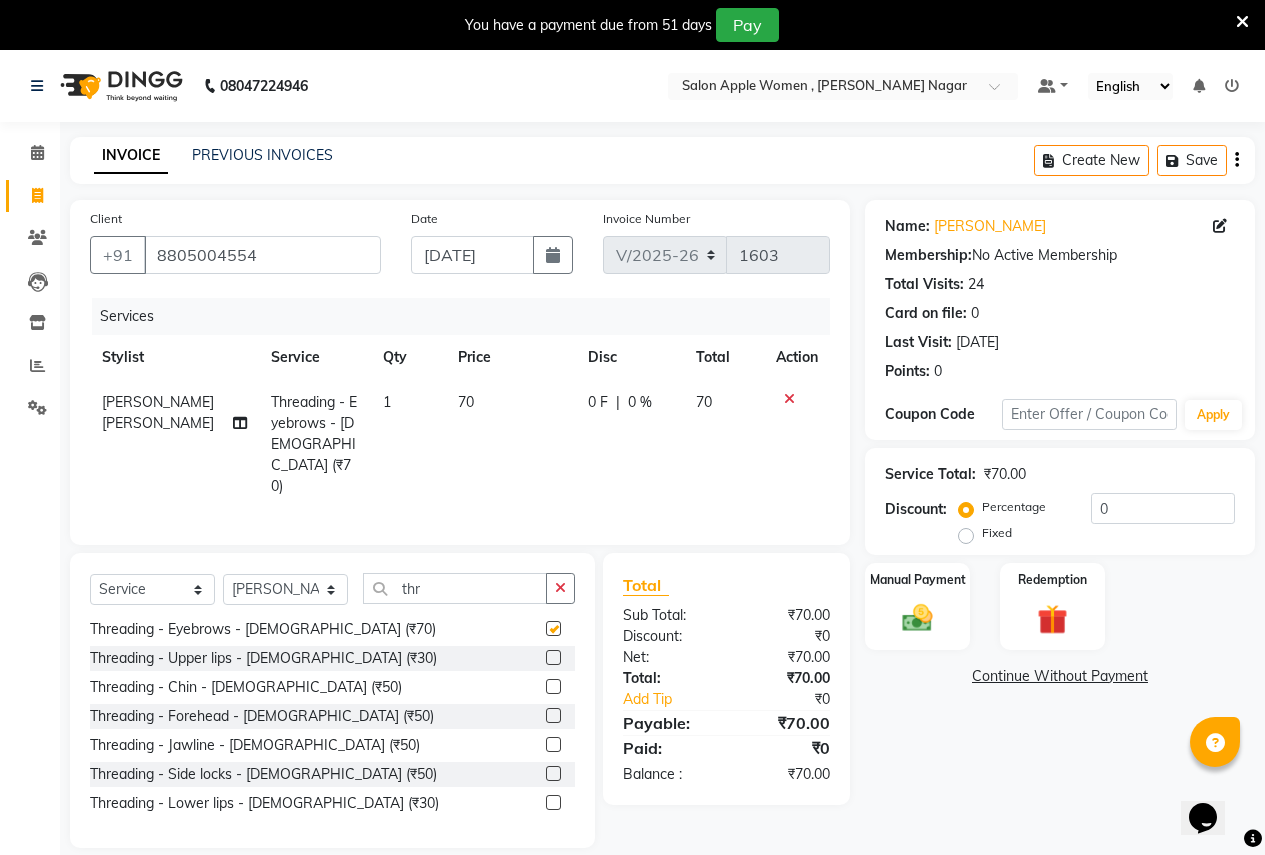 checkbox on "false" 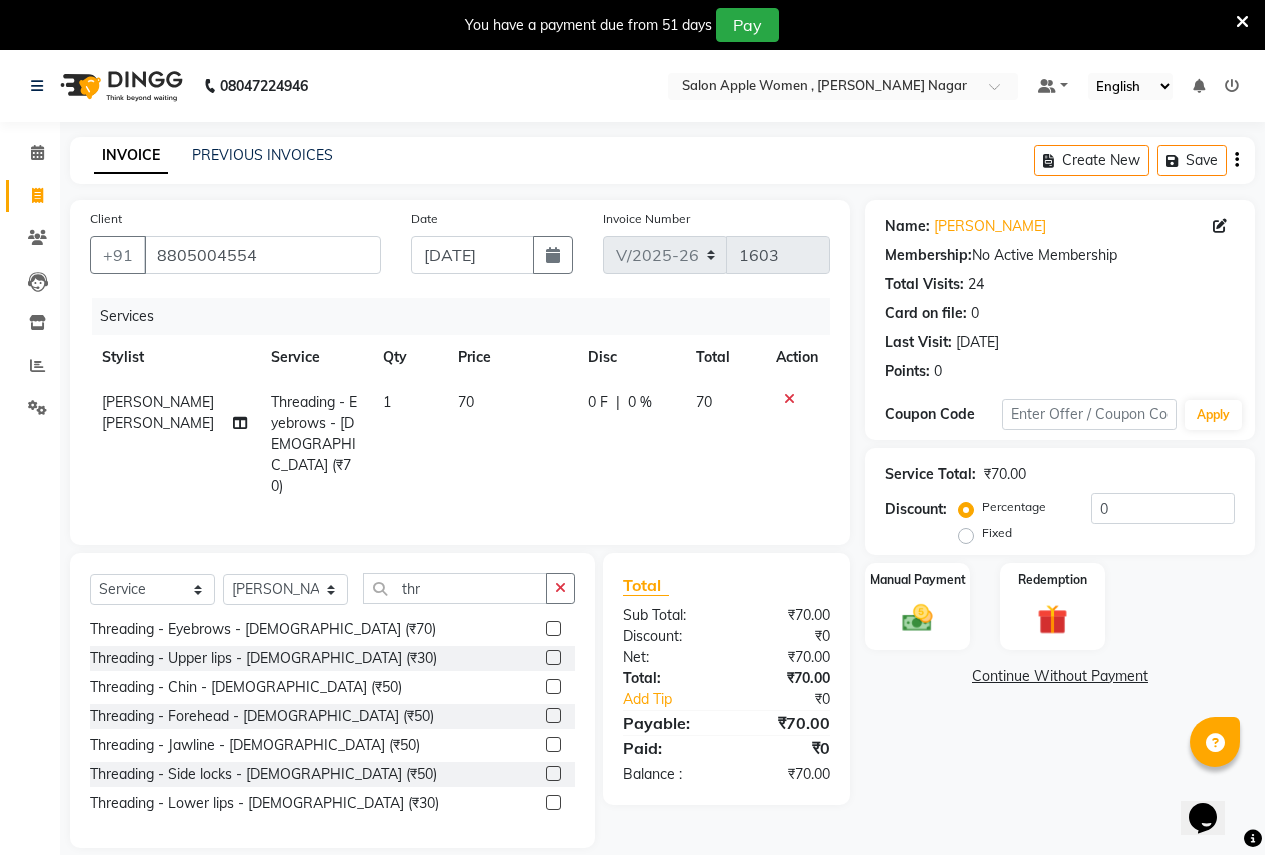 click 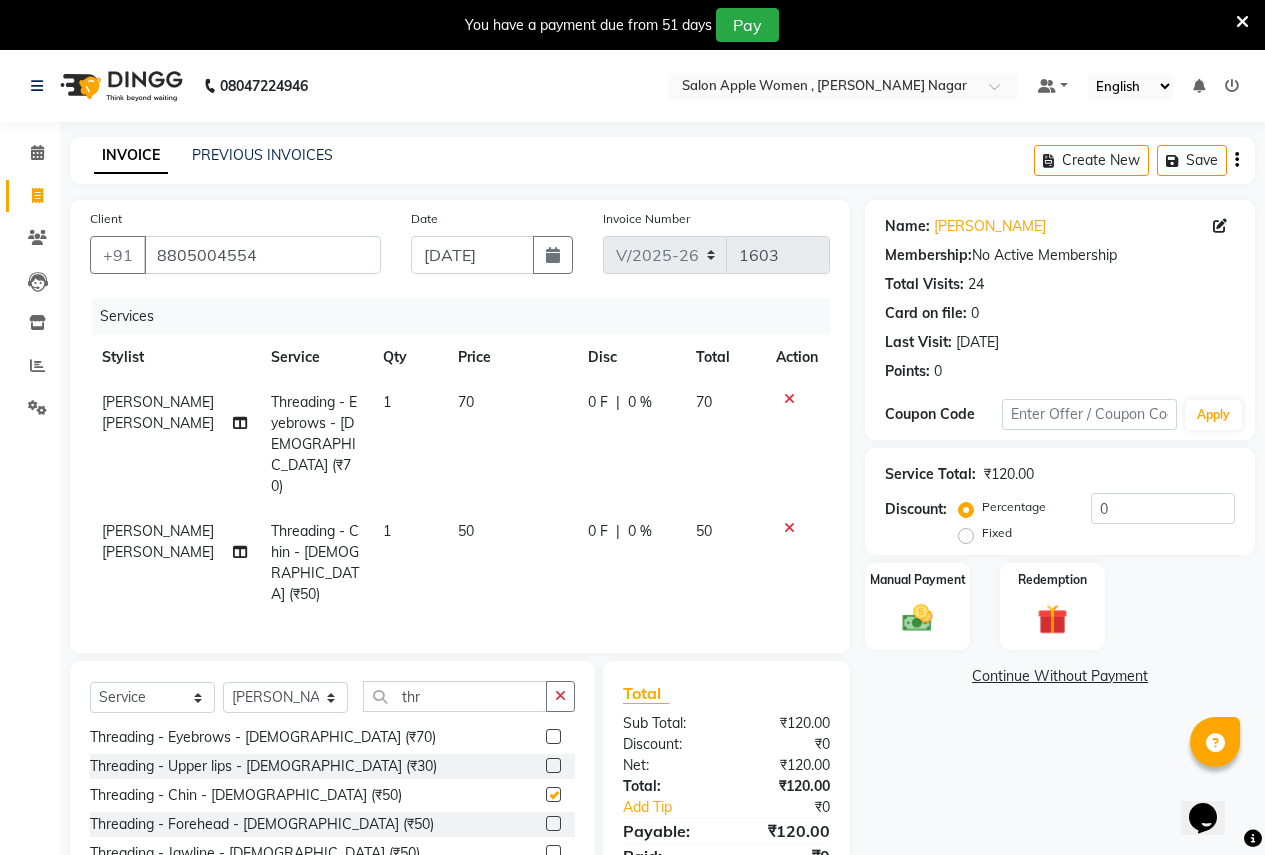 checkbox on "false" 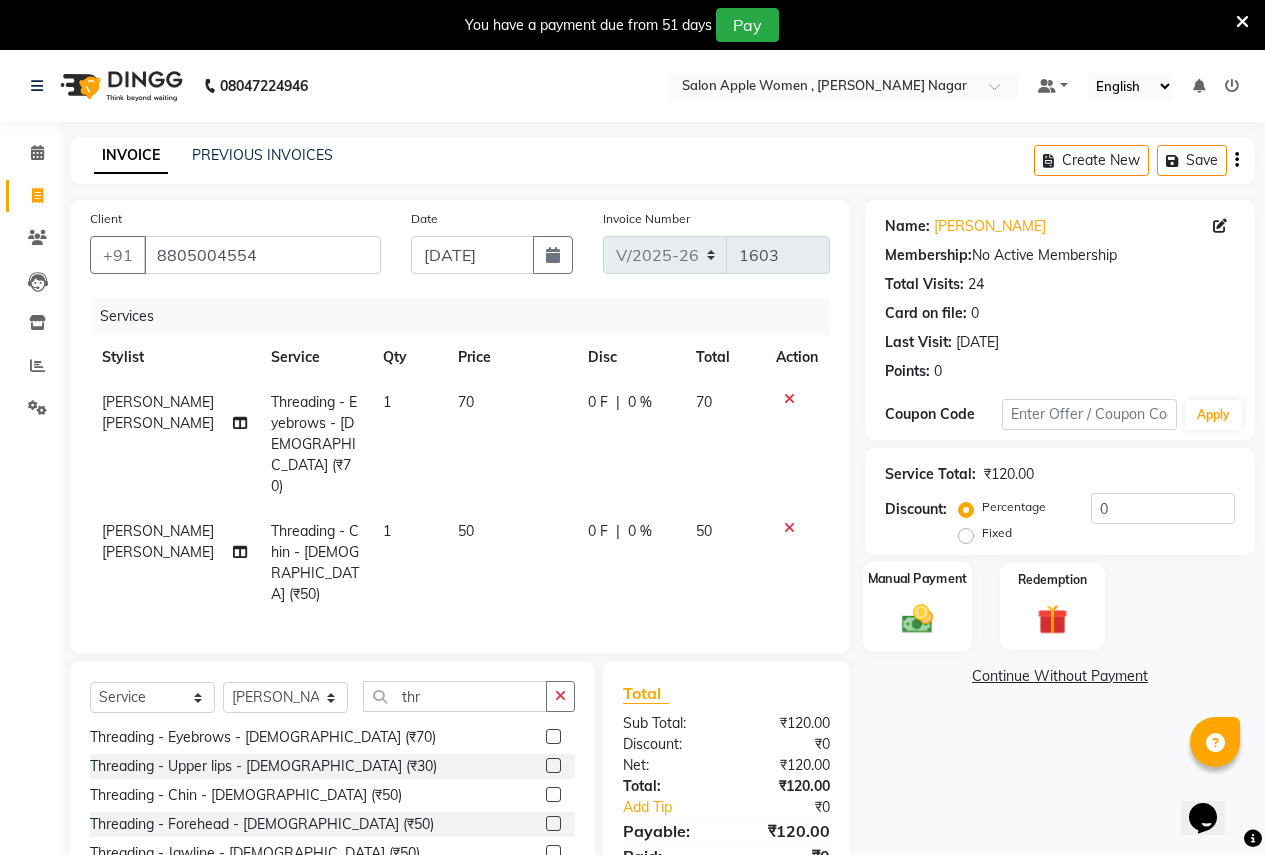 click 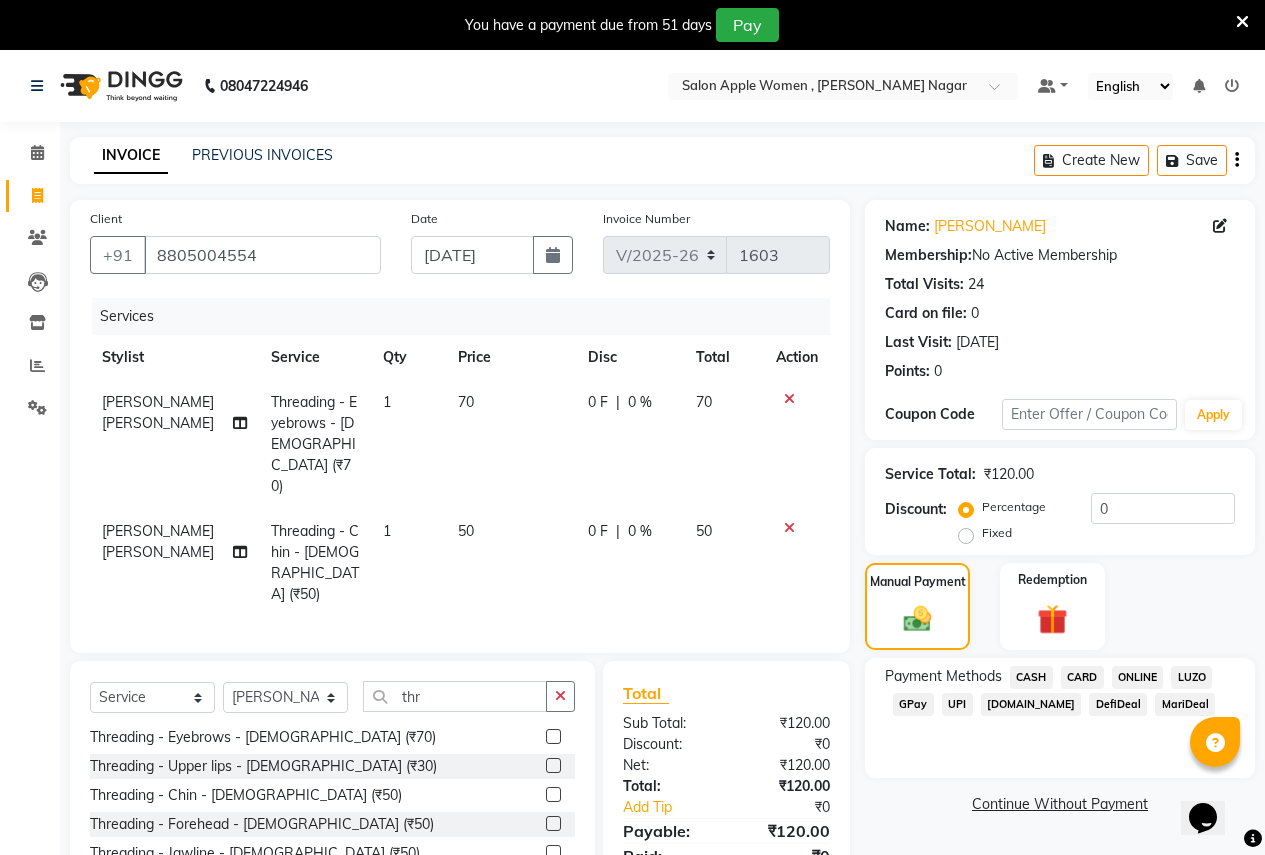drag, startPoint x: 1123, startPoint y: 670, endPoint x: 1122, endPoint y: 714, distance: 44.011364 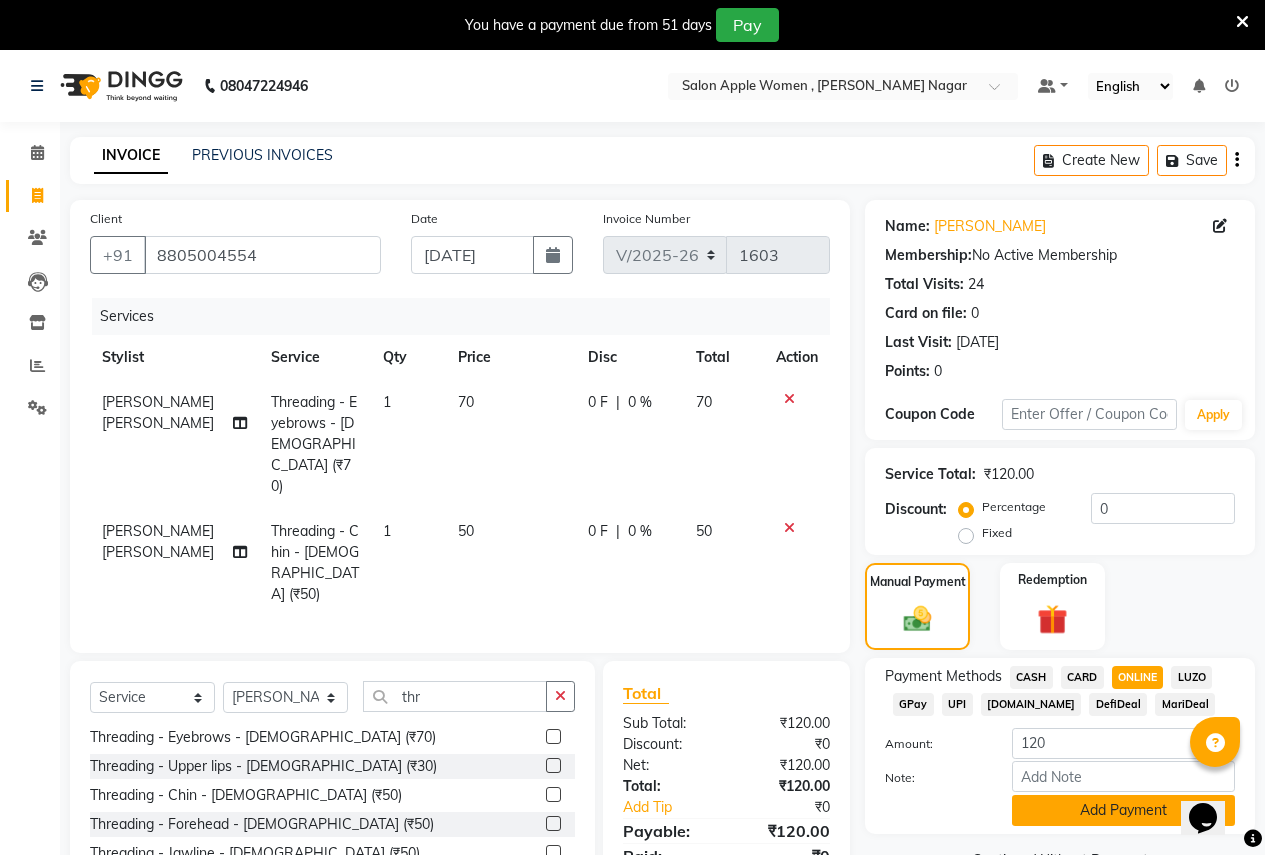 click on "Add Payment" 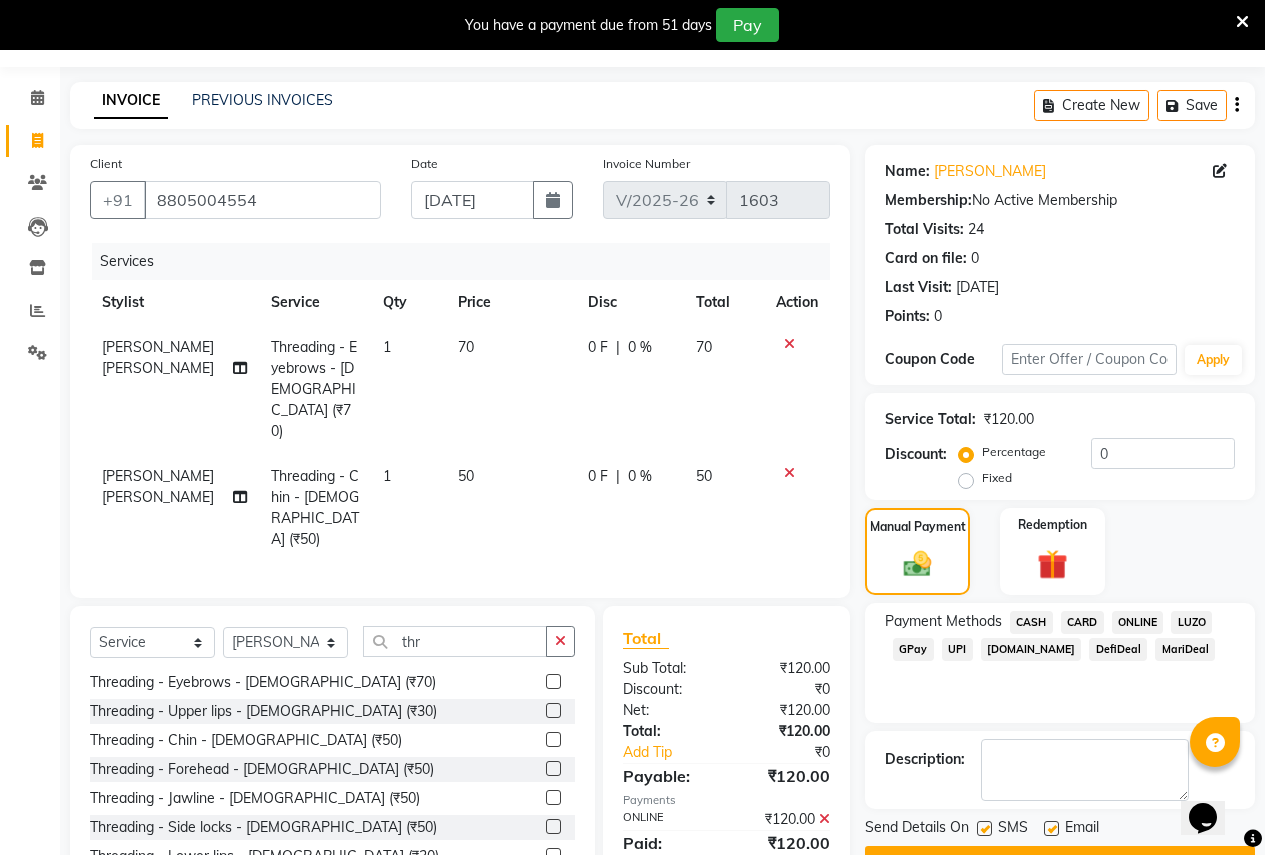 scroll, scrollTop: 107, scrollLeft: 0, axis: vertical 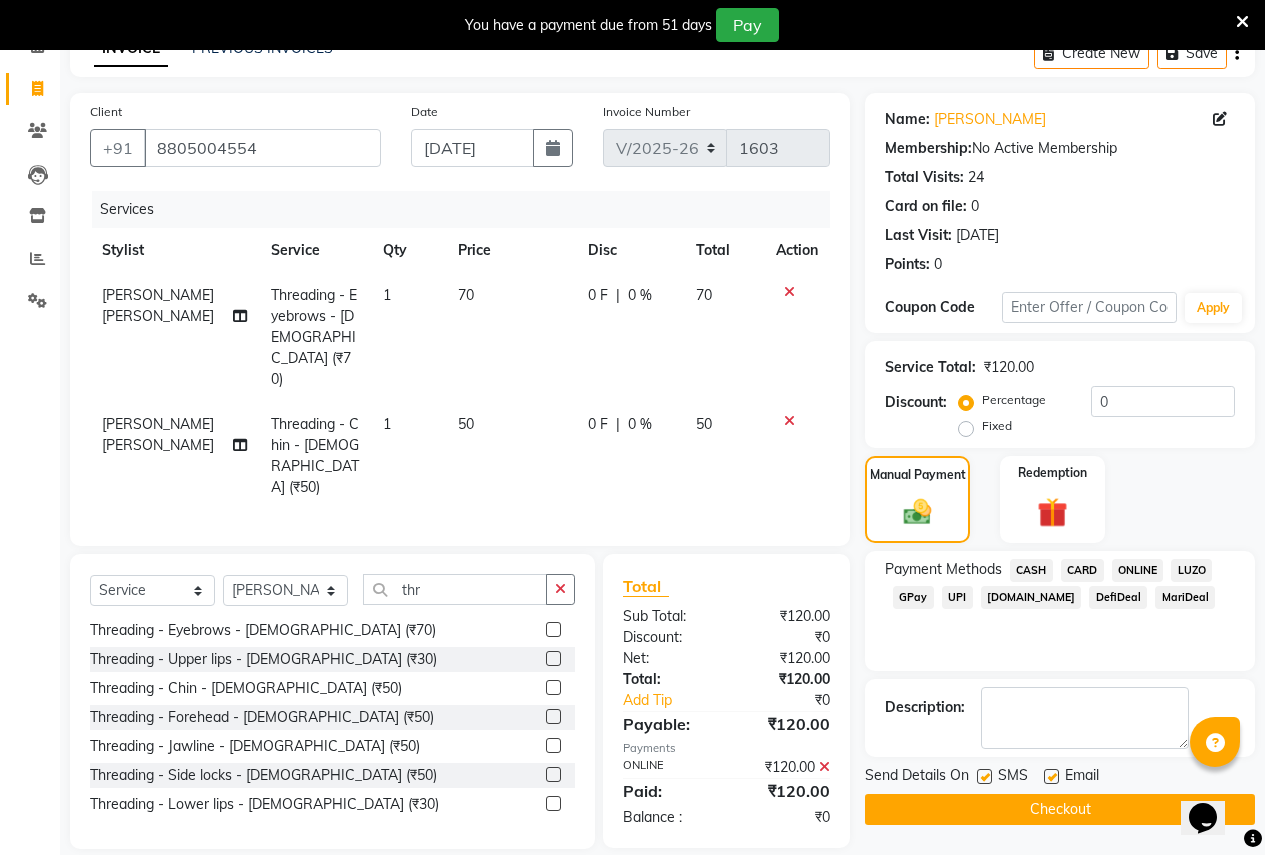 click on "Checkout" 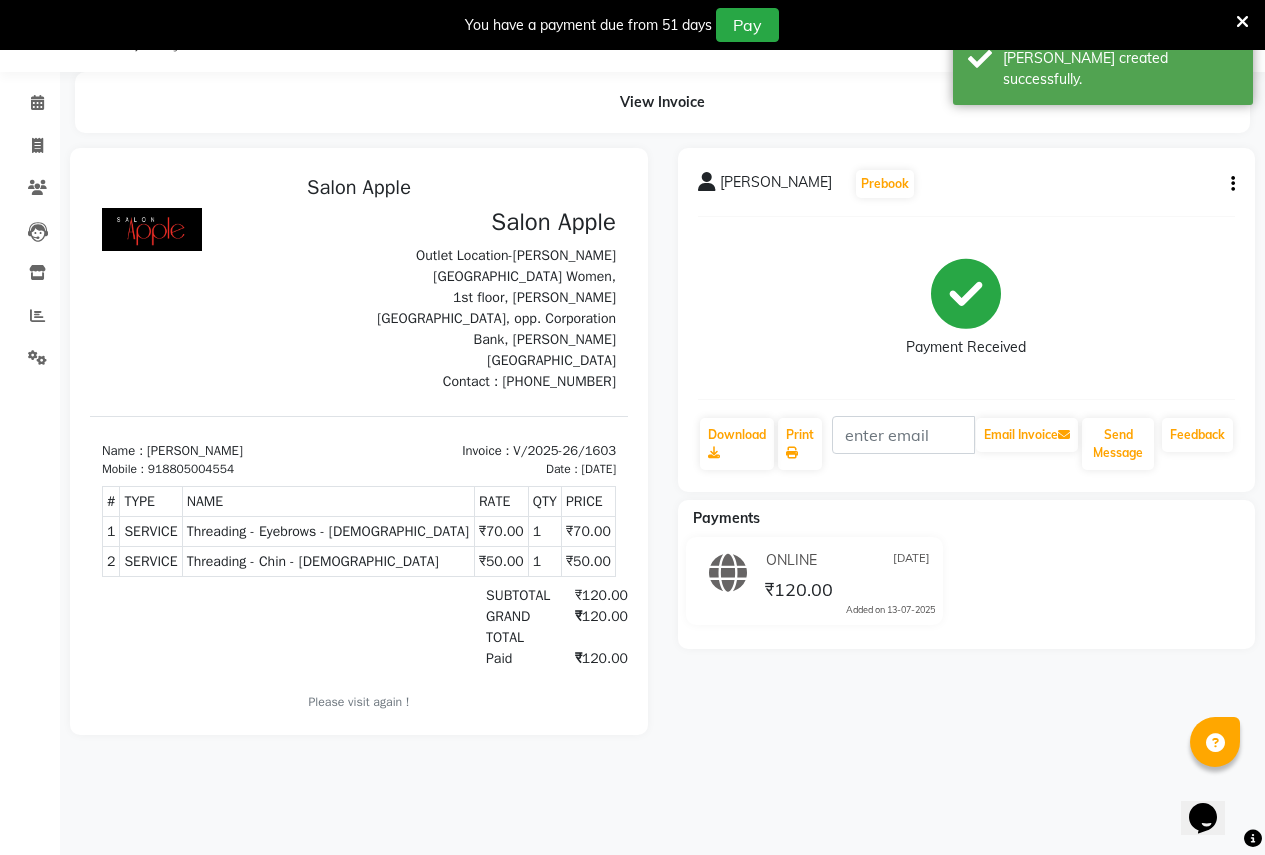 scroll, scrollTop: 0, scrollLeft: 0, axis: both 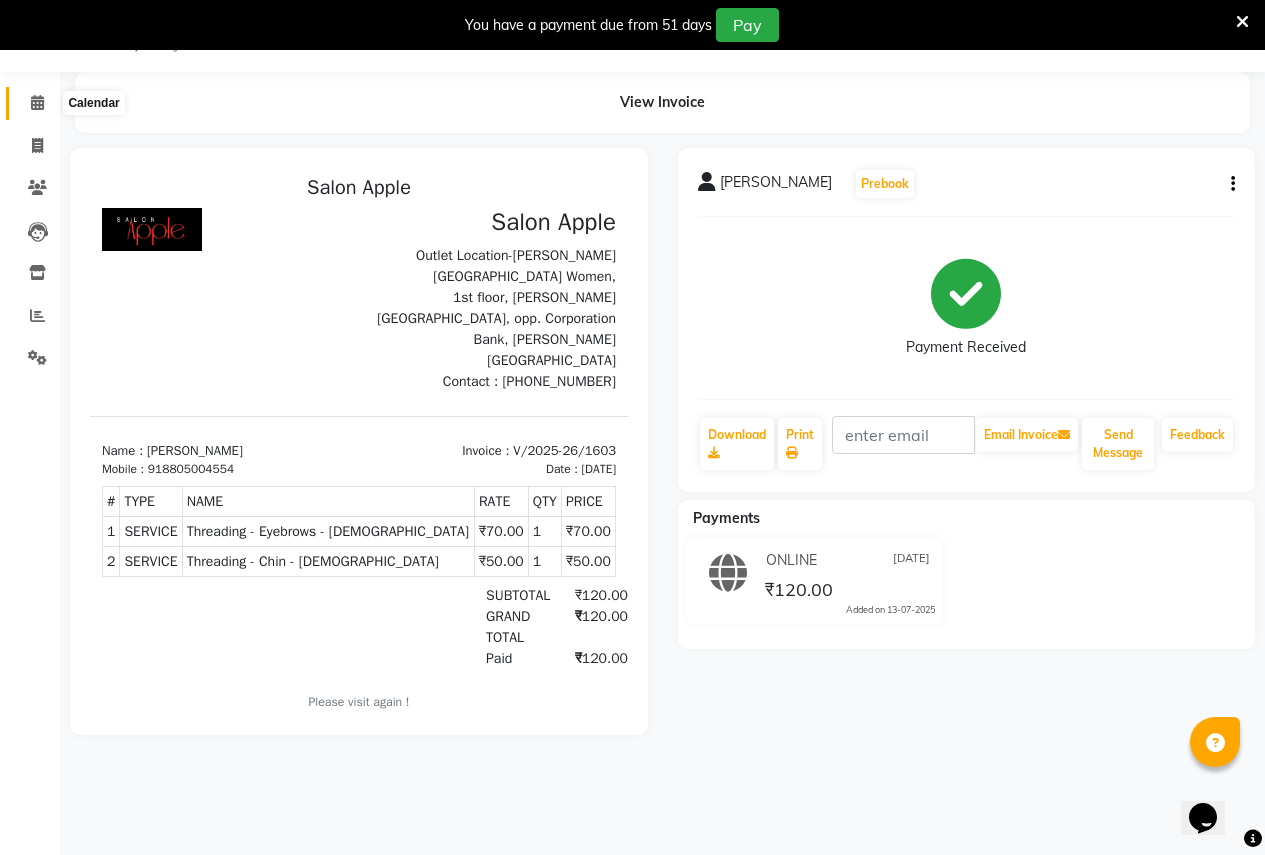 click 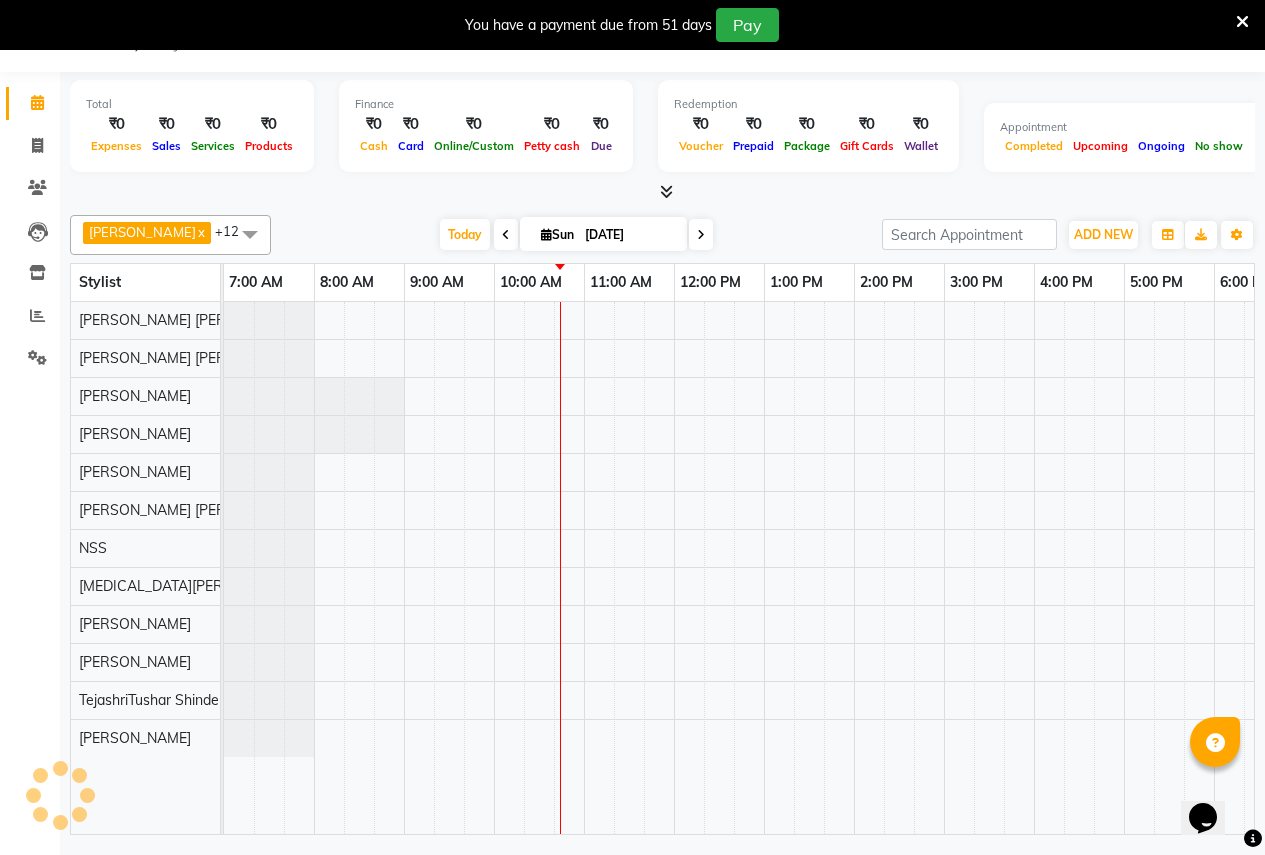 scroll, scrollTop: 0, scrollLeft: 271, axis: horizontal 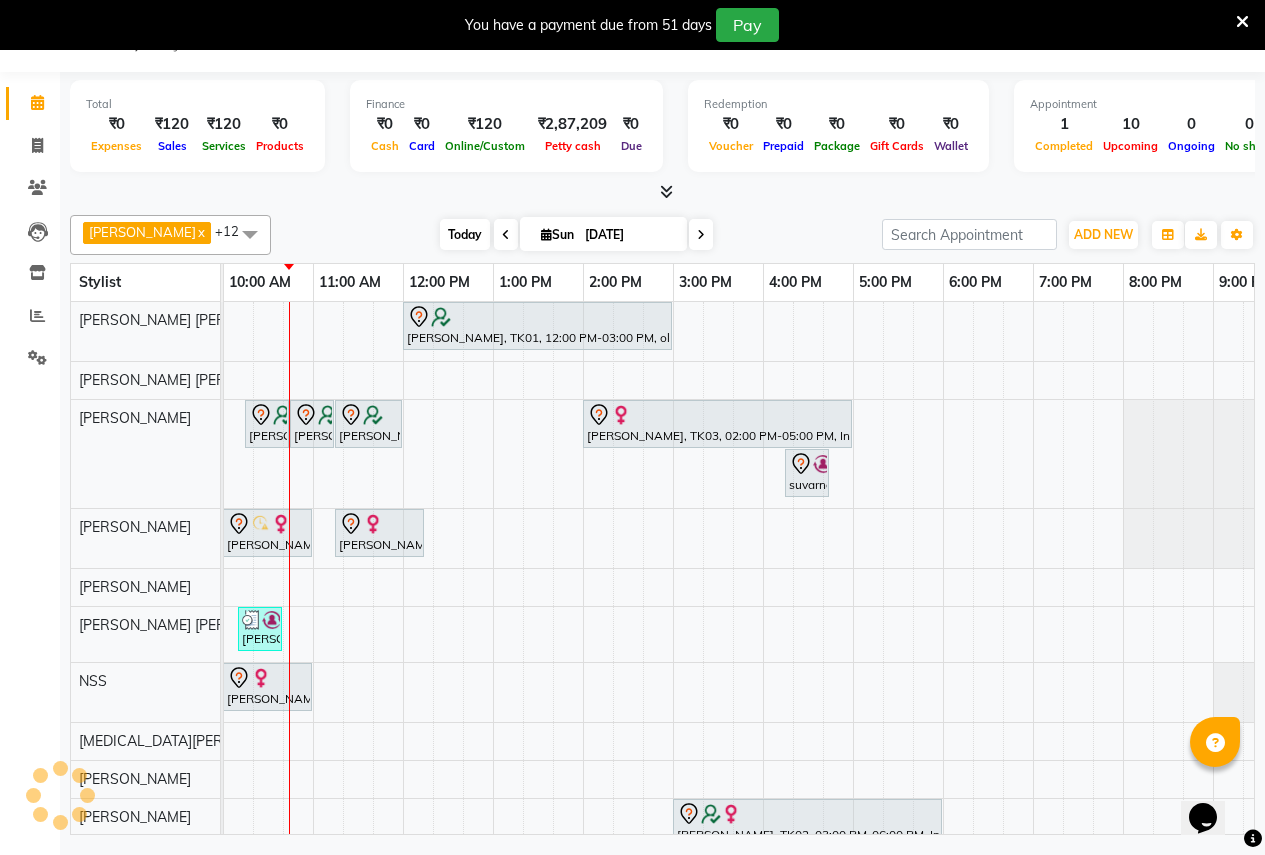 click on "Today" at bounding box center [465, 234] 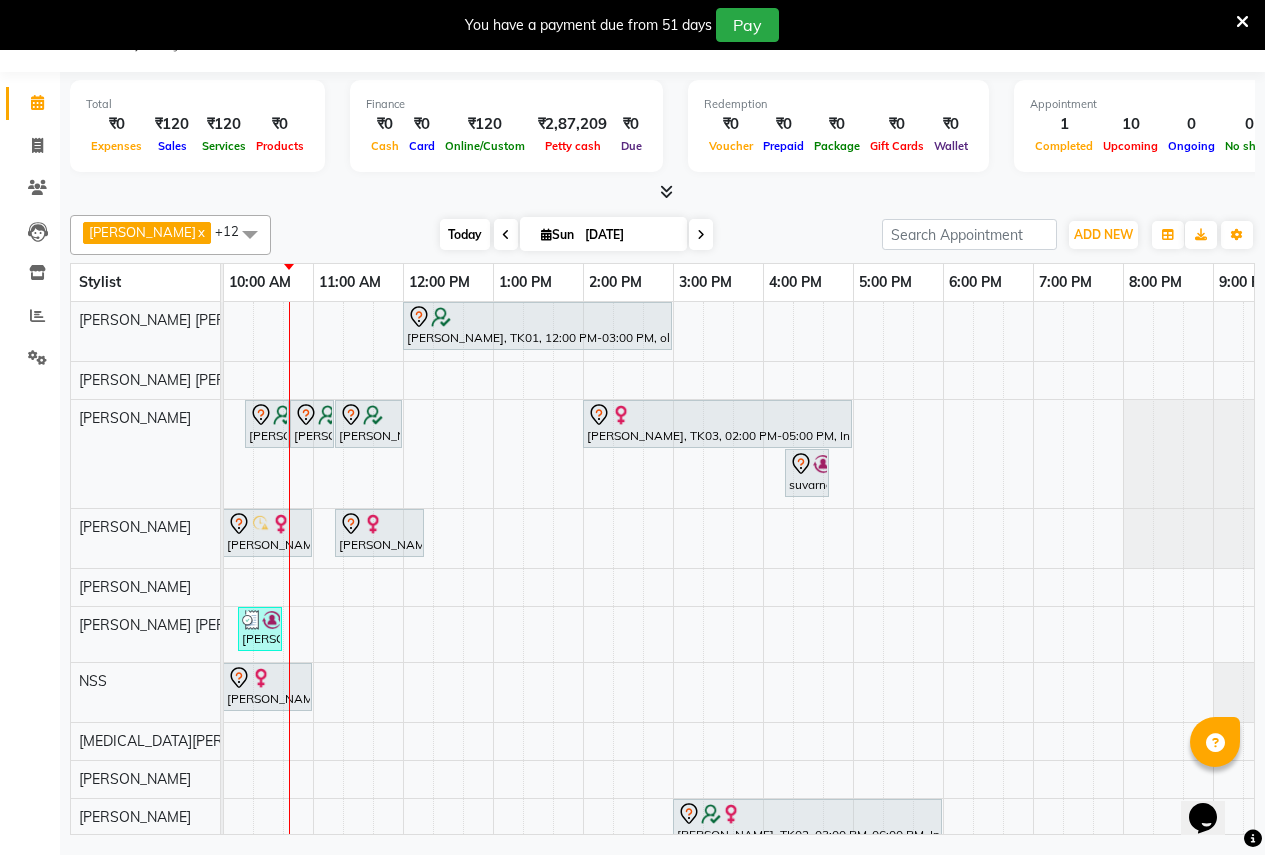scroll, scrollTop: 0, scrollLeft: 271, axis: horizontal 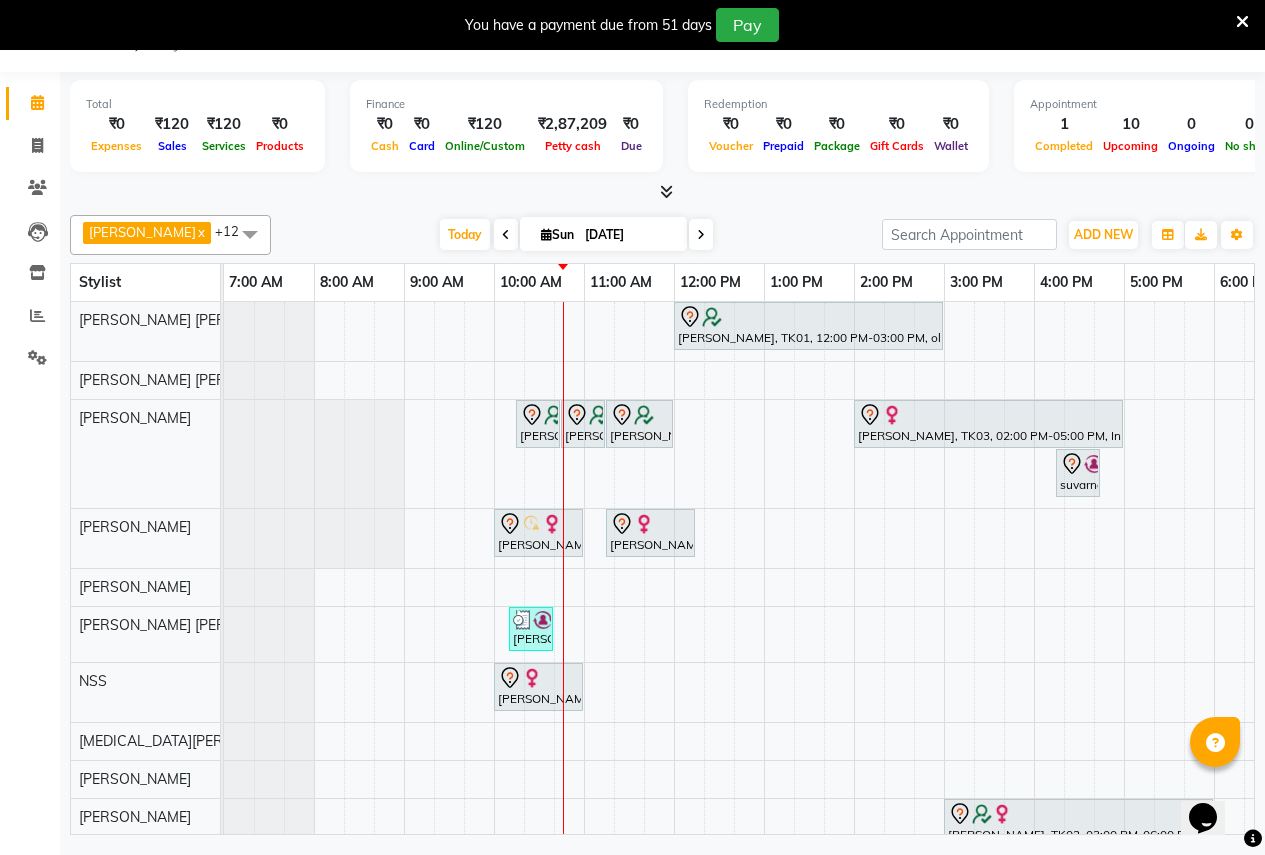 click at bounding box center (1242, 22) 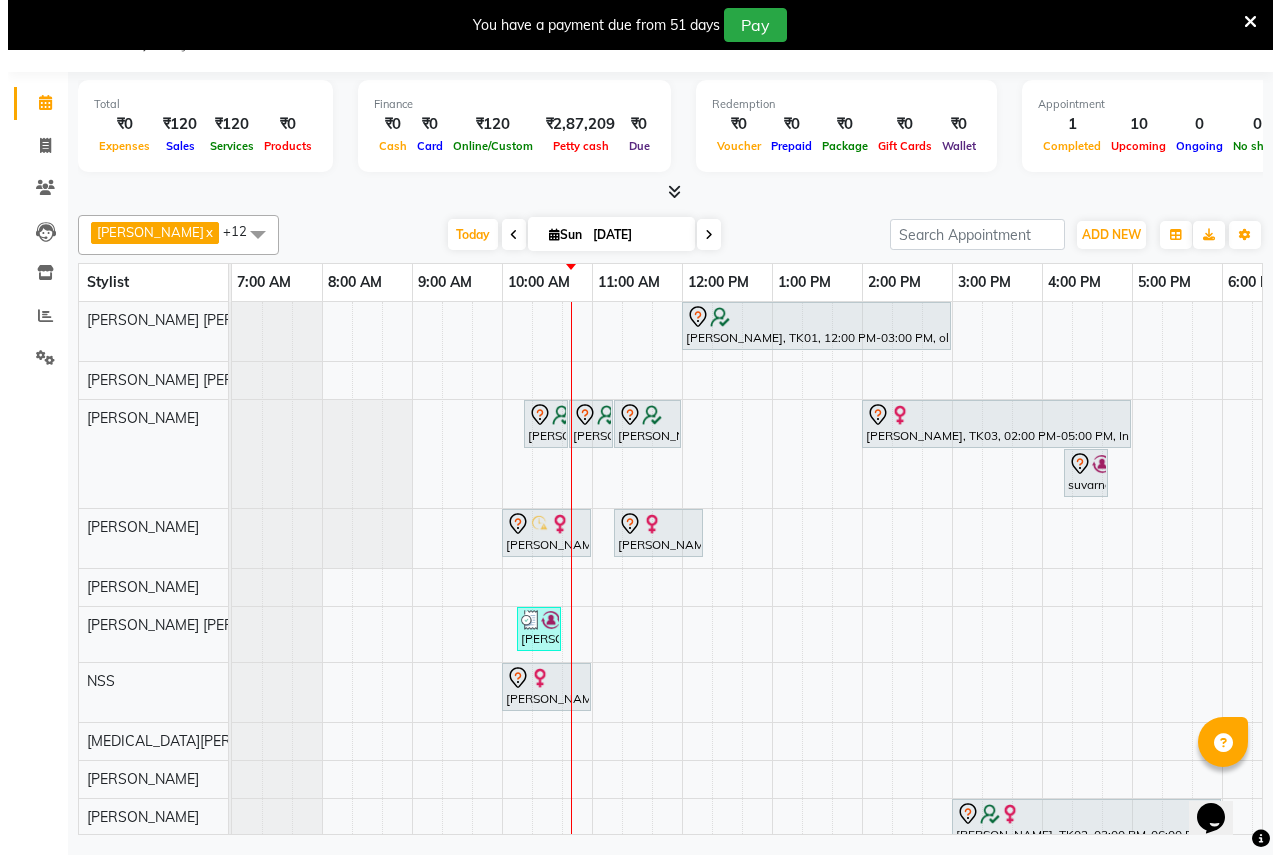 scroll, scrollTop: 0, scrollLeft: 0, axis: both 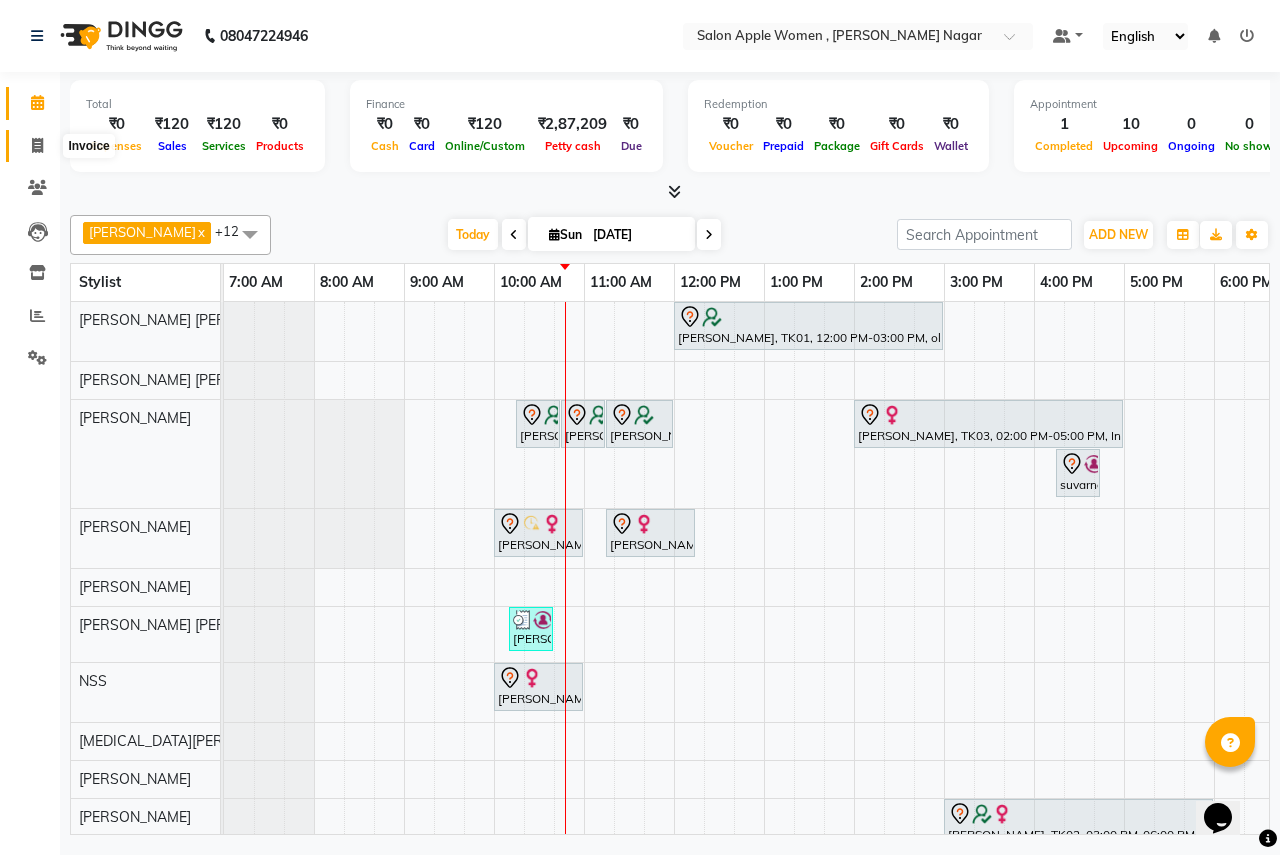 click 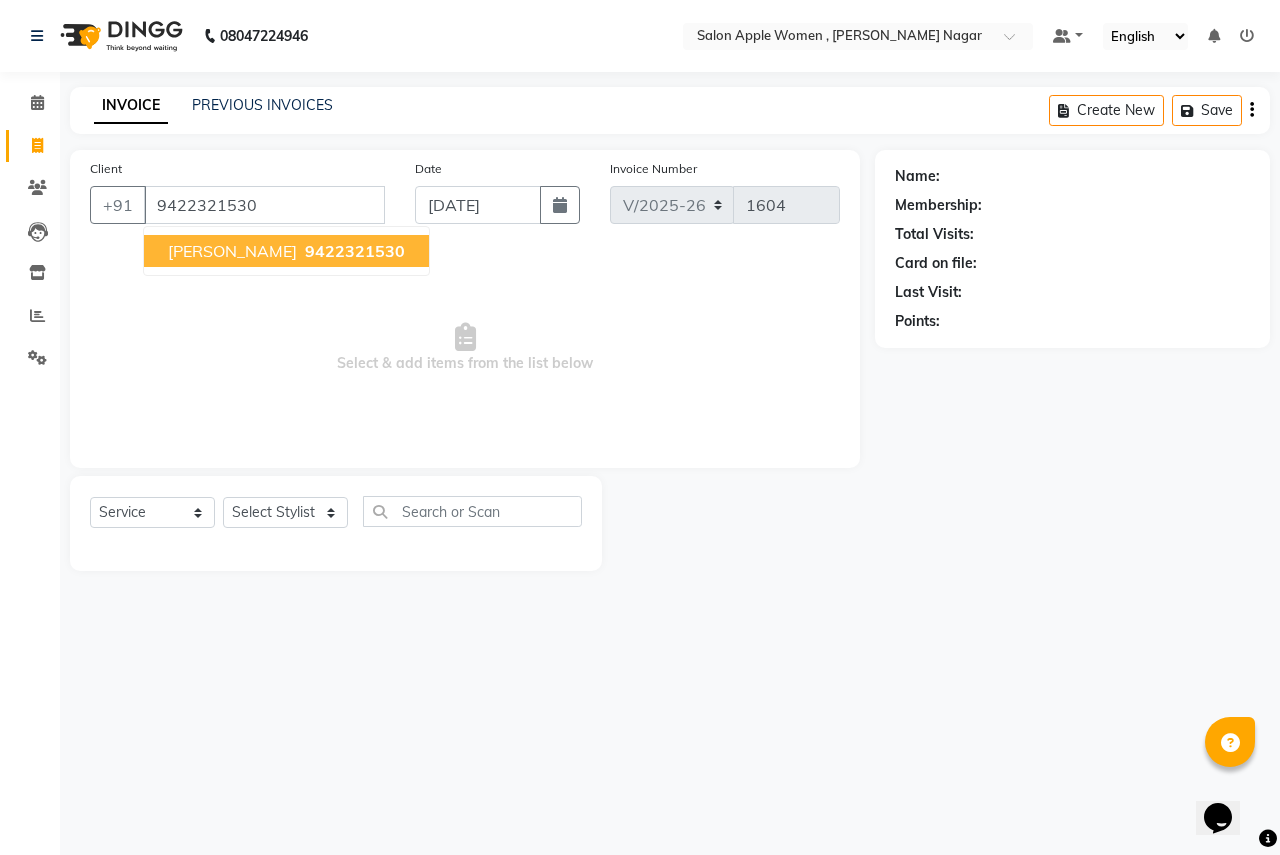 type on "9422321530" 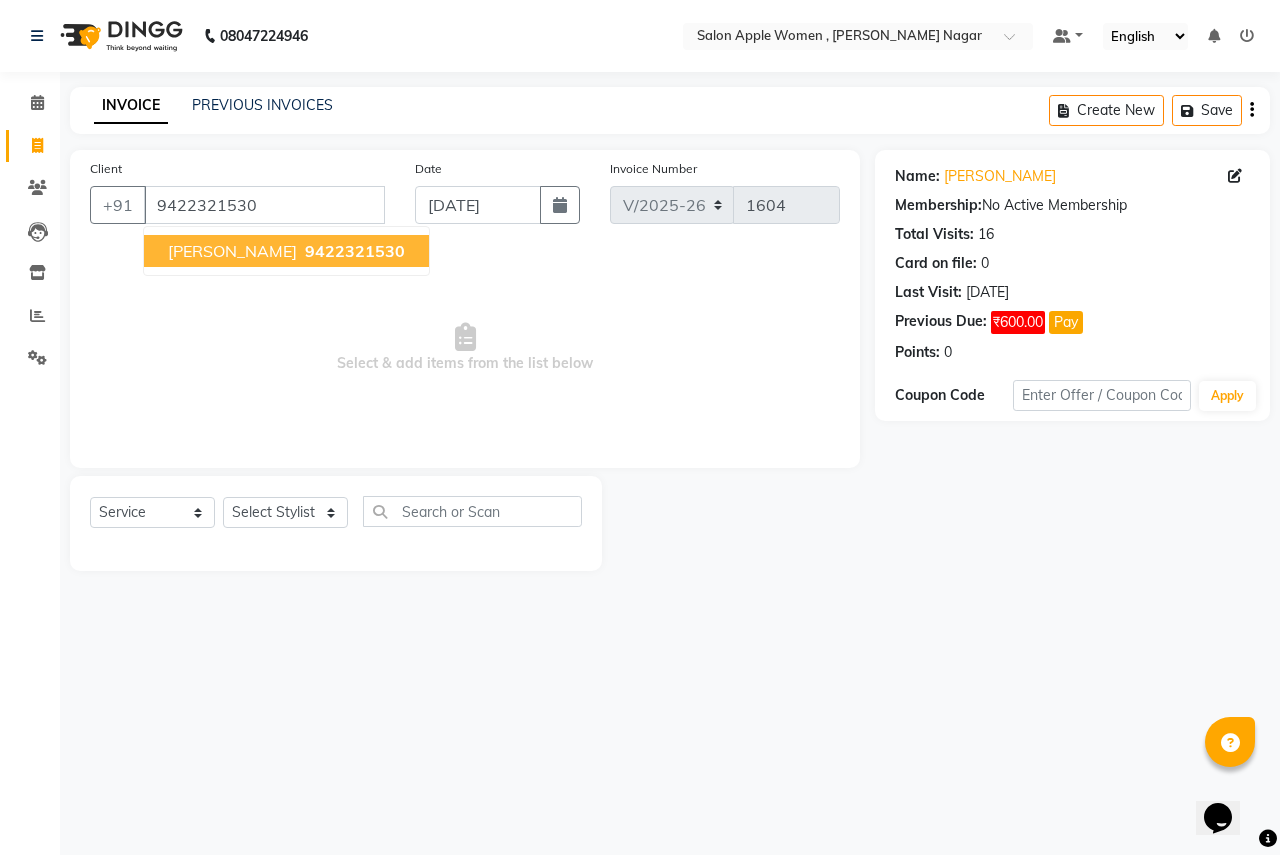 drag, startPoint x: 343, startPoint y: 250, endPoint x: 365, endPoint y: 236, distance: 26.076809 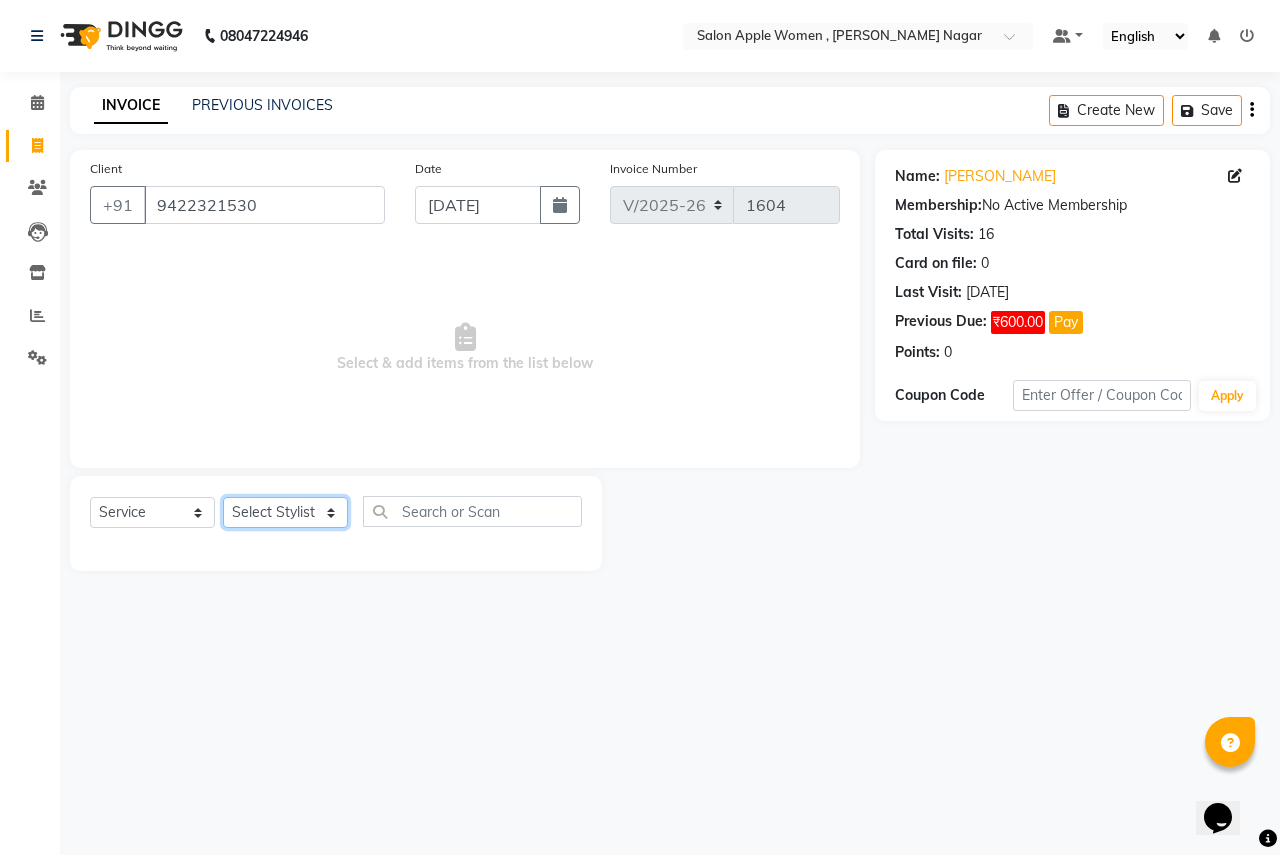 click on "Select Stylist [PERSON_NAME] [PERSON_NAME] [PERSON_NAME] [PERSON_NAME] Jyoti Rahul [PERSON_NAME] [MEDICAL_DATA][PERSON_NAME] [PERSON_NAME] NSS Pratibha Paswan [PERSON_NAME] [PERSON_NAME] Reception  Reshma Operations Head [PERSON_NAME] [PERSON_NAME] [PERSON_NAME]" 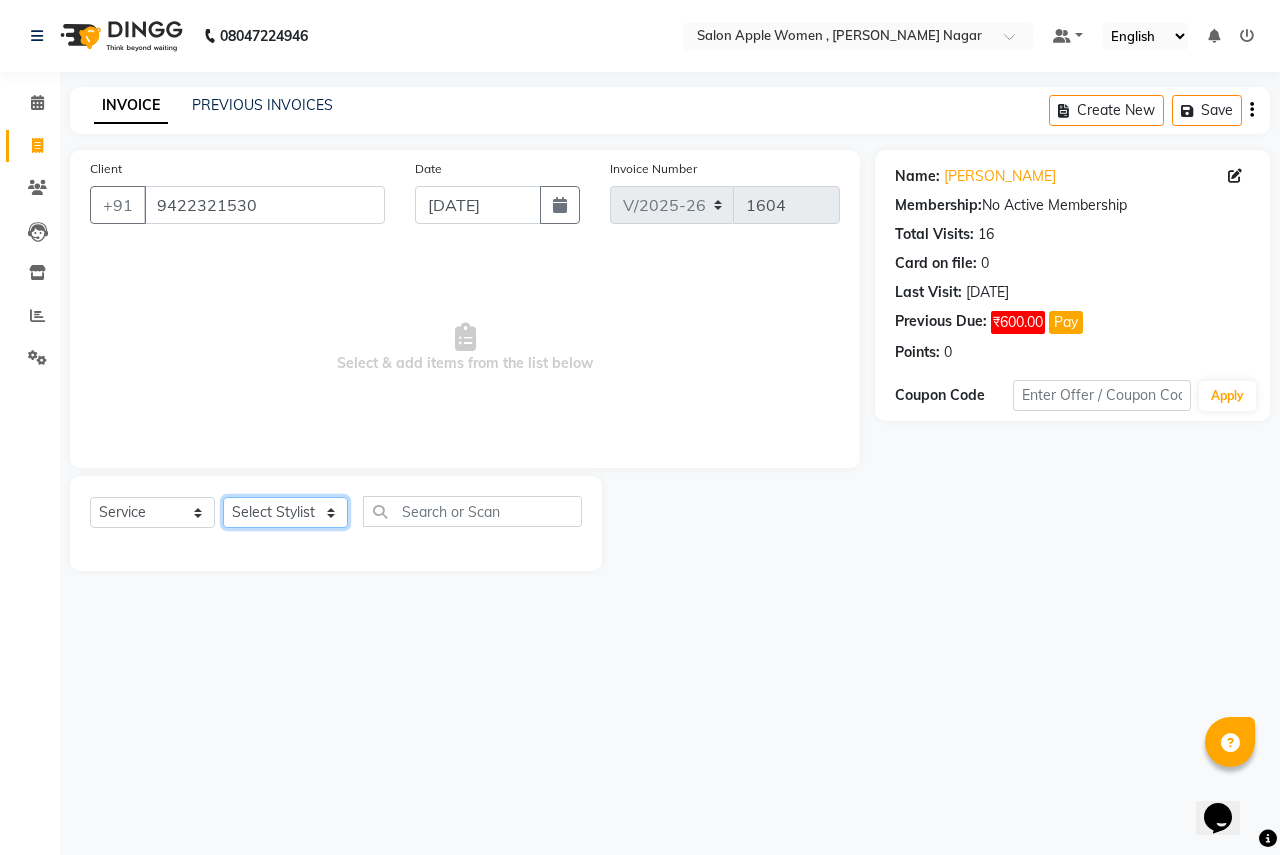 select on "57564" 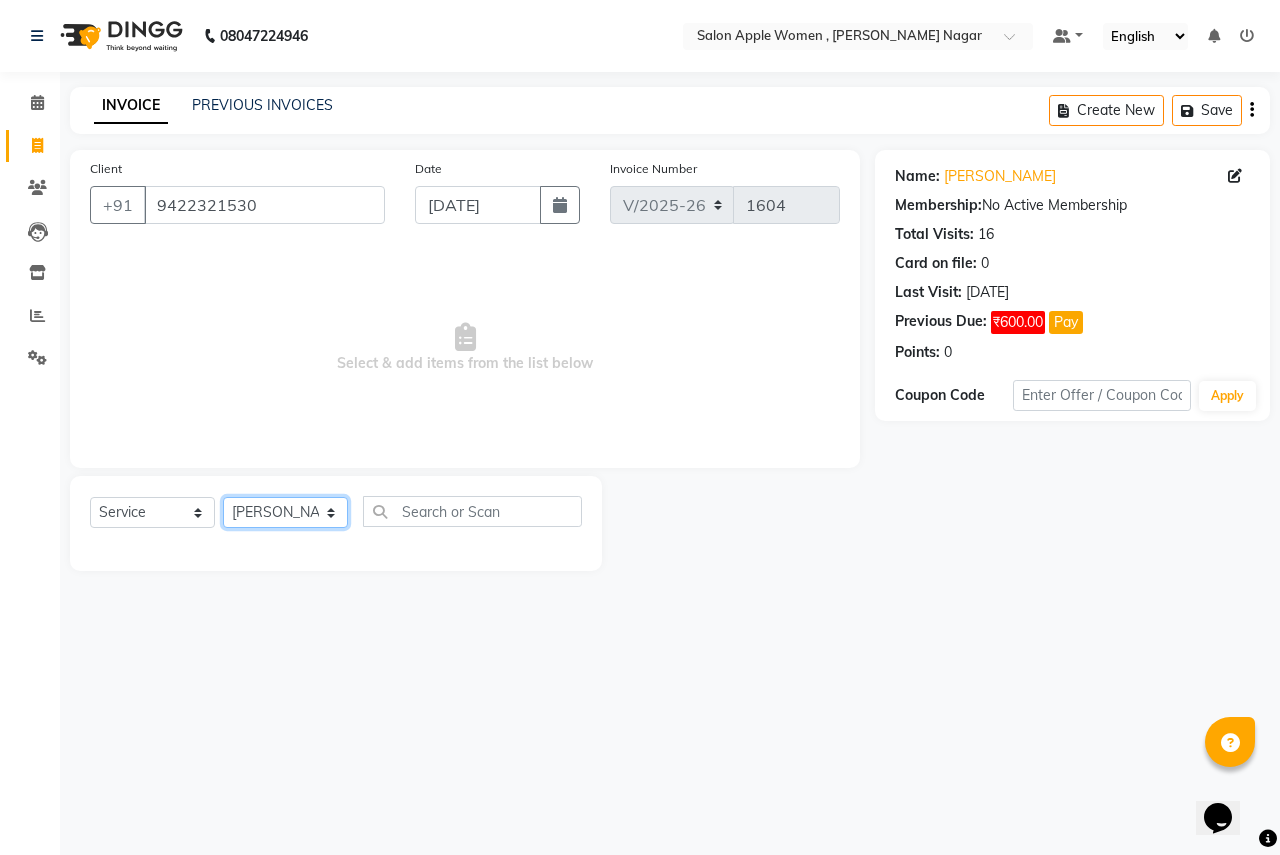 click on "Select Stylist [PERSON_NAME] [PERSON_NAME] [PERSON_NAME] [PERSON_NAME] Jyoti Rahul [PERSON_NAME] [MEDICAL_DATA][PERSON_NAME] [PERSON_NAME] NSS Pratibha Paswan [PERSON_NAME] [PERSON_NAME] Reception  Reshma Operations Head [PERSON_NAME] [PERSON_NAME] [PERSON_NAME]" 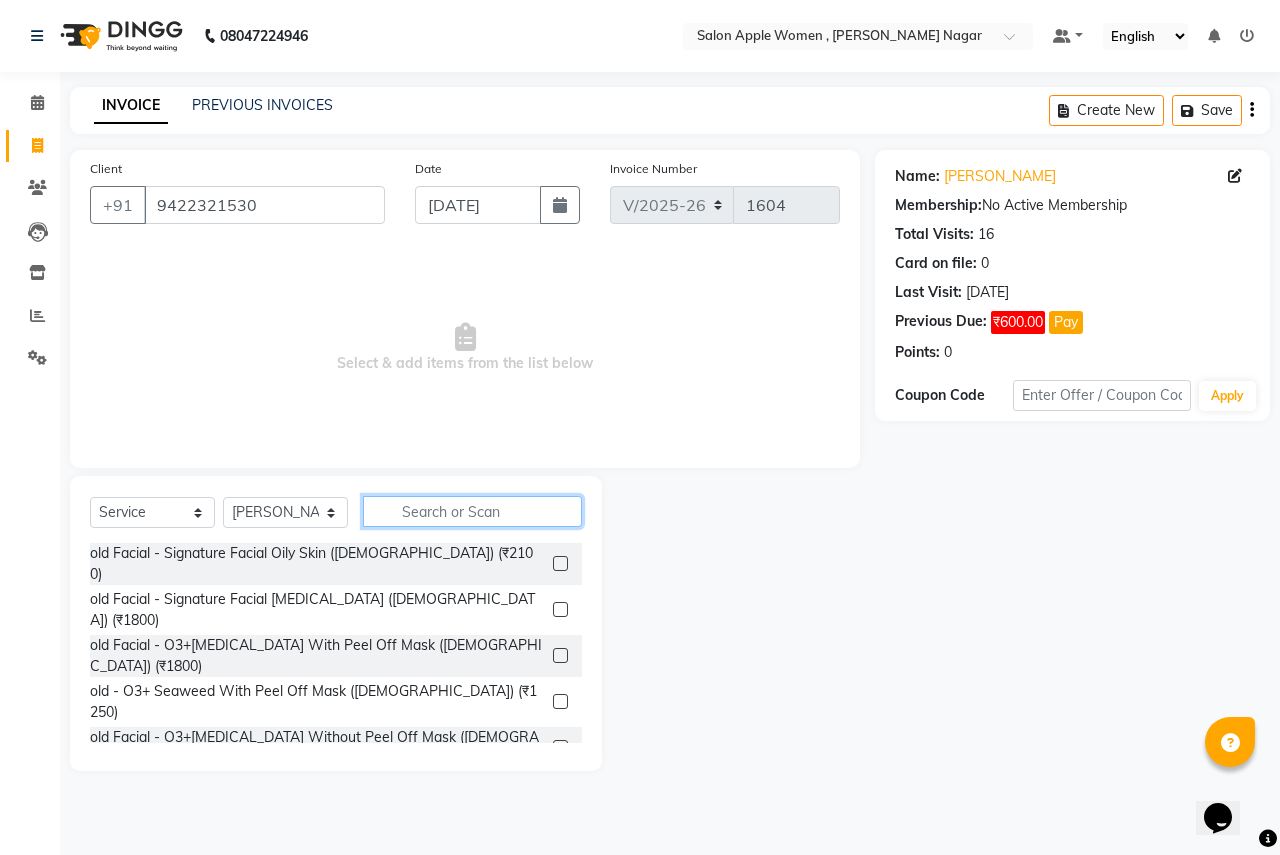 click 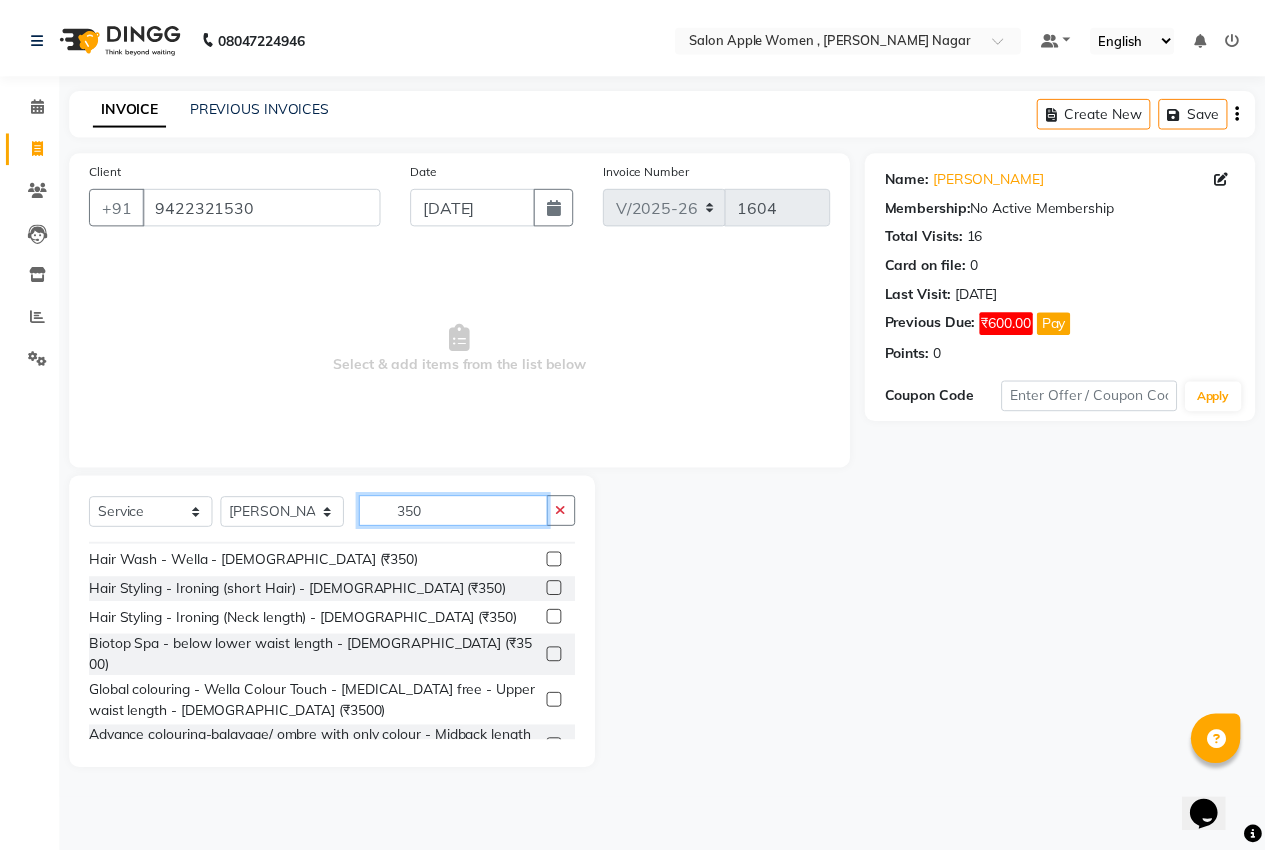 scroll, scrollTop: 394, scrollLeft: 0, axis: vertical 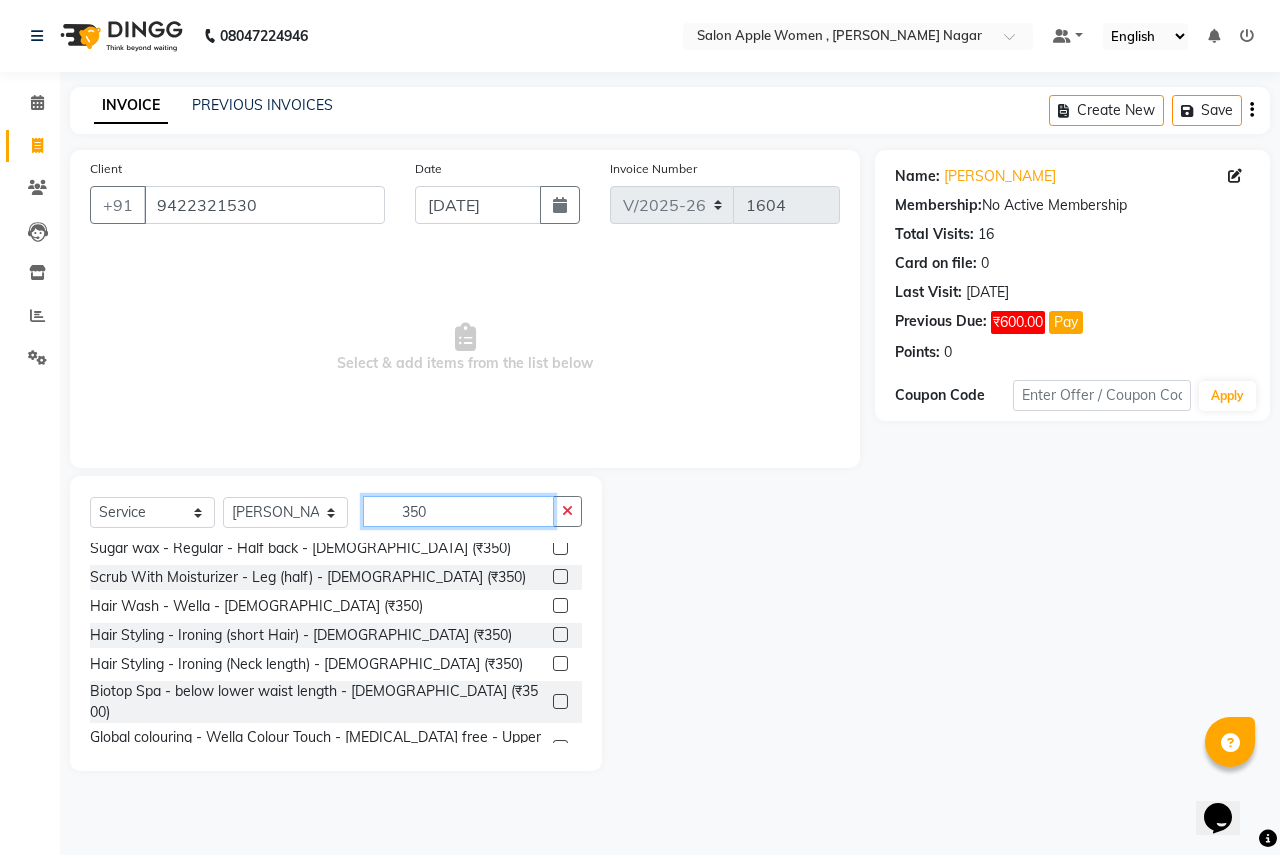 type on "350" 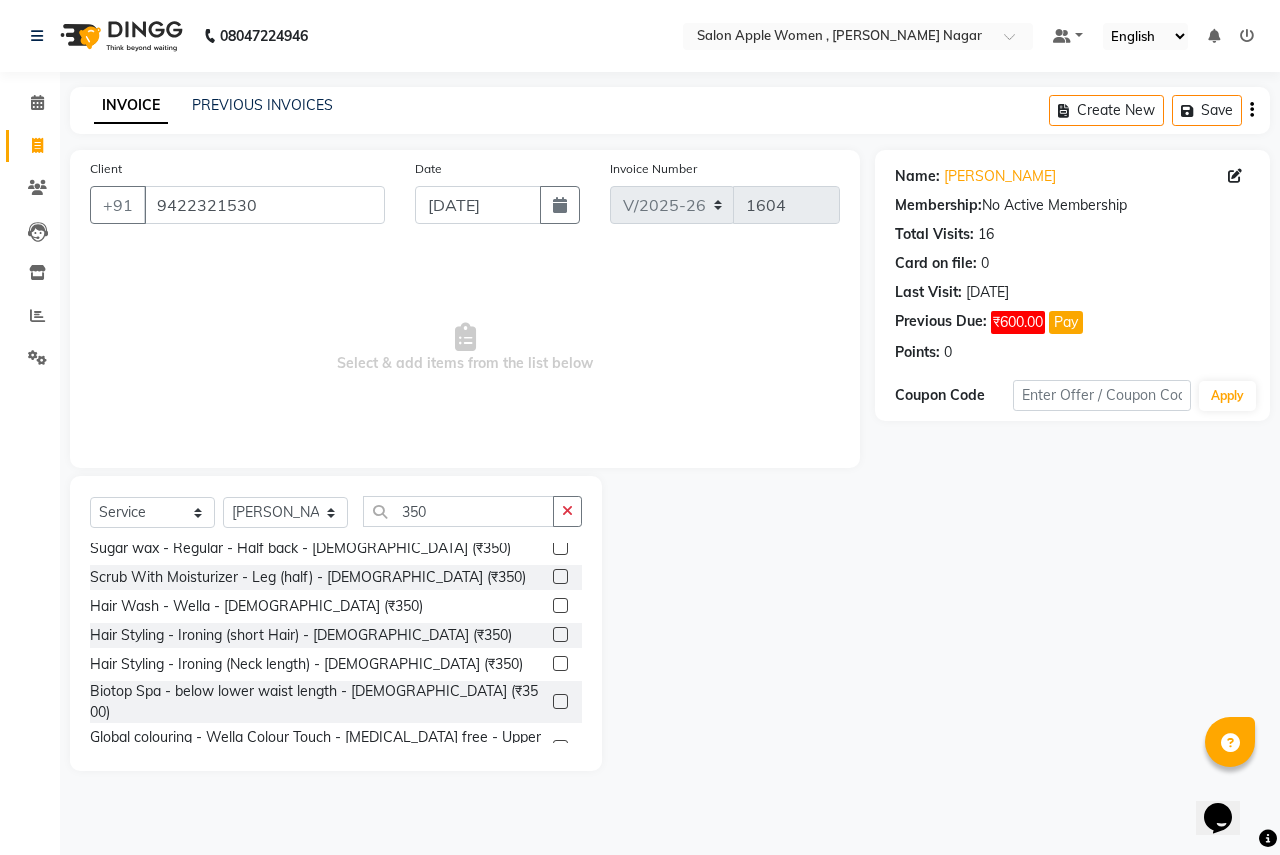 click 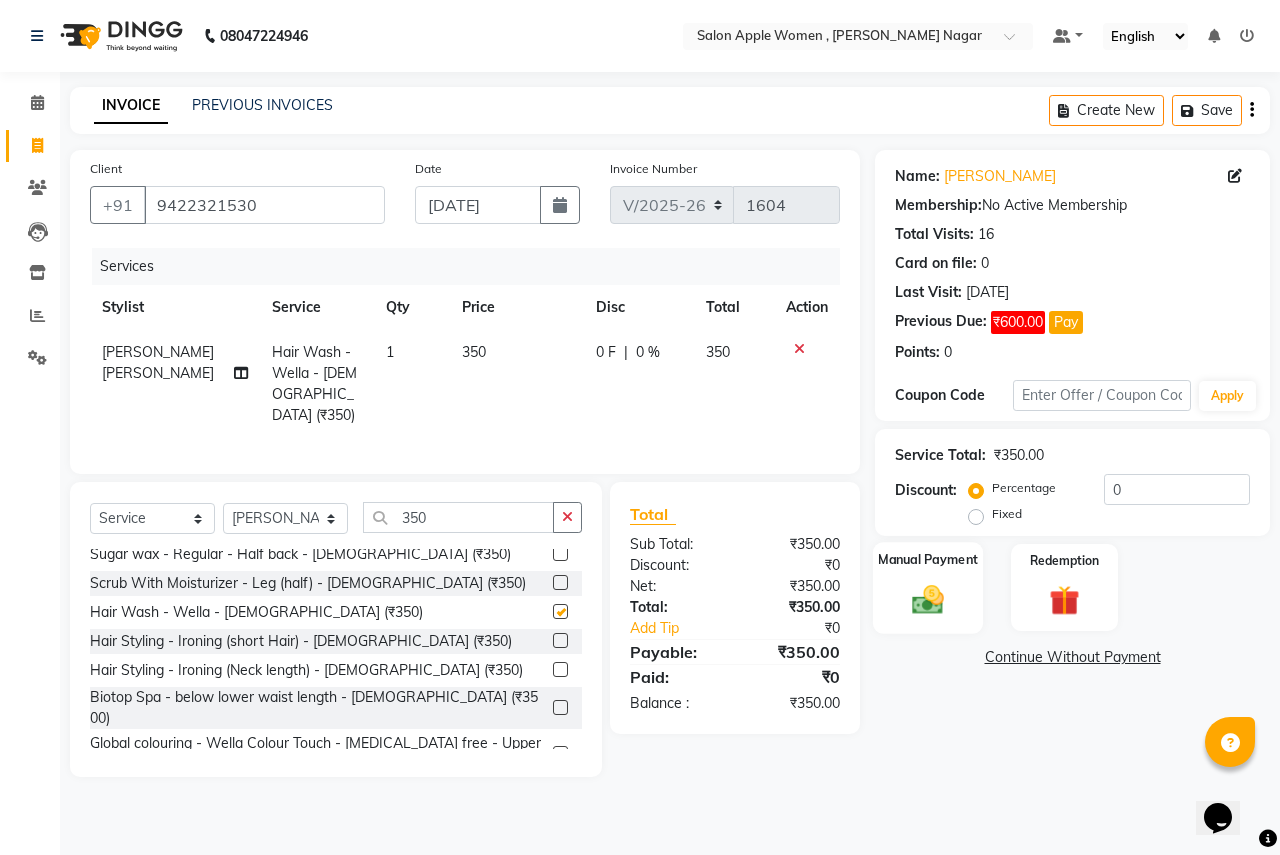 checkbox on "false" 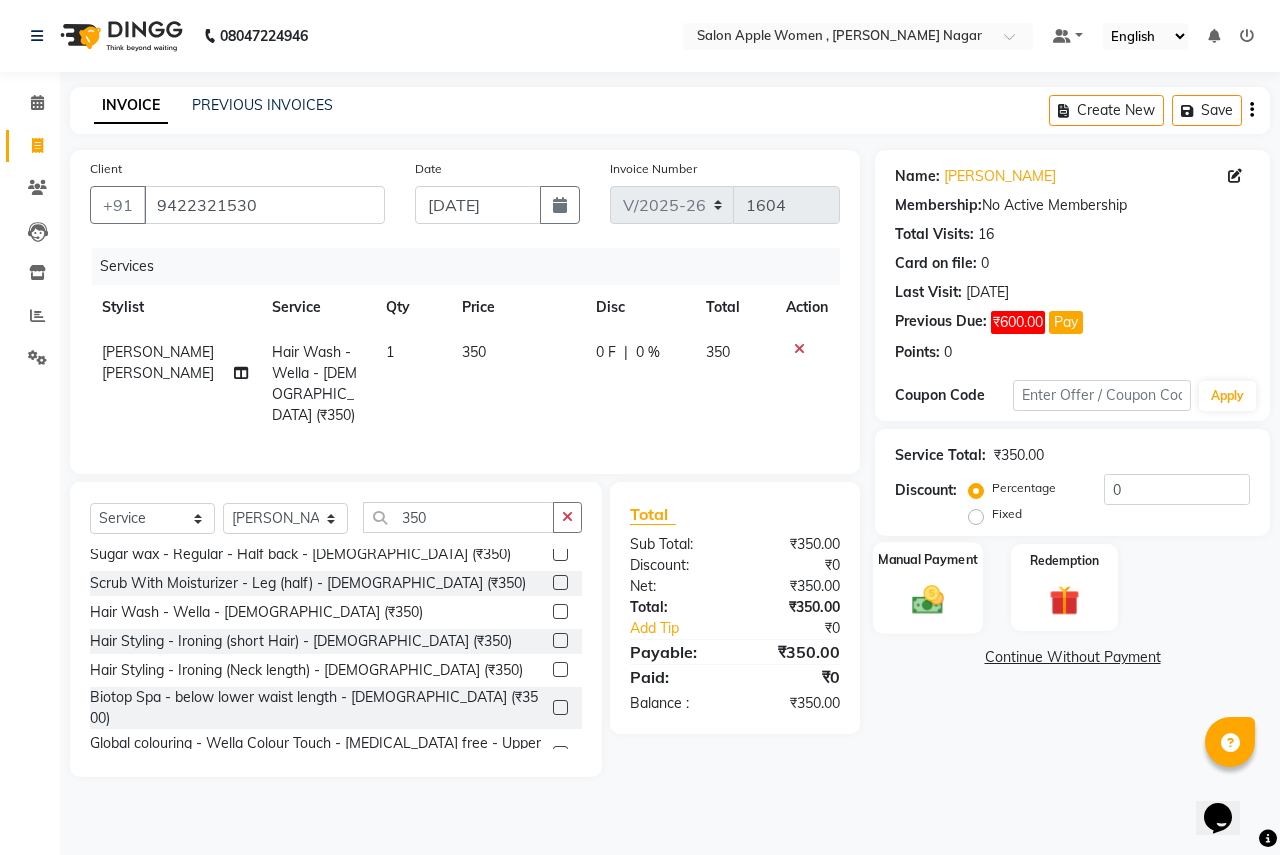 click 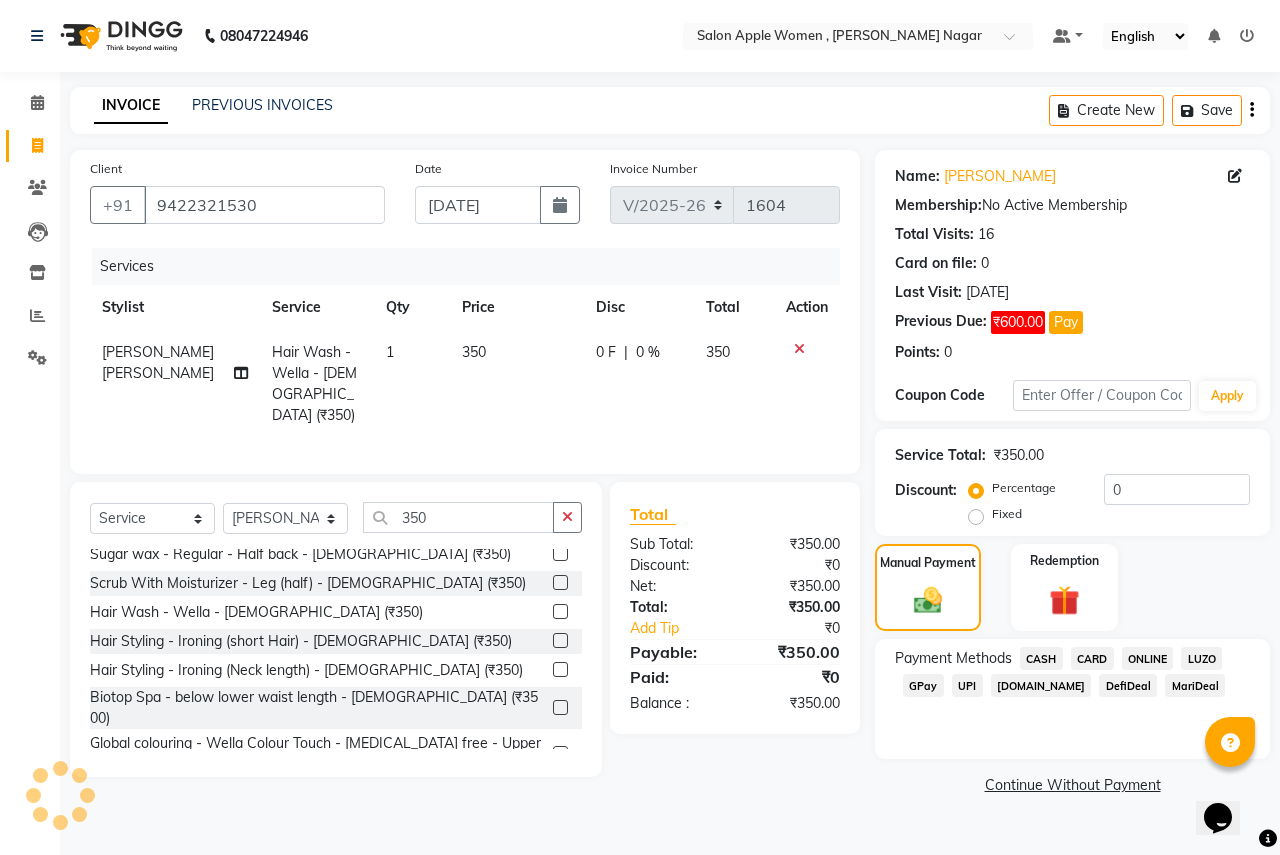 click on "ONLINE" 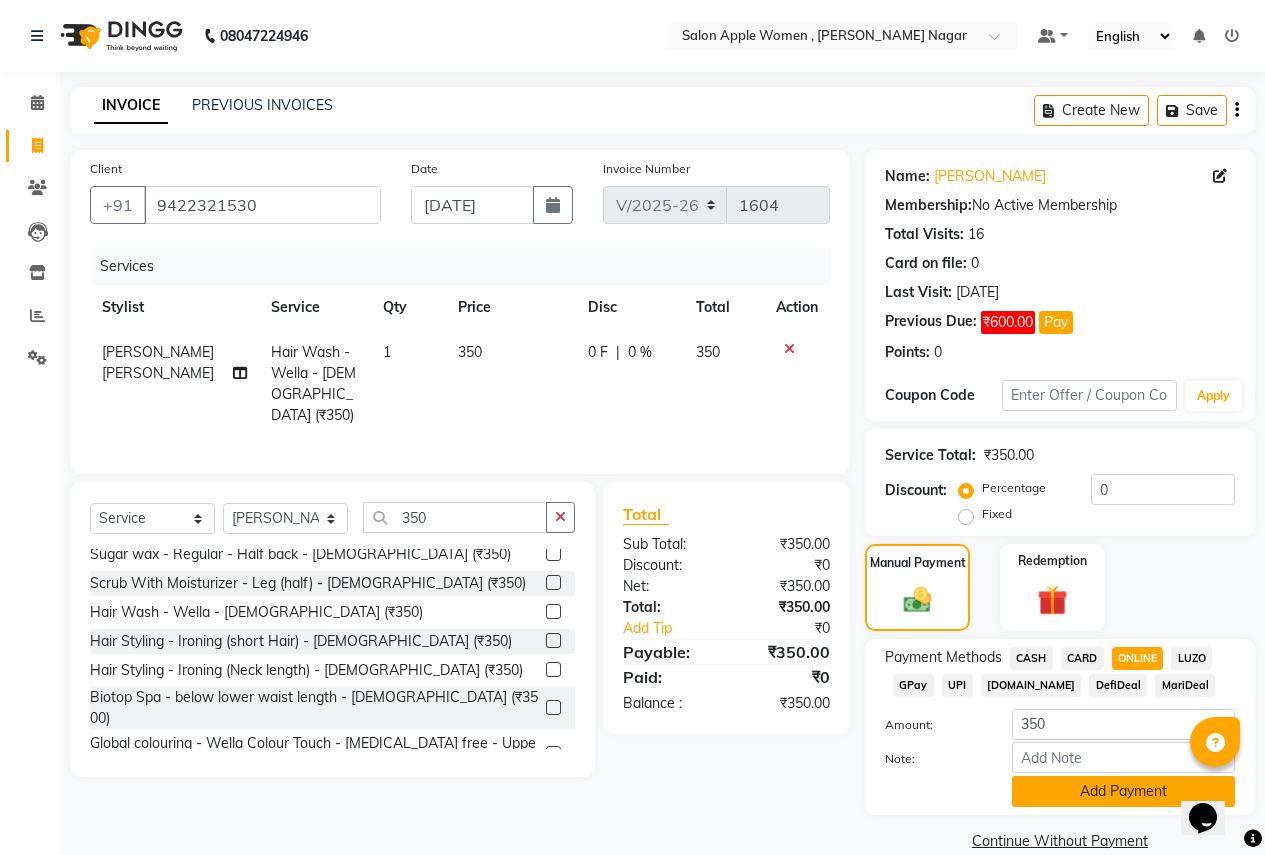 click on "Add Payment" 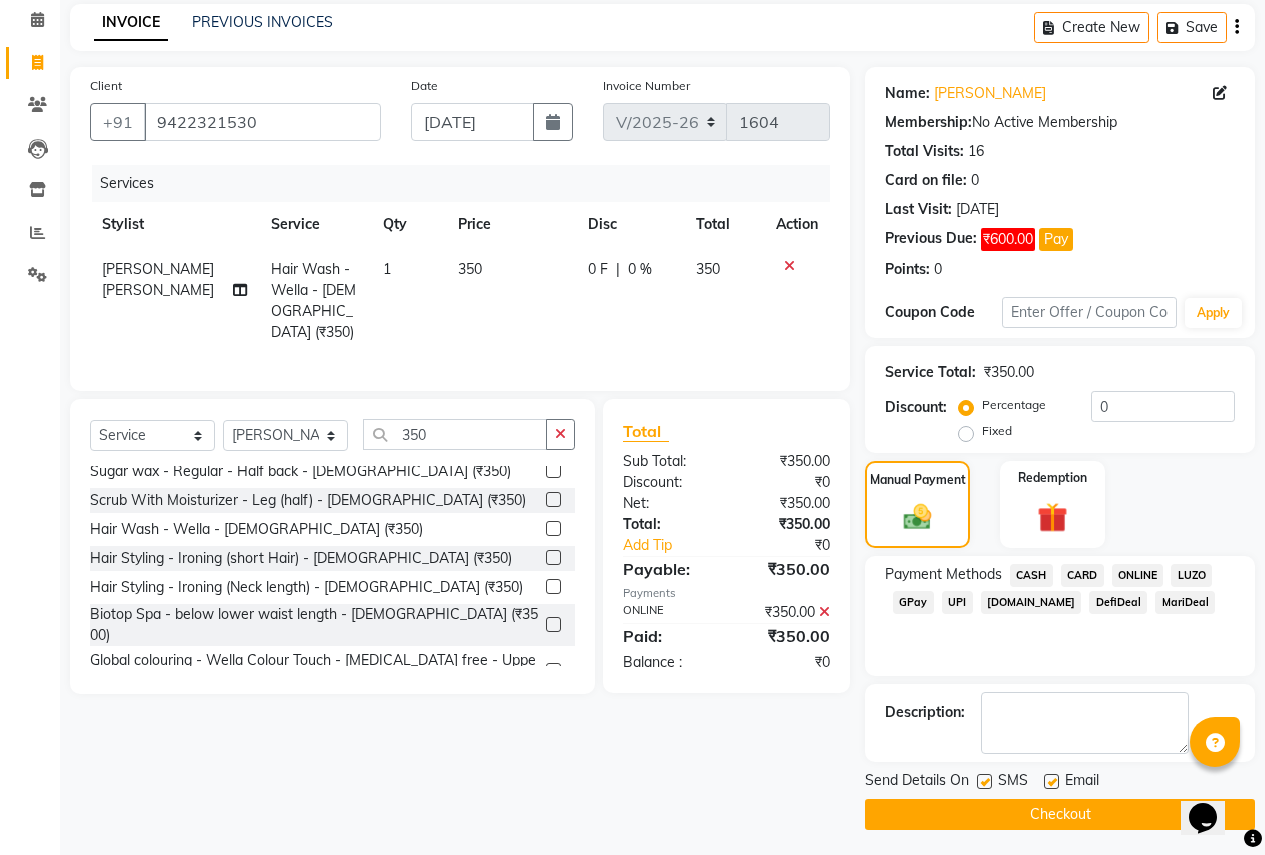 scroll, scrollTop: 88, scrollLeft: 0, axis: vertical 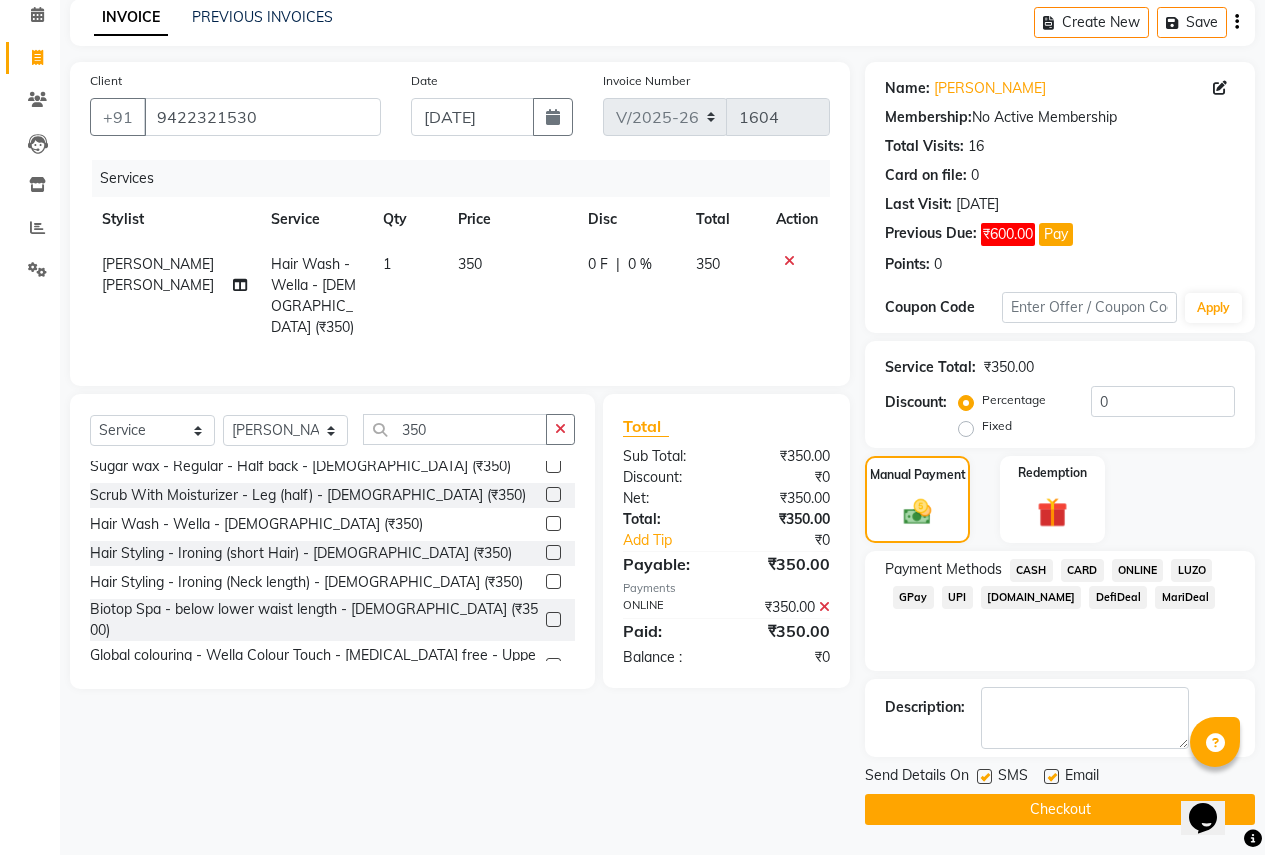 click on "Checkout" 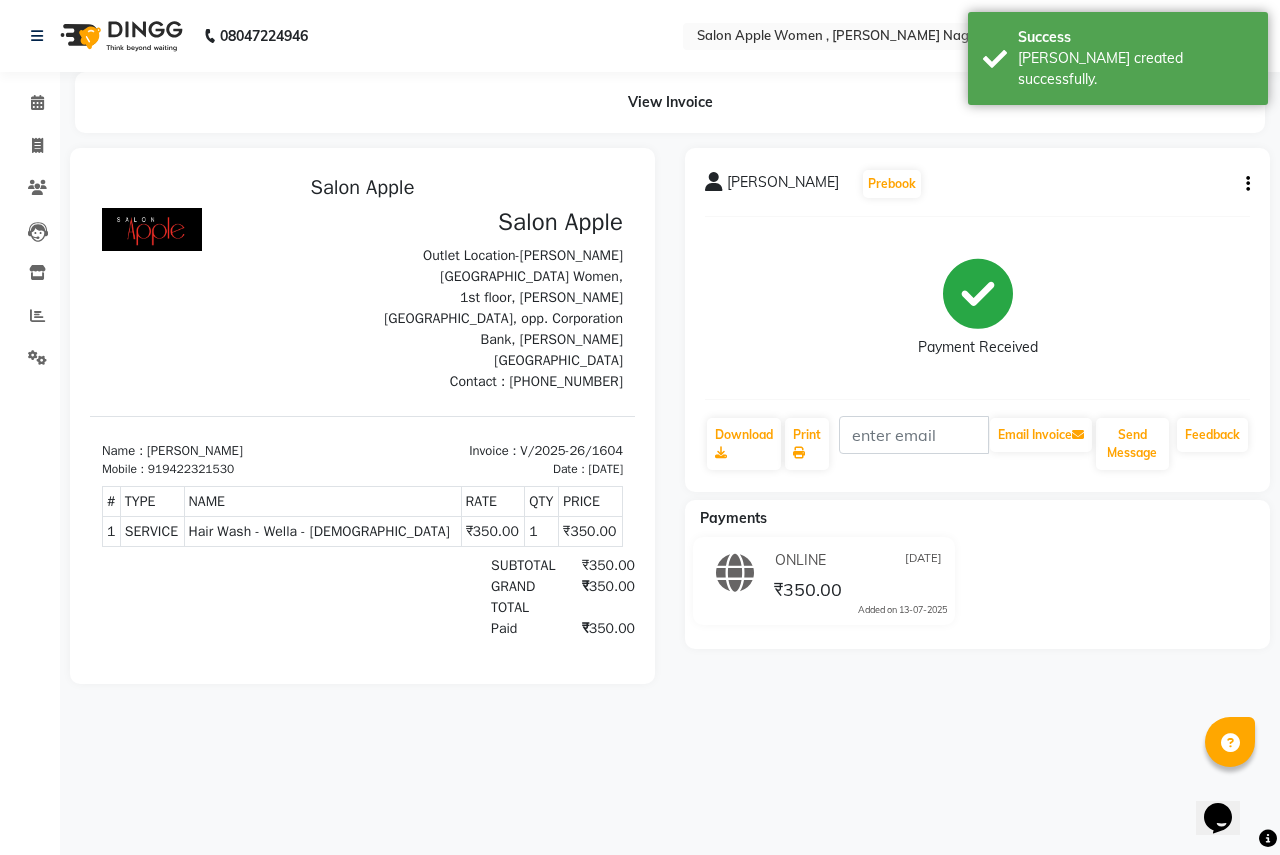 scroll, scrollTop: 0, scrollLeft: 0, axis: both 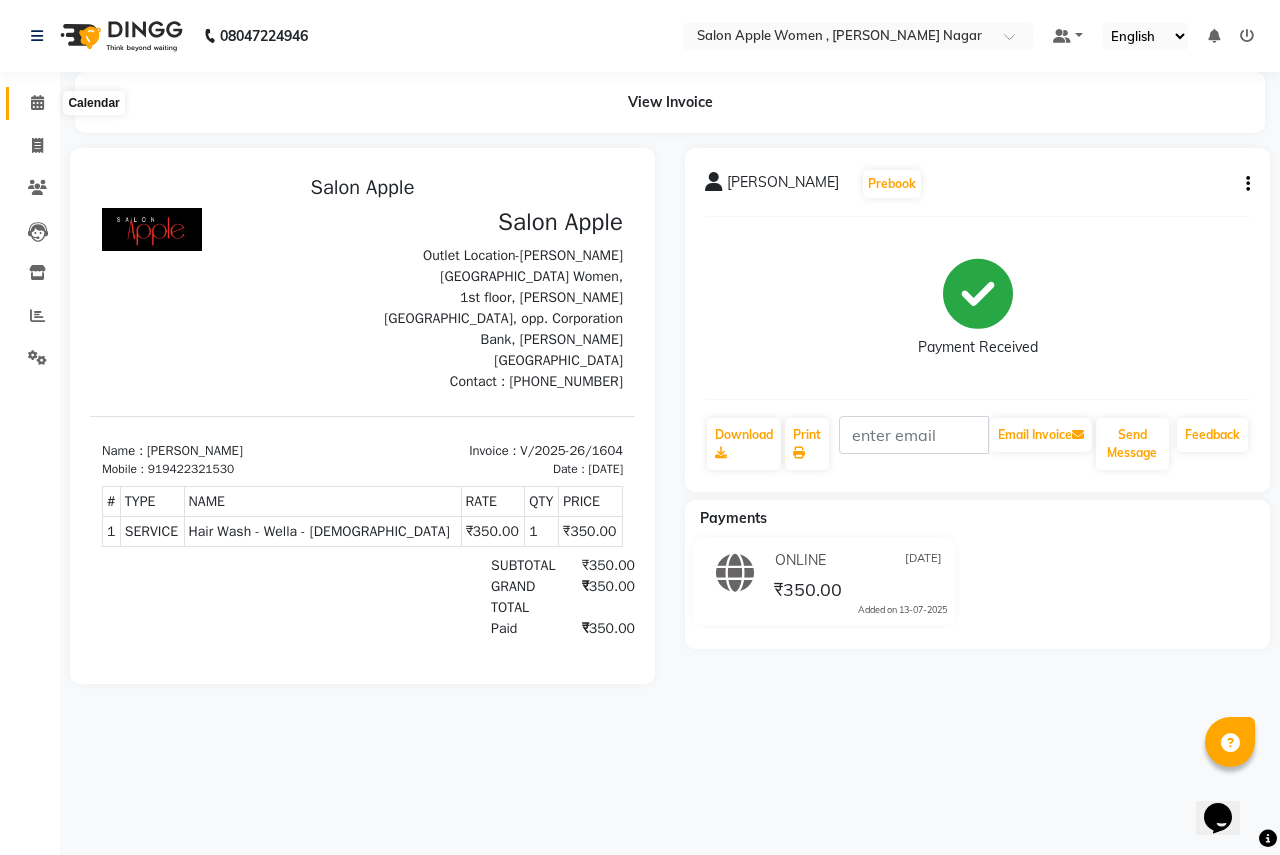 click 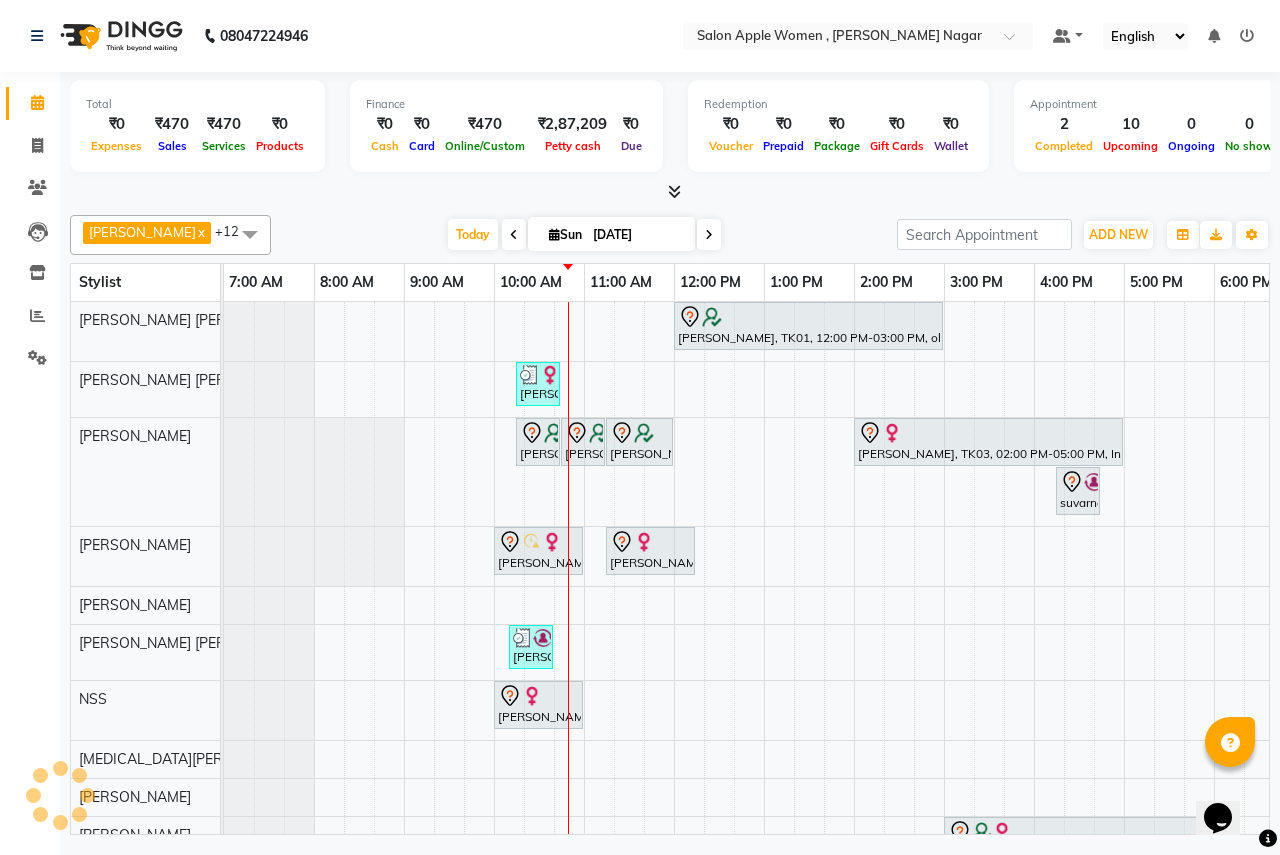 scroll, scrollTop: 0, scrollLeft: 0, axis: both 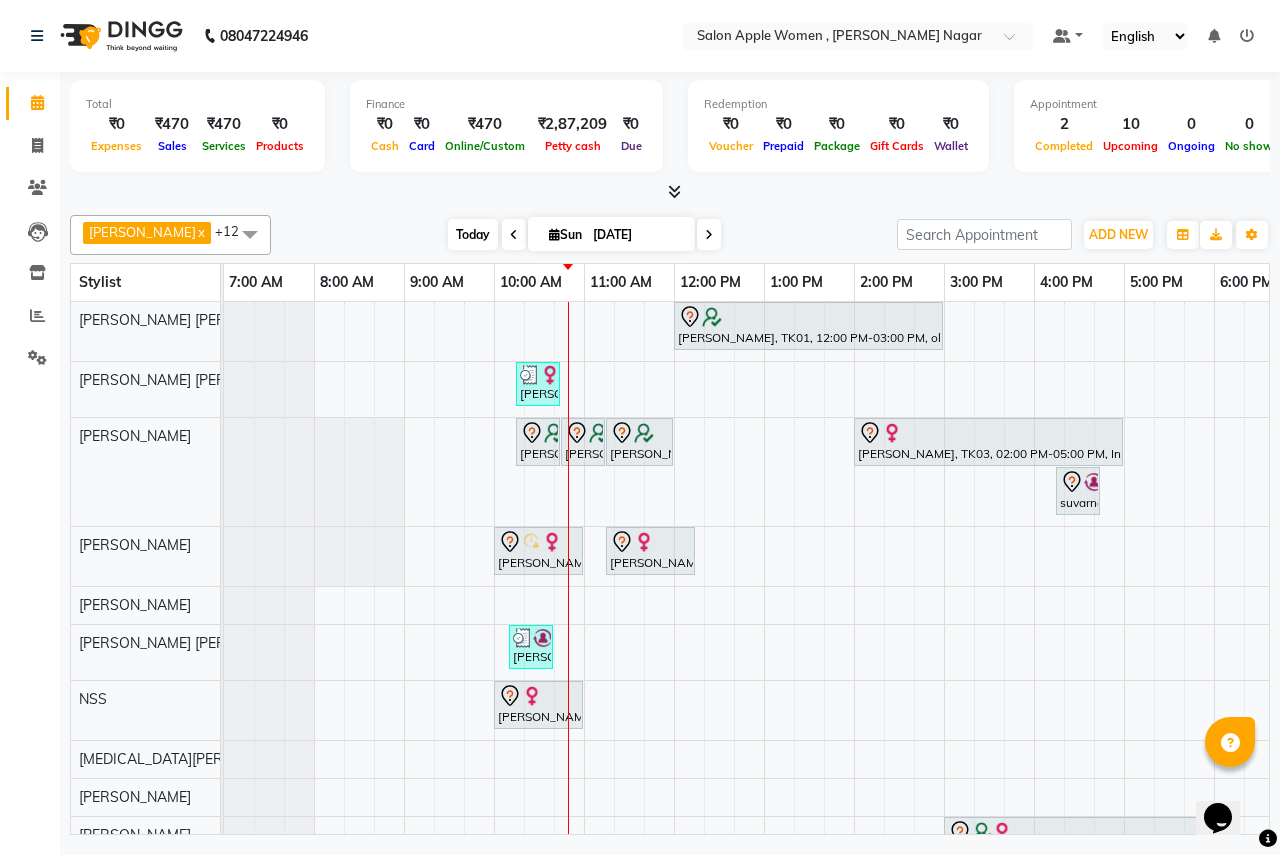 click on "Today" at bounding box center [473, 234] 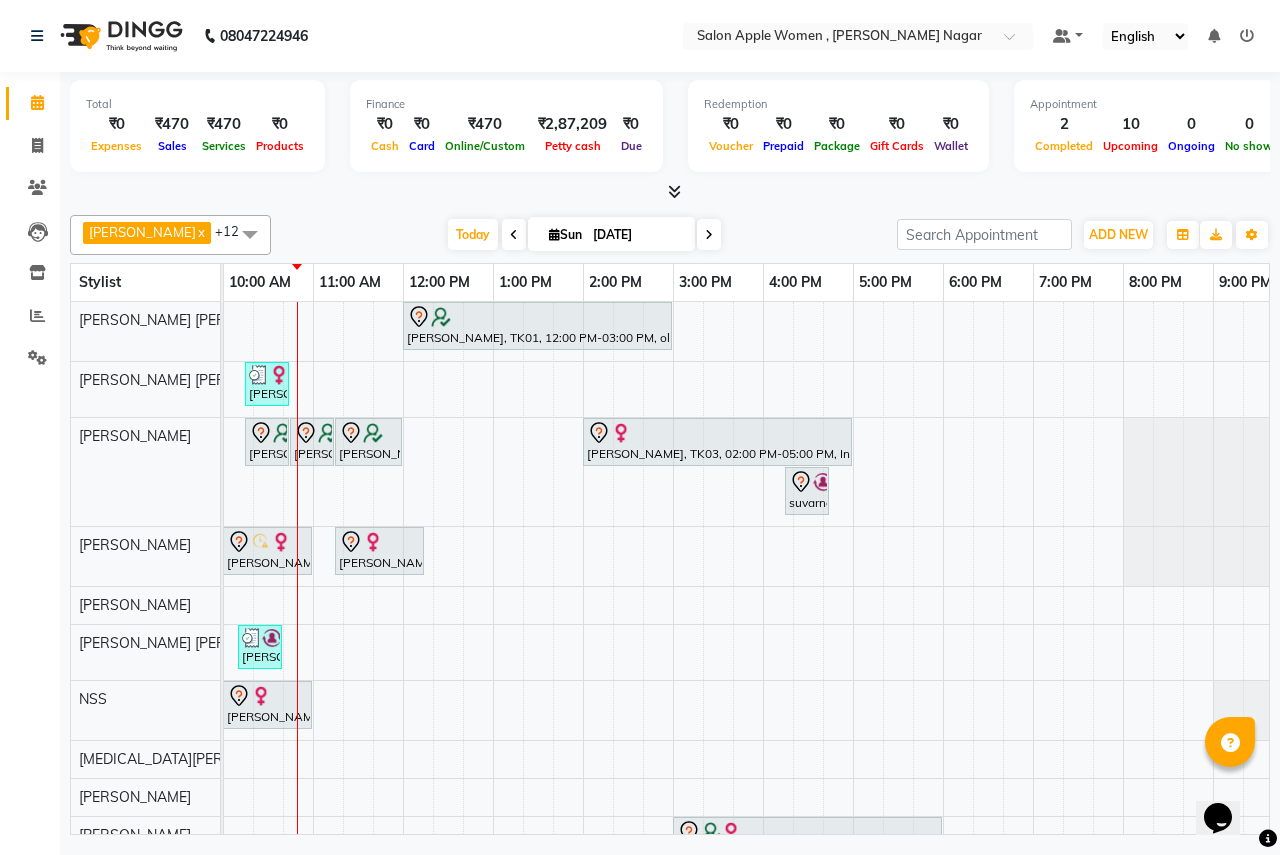 scroll, scrollTop: 0, scrollLeft: 0, axis: both 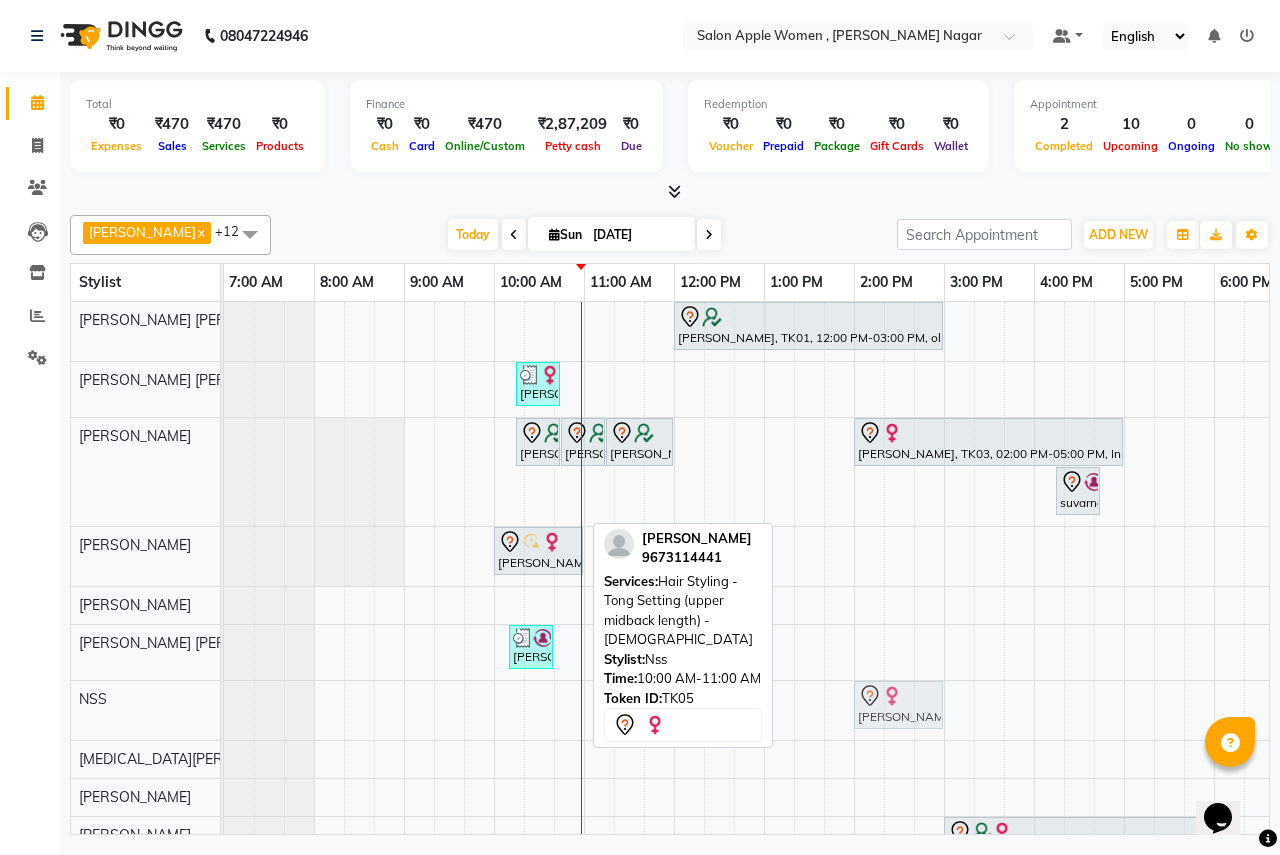 drag, startPoint x: 554, startPoint y: 696, endPoint x: 902, endPoint y: 689, distance: 348.0704 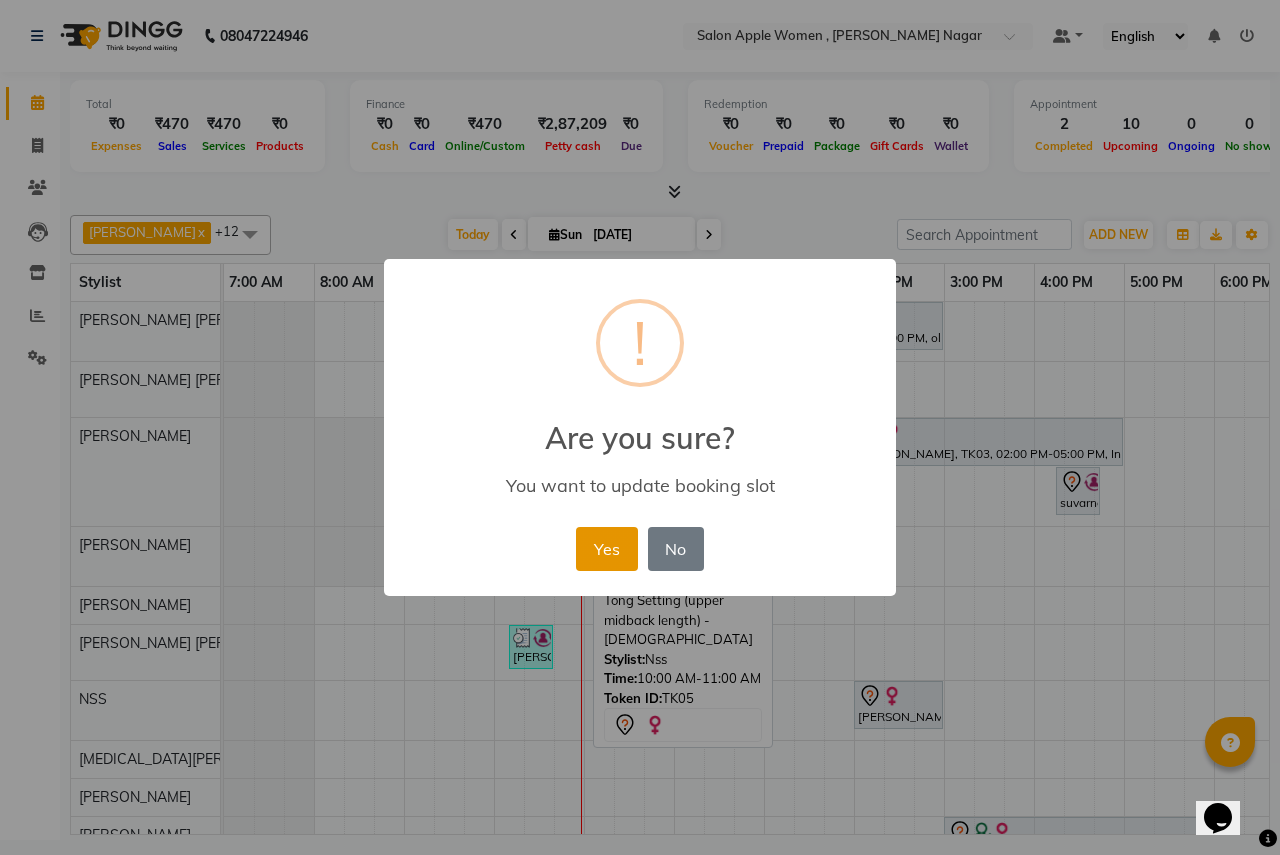 click on "Yes" at bounding box center (606, 549) 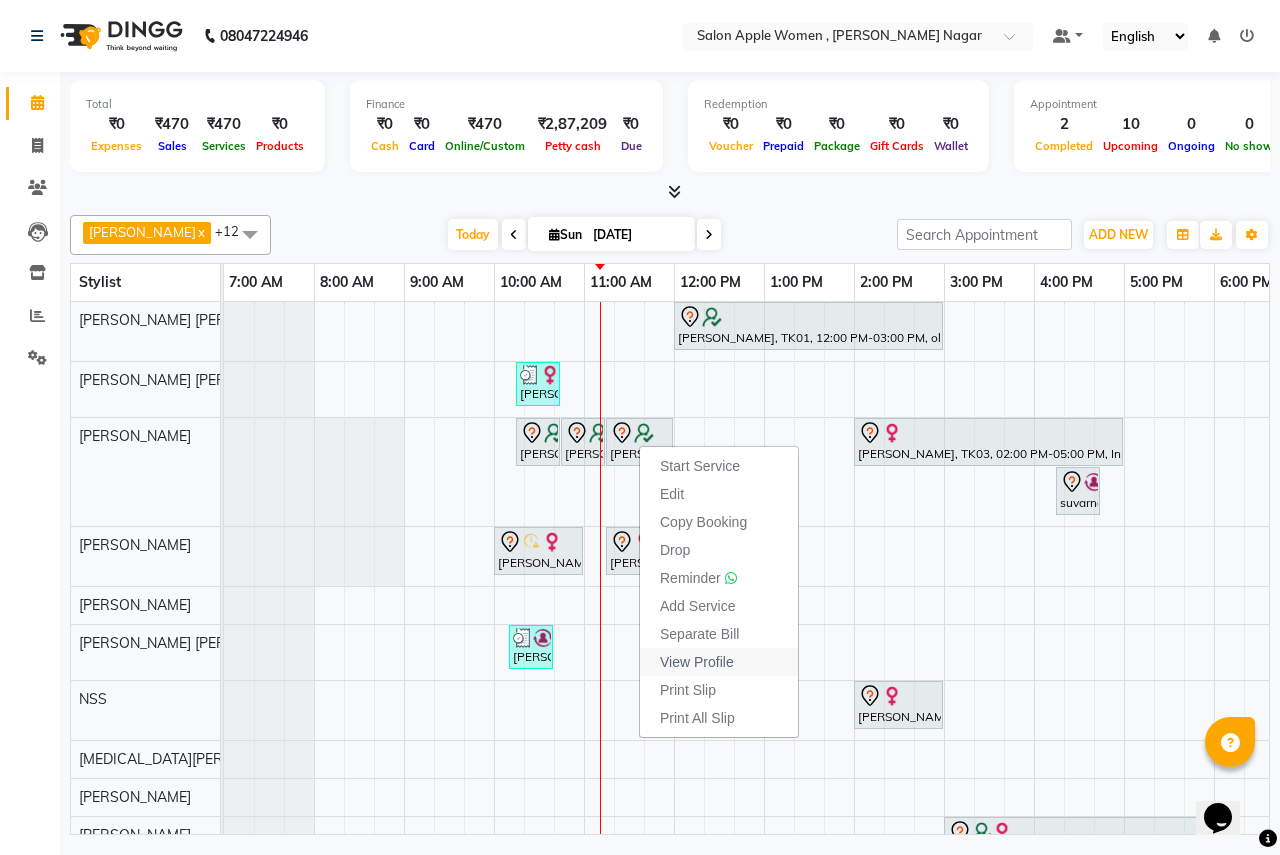 click on "View Profile" at bounding box center [697, 662] 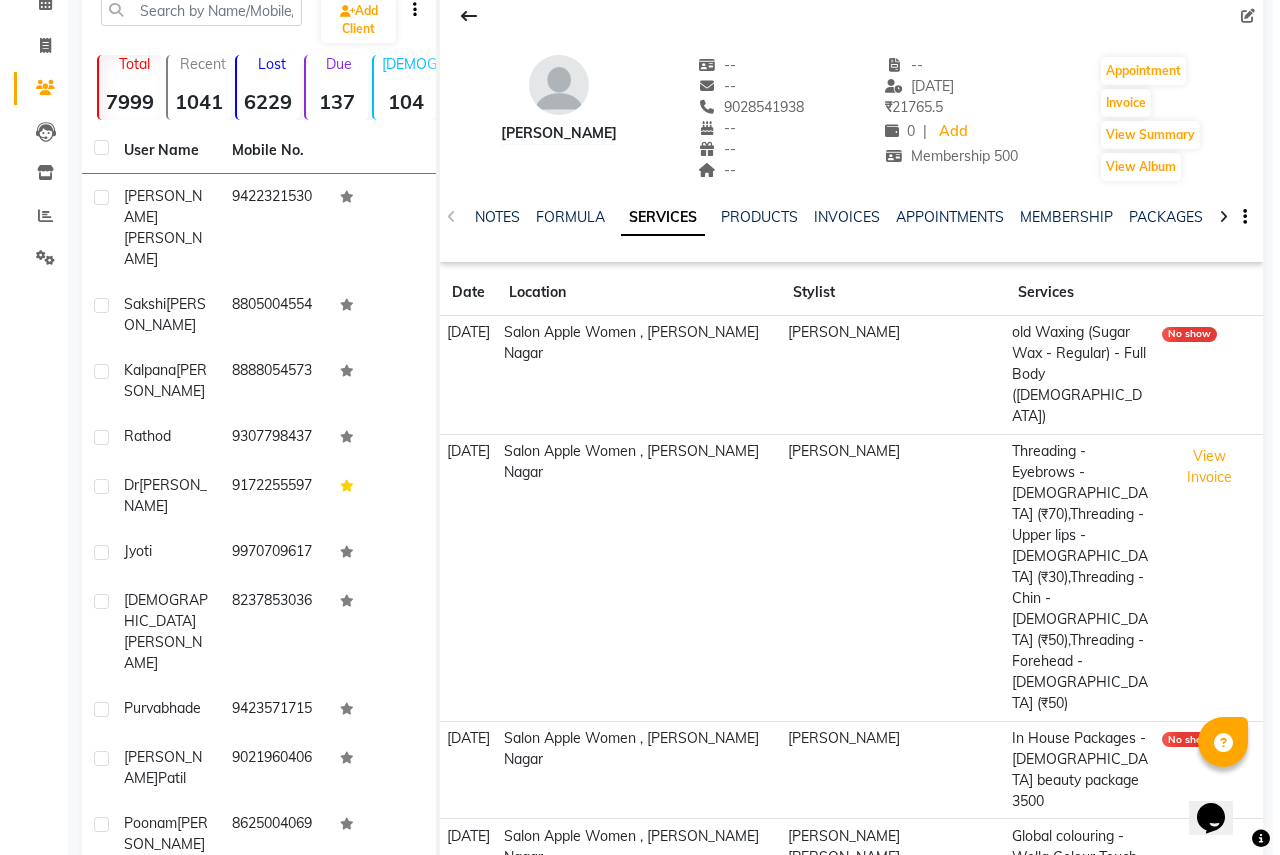 scroll, scrollTop: 0, scrollLeft: 0, axis: both 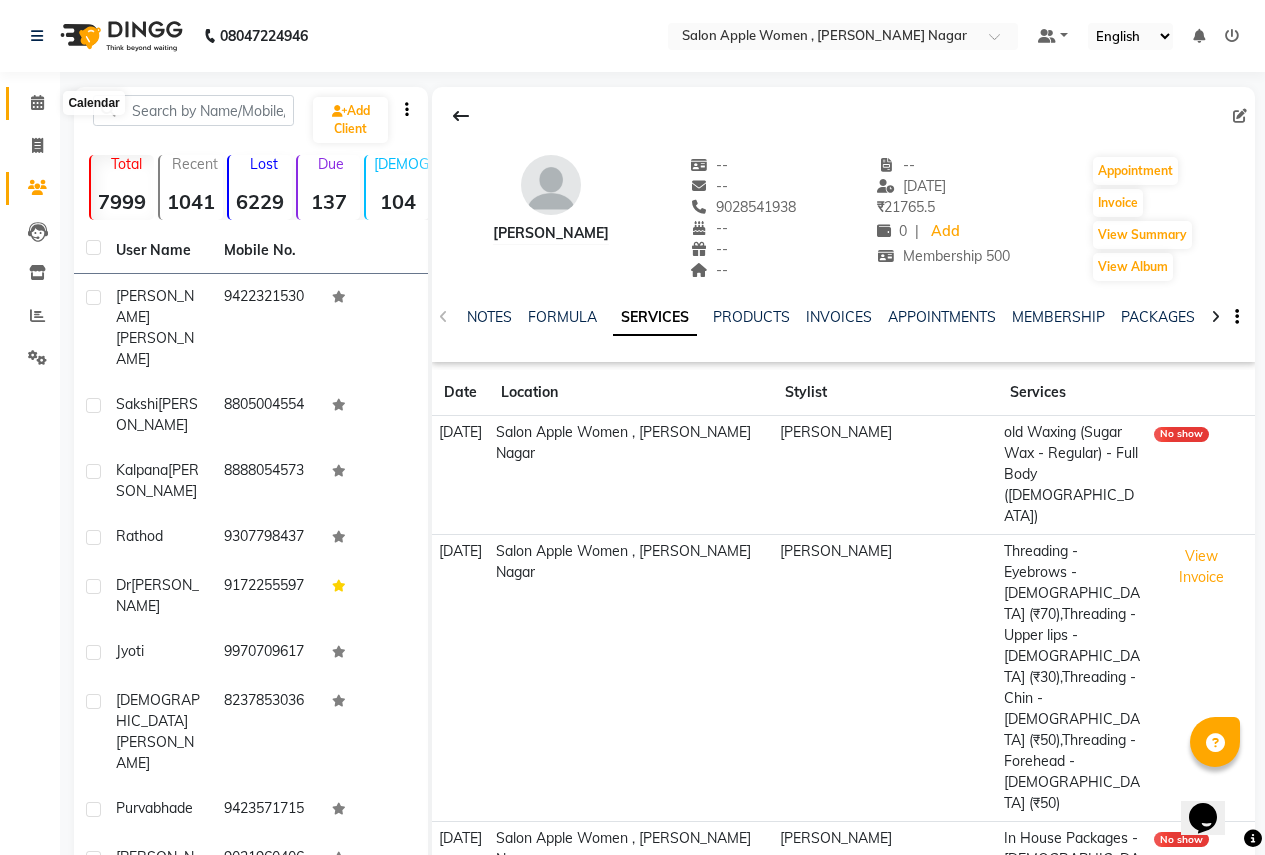 click 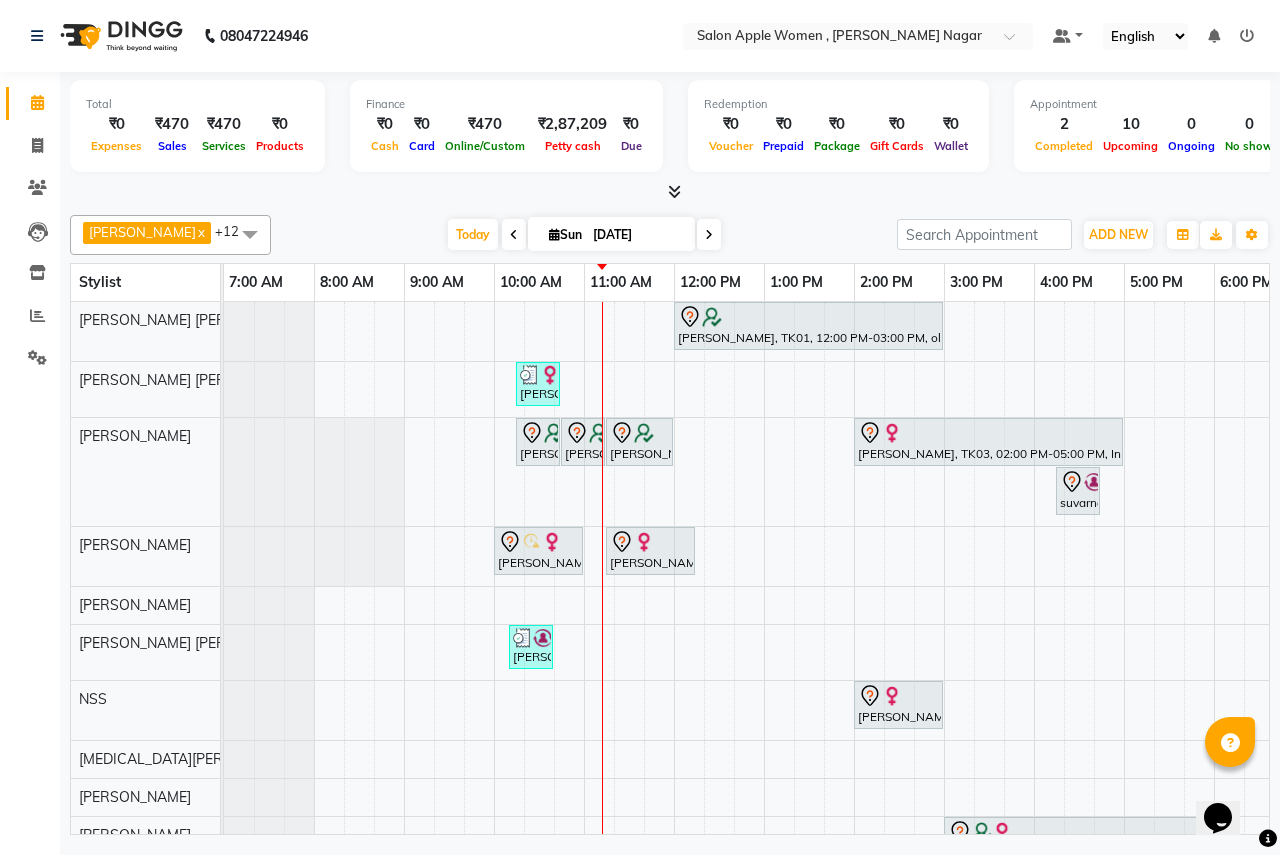 click at bounding box center [709, 234] 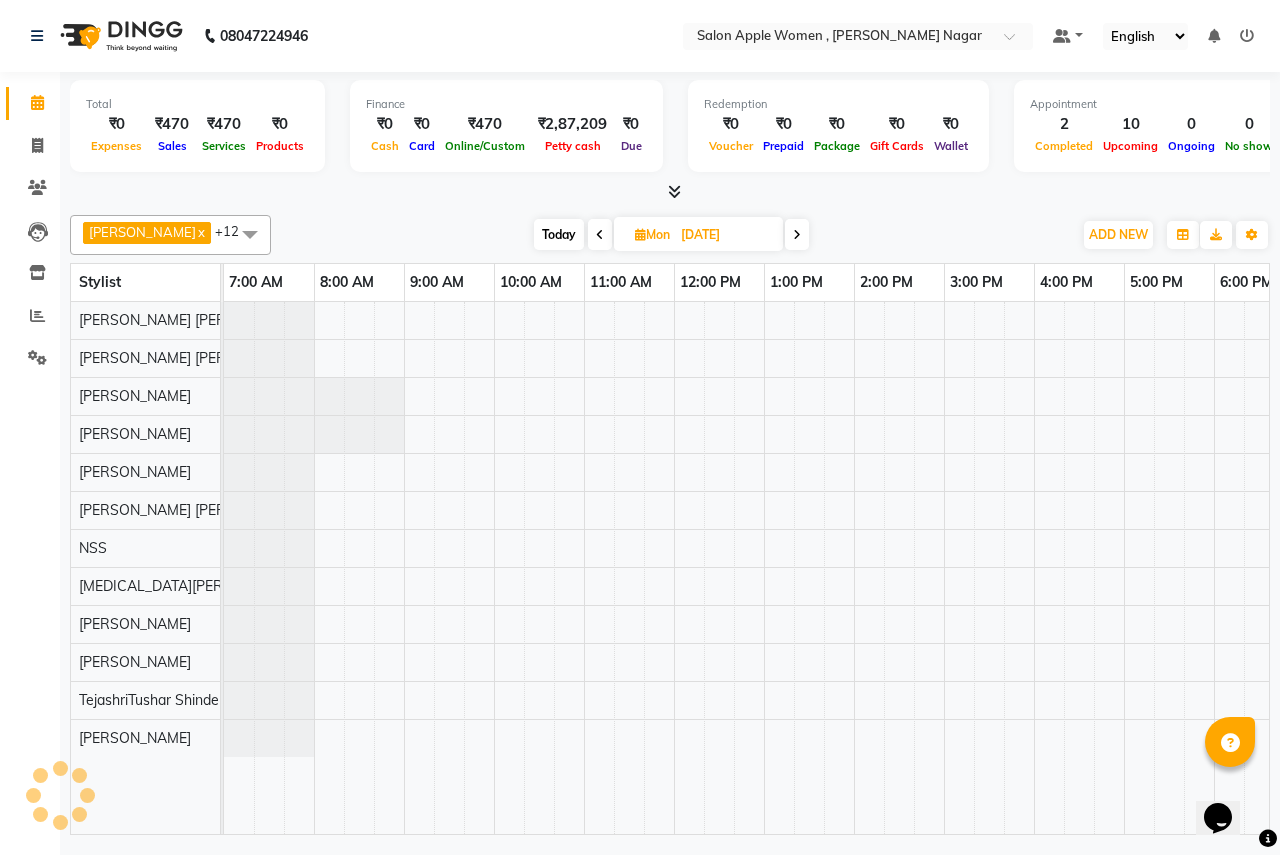 scroll, scrollTop: 0, scrollLeft: 361, axis: horizontal 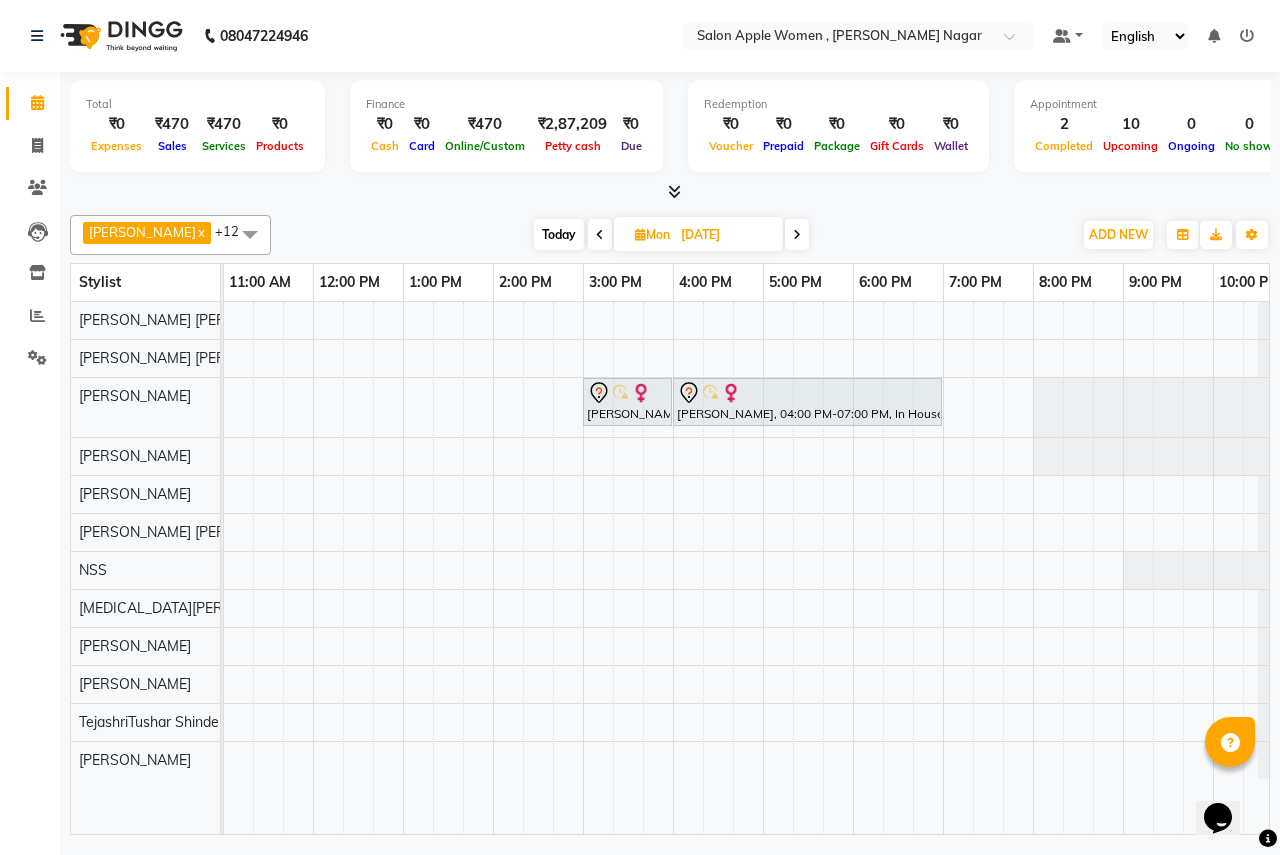click at bounding box center (797, 234) 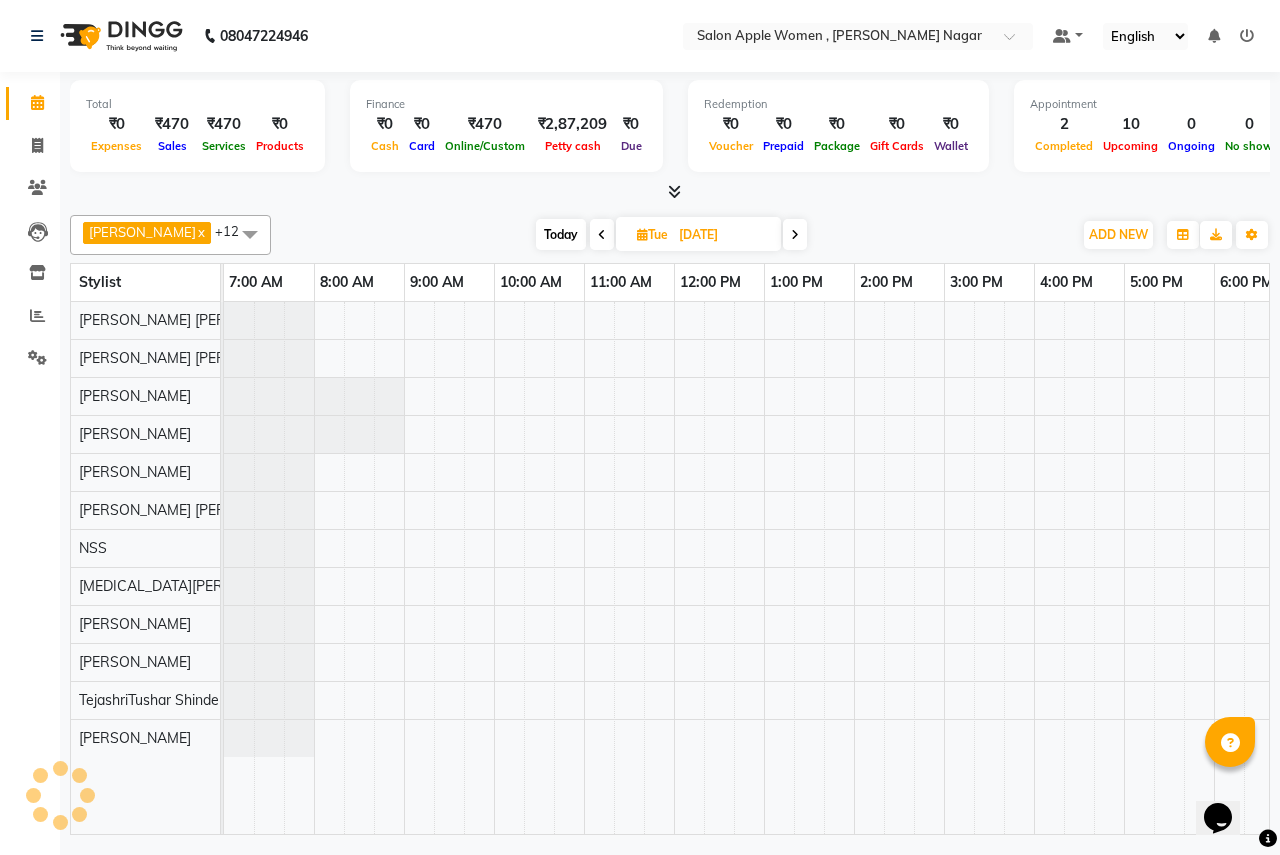 scroll, scrollTop: 0, scrollLeft: 361, axis: horizontal 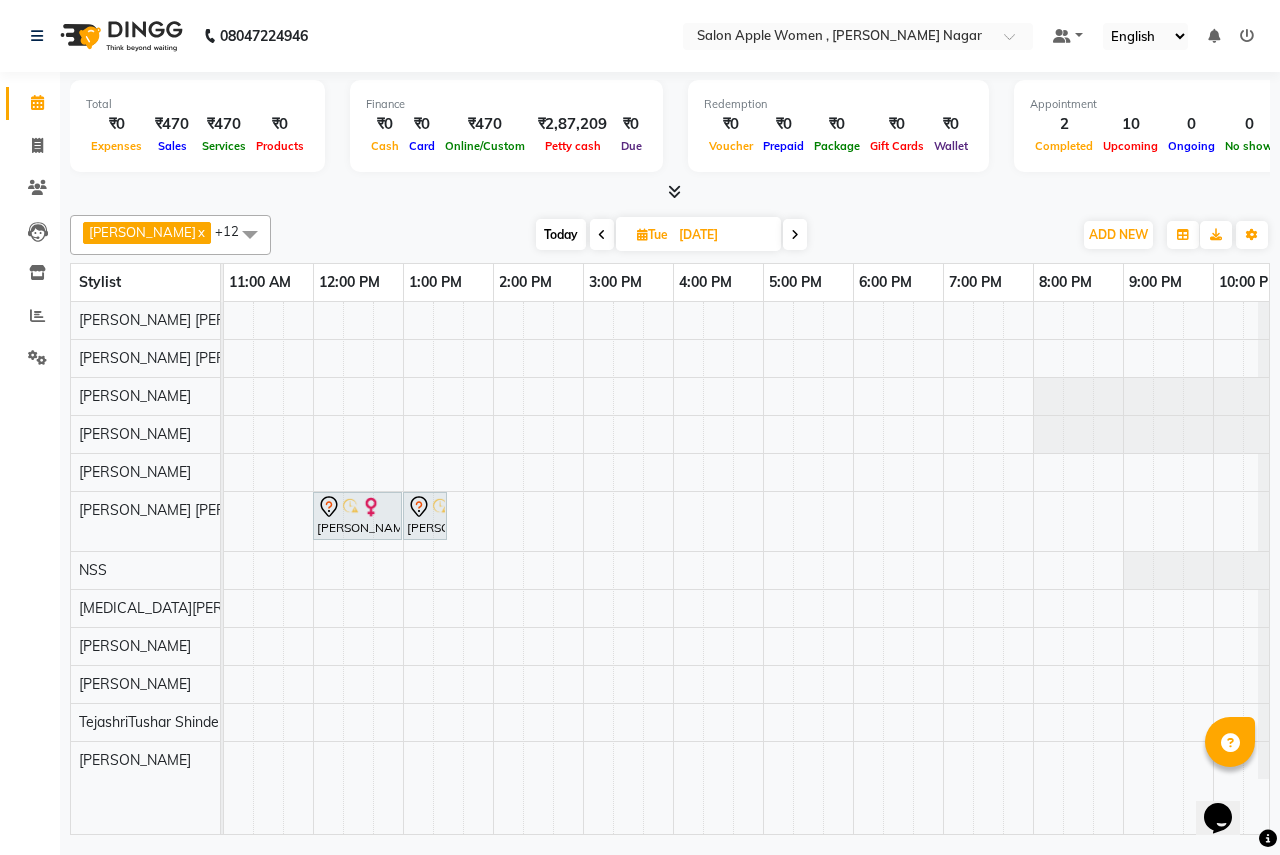 click at bounding box center [795, 235] 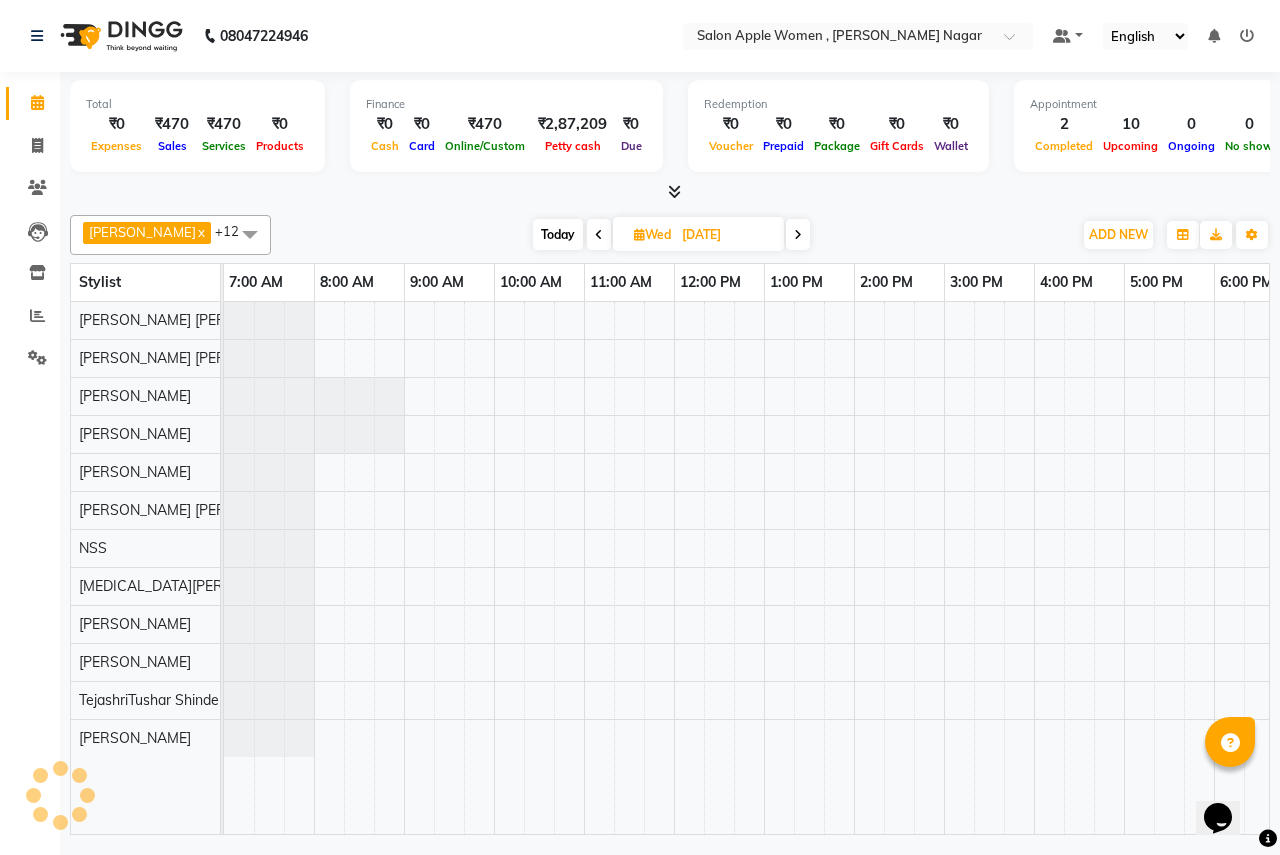 scroll, scrollTop: 0, scrollLeft: 361, axis: horizontal 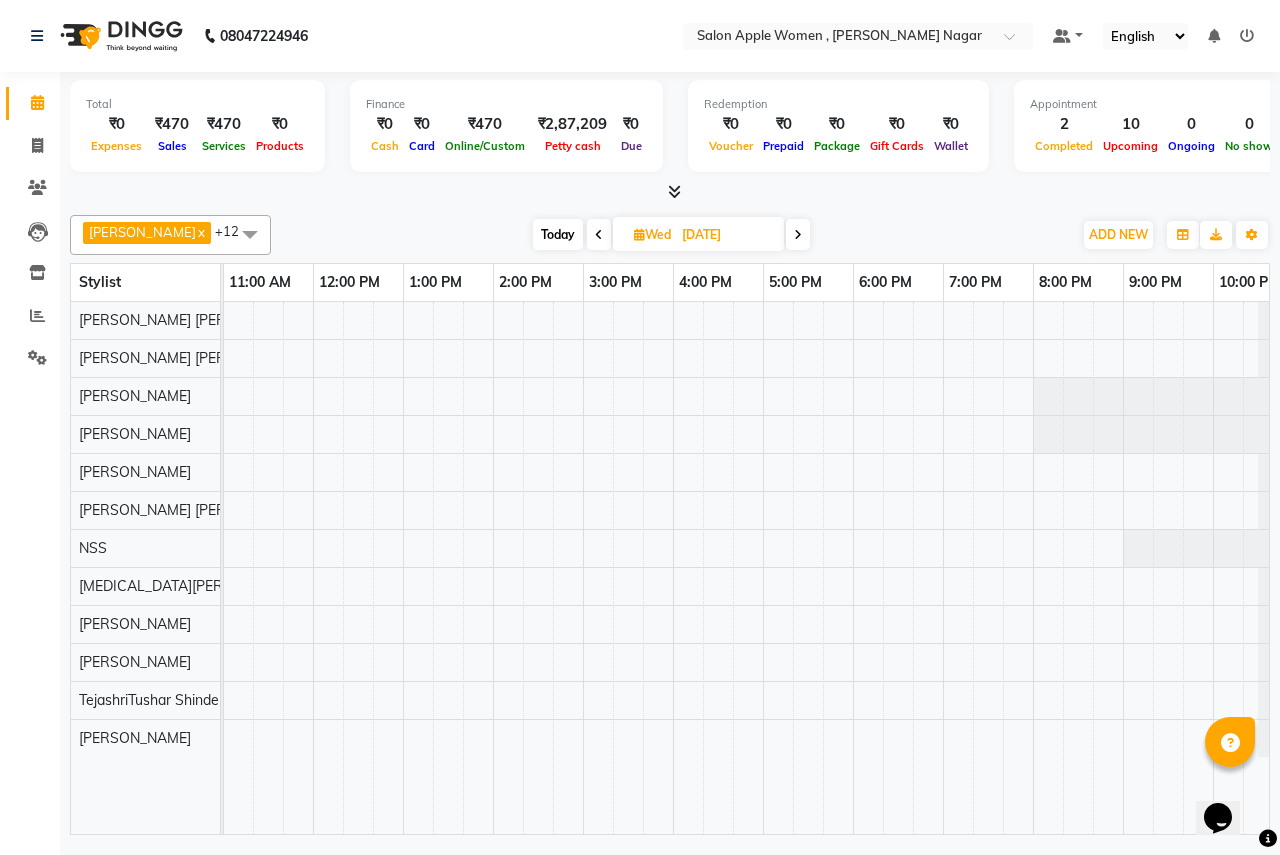 click at bounding box center [798, 235] 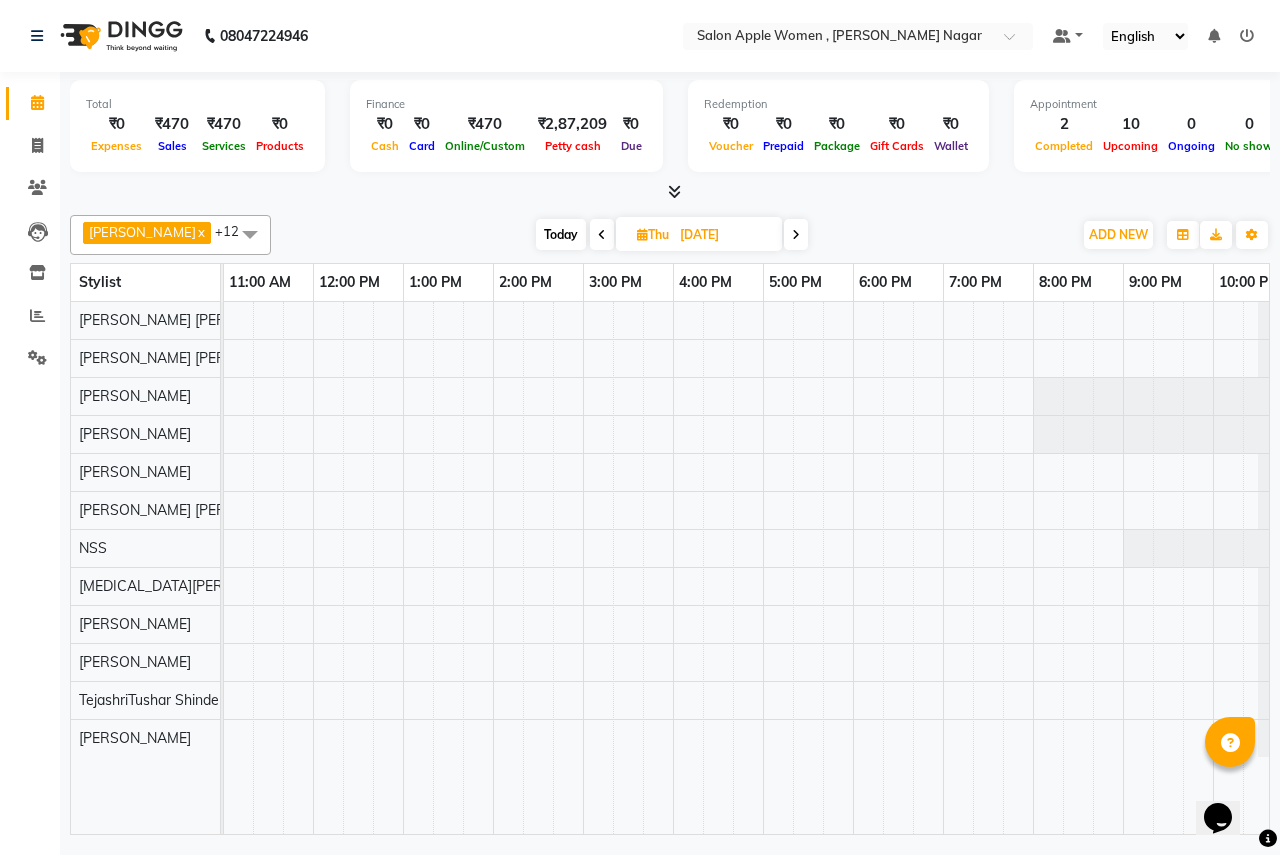 click at bounding box center [796, 235] 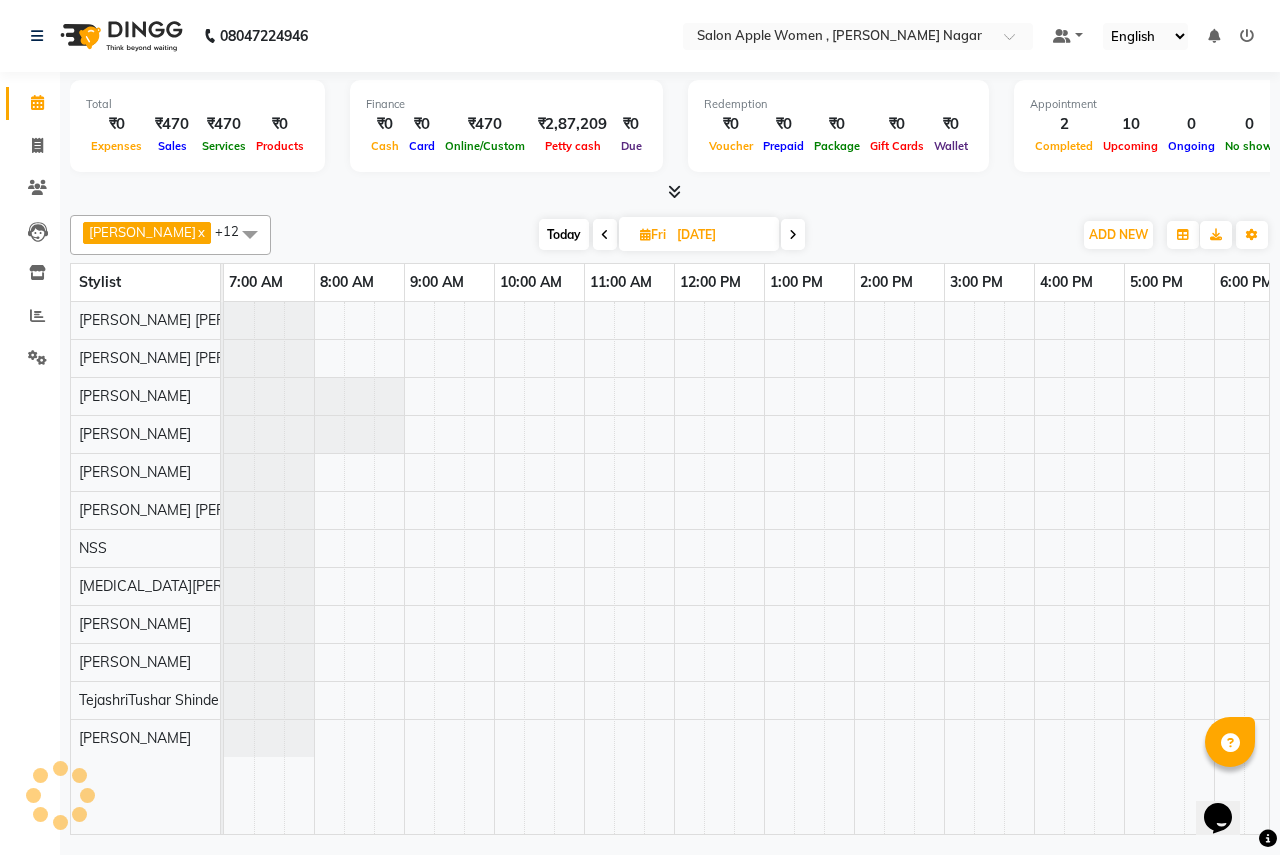 scroll, scrollTop: 0, scrollLeft: 361, axis: horizontal 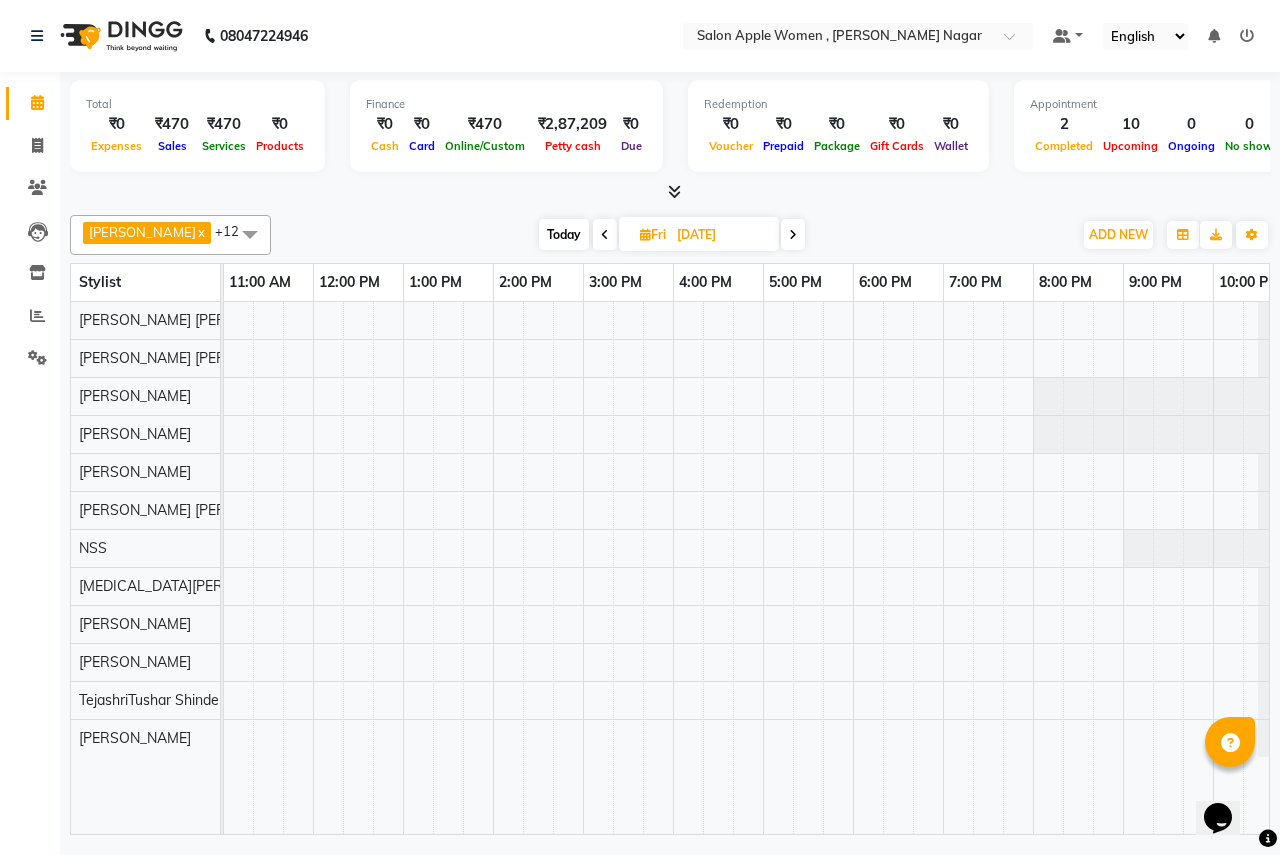 click at bounding box center (605, 235) 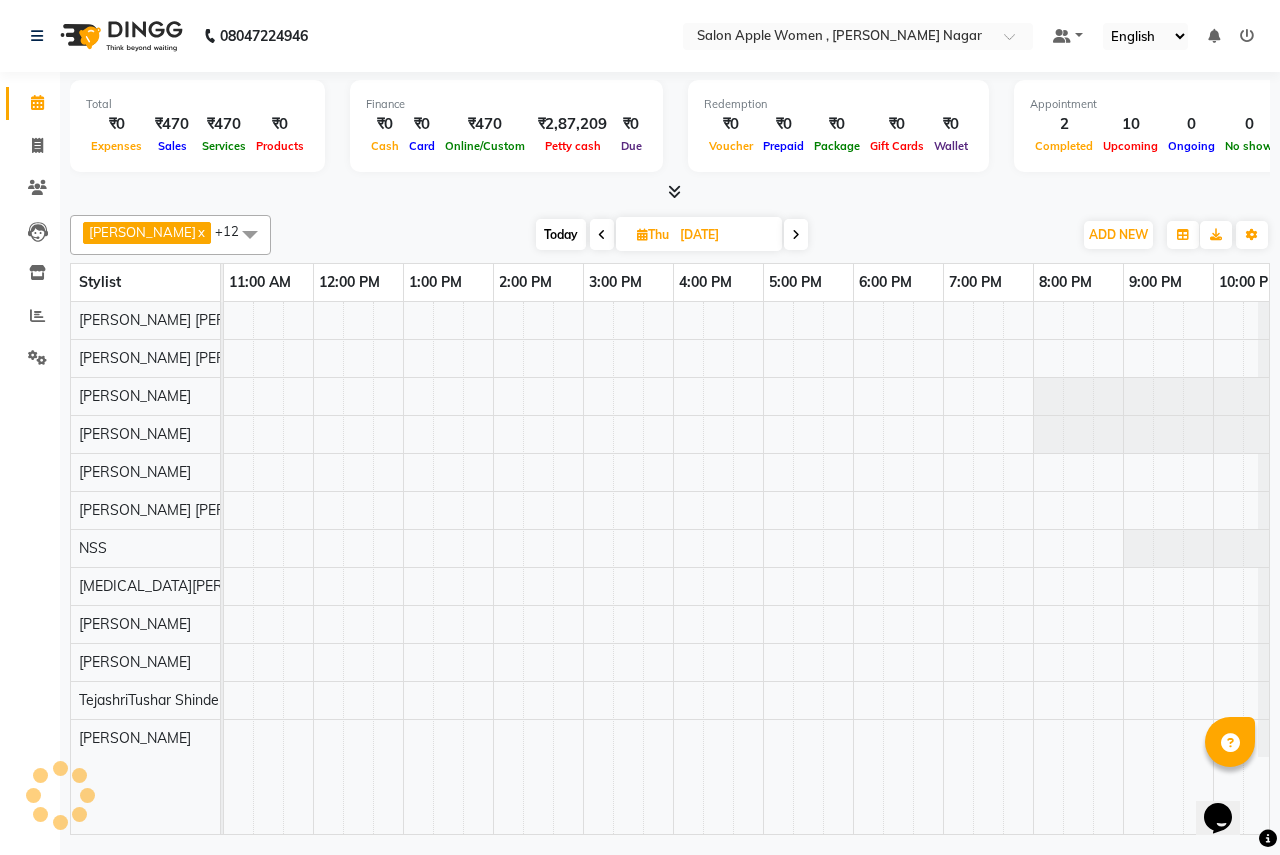 scroll, scrollTop: 0, scrollLeft: 361, axis: horizontal 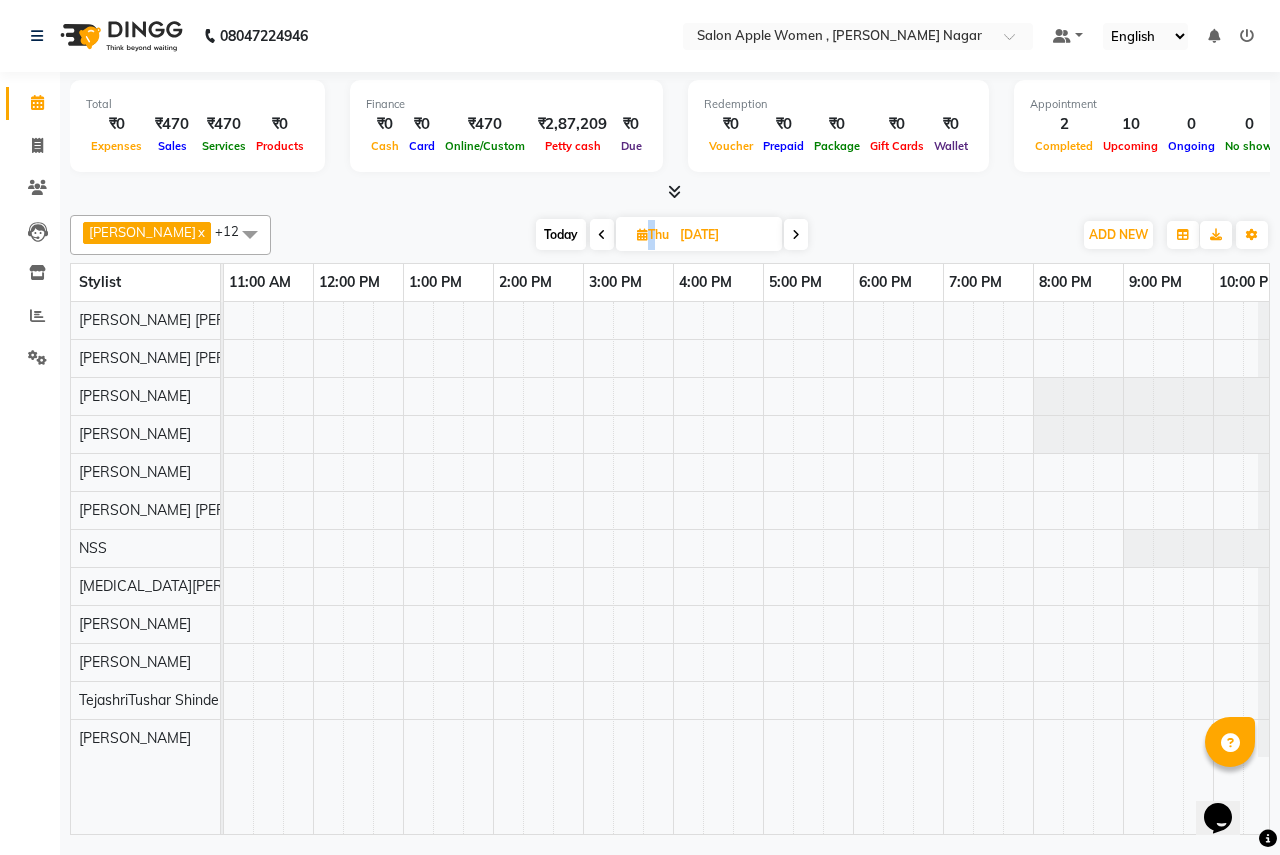 click at bounding box center (602, 235) 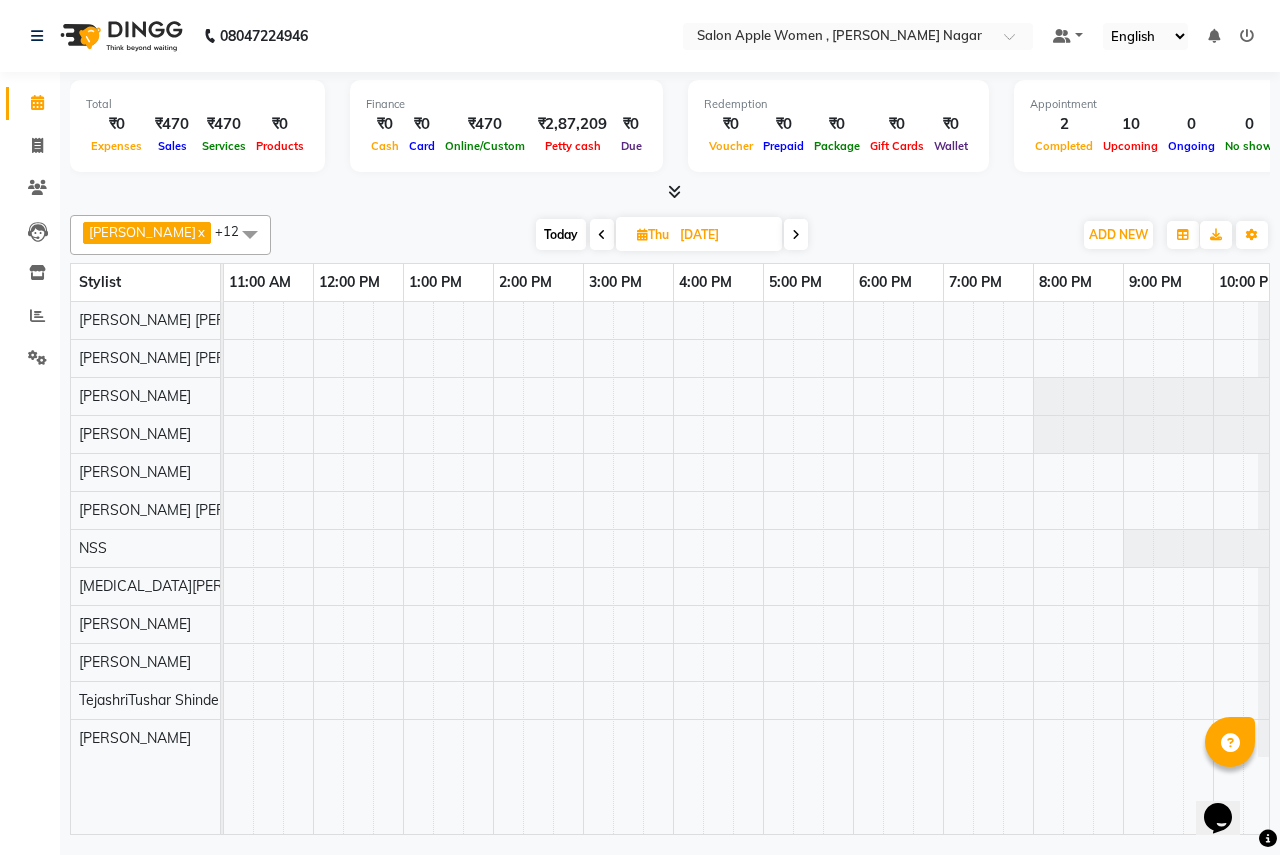 scroll, scrollTop: 0, scrollLeft: 361, axis: horizontal 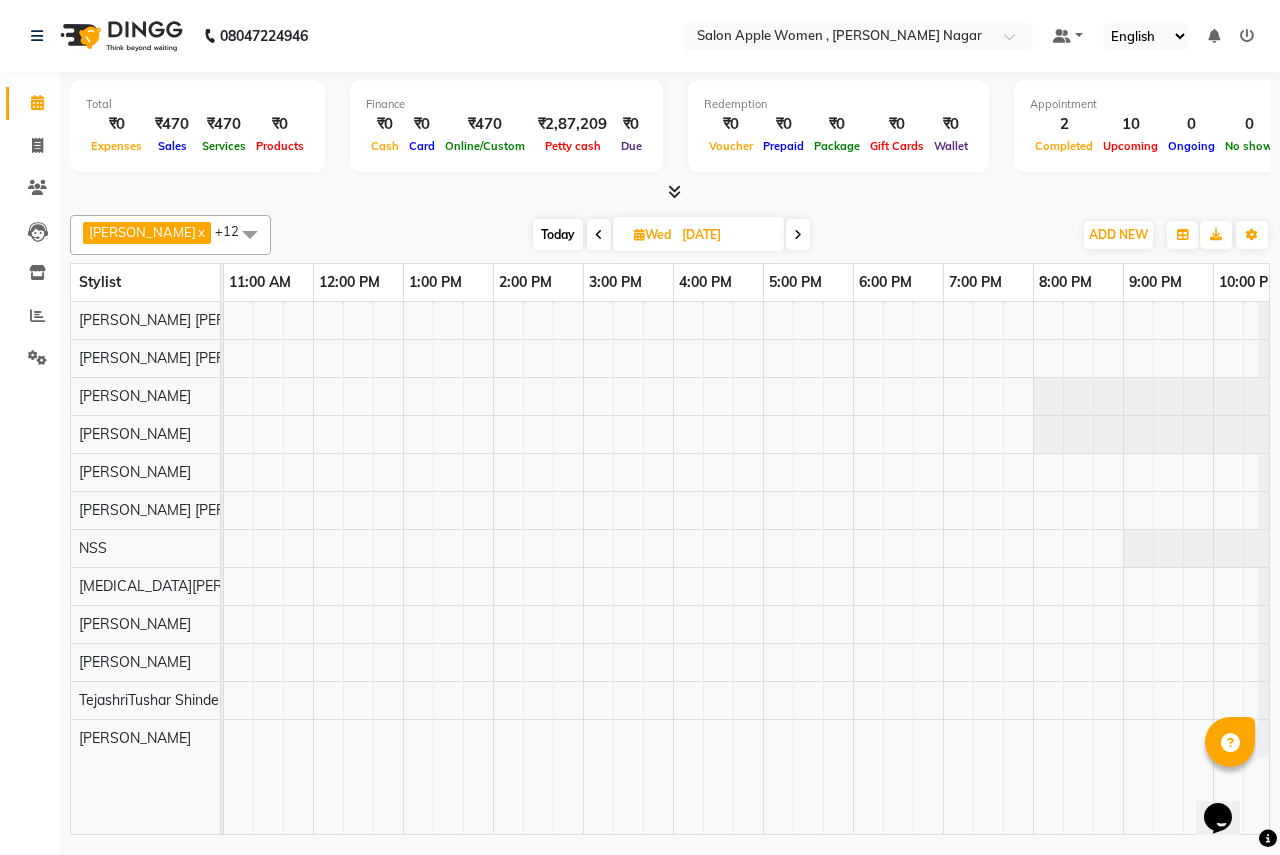 click at bounding box center (599, 235) 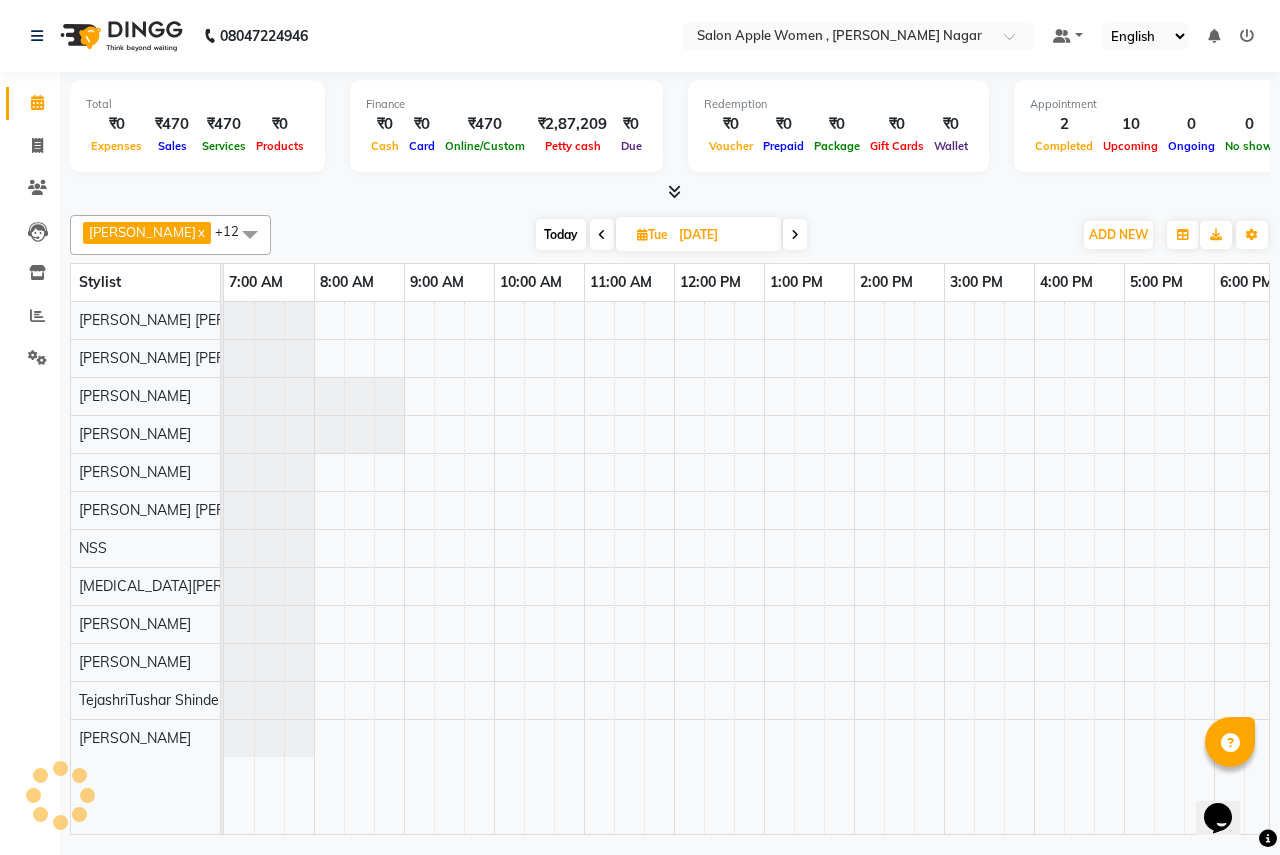 scroll, scrollTop: 0, scrollLeft: 361, axis: horizontal 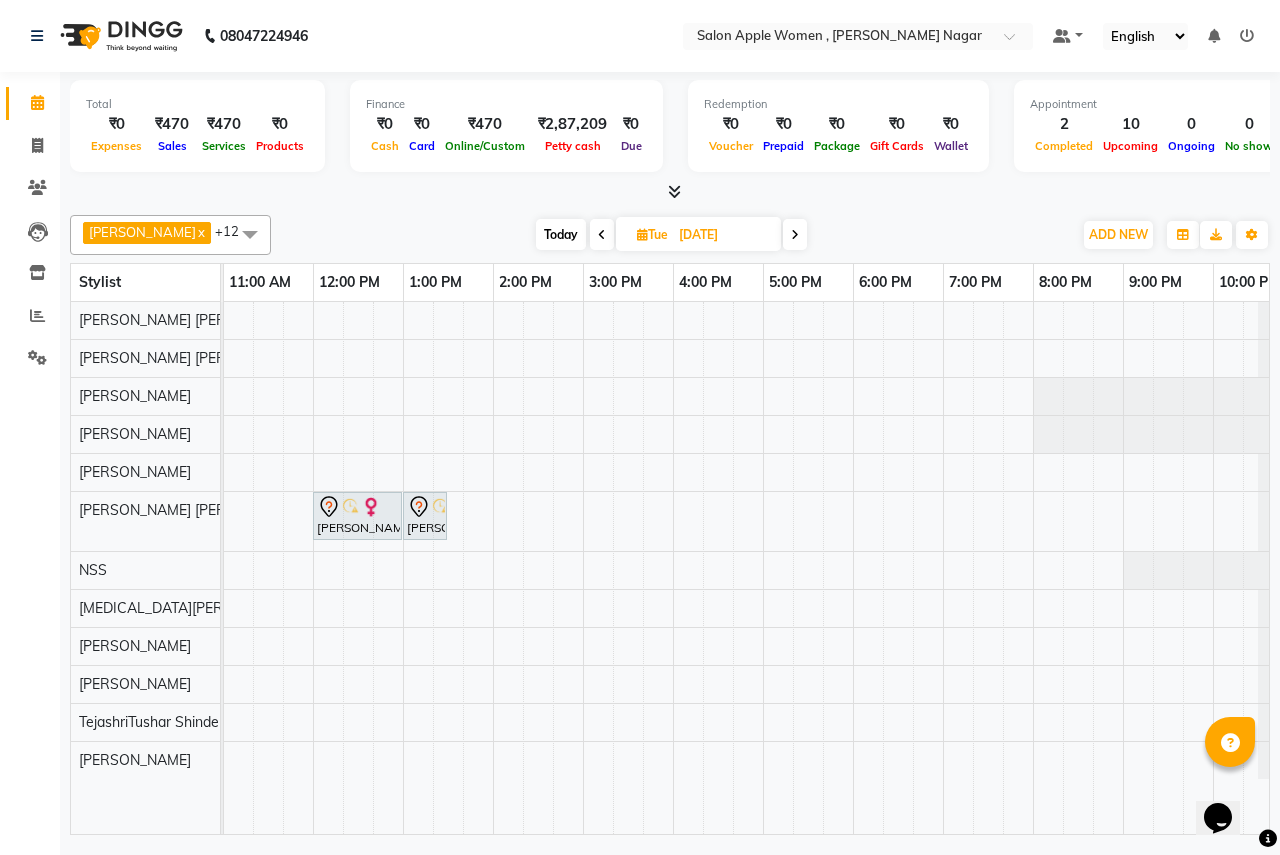 click on "Today" at bounding box center [561, 234] 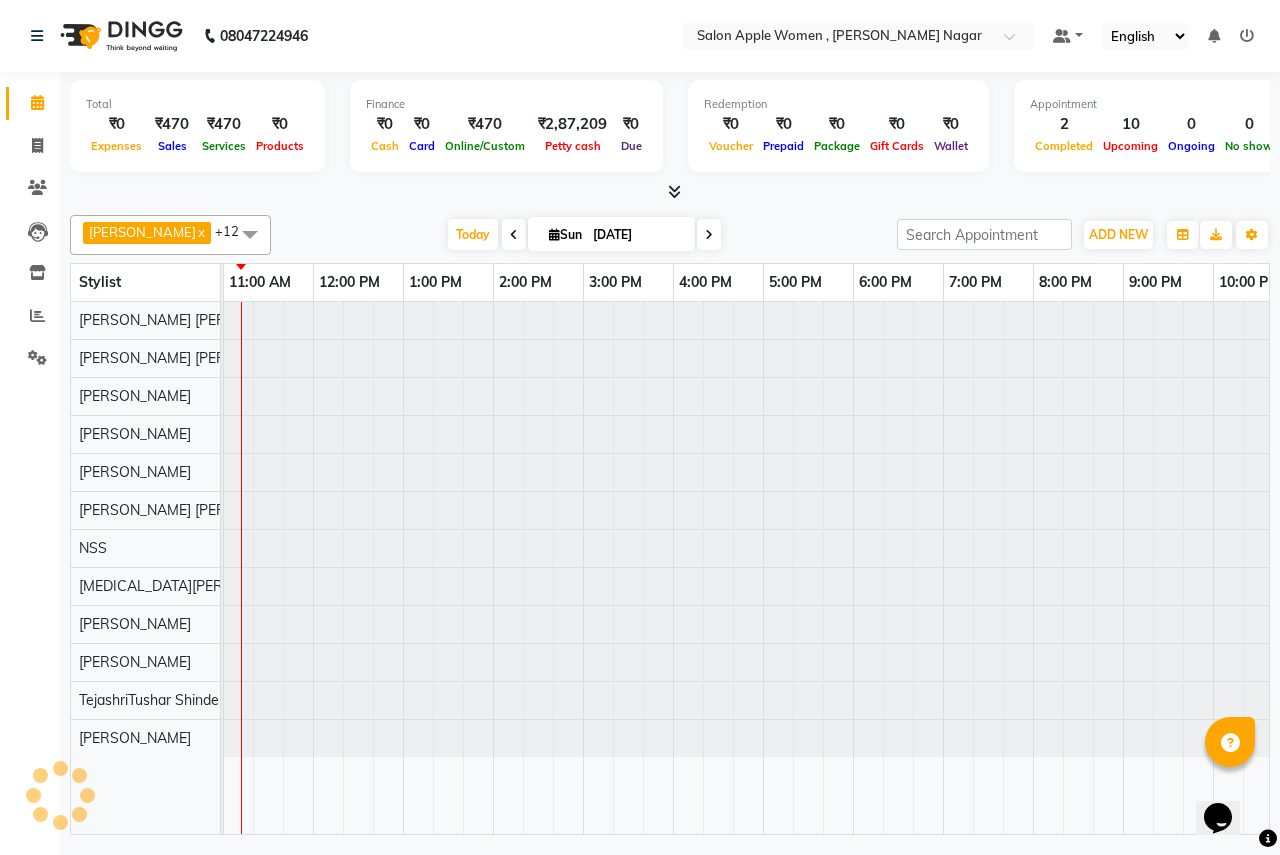 scroll, scrollTop: 0, scrollLeft: 361, axis: horizontal 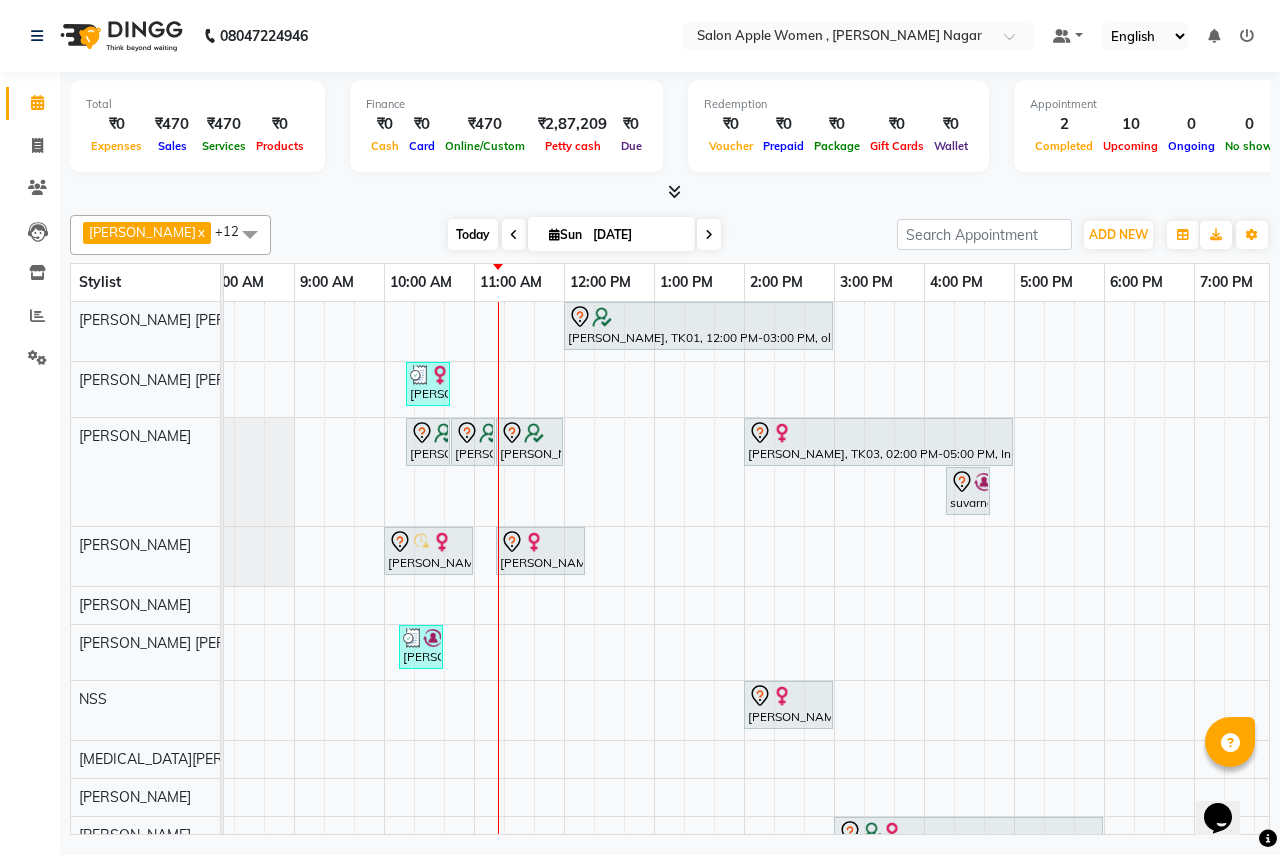 click on "Today" at bounding box center (473, 234) 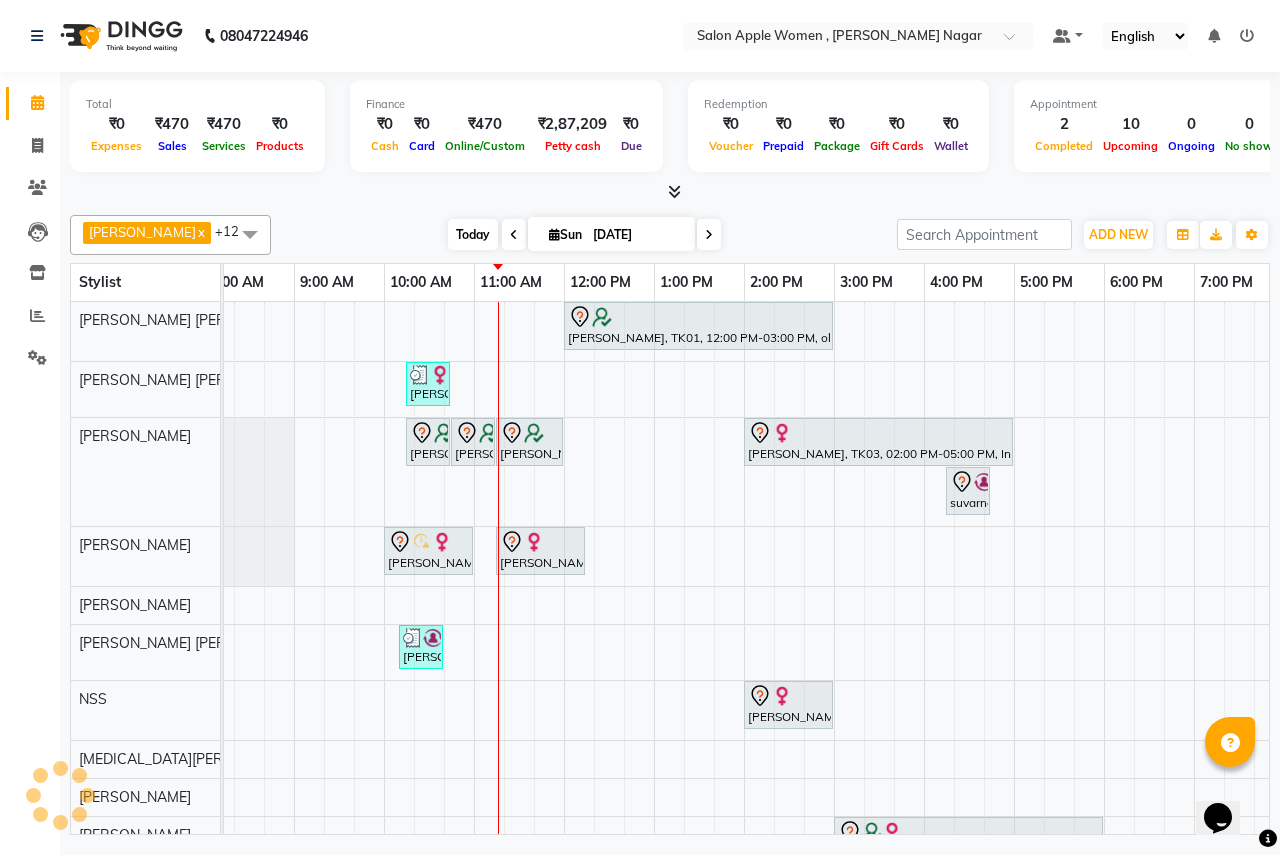 scroll, scrollTop: 0, scrollLeft: 0, axis: both 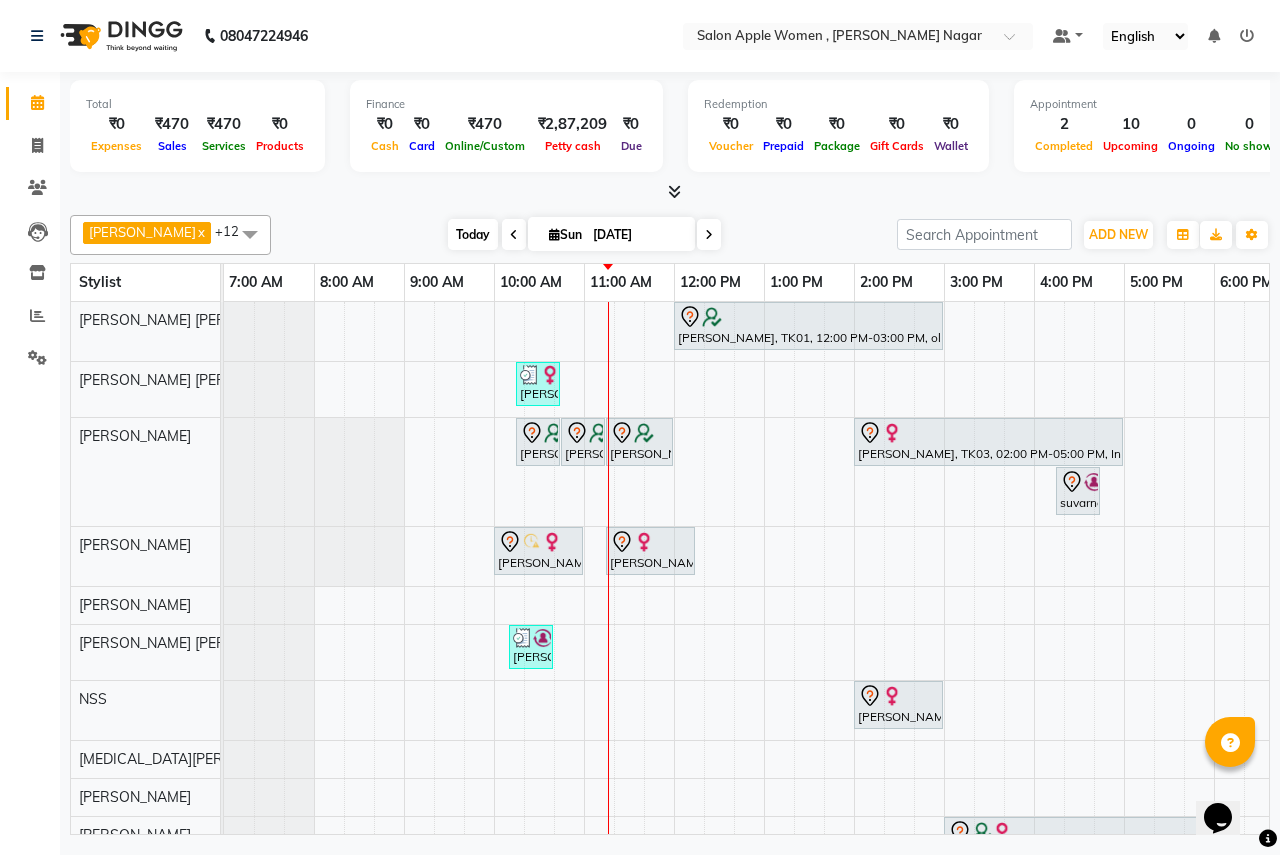 click on "Today" at bounding box center [473, 234] 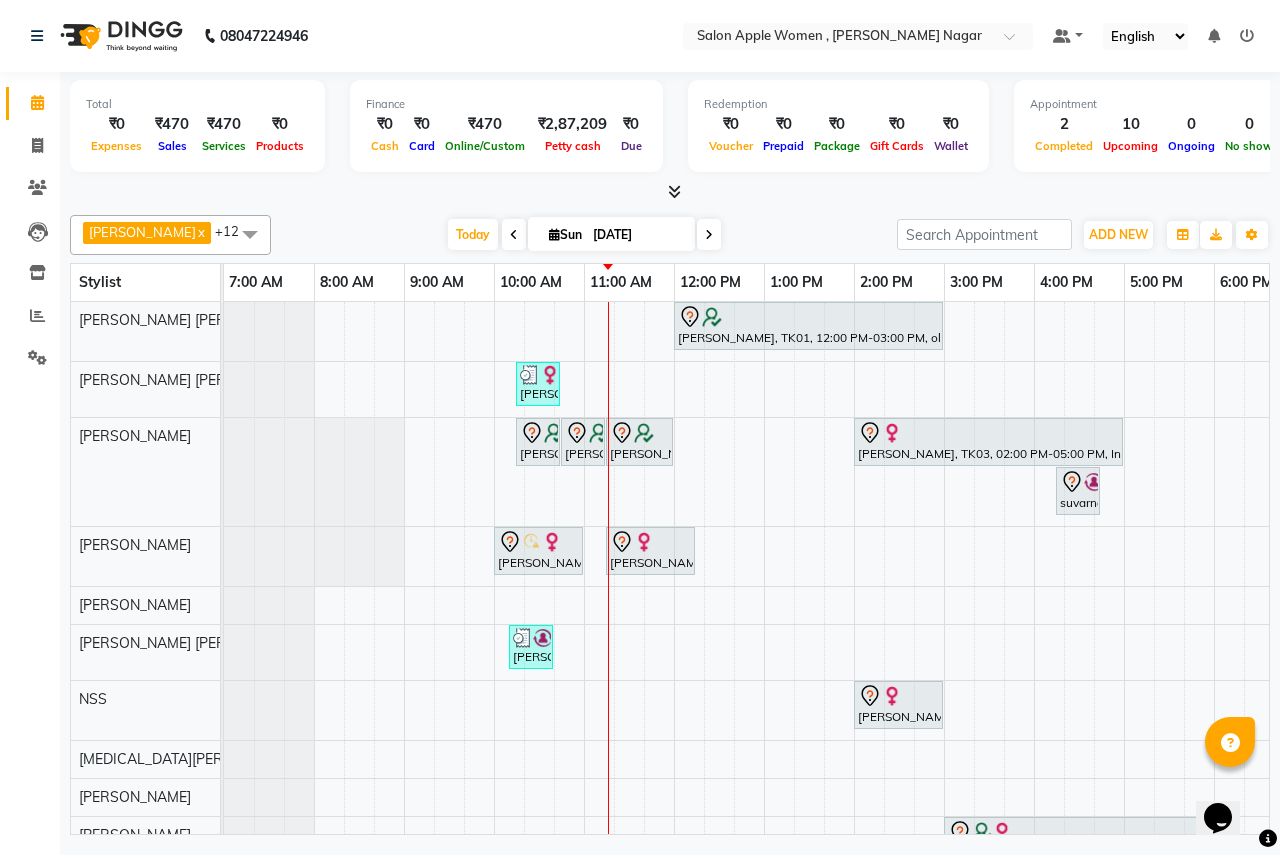 scroll, scrollTop: 0, scrollLeft: 361, axis: horizontal 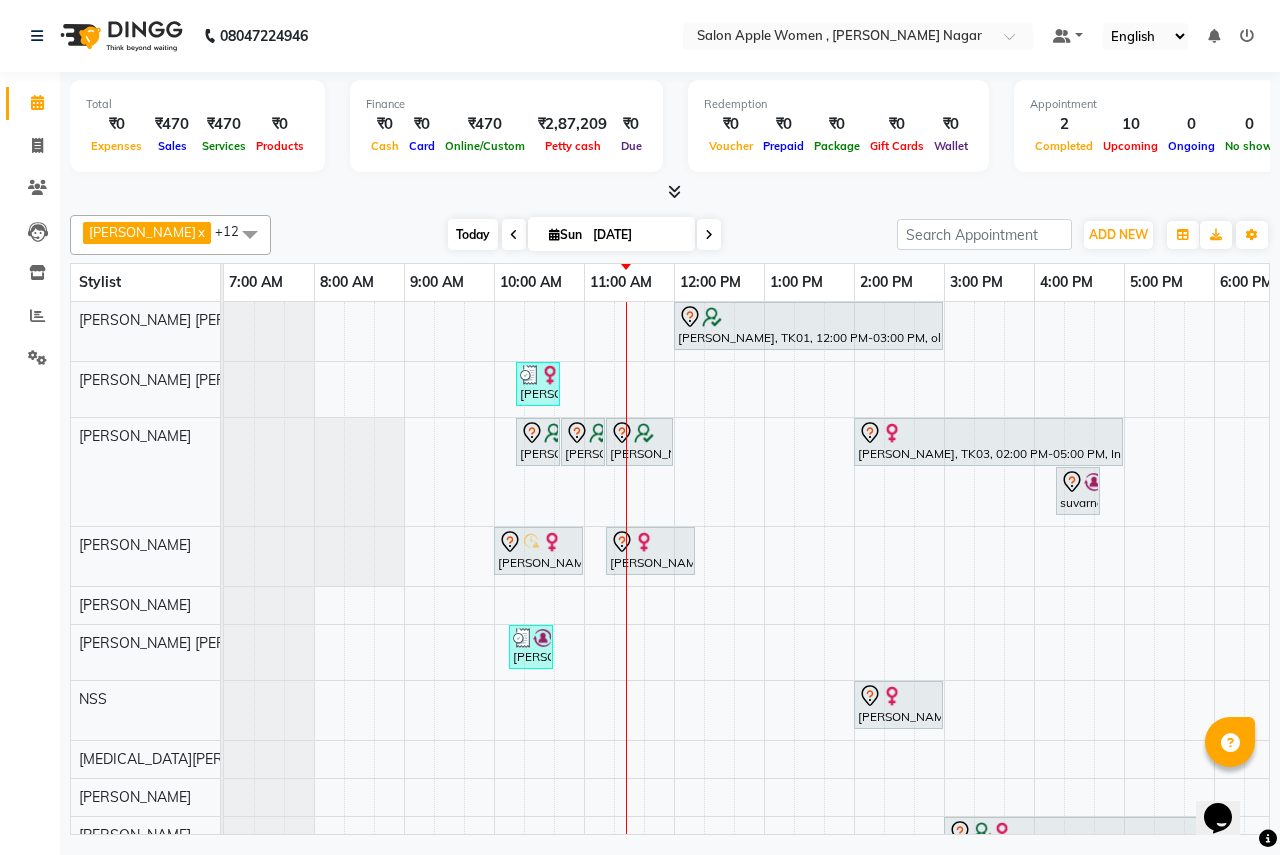 click on "Today" at bounding box center [473, 234] 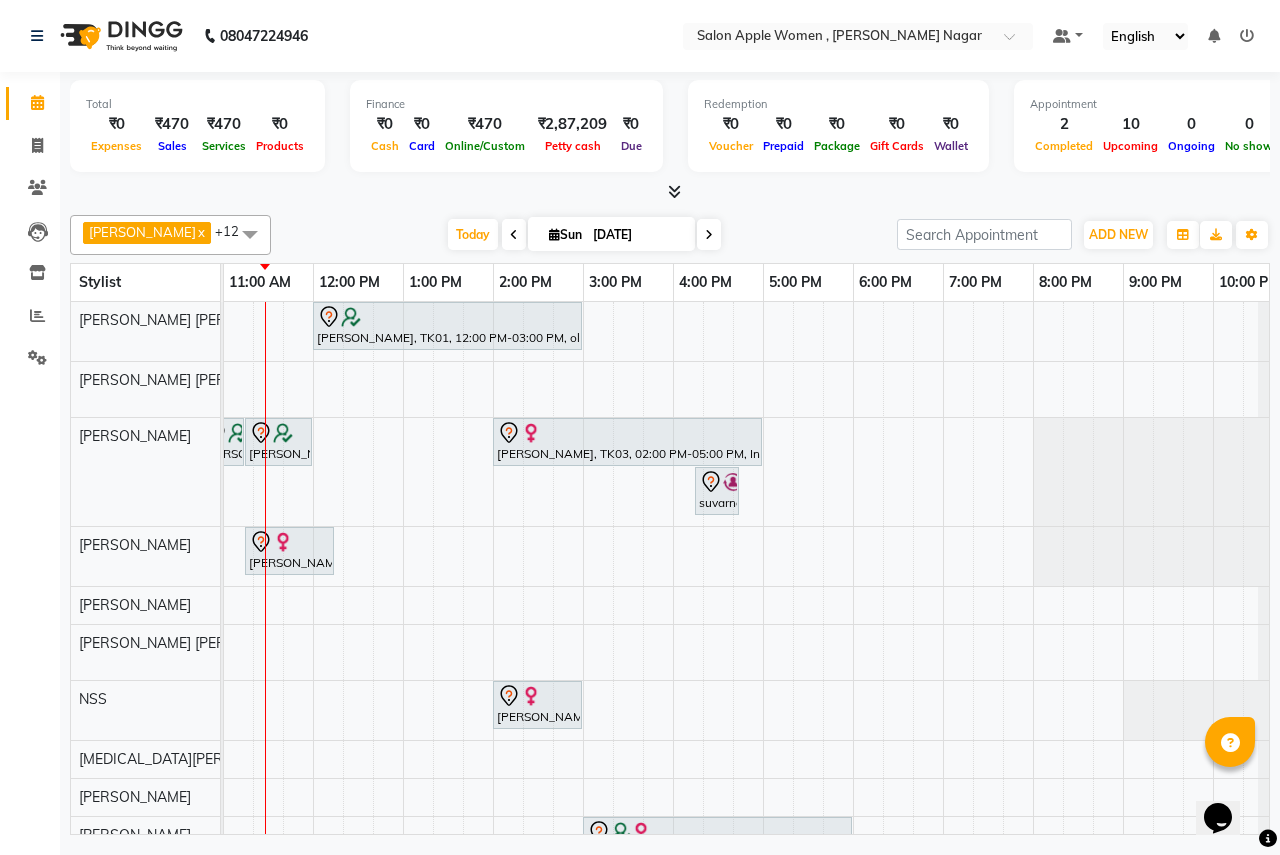 scroll, scrollTop: 0, scrollLeft: 0, axis: both 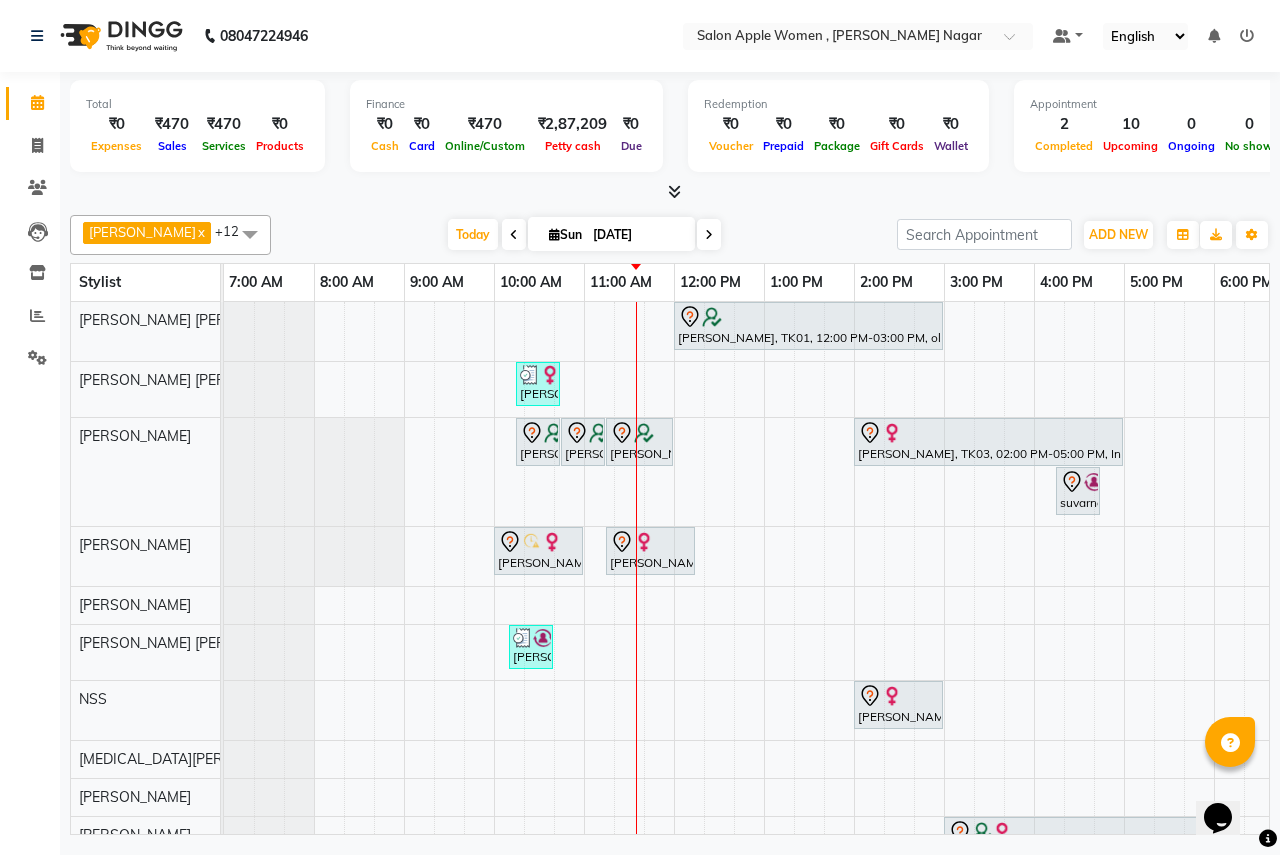 click on "[PERSON_NAME], TK01, 12:00 PM-03:00 PM, old Colour Highlights/ Fashion Colour - Shoulder Length ([DEMOGRAPHIC_DATA])     [PERSON_NAME], TK09, 10:15 AM-10:45 AM, Hair Wash - Wella - [DEMOGRAPHIC_DATA] (₹350)             [PERSON_NAME], TK01, 10:15 AM-10:45 AM, old Waxing (Sugar Wax - Regular) - Stomach And Chest ([DEMOGRAPHIC_DATA])             [PERSON_NAME], TK01, 10:45 AM-11:15 AM, old Waxing (Sugar Wax - Regular) - Full Hands ([DEMOGRAPHIC_DATA])             [PERSON_NAME], TK01, 11:15 AM-12:00 PM, old Waxing (Sugar Wax - Regular) - Full Body ([DEMOGRAPHIC_DATA])             [PERSON_NAME], TK03, 02:00 PM-05:00 PM, In House Packages - [DEMOGRAPHIC_DATA] beauty package 2800             suvarna, TK06, 04:15 PM-04:45 PM, old  2G Liposoluble Flavoured Waxing - Full Legs ([DEMOGRAPHIC_DATA])             [PERSON_NAME], TK04, 10:00 AM-11:00 AM, old Facial - Signature Facial Oily Skin ([DEMOGRAPHIC_DATA])             [PERSON_NAME], TK07, 11:15 AM-12:15 PM, old Facial - Signature Facial Oily Skin ([DEMOGRAPHIC_DATA])                 [PERSON_NAME], TK05, 02:00 PM-03:00 PM, Hair Styling - Tong Setting (upper midback length) - [DEMOGRAPHIC_DATA]" at bounding box center (944, 627) 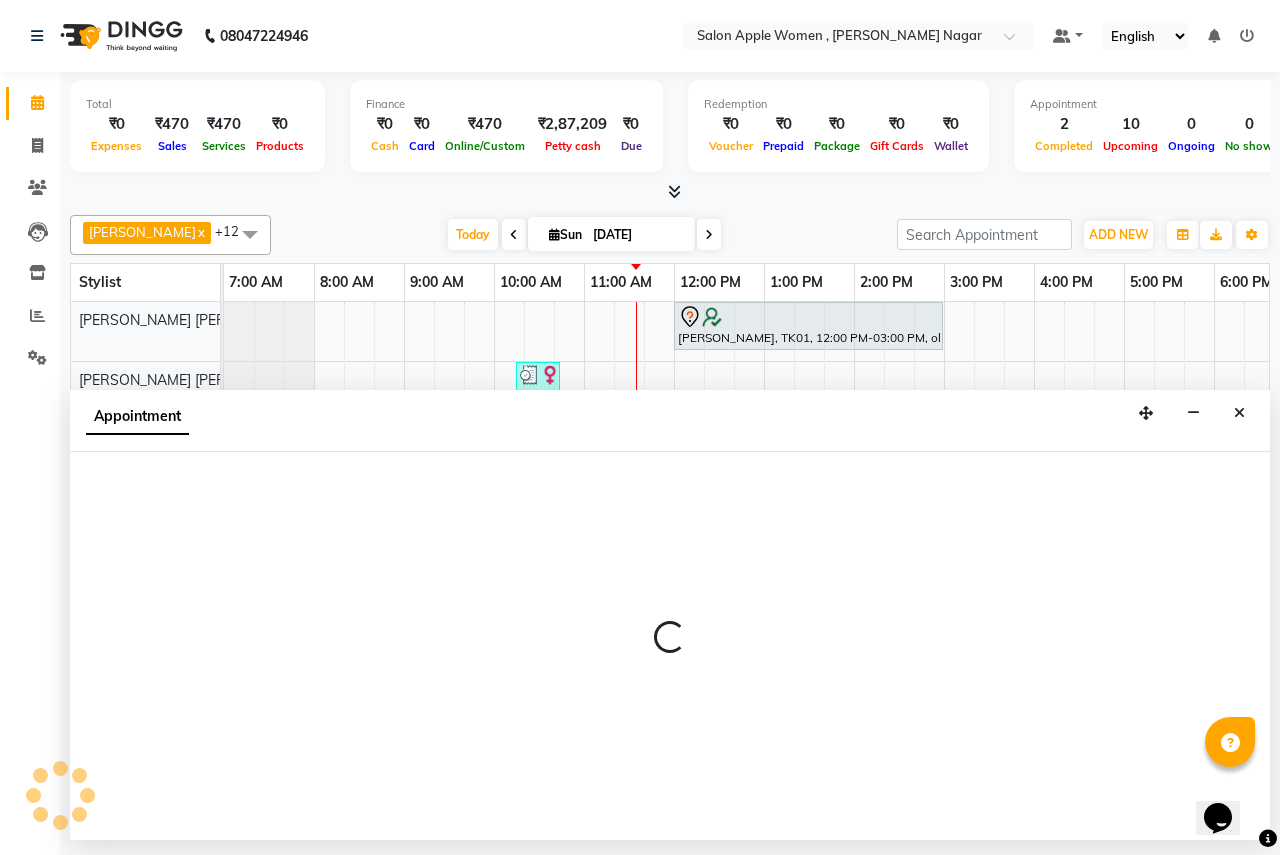 select on "3151" 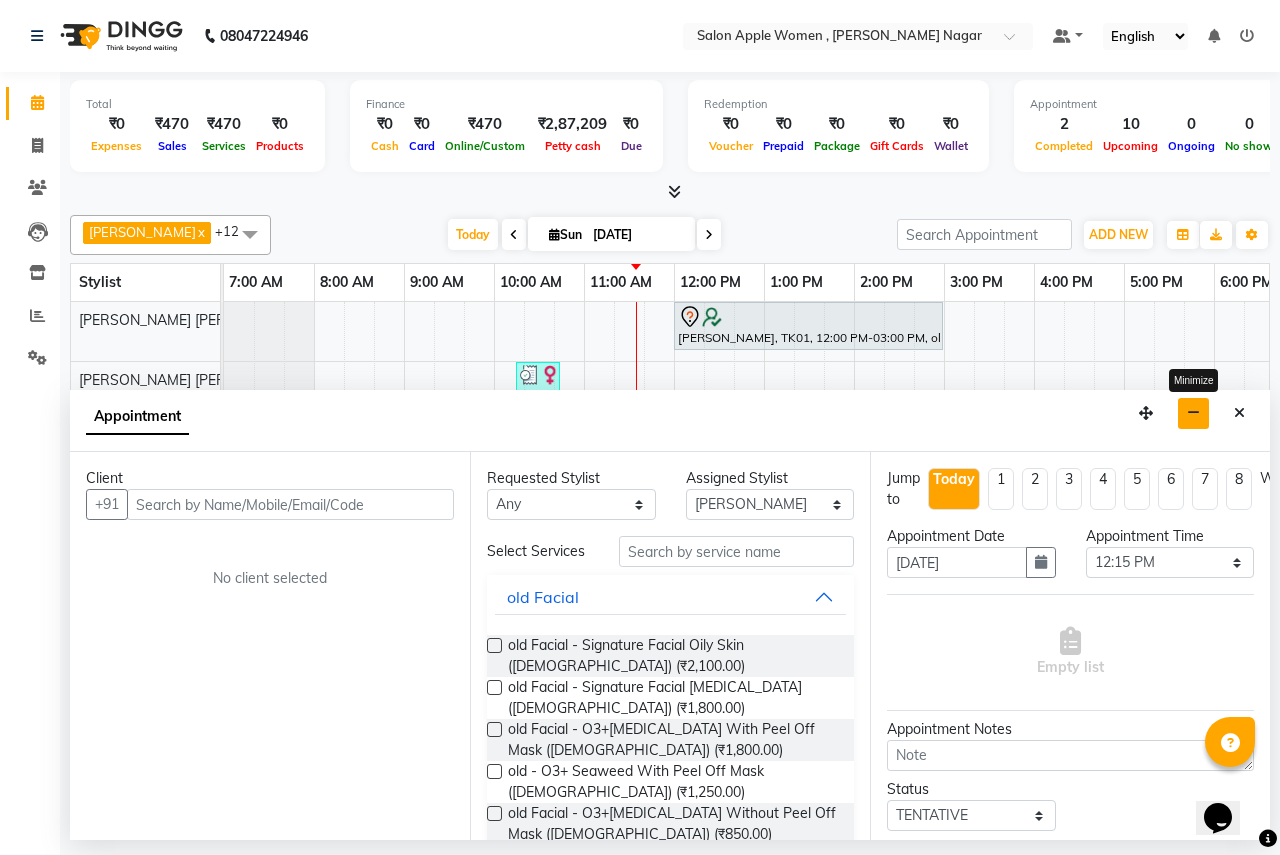 click at bounding box center [1193, 413] 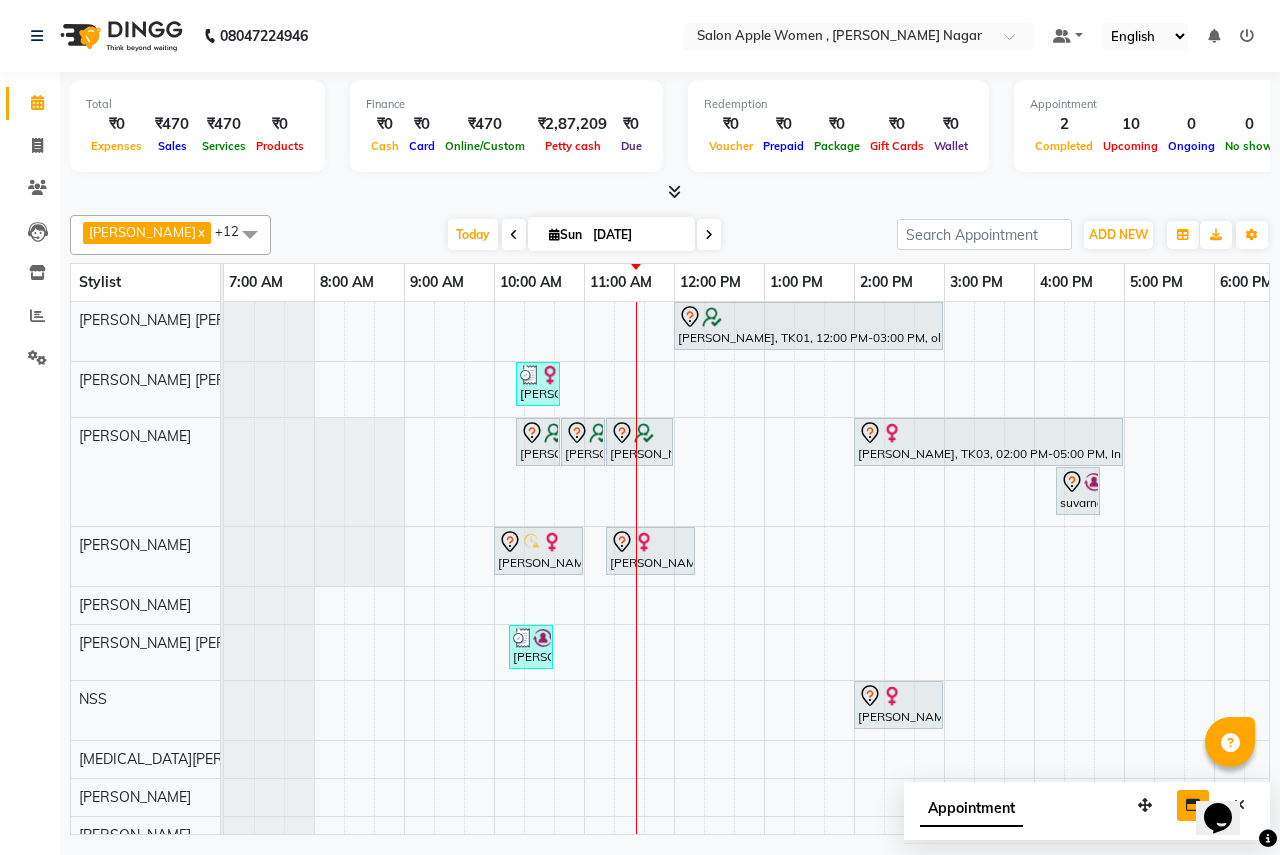 click on "[PERSON_NAME], TK01, 12:00 PM-03:00 PM, old Colour Highlights/ Fashion Colour - Shoulder Length ([DEMOGRAPHIC_DATA])     [PERSON_NAME], TK09, 10:15 AM-10:45 AM, Hair Wash - Wella - [DEMOGRAPHIC_DATA] (₹350)             [PERSON_NAME], TK01, 10:15 AM-10:45 AM, old Waxing (Sugar Wax - Regular) - Stomach And Chest ([DEMOGRAPHIC_DATA])             [PERSON_NAME], TK01, 10:45 AM-11:15 AM, old Waxing (Sugar Wax - Regular) - Full Hands ([DEMOGRAPHIC_DATA])             [PERSON_NAME], TK01, 11:15 AM-12:00 PM, old Waxing (Sugar Wax - Regular) - Full Body ([DEMOGRAPHIC_DATA])             [PERSON_NAME], TK03, 02:00 PM-05:00 PM, In House Packages - [DEMOGRAPHIC_DATA] beauty package 2800             suvarna, TK06, 04:15 PM-04:45 PM, old  2G Liposoluble Flavoured Waxing - Full Legs ([DEMOGRAPHIC_DATA])             [PERSON_NAME], TK04, 10:00 AM-11:00 AM, old Facial - Signature Facial Oily Skin ([DEMOGRAPHIC_DATA])             [PERSON_NAME], TK07, 11:15 AM-12:15 PM, old Facial - Signature Facial Oily Skin ([DEMOGRAPHIC_DATA])                 [PERSON_NAME], TK05, 02:00 PM-03:00 PM, Hair Styling - Tong Setting (upper midback length) - [DEMOGRAPHIC_DATA]" at bounding box center (944, 627) 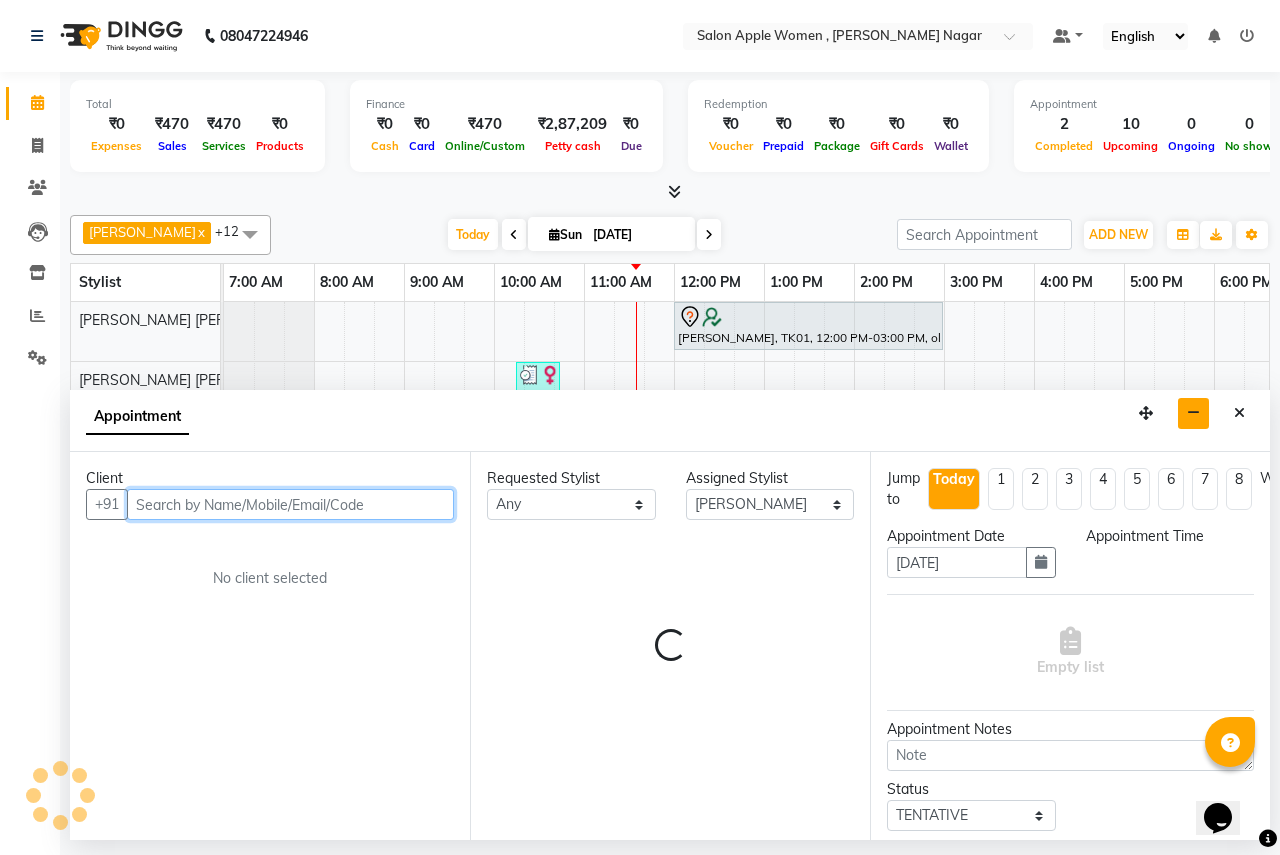select on "720" 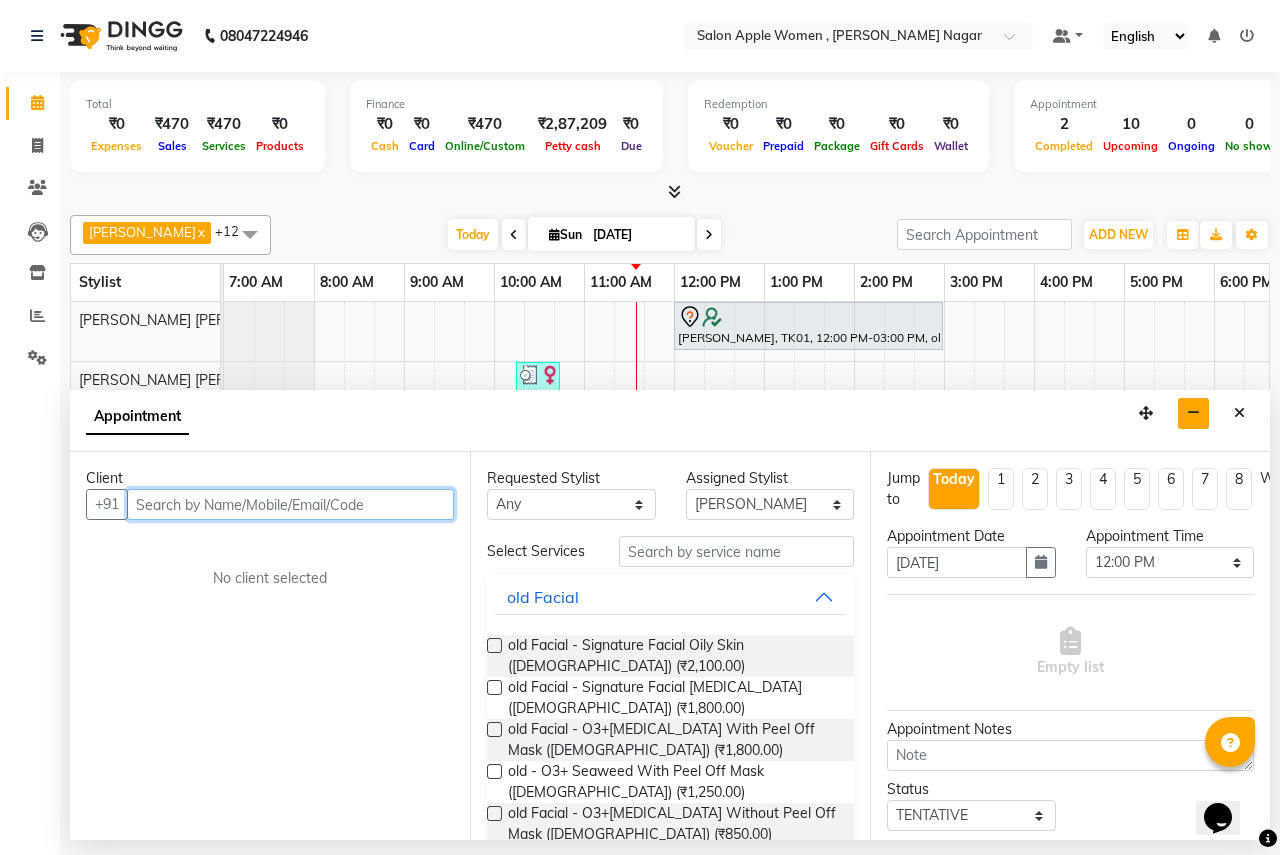 click at bounding box center [290, 504] 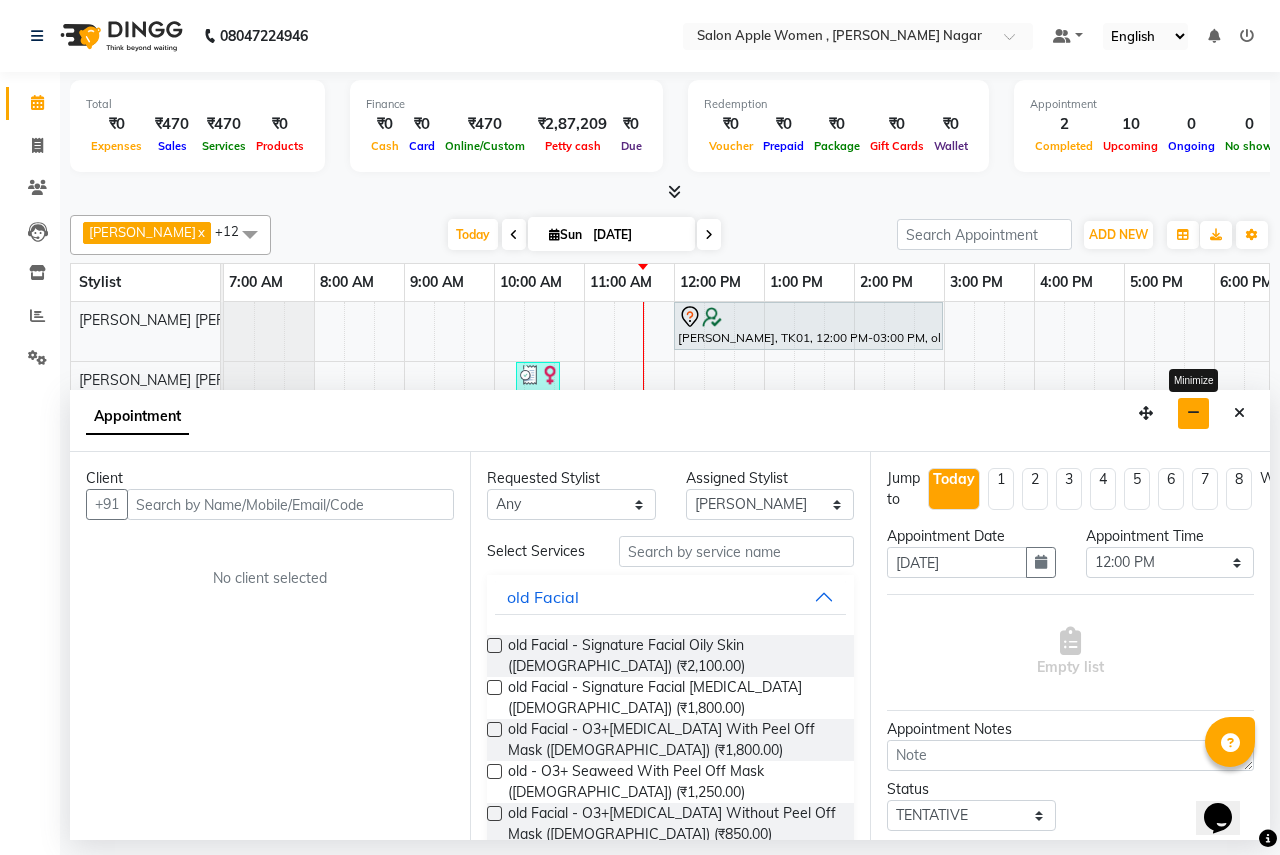 click at bounding box center (1193, 413) 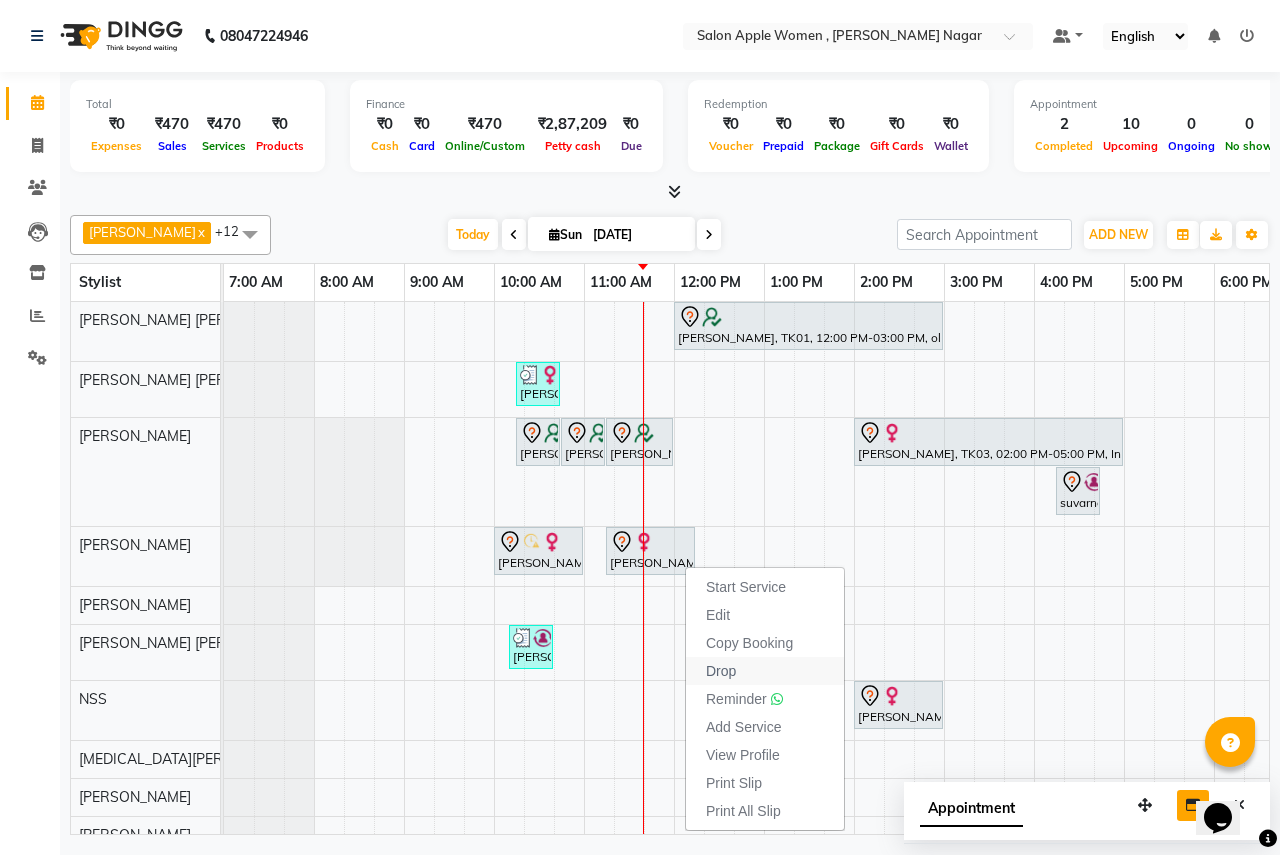 click on "Drop" at bounding box center [721, 671] 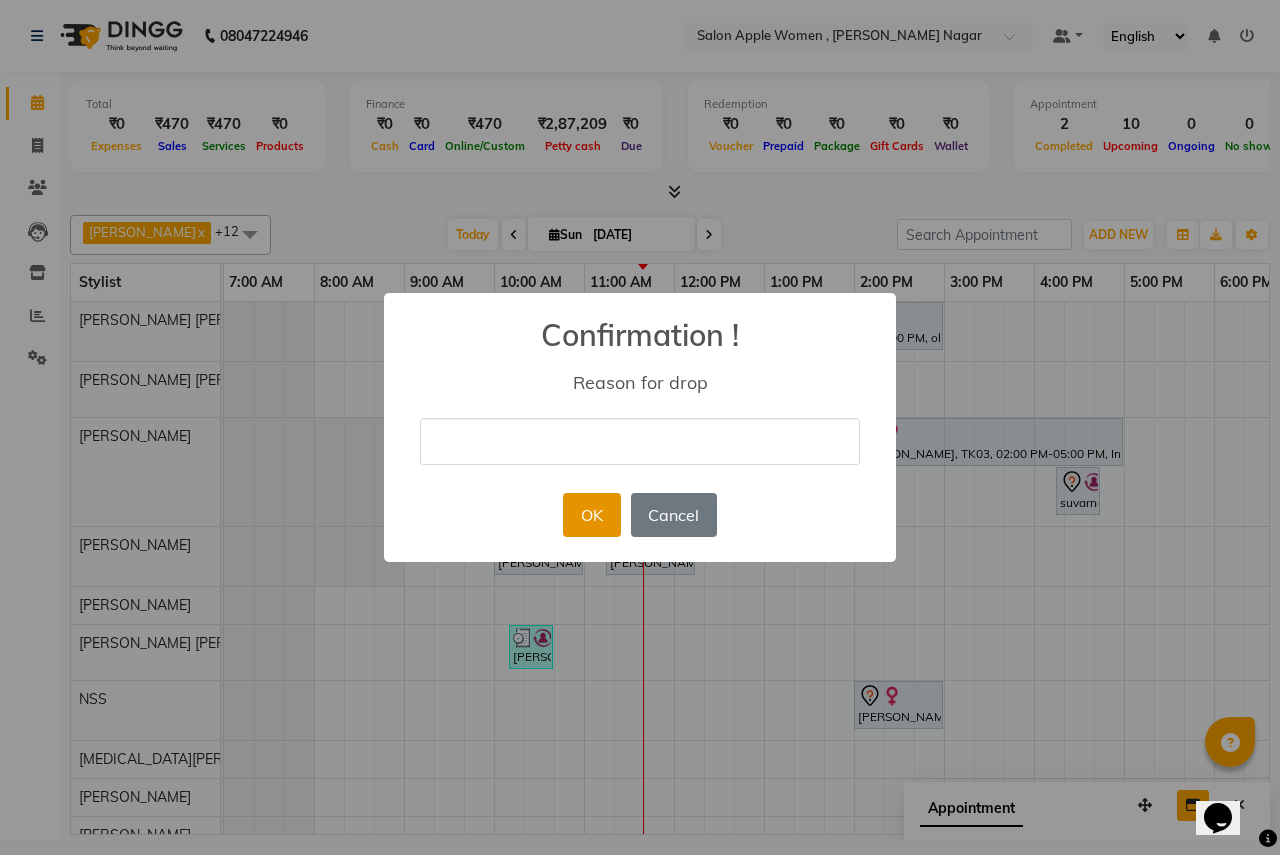click on "OK" at bounding box center [591, 515] 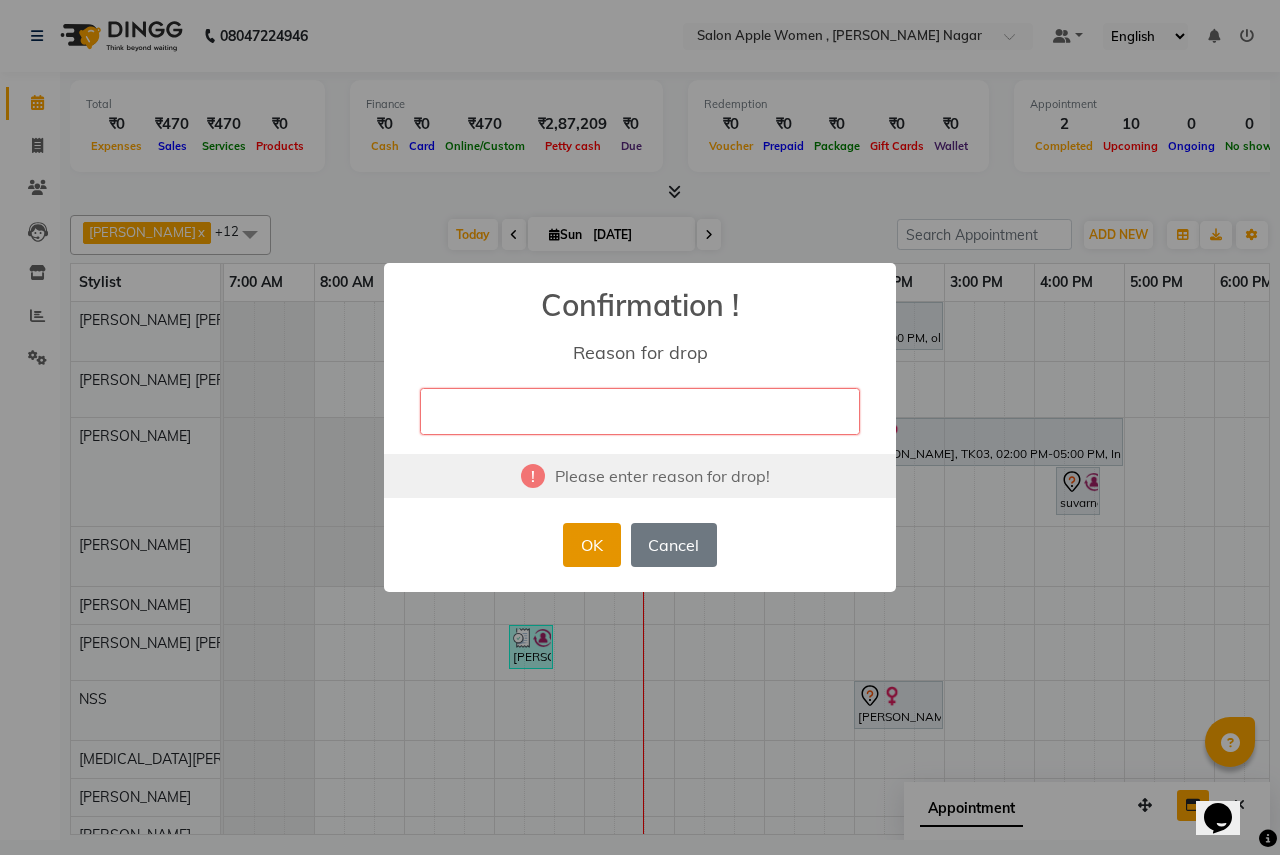 click on "OK" at bounding box center (591, 545) 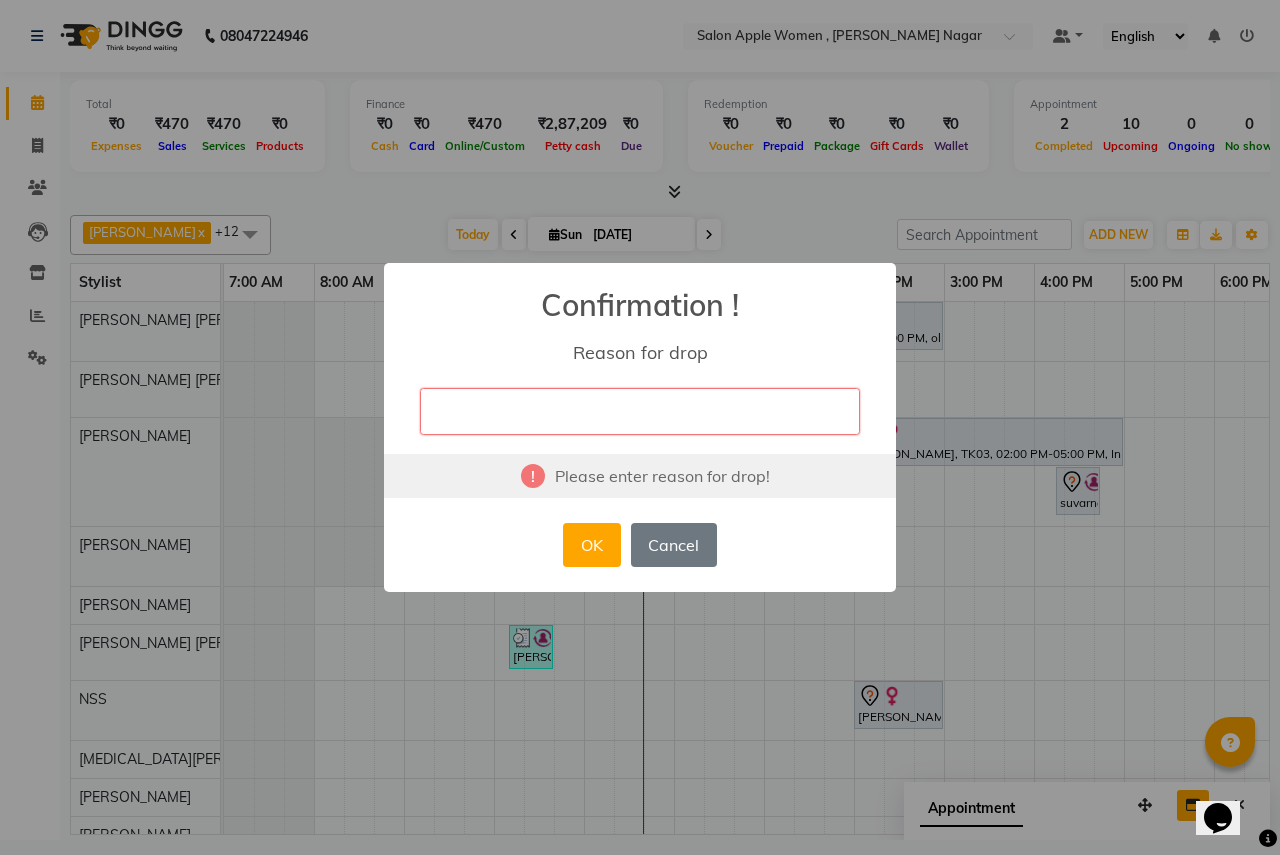 click at bounding box center [640, 411] 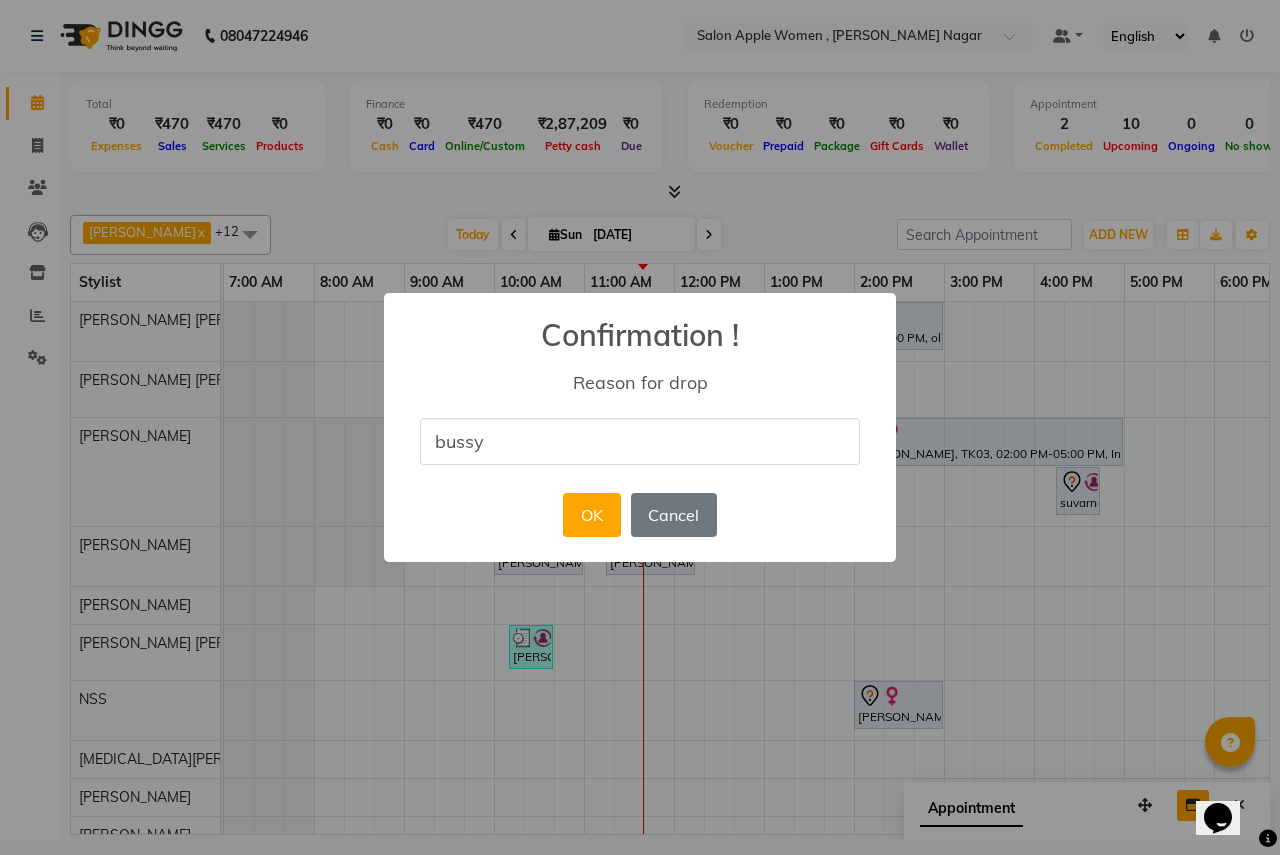 click on "OK No Cancel" at bounding box center (639, 515) 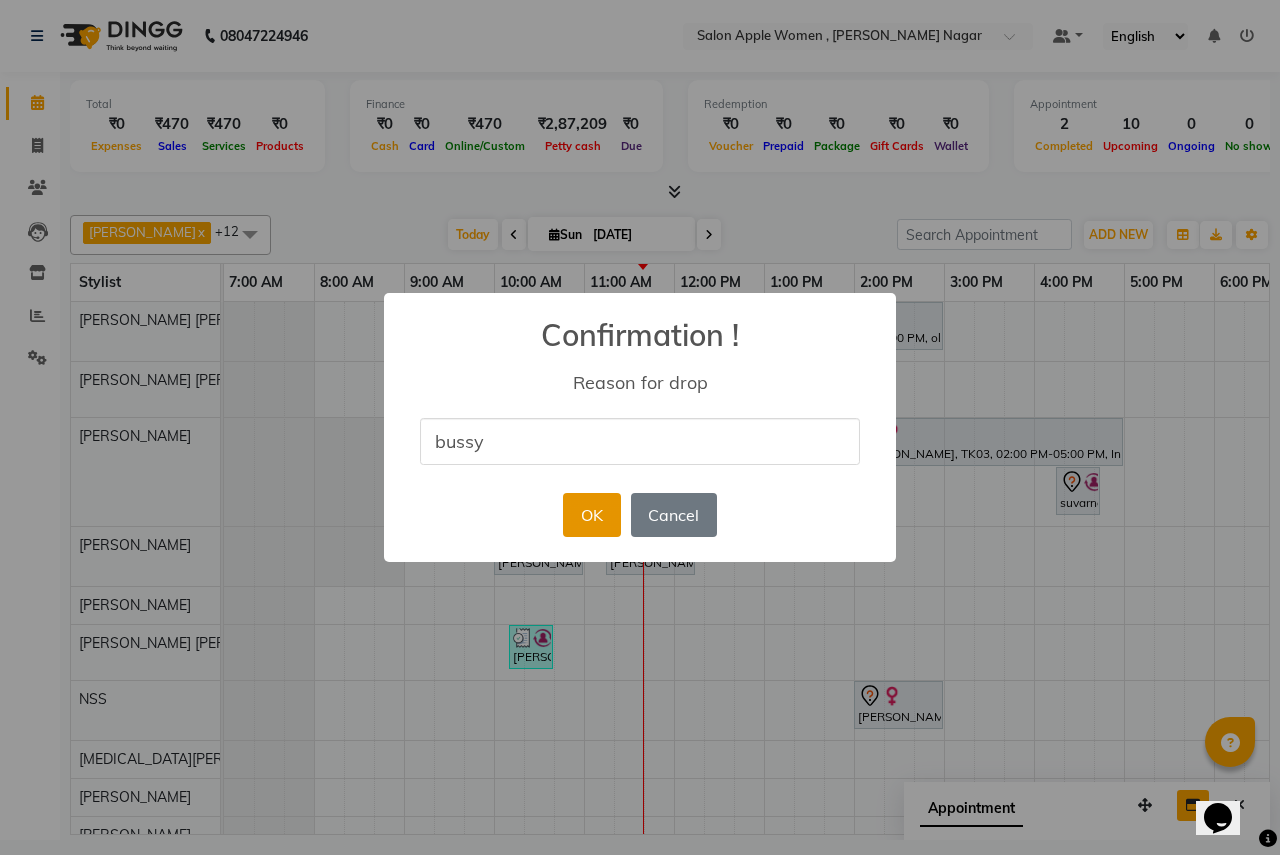 click on "OK" at bounding box center (591, 515) 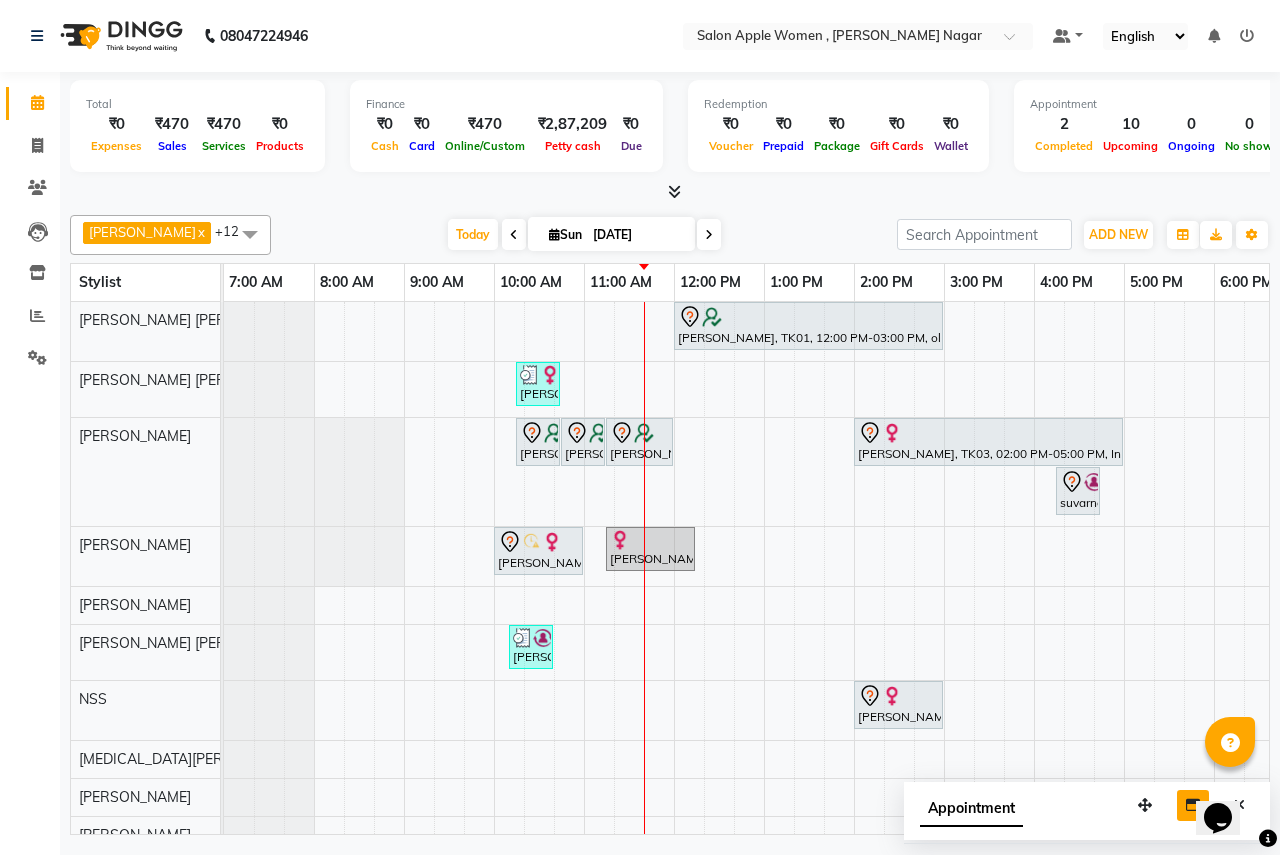 click on "[PERSON_NAME], TK01, 12:00 PM-03:00 PM, old Colour Highlights/ Fashion Colour - Shoulder Length ([DEMOGRAPHIC_DATA])     [PERSON_NAME], TK09, 10:15 AM-10:45 AM, Hair Wash - Wella - [DEMOGRAPHIC_DATA] (₹350)             [PERSON_NAME], TK01, 10:15 AM-10:45 AM, old Waxing (Sugar Wax - Regular) - Stomach And Chest ([DEMOGRAPHIC_DATA])             [PERSON_NAME], TK01, 10:45 AM-11:15 AM, old Waxing (Sugar Wax - Regular) - Full Hands ([DEMOGRAPHIC_DATA])             [PERSON_NAME], TK01, 11:15 AM-12:00 PM, old Waxing (Sugar Wax - Regular) - Full Body ([DEMOGRAPHIC_DATA])             [PERSON_NAME], TK03, 02:00 PM-05:00 PM, In House Packages - [DEMOGRAPHIC_DATA] beauty package 2800             suvarna, TK06, 04:15 PM-04:45 PM, old  2G Liposoluble Flavoured Waxing - Full Legs ([DEMOGRAPHIC_DATA])             [PERSON_NAME], TK04, 10:00 AM-11:00 AM, old Facial - Signature Facial Oily Skin ([DEMOGRAPHIC_DATA])     [PERSON_NAME], TK07, 11:15 AM-12:15 PM, old Facial - Signature Facial Oily Skin ([DEMOGRAPHIC_DATA])     [PERSON_NAME], TK08, 10:10 AM-10:40 AM, Threading - Eyebrows - [DEMOGRAPHIC_DATA] (₹70),Threading - Chin - [DEMOGRAPHIC_DATA] (₹50)" at bounding box center (944, 627) 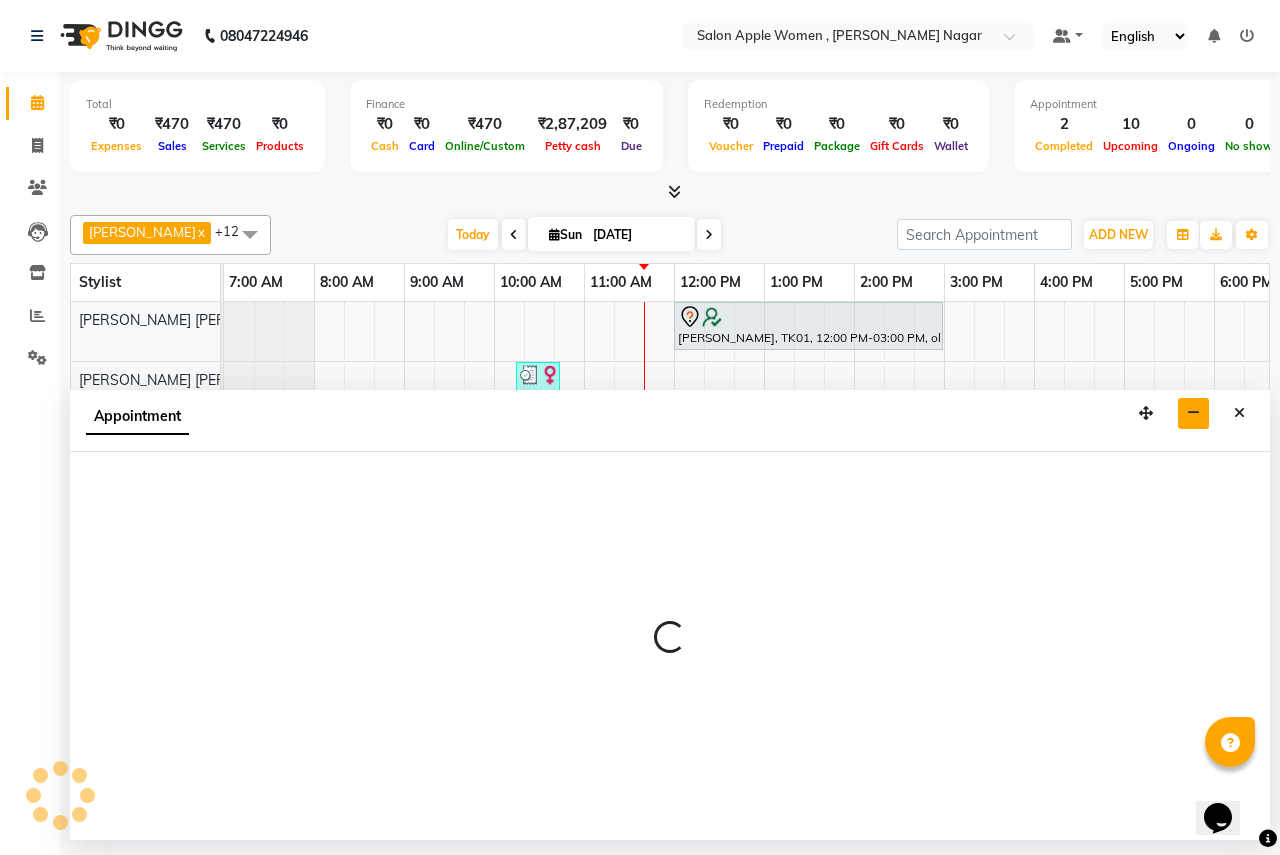 select on "3151" 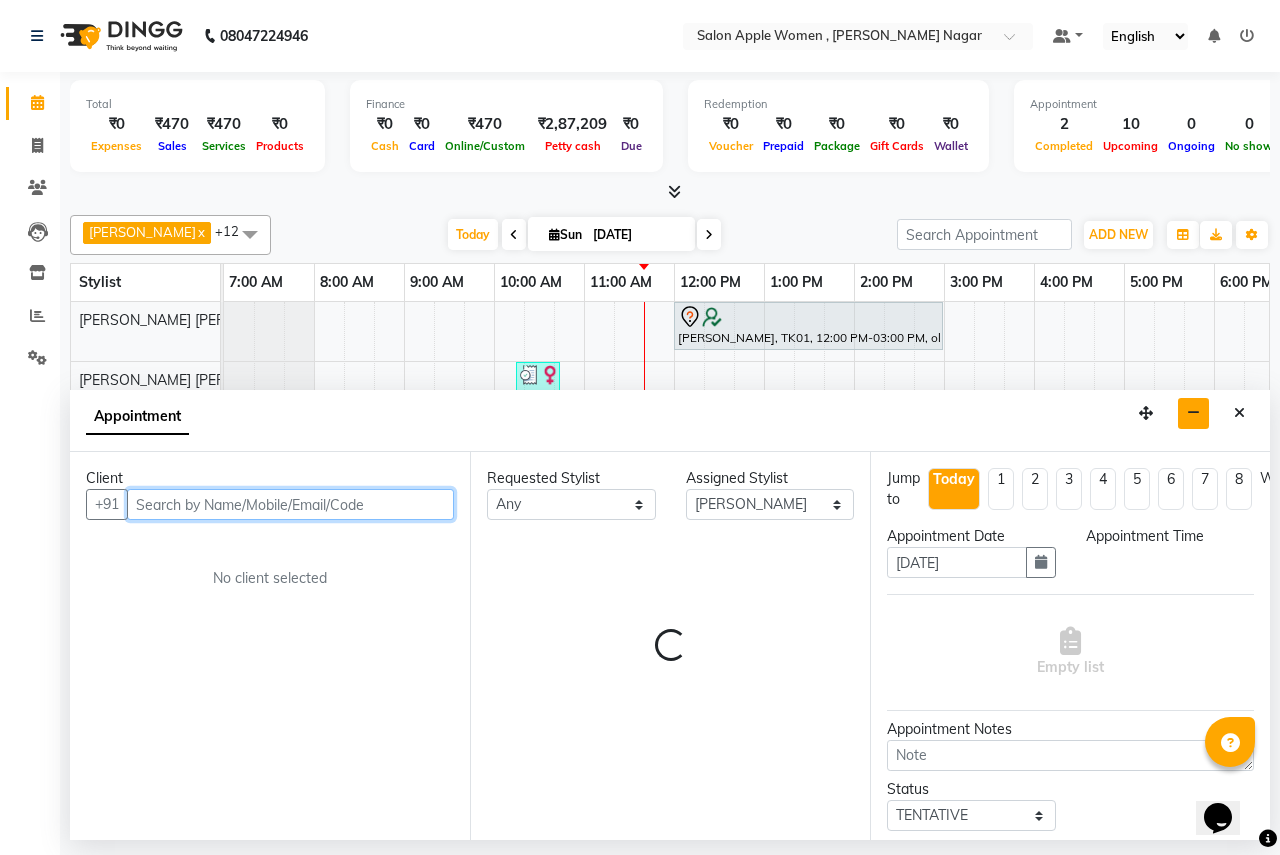 select on "720" 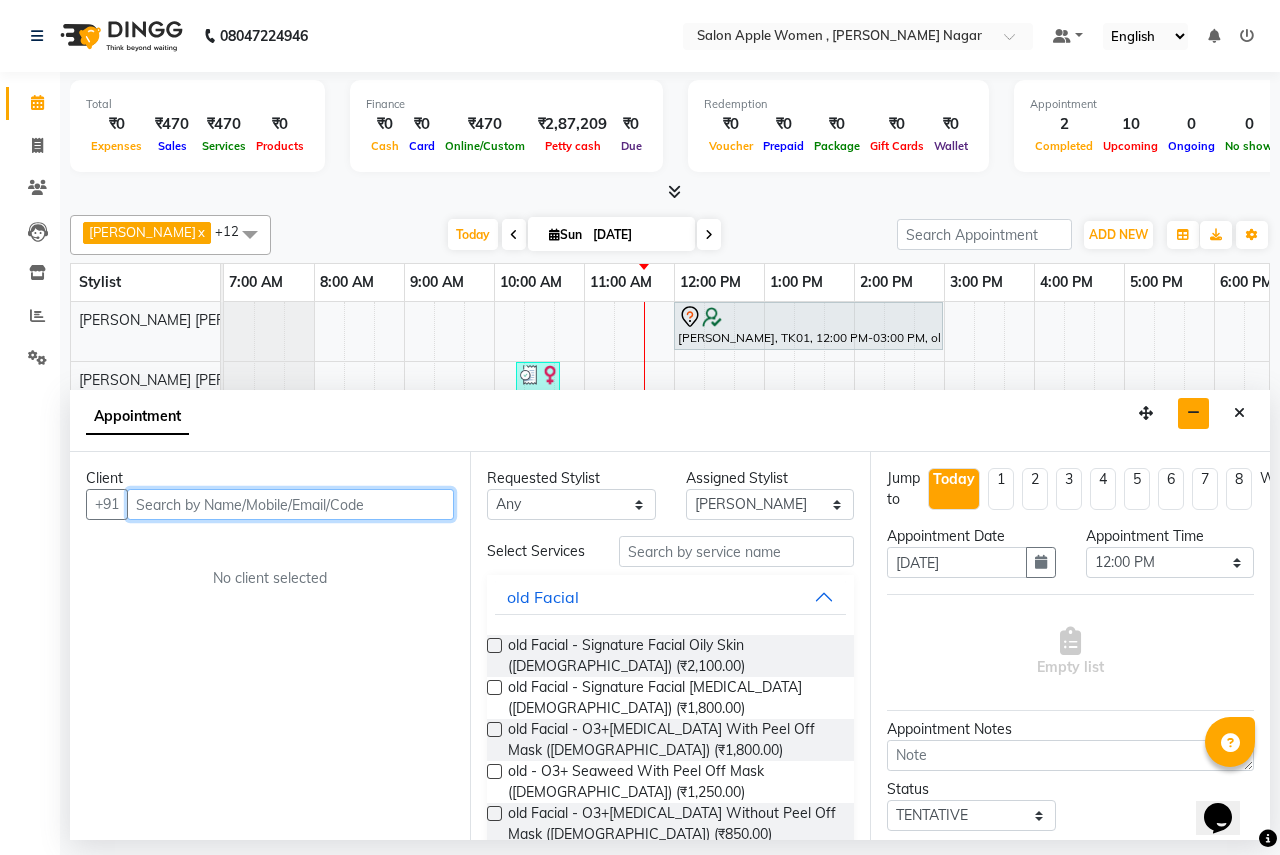 click at bounding box center (290, 504) 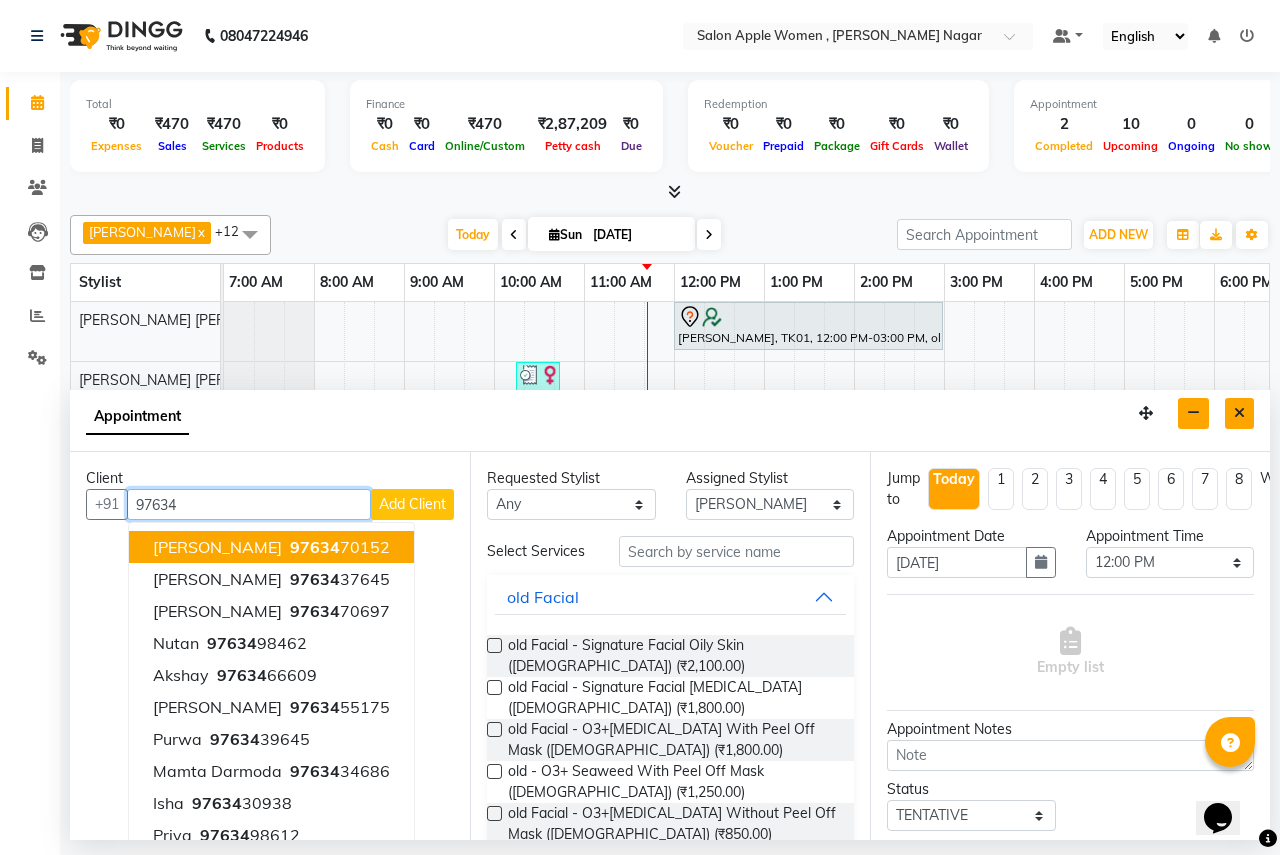 type on "97634" 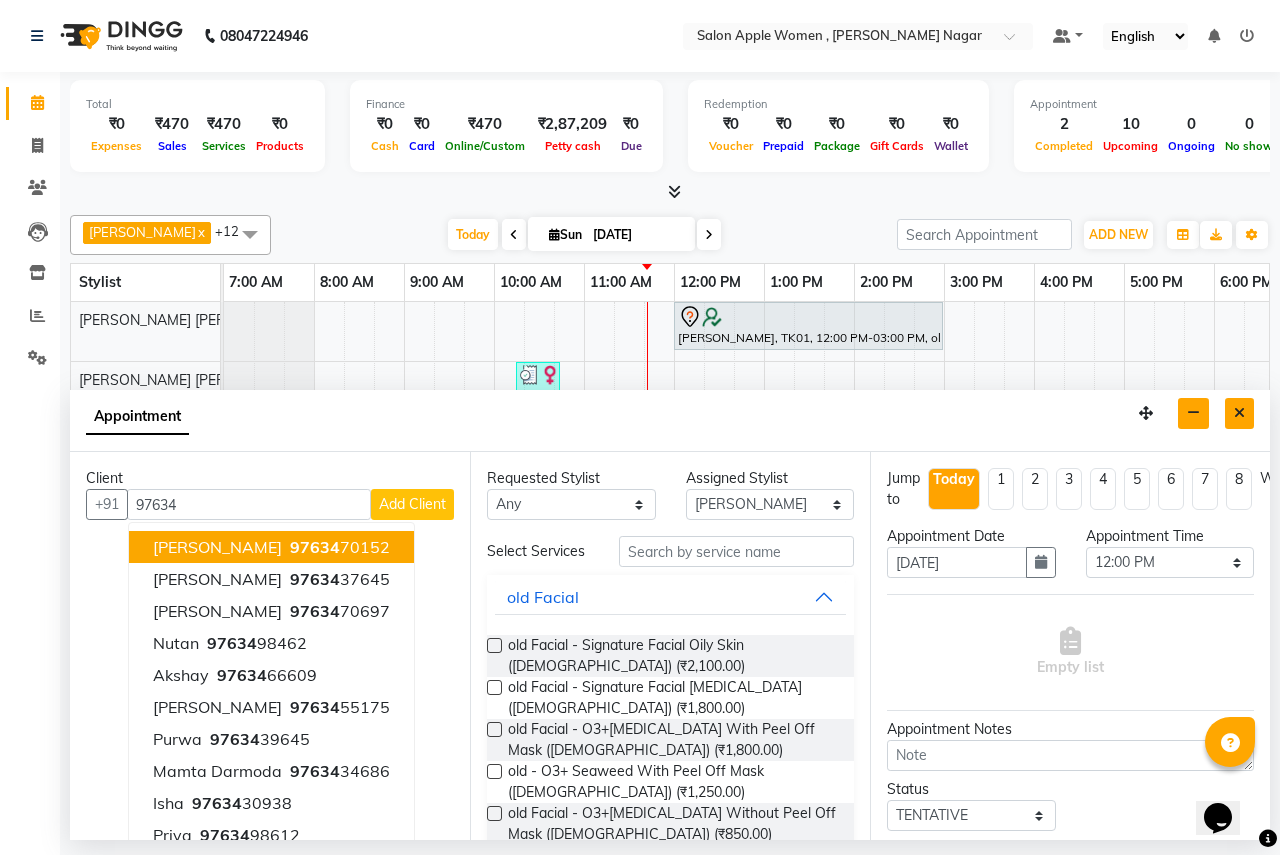 click at bounding box center (1239, 413) 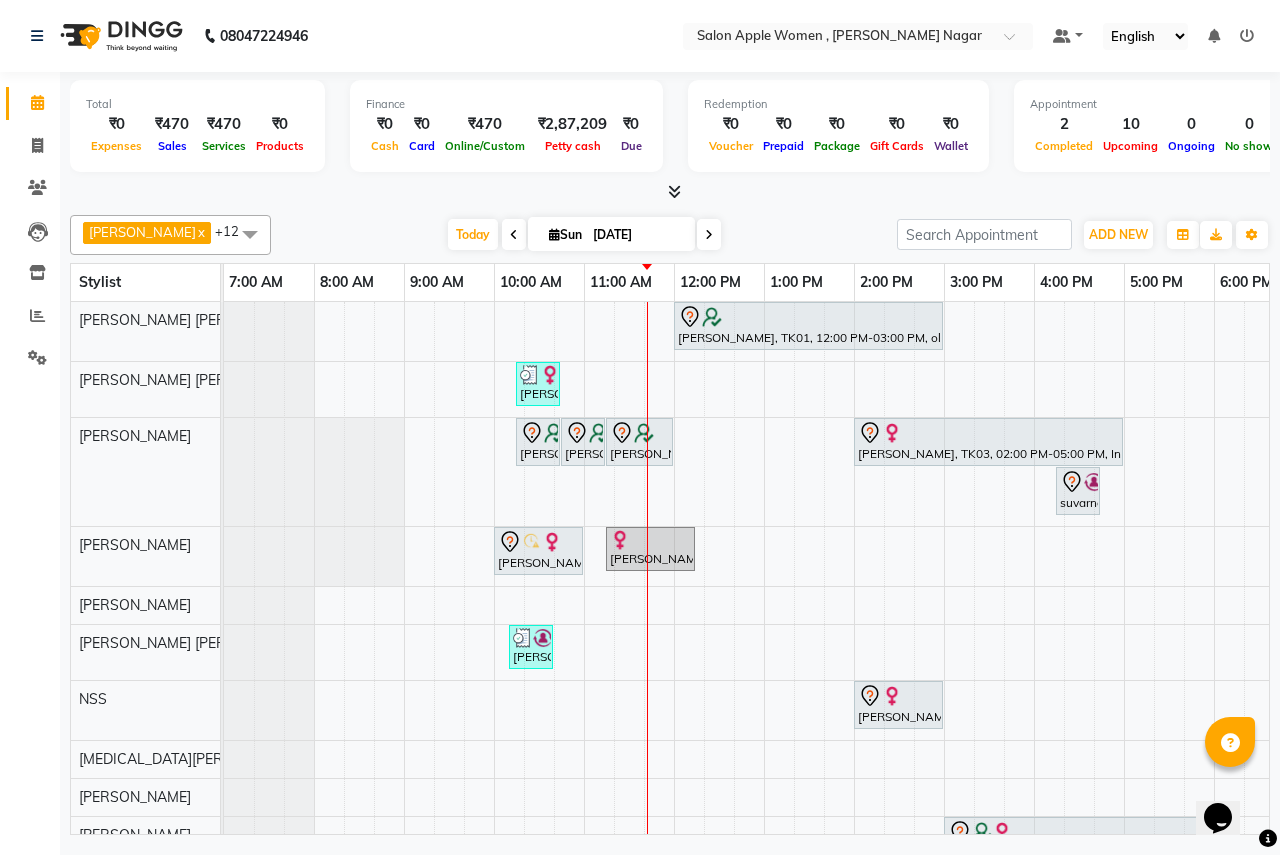 click on "[PERSON_NAME], TK01, 12:00 PM-03:00 PM, old Colour Highlights/ Fashion Colour - Shoulder Length ([DEMOGRAPHIC_DATA])     [PERSON_NAME], TK09, 10:15 AM-10:45 AM, Hair Wash - Wella - [DEMOGRAPHIC_DATA] (₹350)             [PERSON_NAME], TK01, 10:15 AM-10:45 AM, old Waxing (Sugar Wax - Regular) - Stomach And Chest ([DEMOGRAPHIC_DATA])             [PERSON_NAME], TK01, 10:45 AM-11:15 AM, old Waxing (Sugar Wax - Regular) - Full Hands ([DEMOGRAPHIC_DATA])             [PERSON_NAME], TK01, 11:15 AM-12:00 PM, old Waxing (Sugar Wax - Regular) - Full Body ([DEMOGRAPHIC_DATA])             [PERSON_NAME], TK03, 02:00 PM-05:00 PM, In House Packages - [DEMOGRAPHIC_DATA] beauty package 2800             suvarna, TK06, 04:15 PM-04:45 PM, old  2G Liposoluble Flavoured Waxing - Full Legs ([DEMOGRAPHIC_DATA])             [PERSON_NAME], TK04, 10:00 AM-11:00 AM, old Facial - Signature Facial Oily Skin ([DEMOGRAPHIC_DATA])     [PERSON_NAME], TK07, 11:15 AM-12:15 PM, old Facial - Signature Facial Oily Skin ([DEMOGRAPHIC_DATA])     [PERSON_NAME], TK08, 10:10 AM-10:40 AM, Threading - Eyebrows - [DEMOGRAPHIC_DATA] (₹70),Threading - Chin - [DEMOGRAPHIC_DATA] (₹50)" at bounding box center [944, 627] 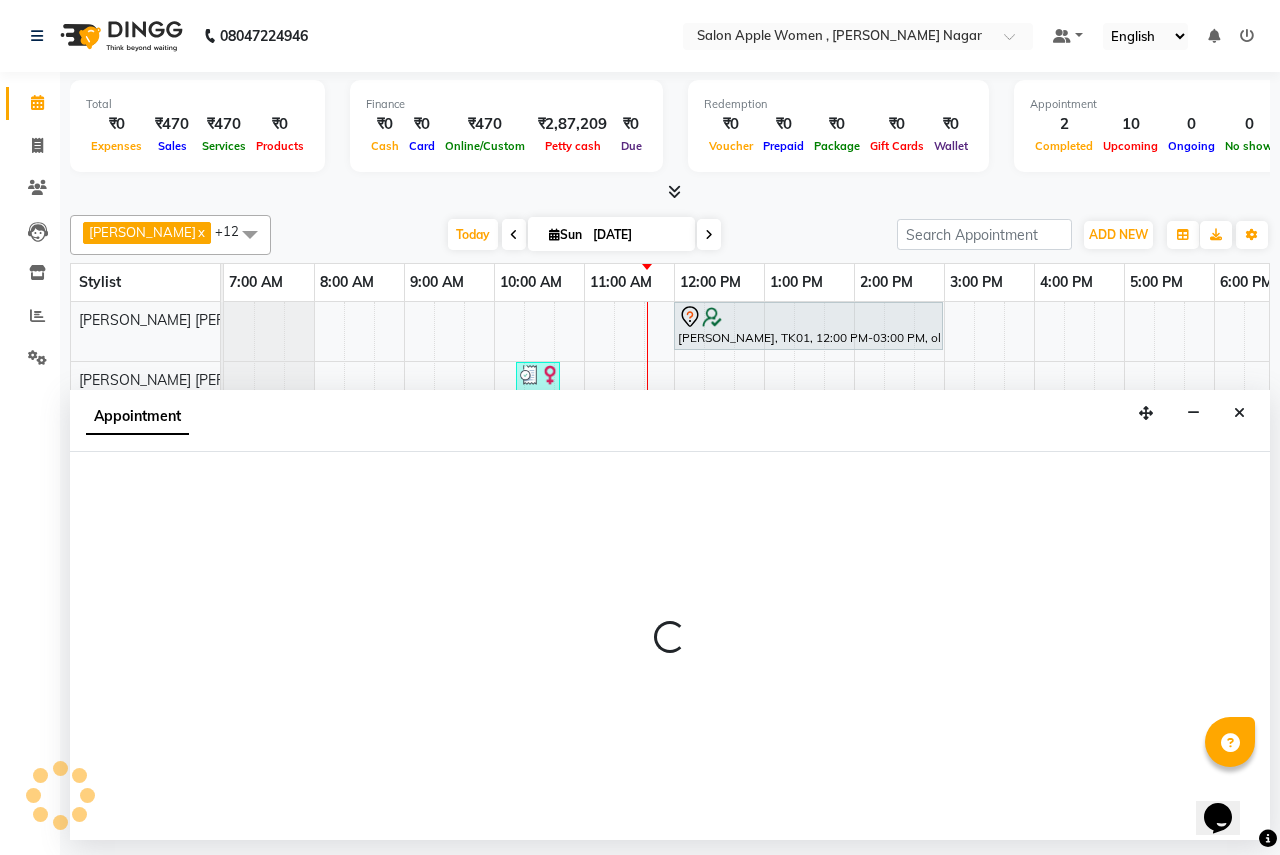 select on "3151" 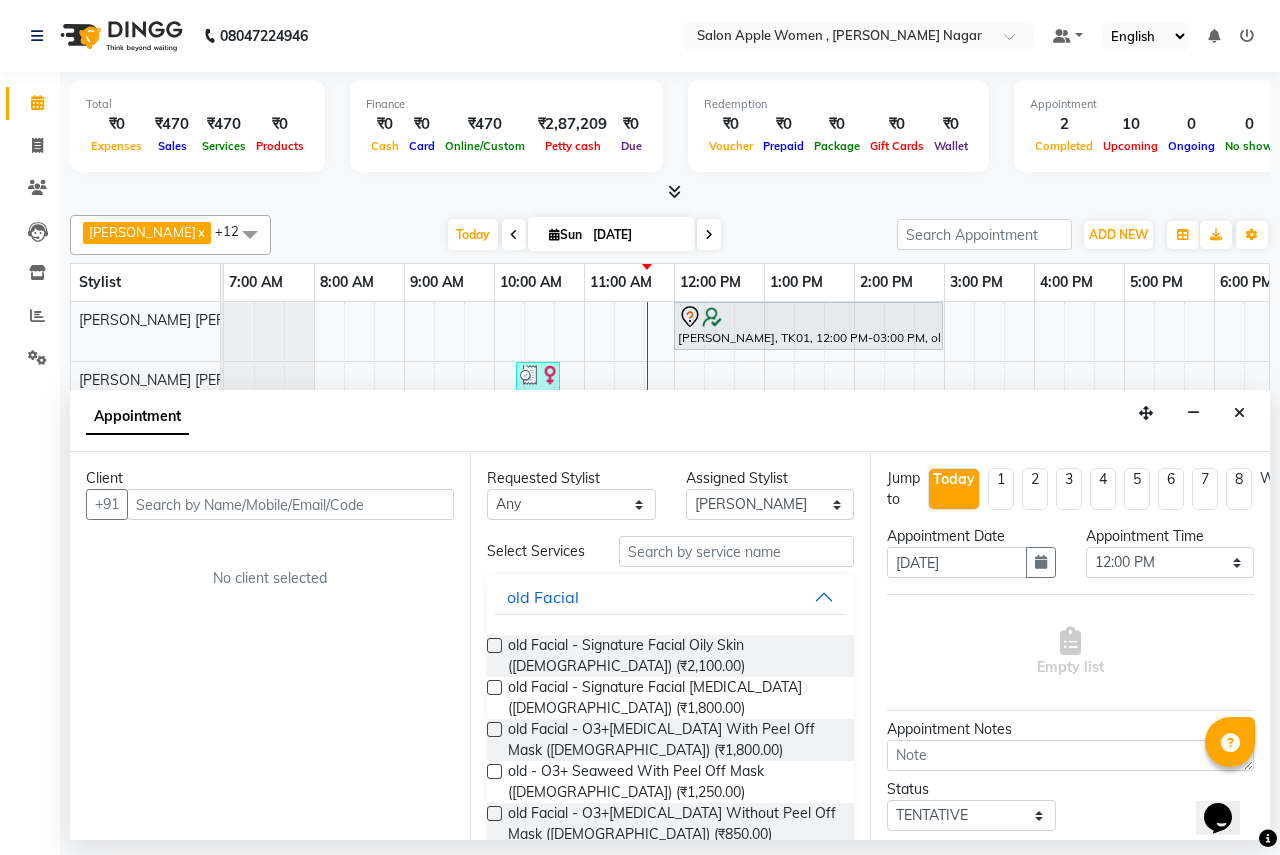 click at bounding box center (290, 504) 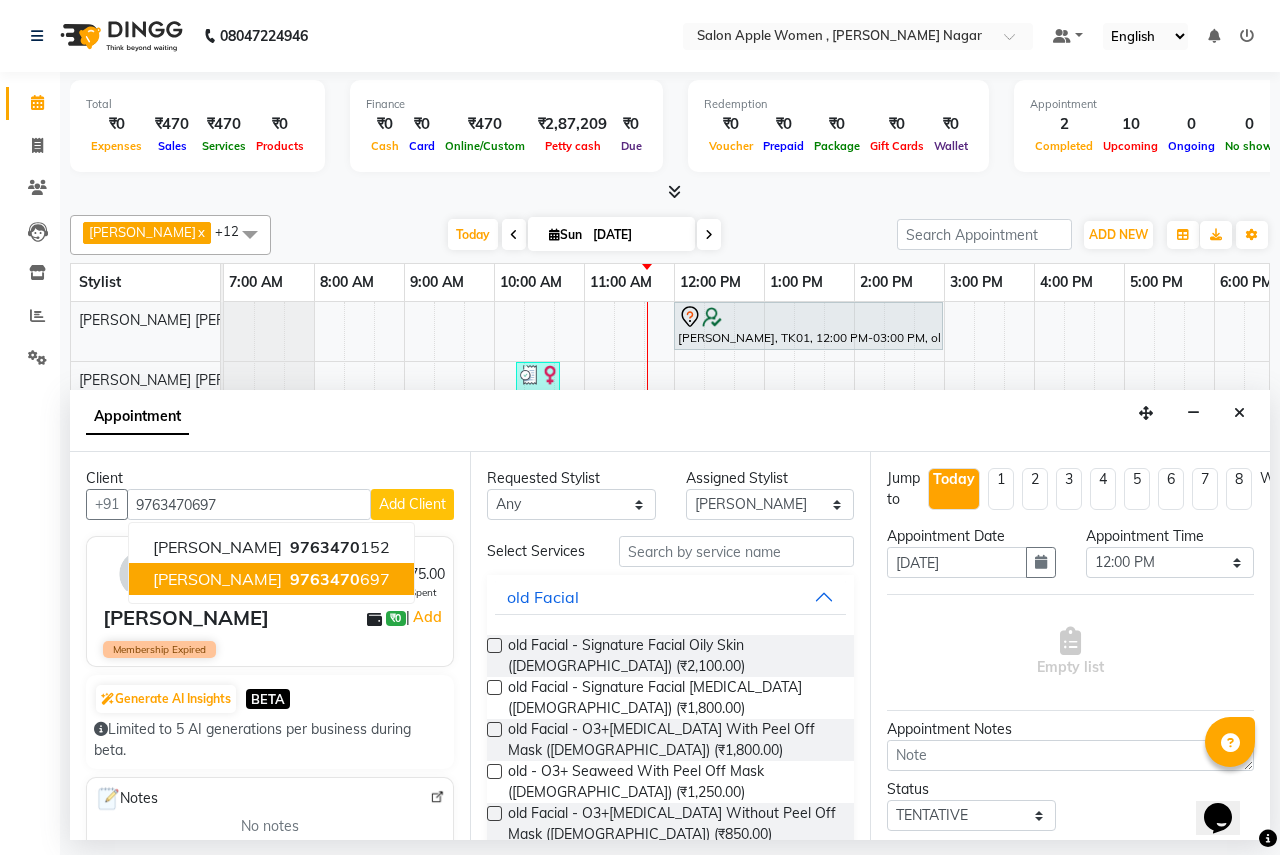 click on "9763470" at bounding box center (325, 579) 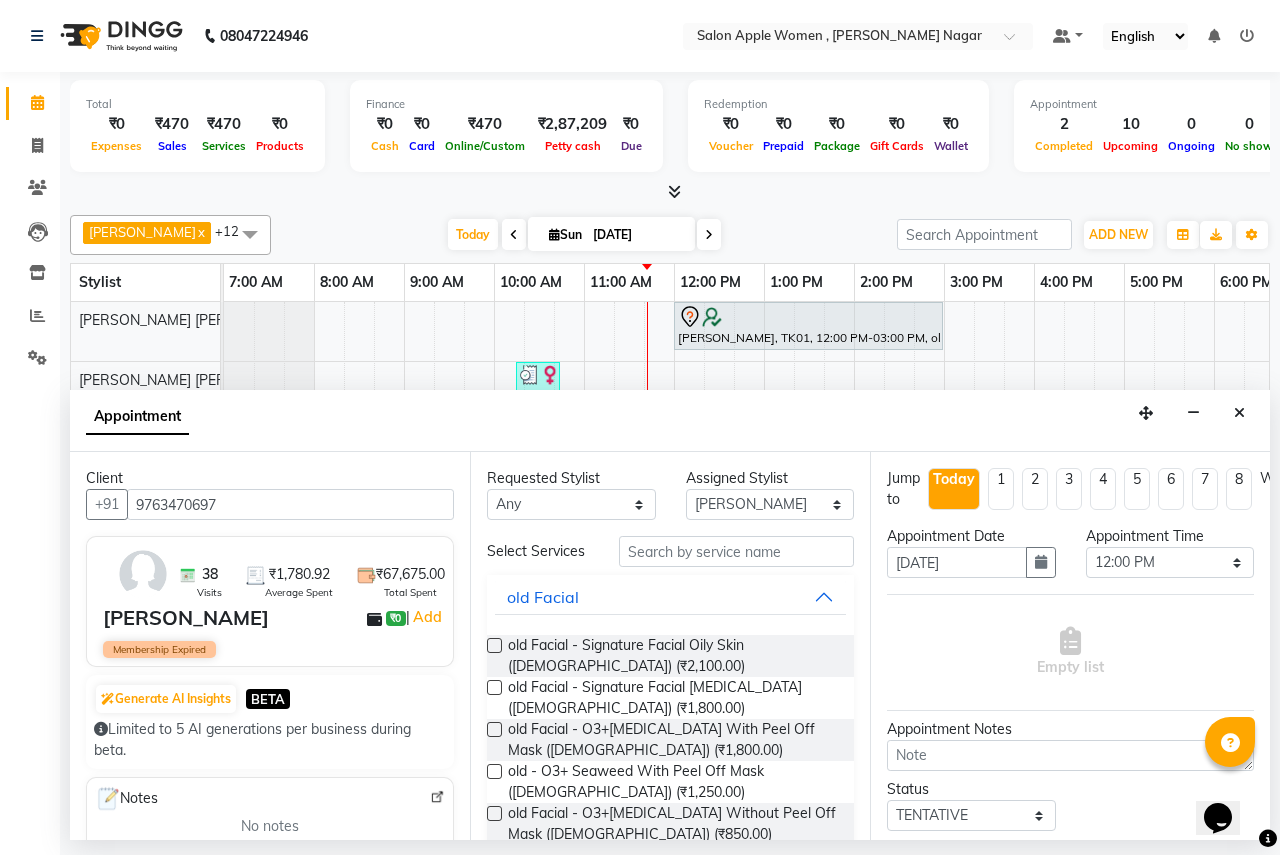 type on "9763470697" 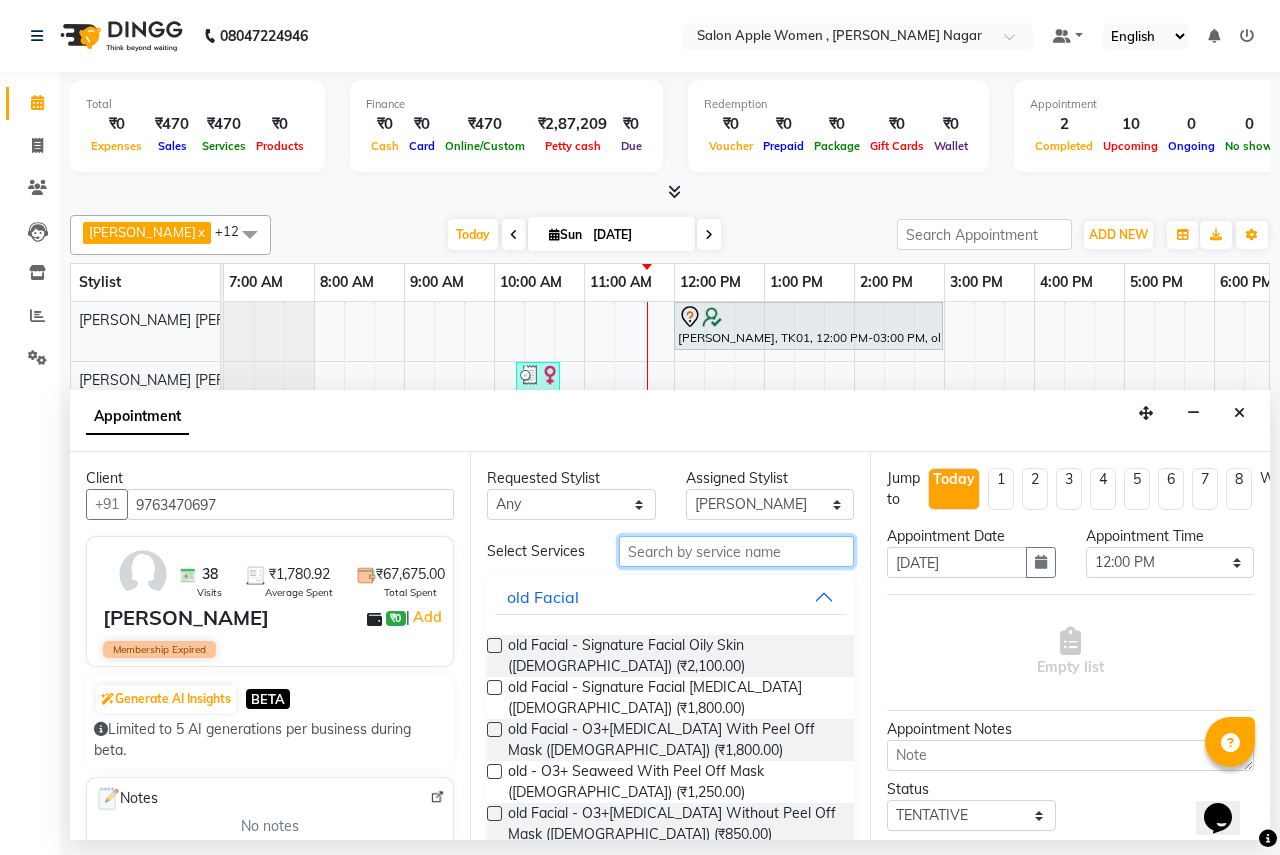 click at bounding box center [736, 551] 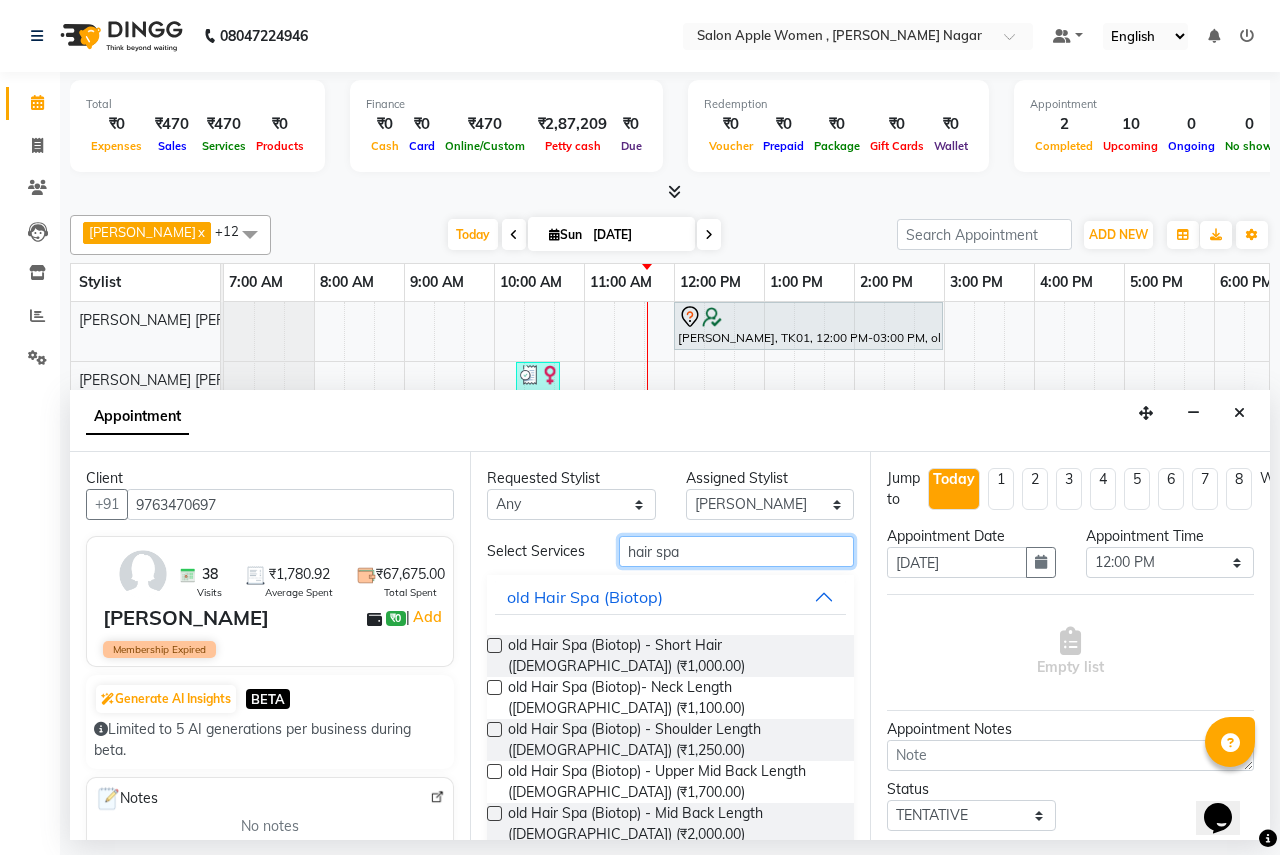 type on "hair spa" 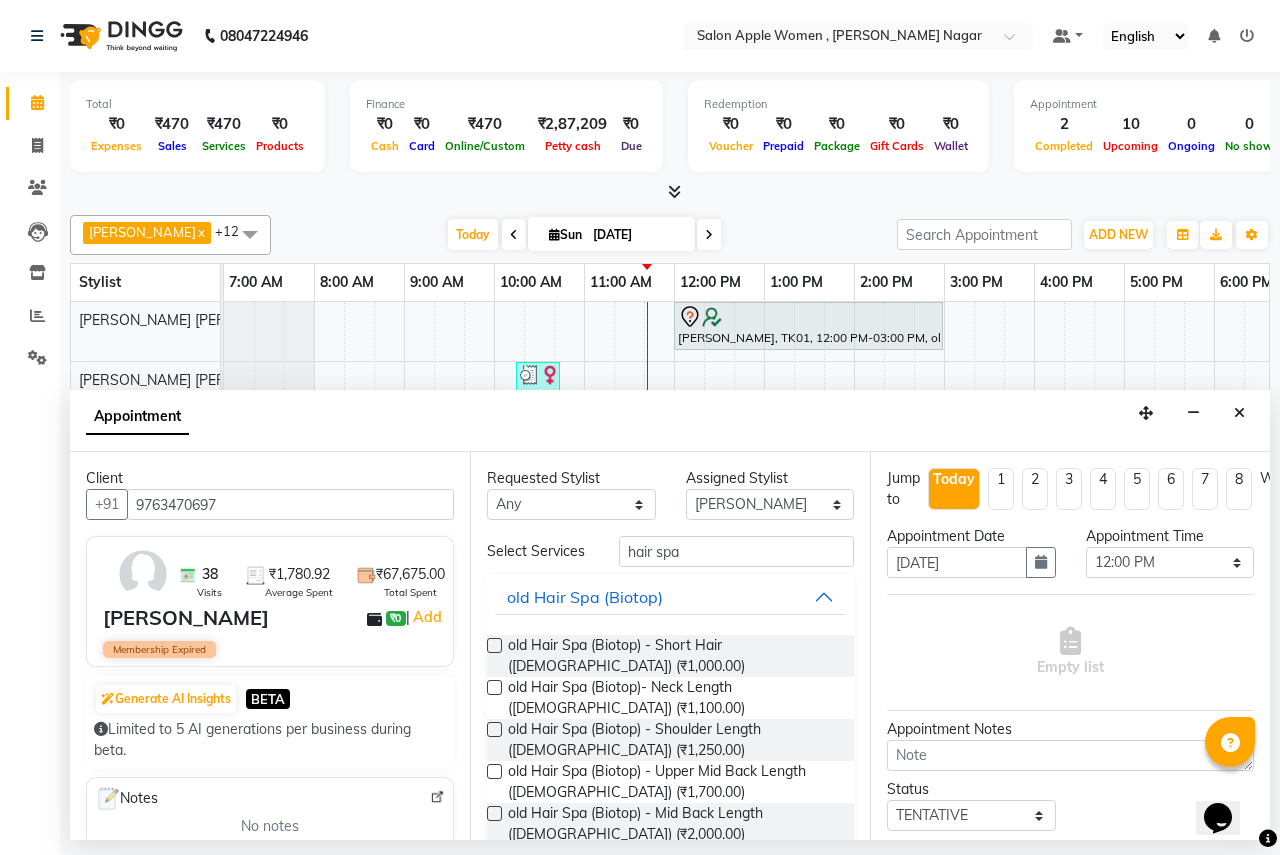 click at bounding box center [494, 645] 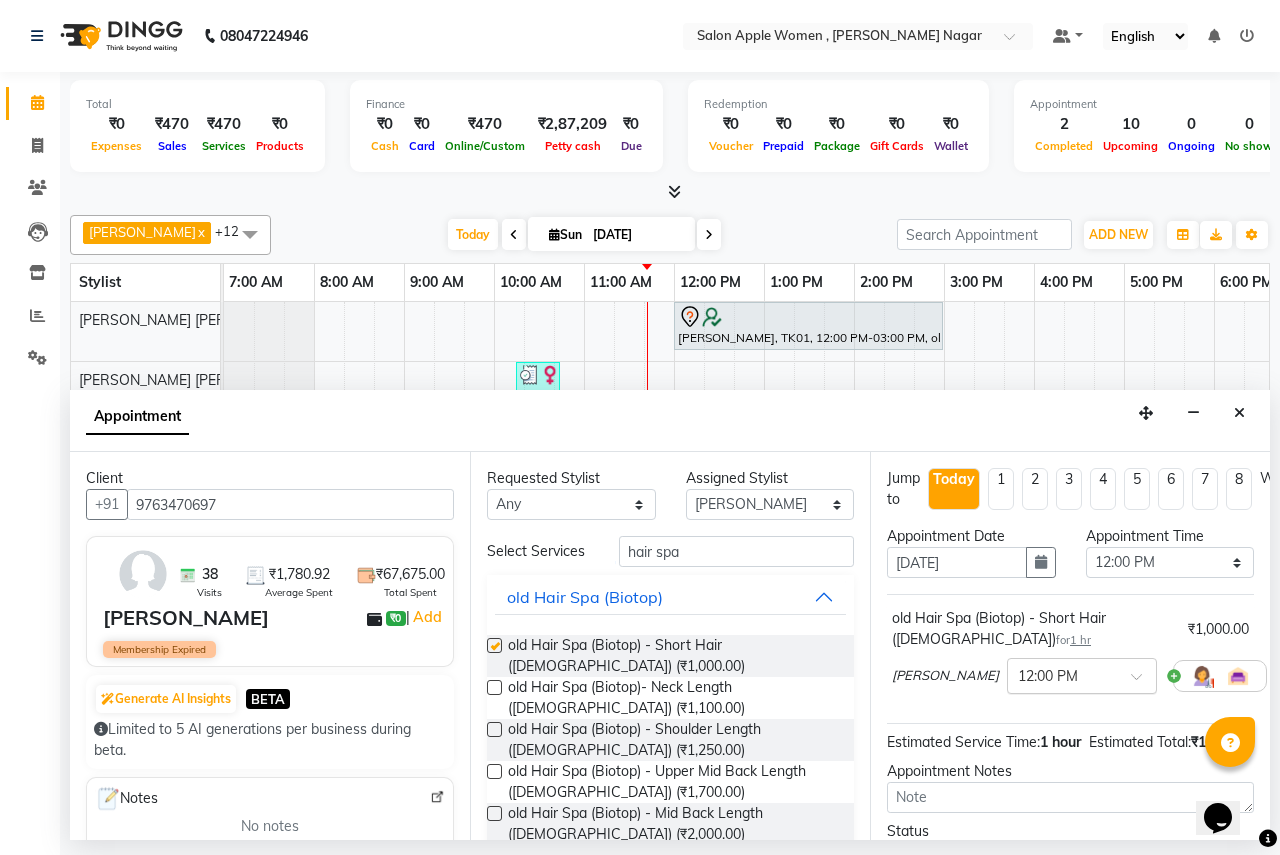 checkbox on "false" 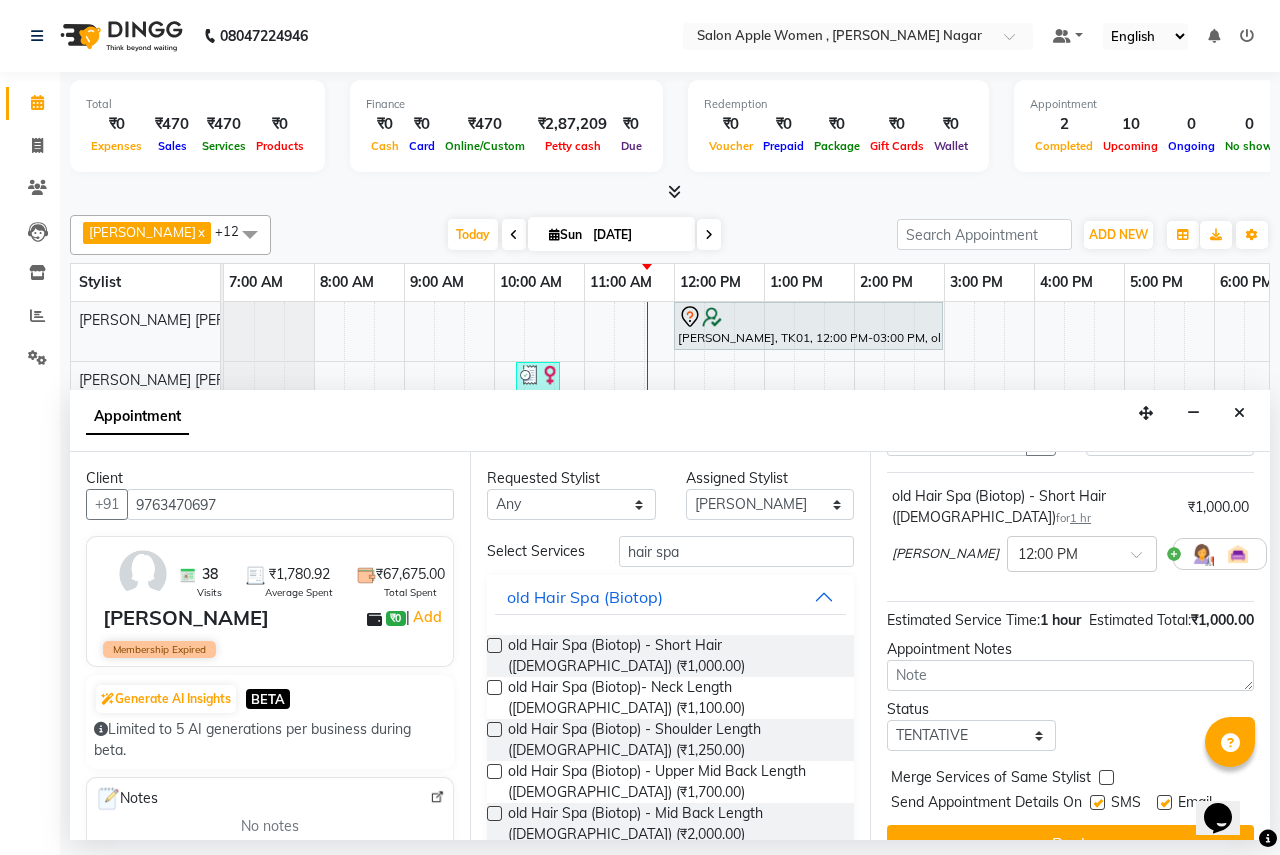 scroll, scrollTop: 218, scrollLeft: 0, axis: vertical 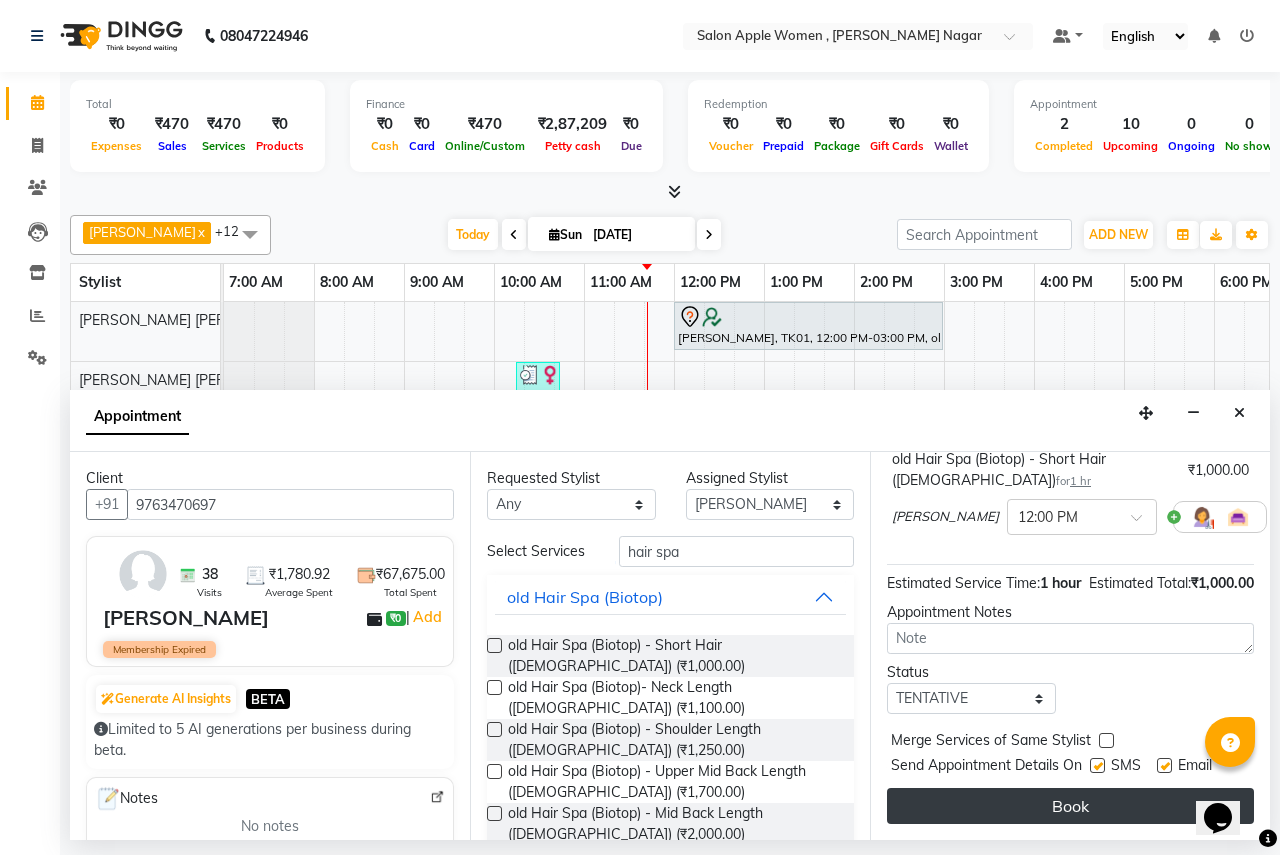 click on "Book" at bounding box center [1070, 806] 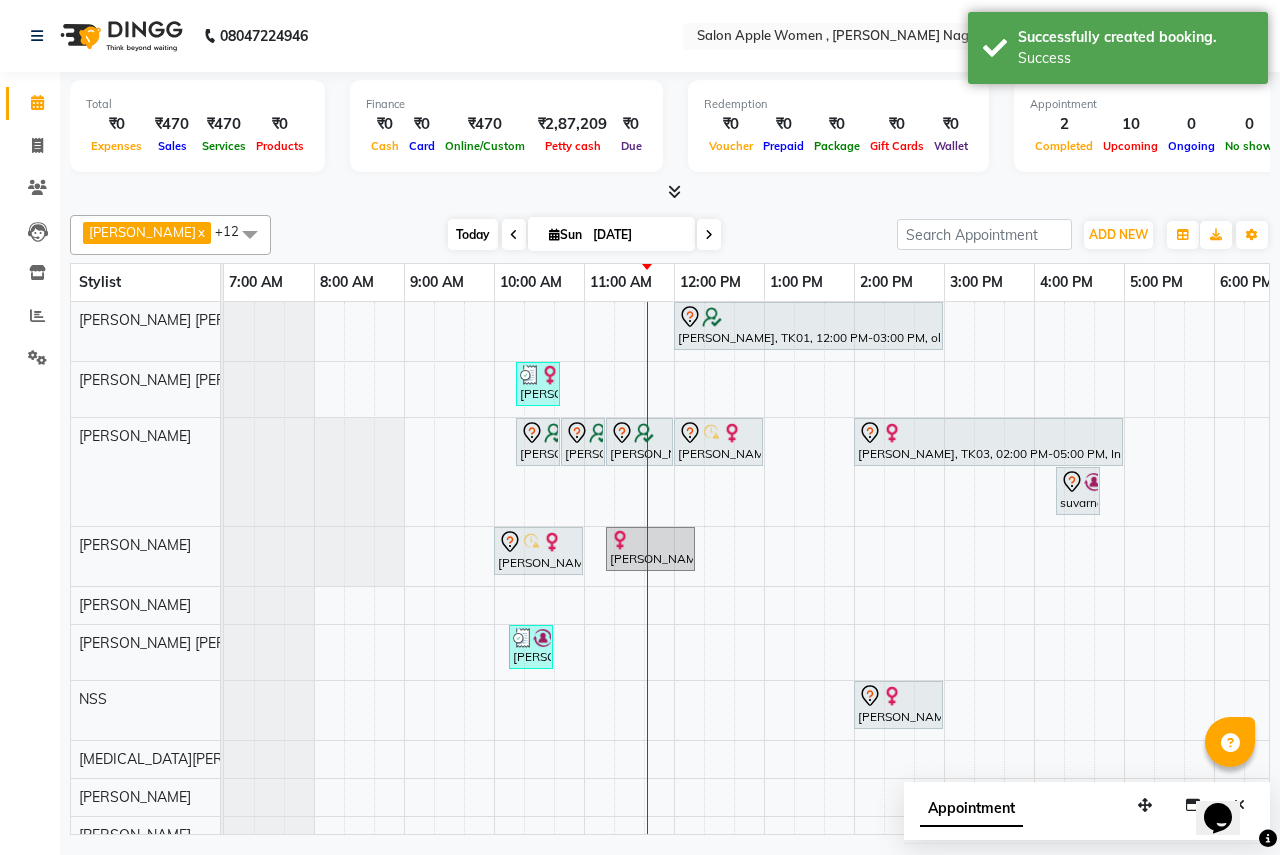 click on "Today" at bounding box center (473, 234) 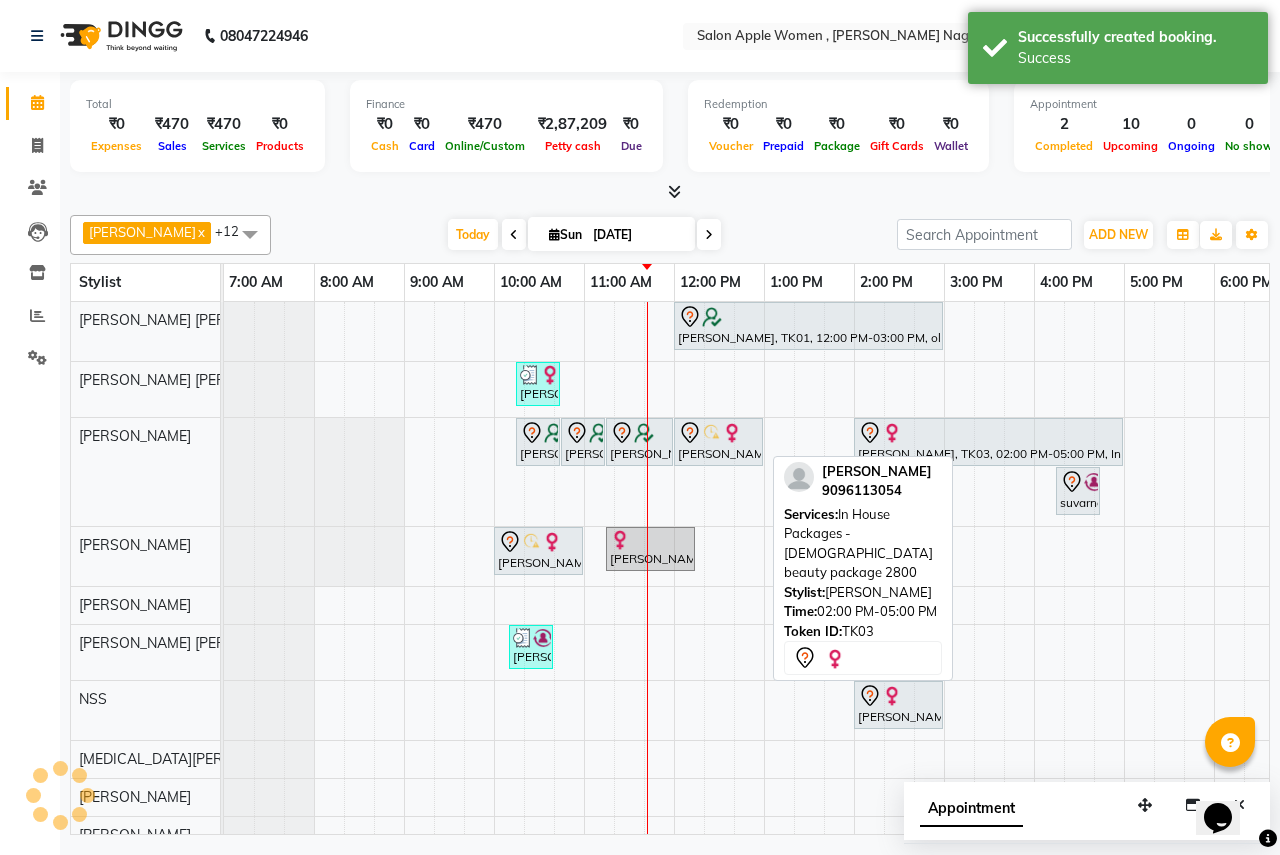 scroll, scrollTop: 0, scrollLeft: 361, axis: horizontal 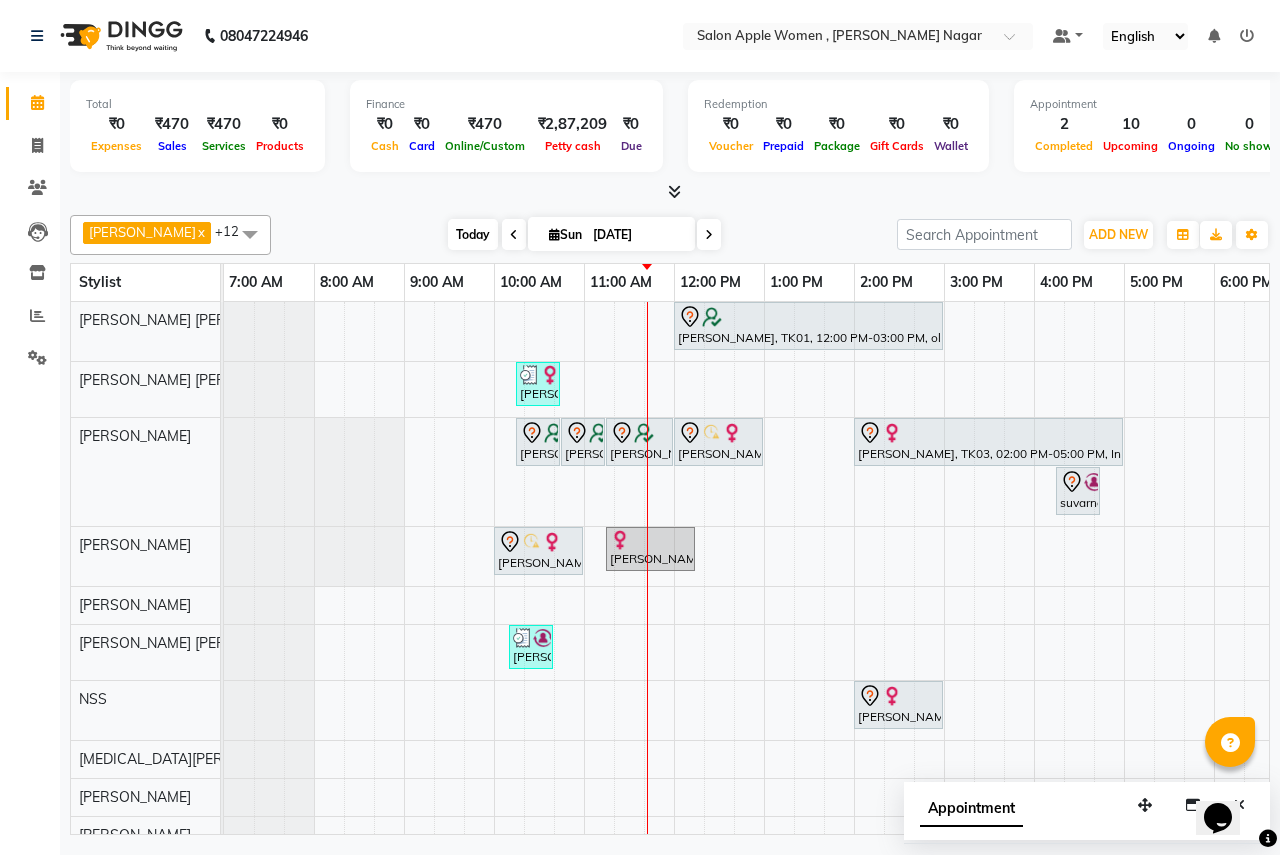 click on "Today" at bounding box center (473, 234) 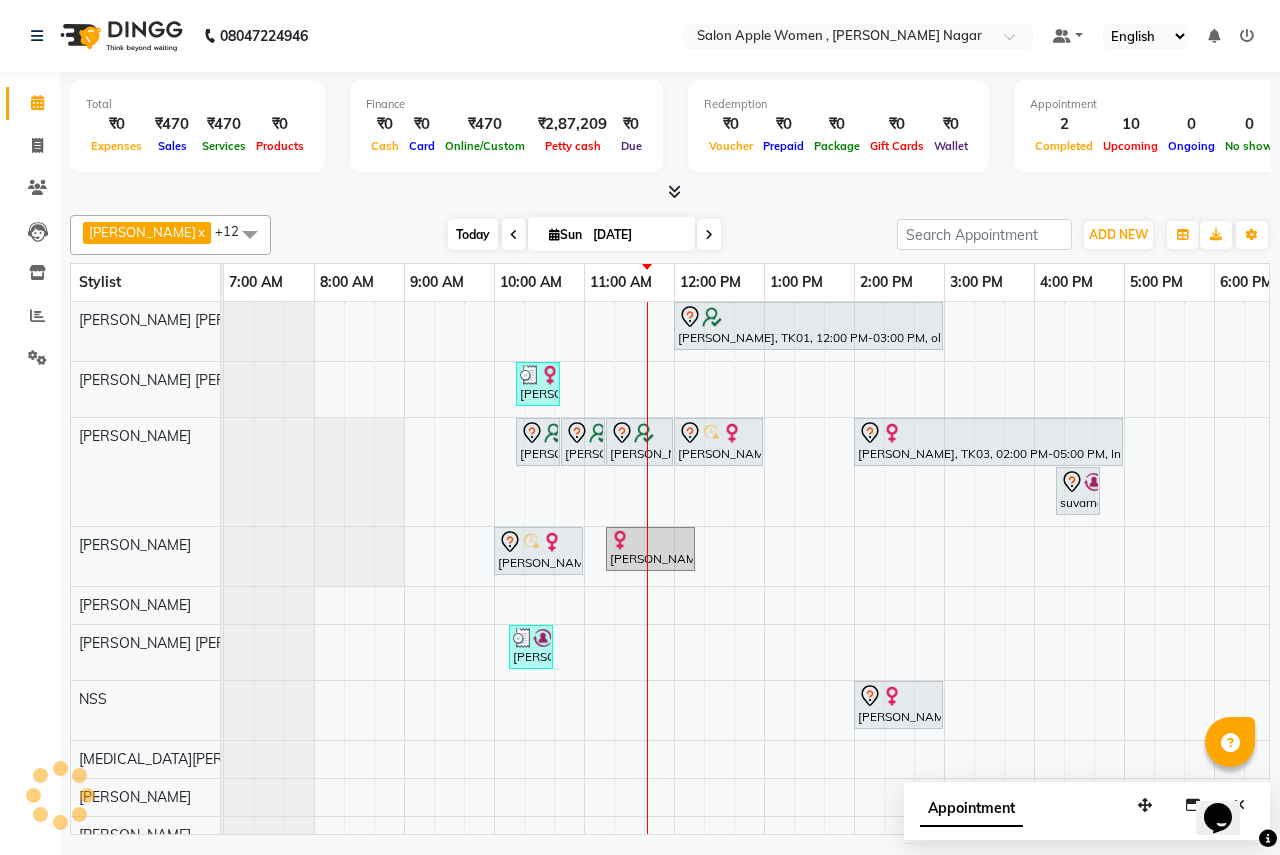 scroll, scrollTop: 0, scrollLeft: 361, axis: horizontal 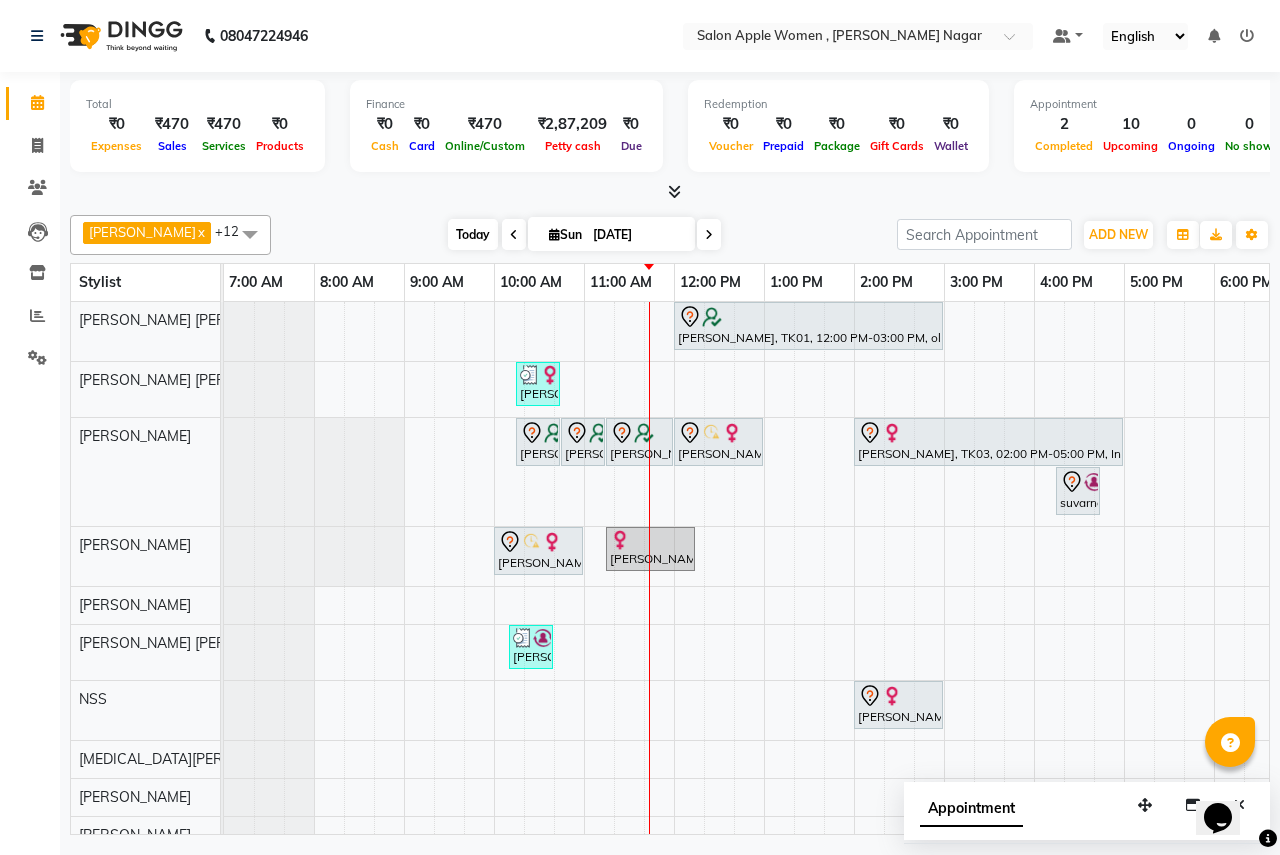 click on "Today" at bounding box center (473, 234) 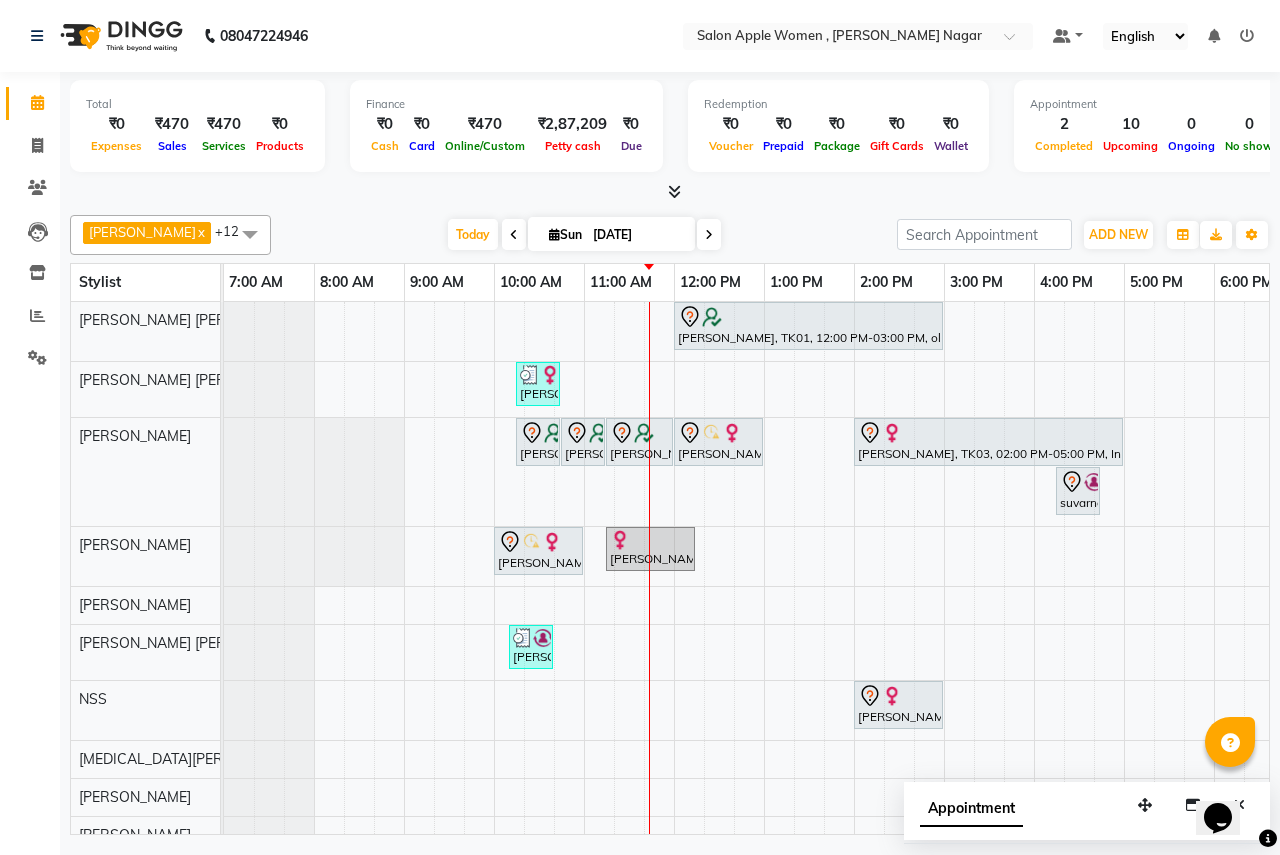 scroll, scrollTop: 0, scrollLeft: 361, axis: horizontal 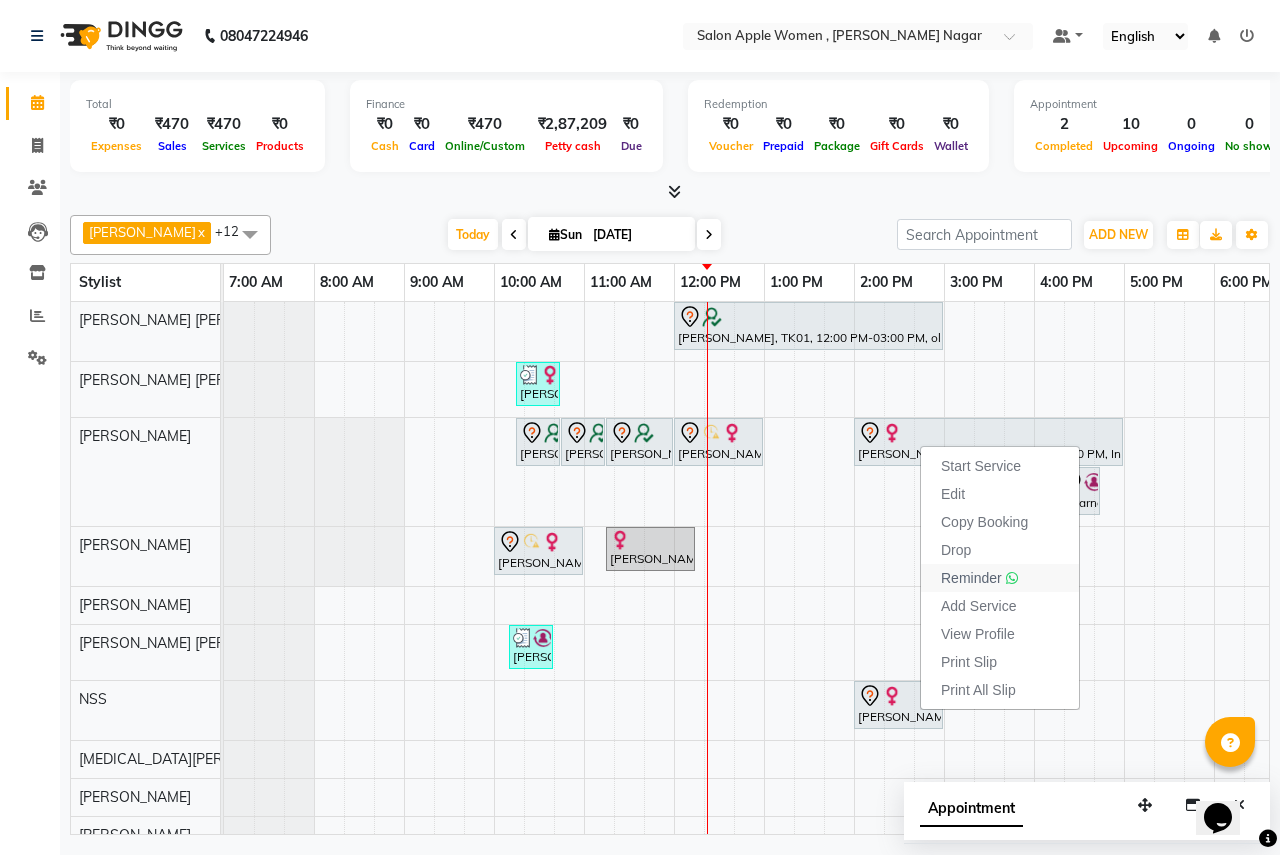 click on "Reminder" at bounding box center [971, 578] 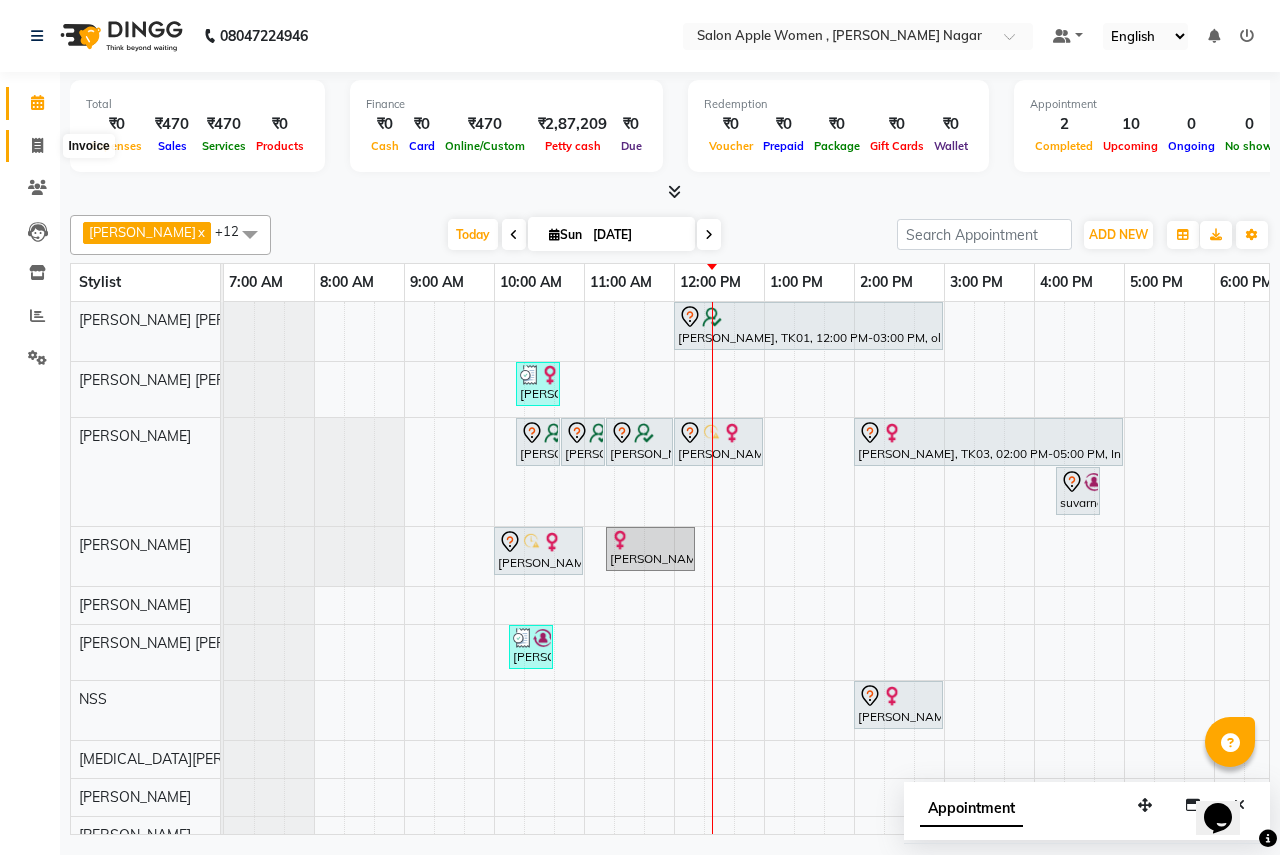 click 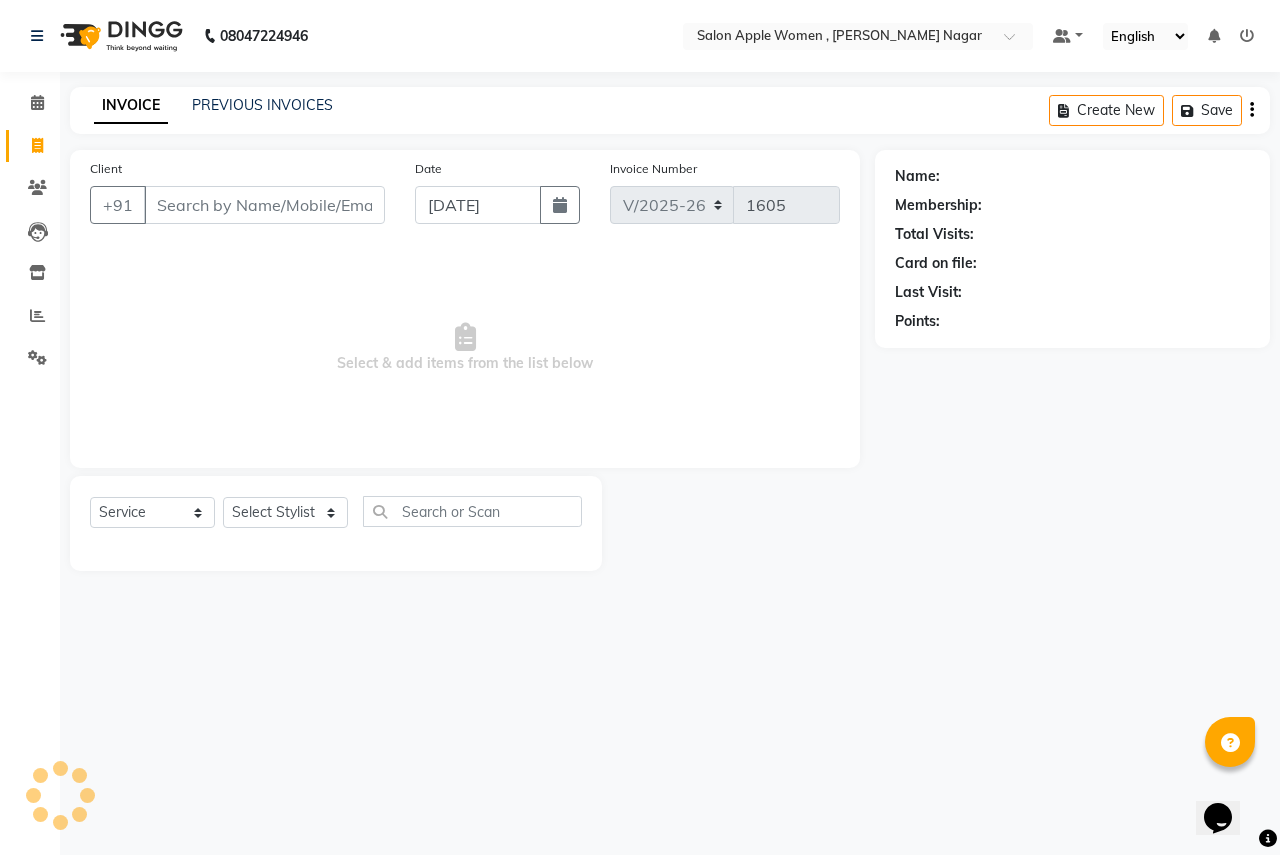 click on "Client" at bounding box center (264, 205) 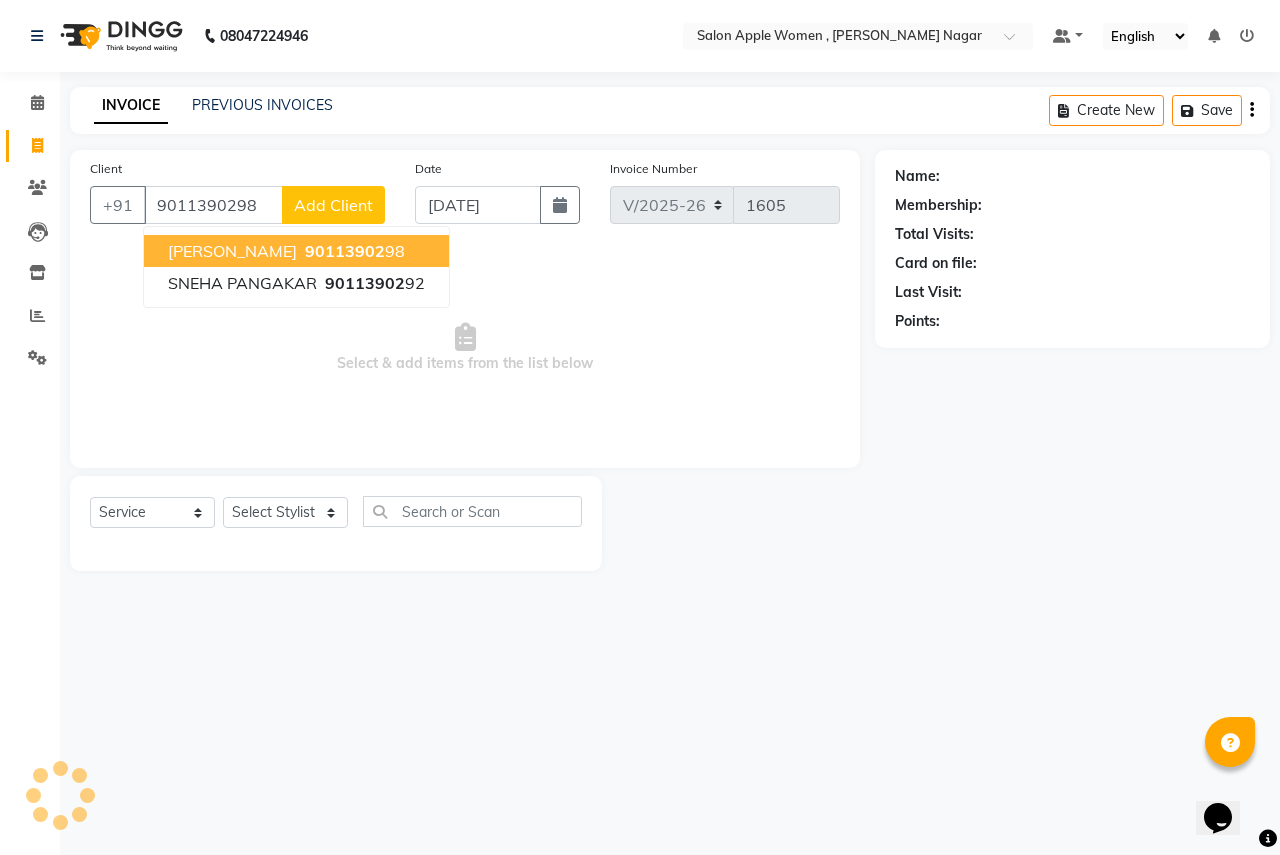 type on "9011390298" 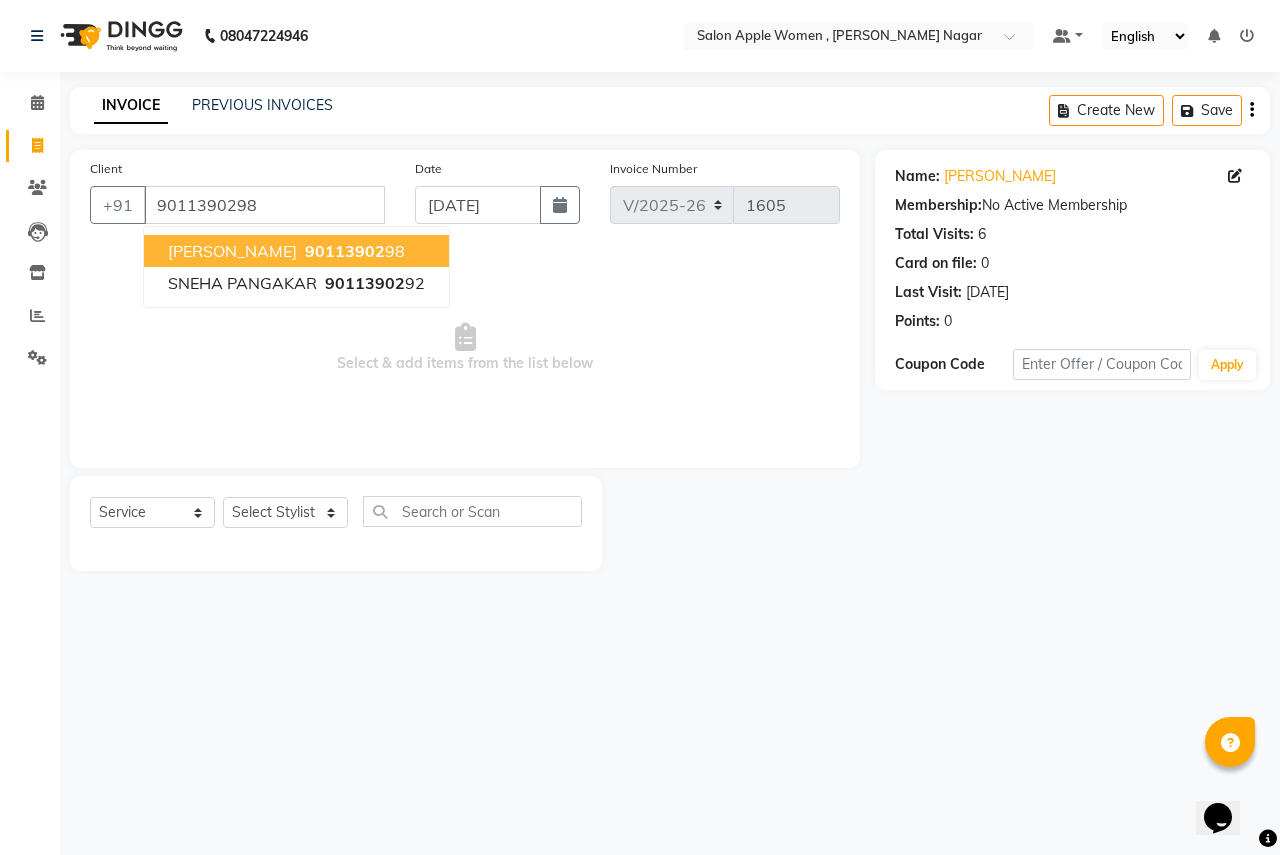 click on "Select & add items from the list below" at bounding box center (465, 348) 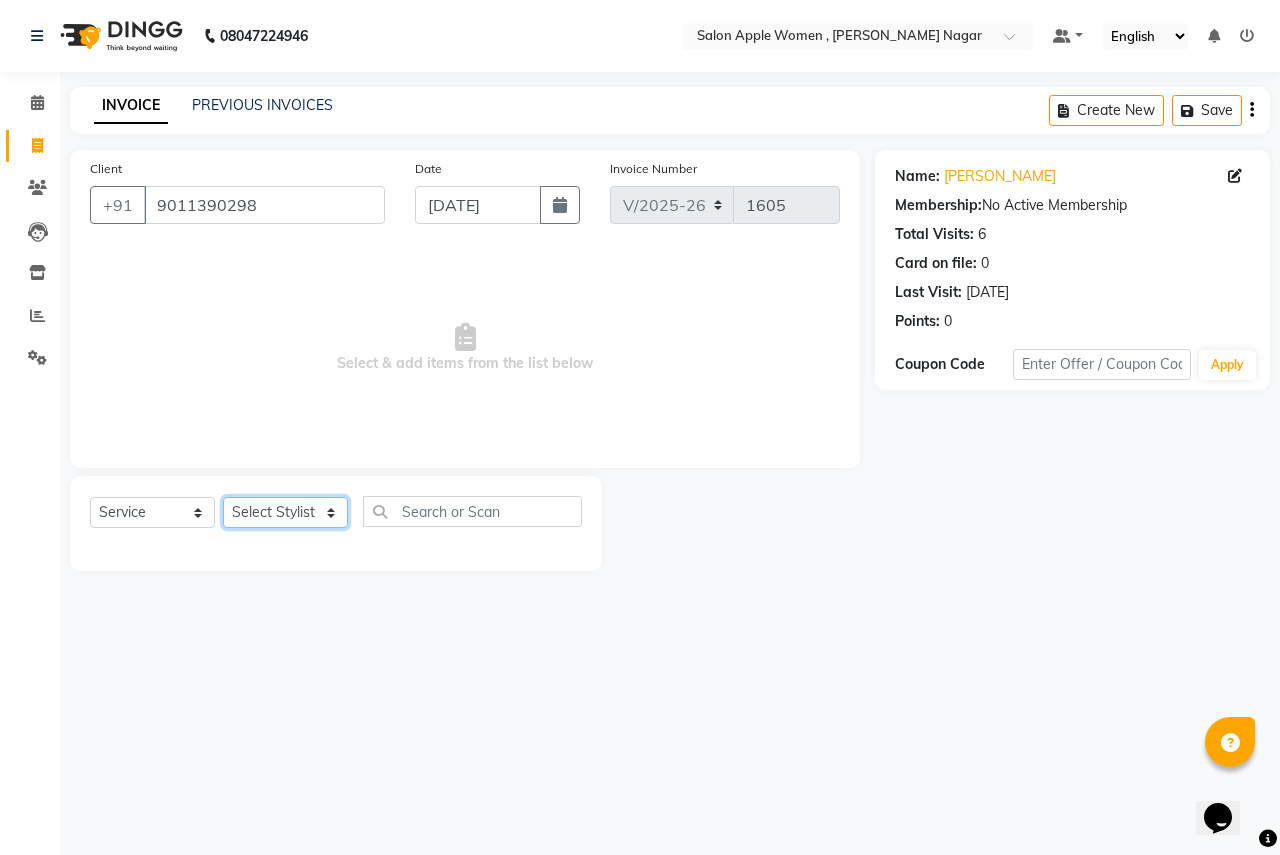 click on "Select Stylist [PERSON_NAME] [PERSON_NAME] [PERSON_NAME] [PERSON_NAME] Jyoti Rahul [PERSON_NAME] [MEDICAL_DATA][PERSON_NAME] [PERSON_NAME] NSS Pratibha Paswan [PERSON_NAME] [PERSON_NAME] Reception  Reshma Operations Head [PERSON_NAME] [PERSON_NAME] [PERSON_NAME]" 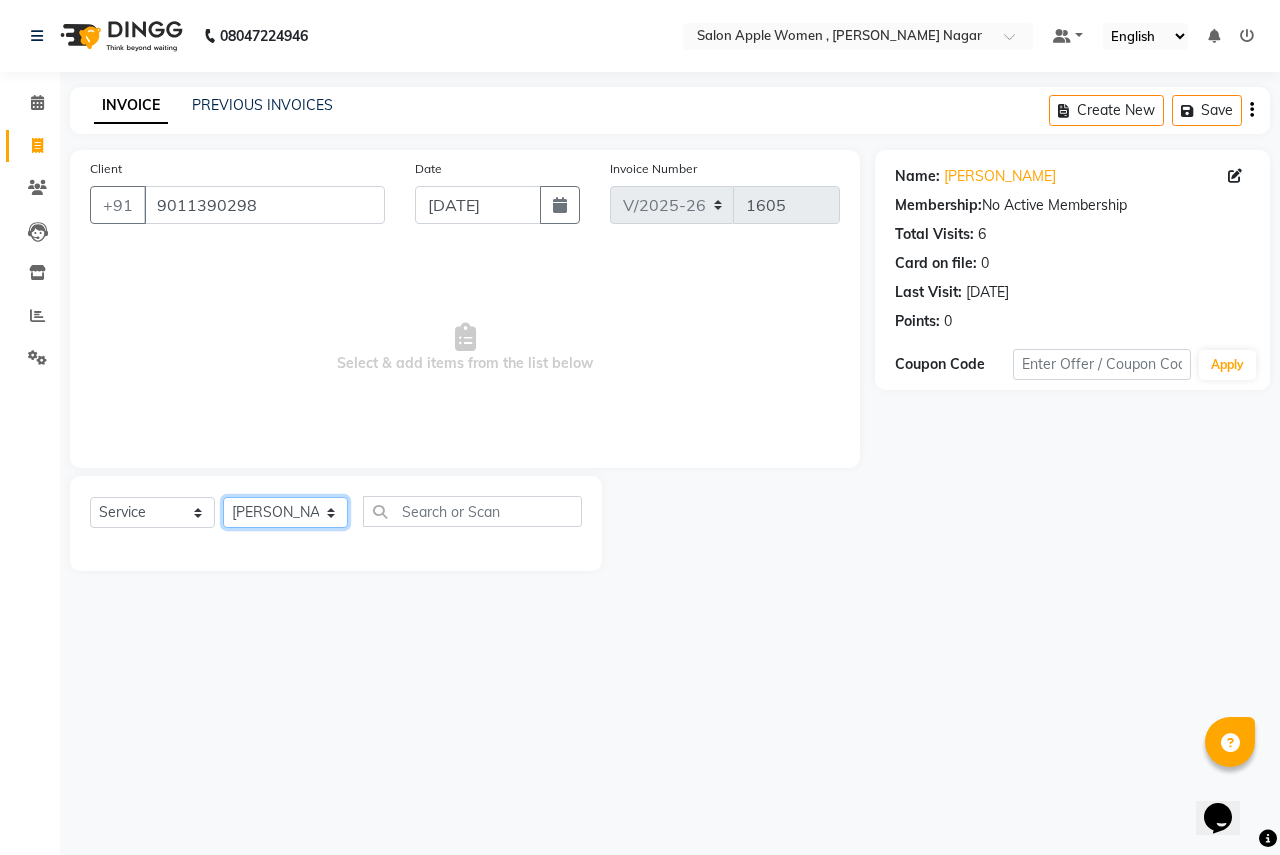 click on "Select Stylist [PERSON_NAME] [PERSON_NAME] [PERSON_NAME] [PERSON_NAME] Jyoti Rahul [PERSON_NAME] [MEDICAL_DATA][PERSON_NAME] [PERSON_NAME] NSS Pratibha Paswan [PERSON_NAME] [PERSON_NAME] Reception  Reshma Operations Head [PERSON_NAME] [PERSON_NAME] [PERSON_NAME]" 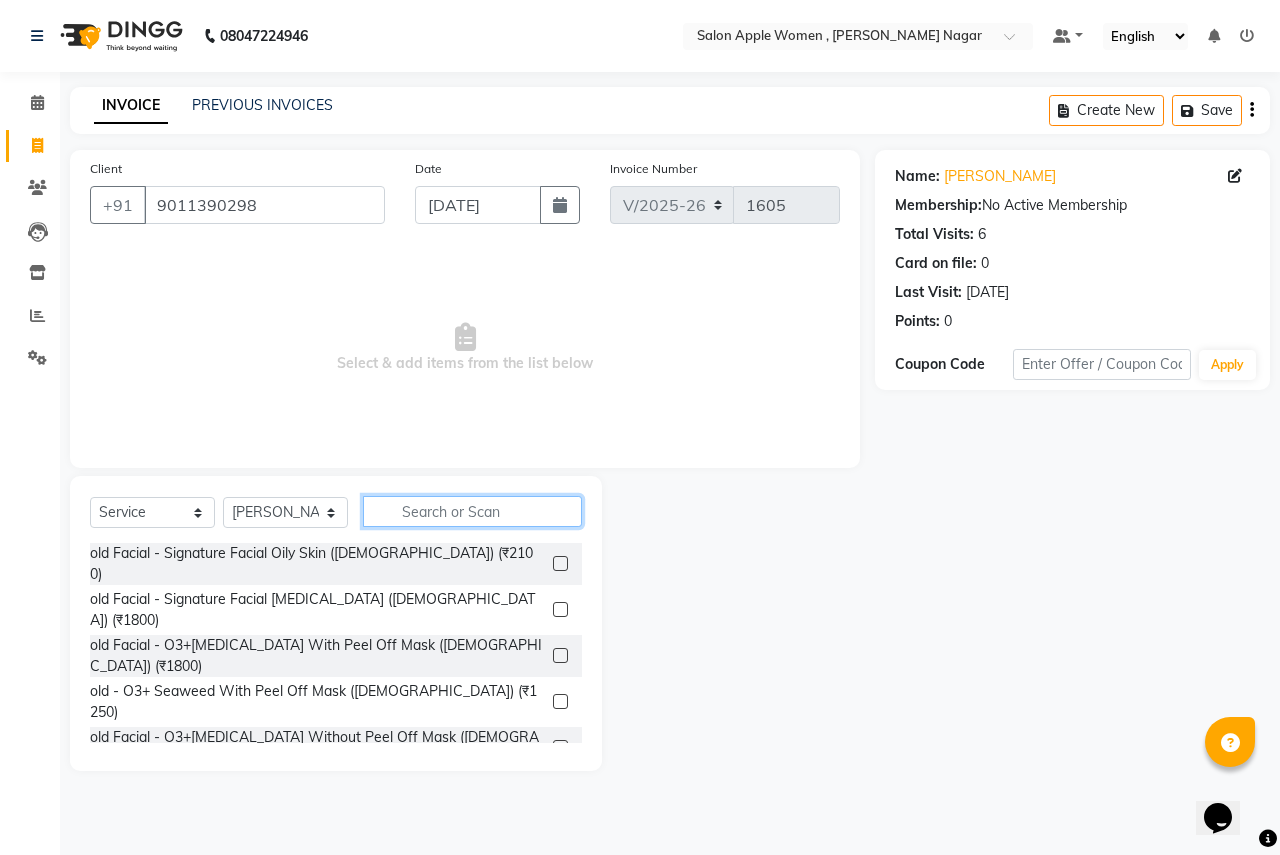 click 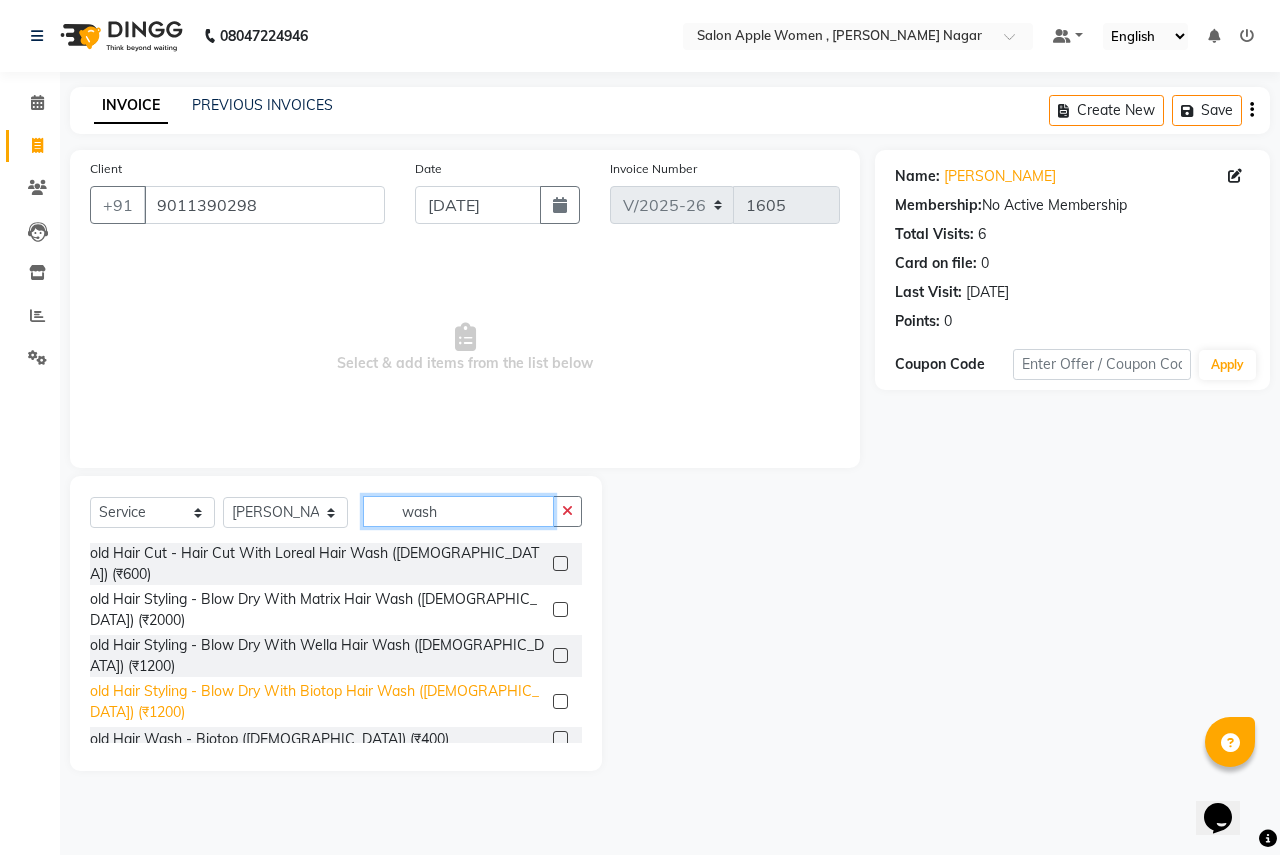 scroll, scrollTop: 100, scrollLeft: 0, axis: vertical 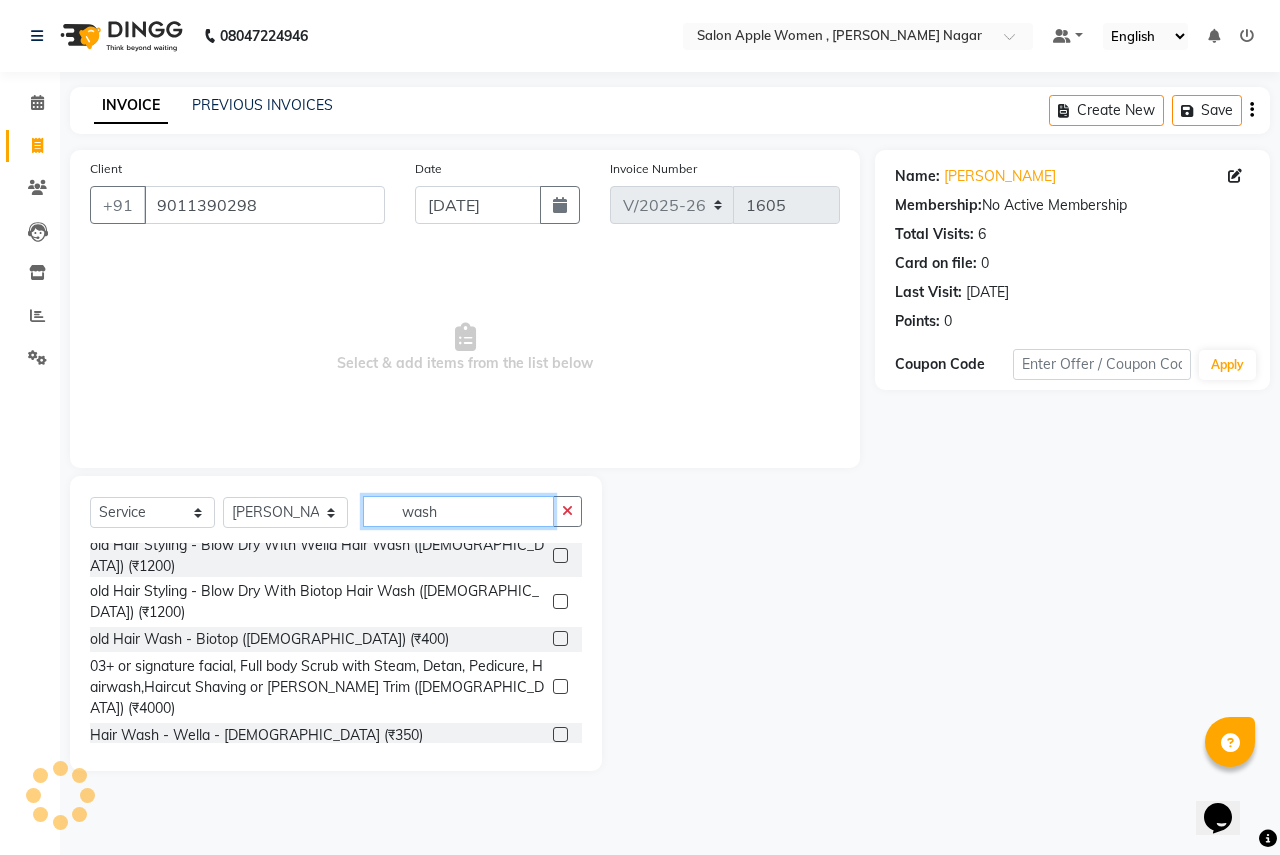 type on "wash" 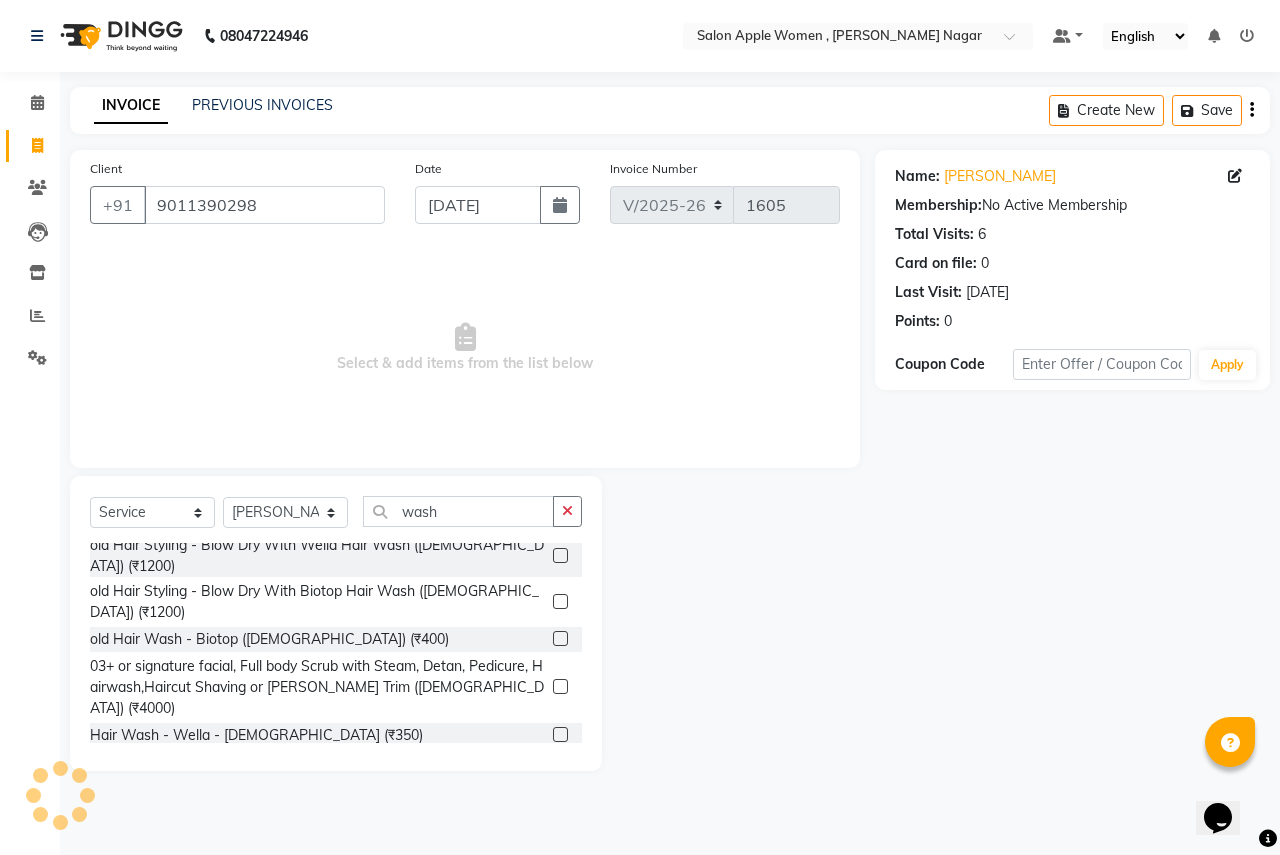 click 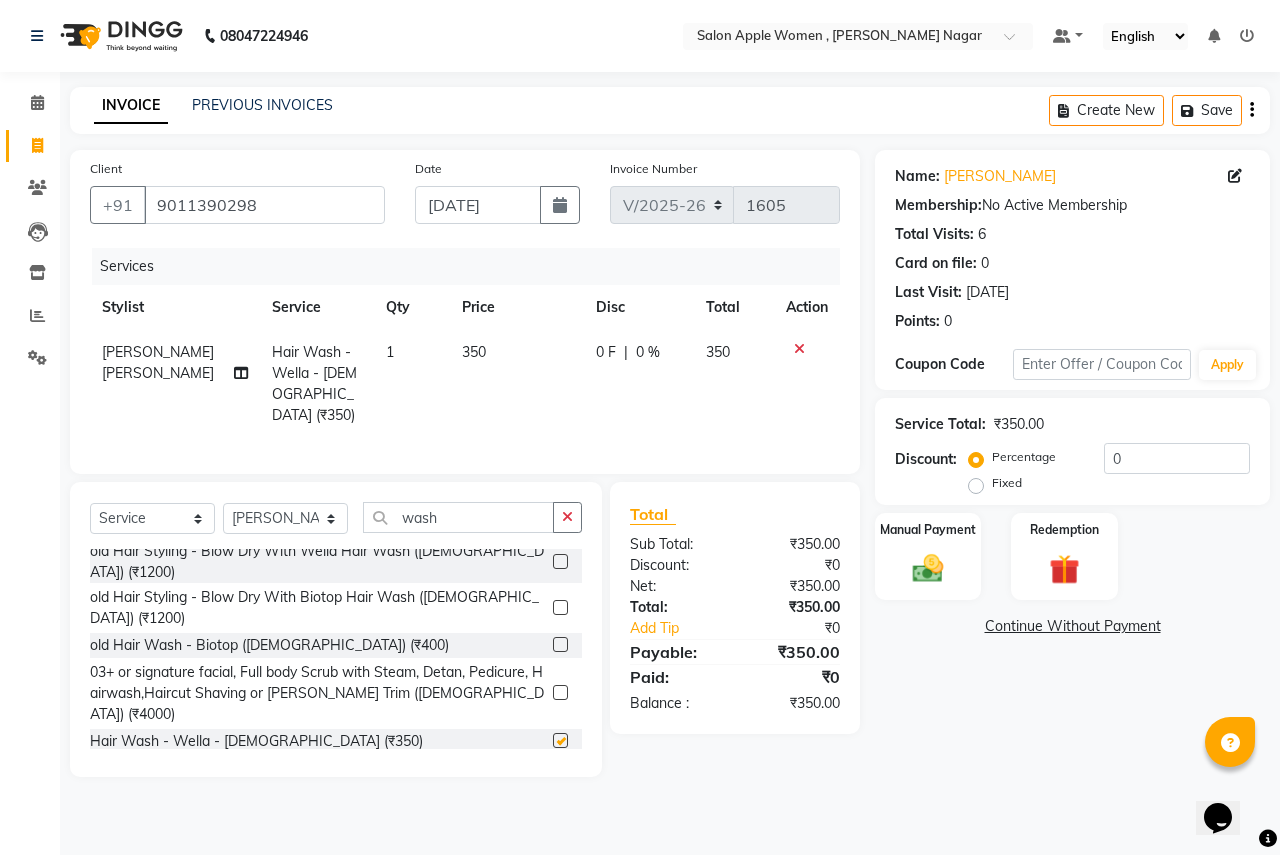 checkbox on "false" 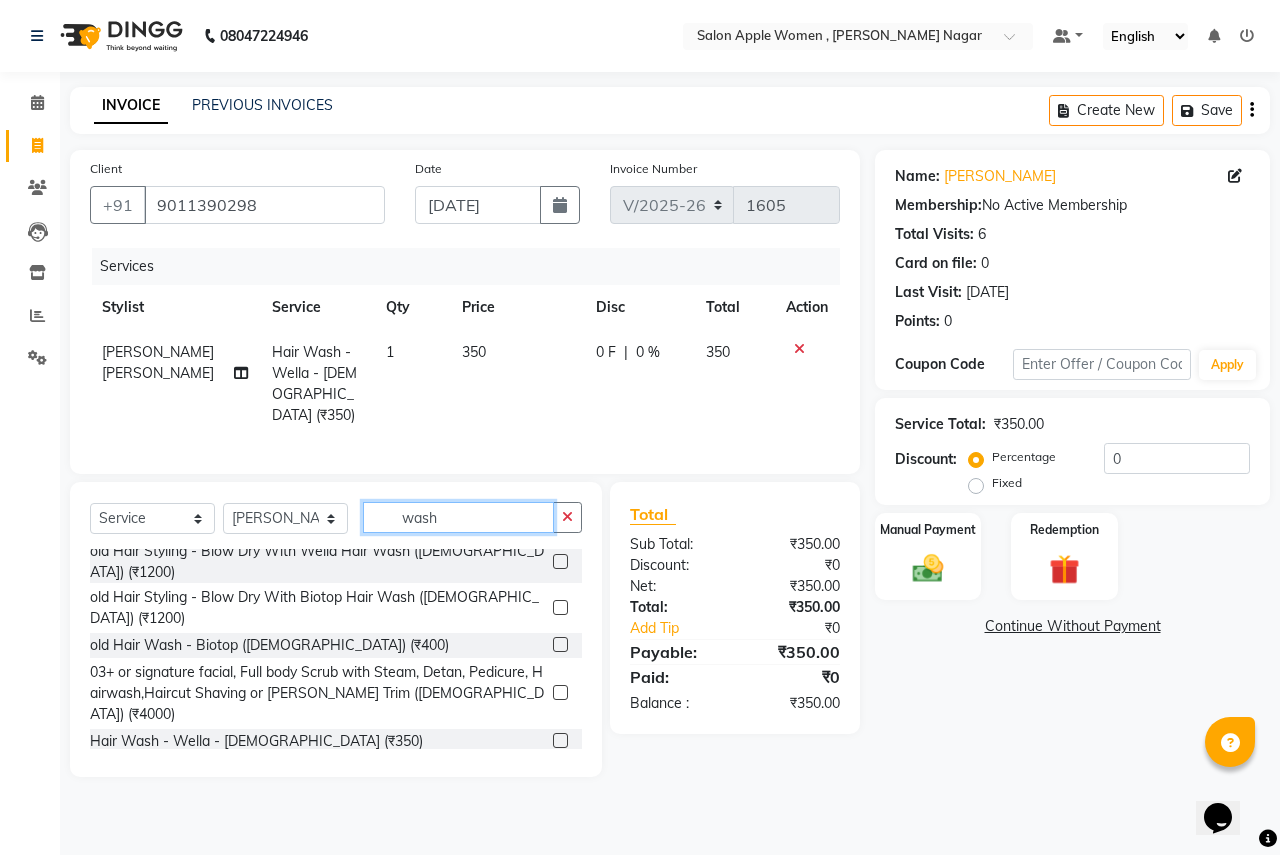 click on "wash" 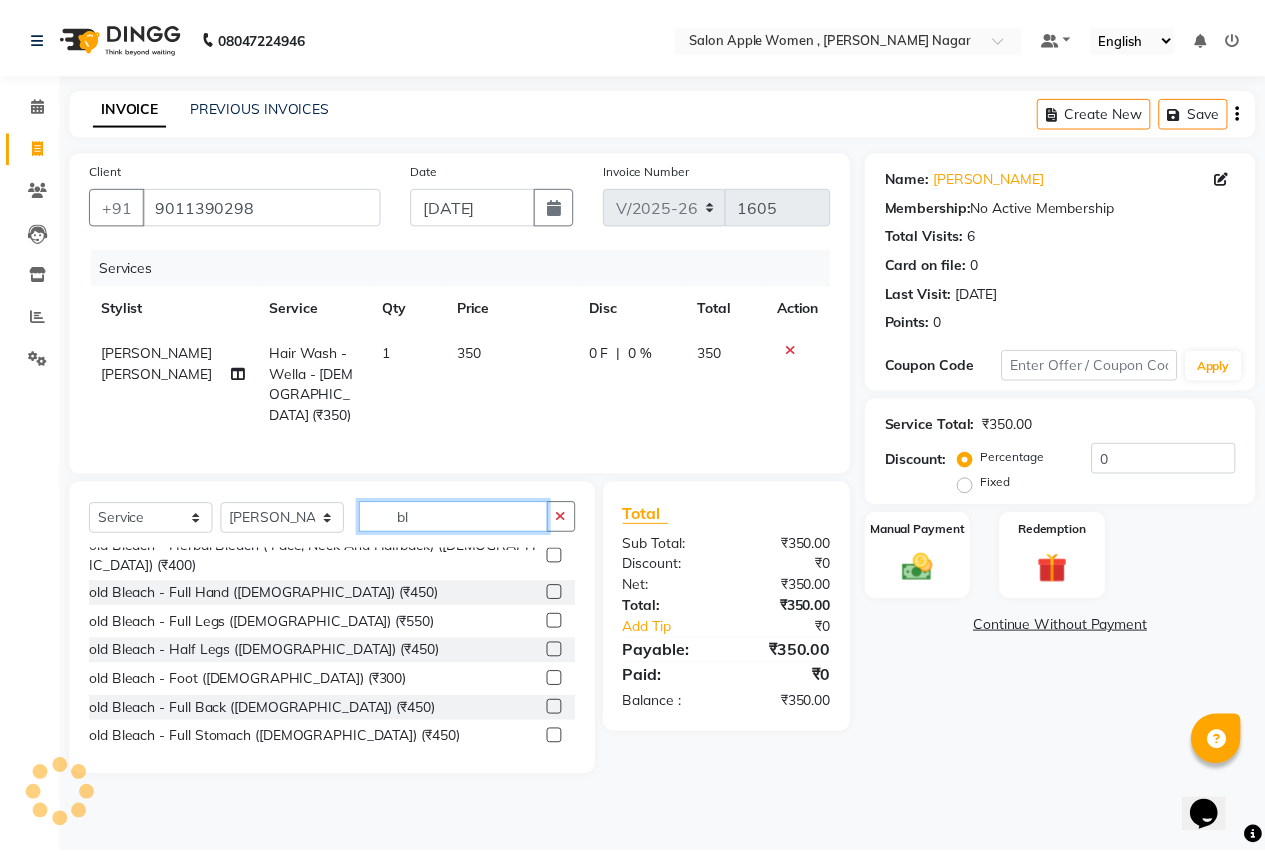 scroll, scrollTop: 71, scrollLeft: 0, axis: vertical 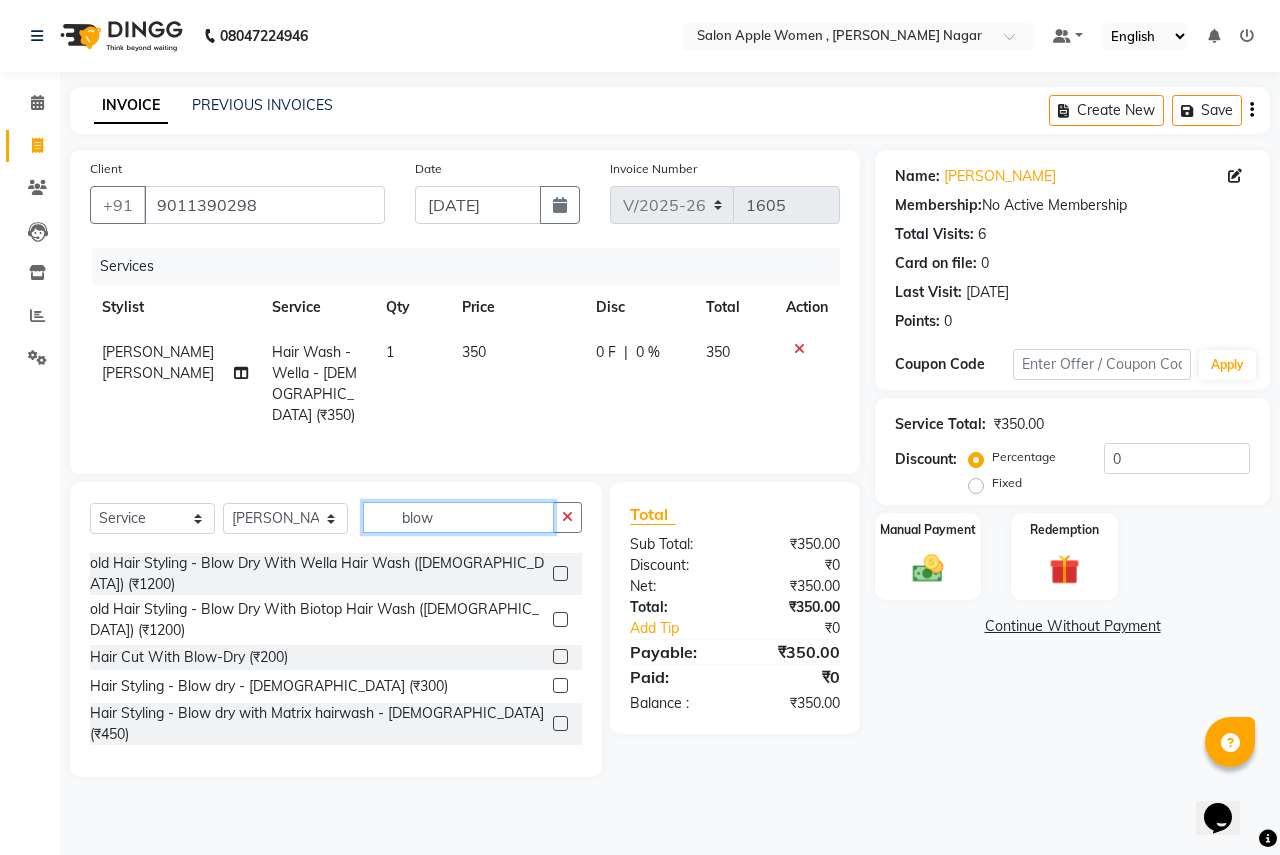 type on "blow" 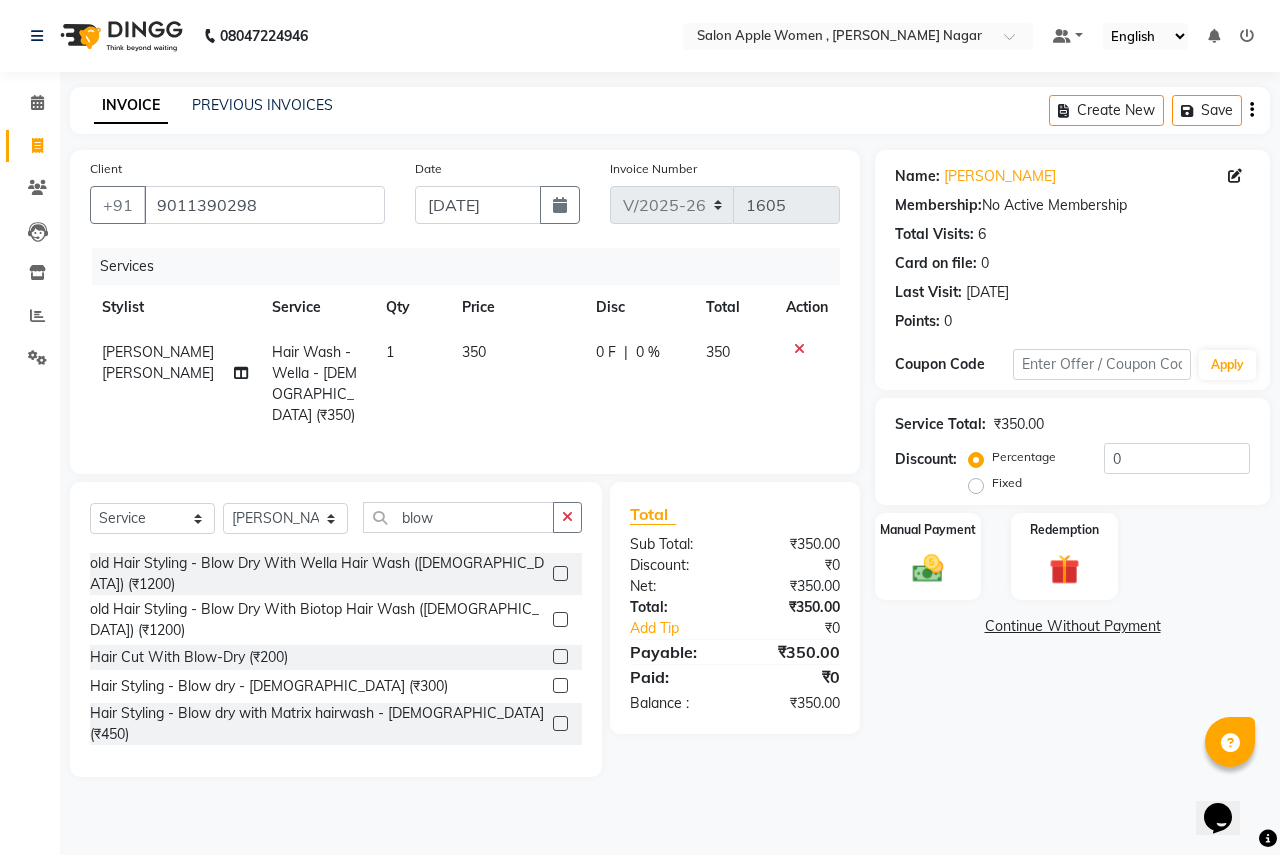 click 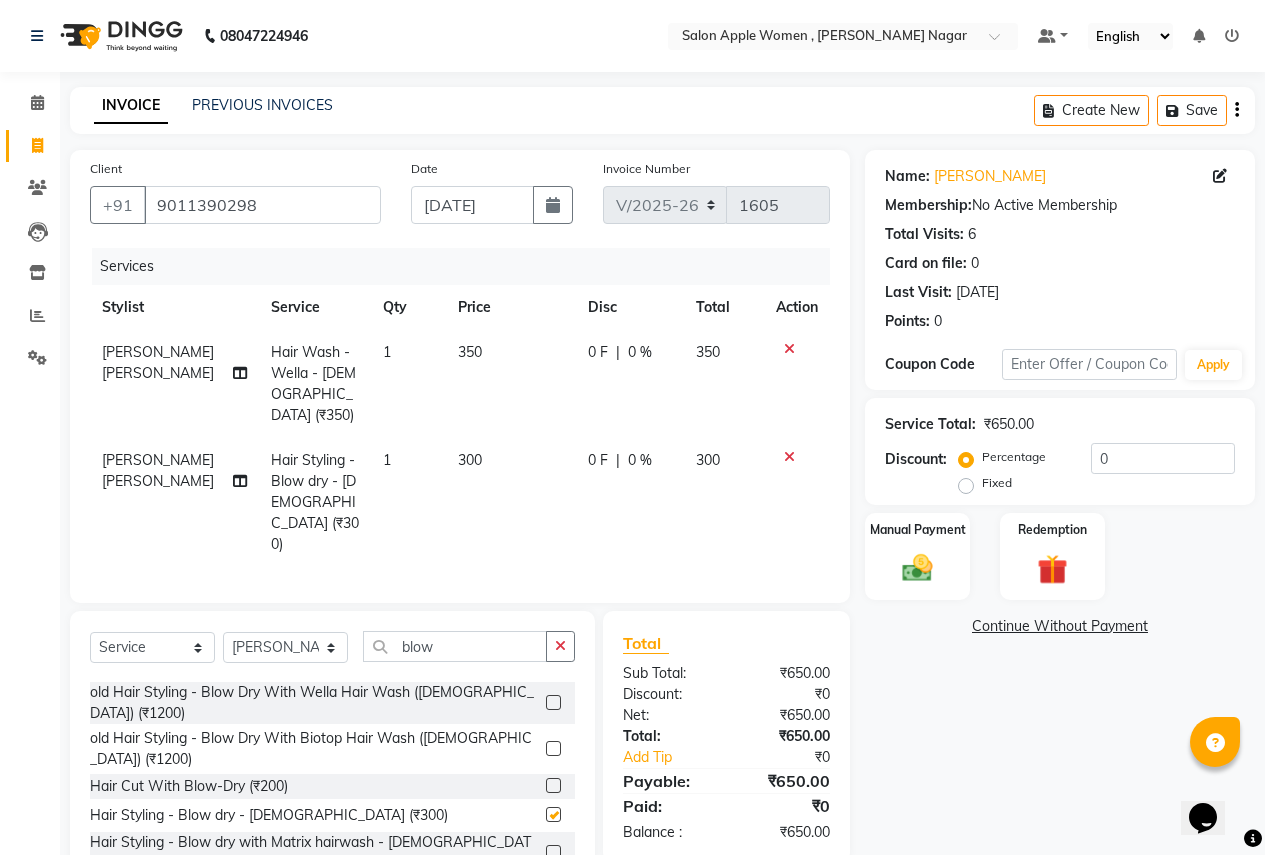 checkbox on "false" 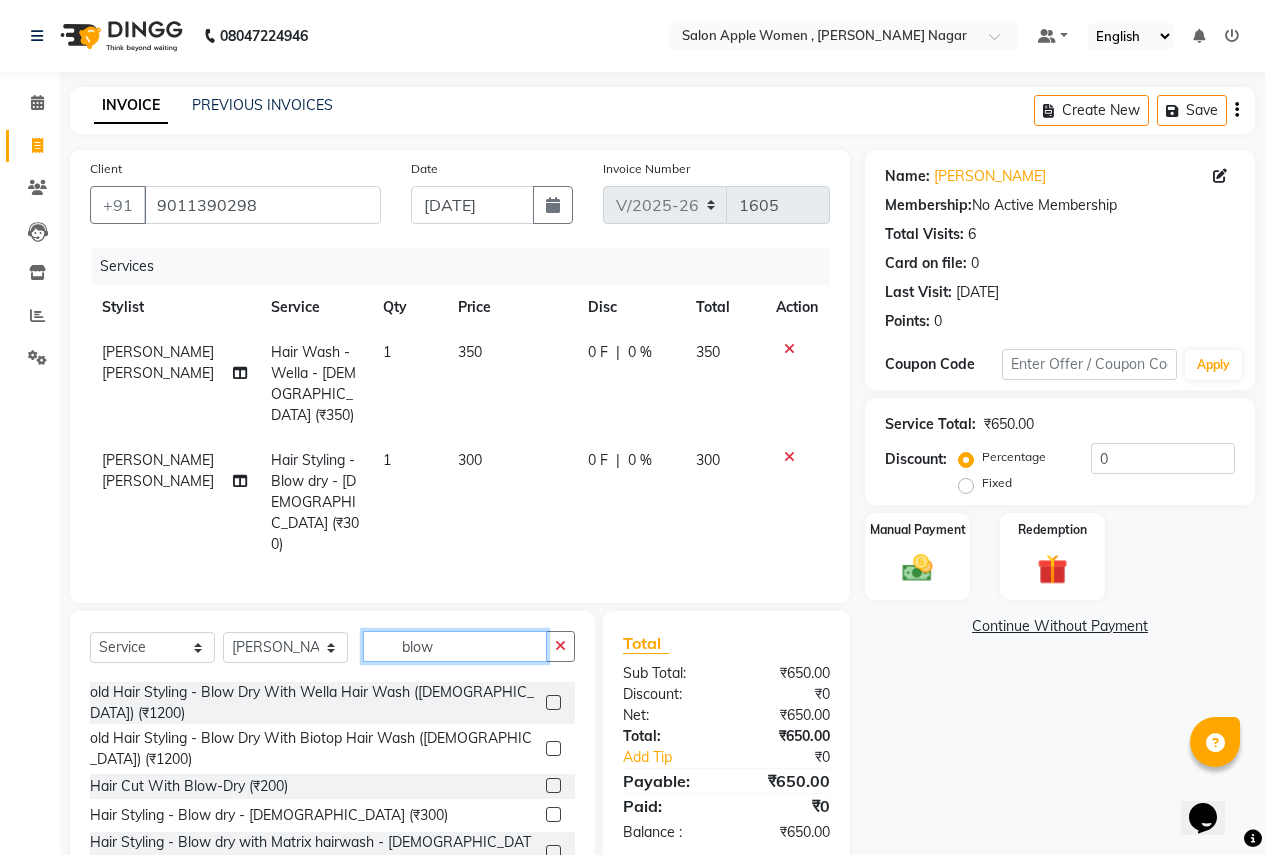 click on "blow" 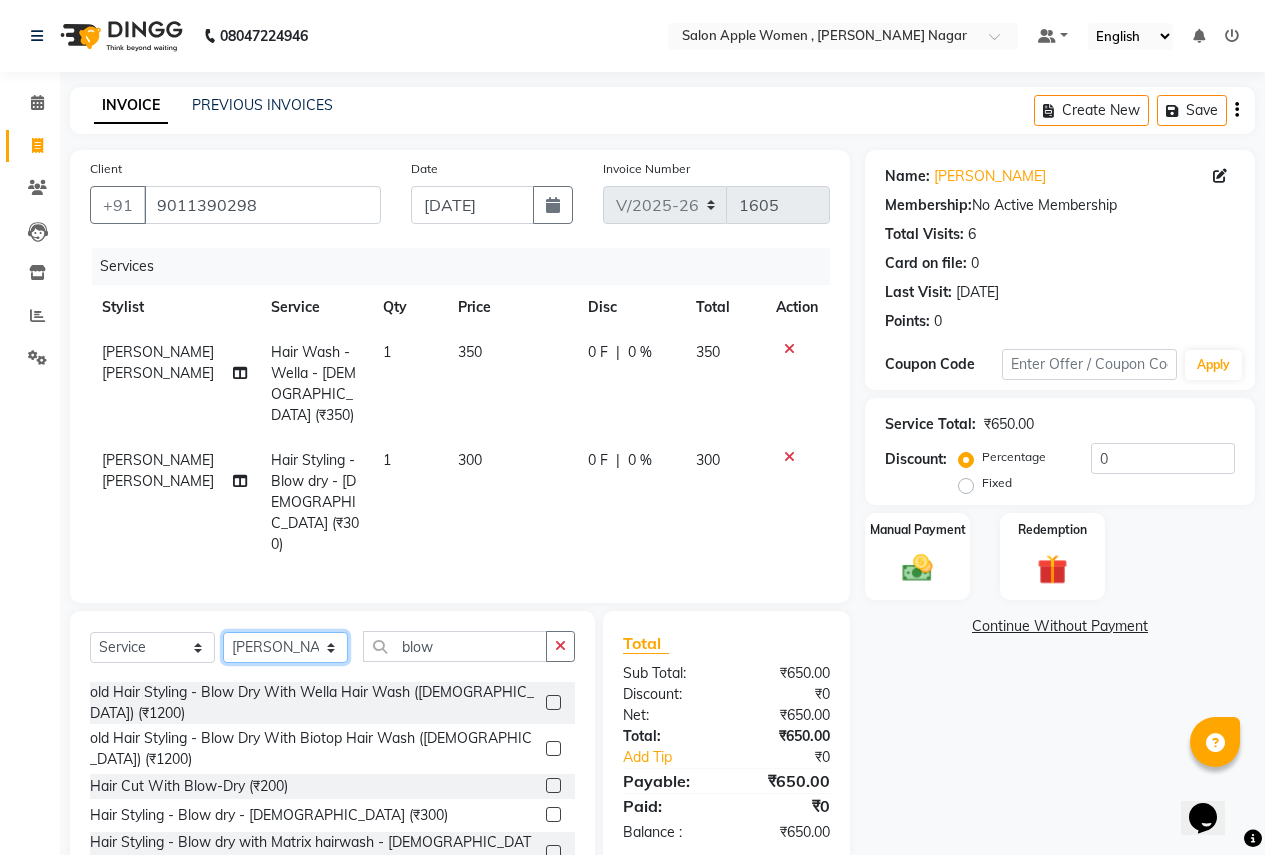 click on "Select Stylist [PERSON_NAME] [PERSON_NAME] [PERSON_NAME] [PERSON_NAME] Jyoti Rahul [PERSON_NAME] [MEDICAL_DATA][PERSON_NAME] [PERSON_NAME] NSS Pratibha Paswan [PERSON_NAME] [PERSON_NAME] Reception  Reshma Operations Head [PERSON_NAME] [PERSON_NAME] [PERSON_NAME]" 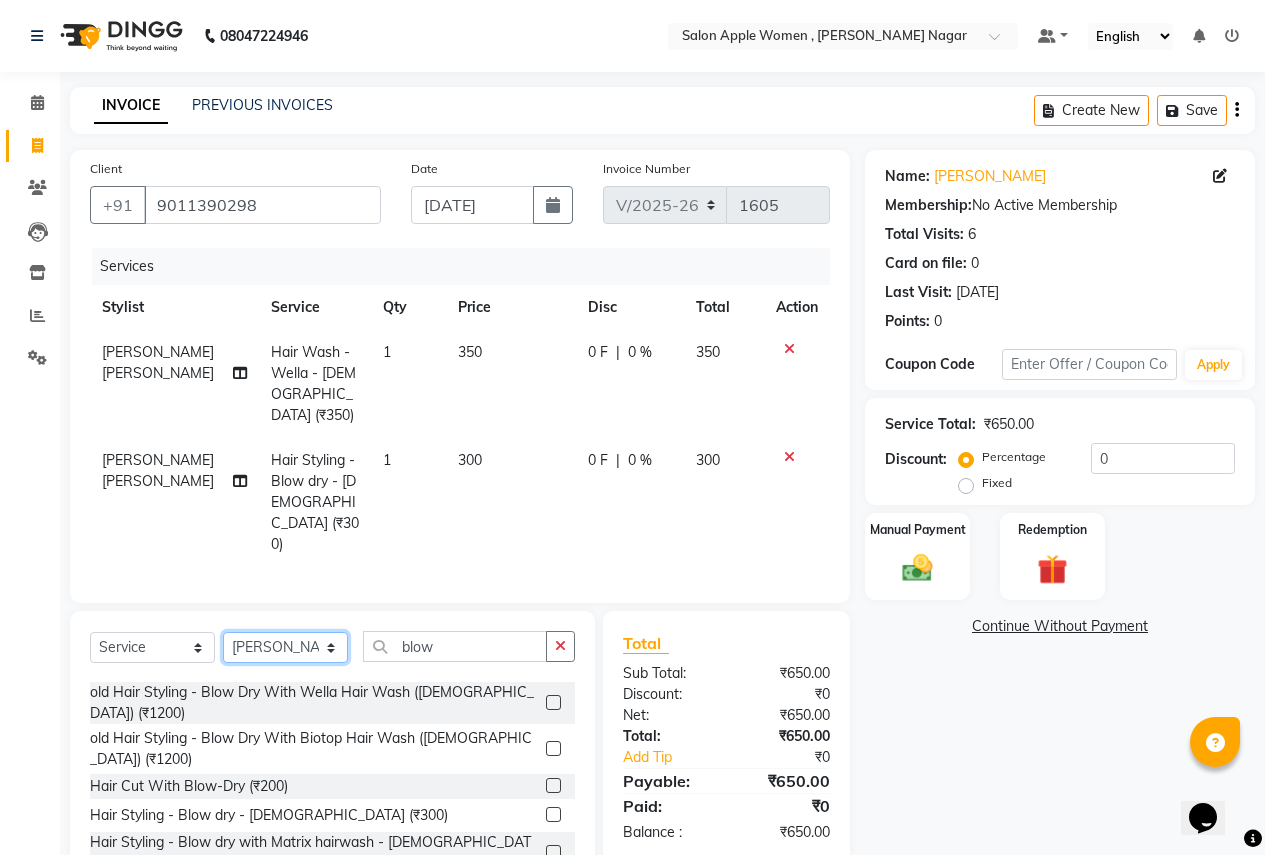 select on "3151" 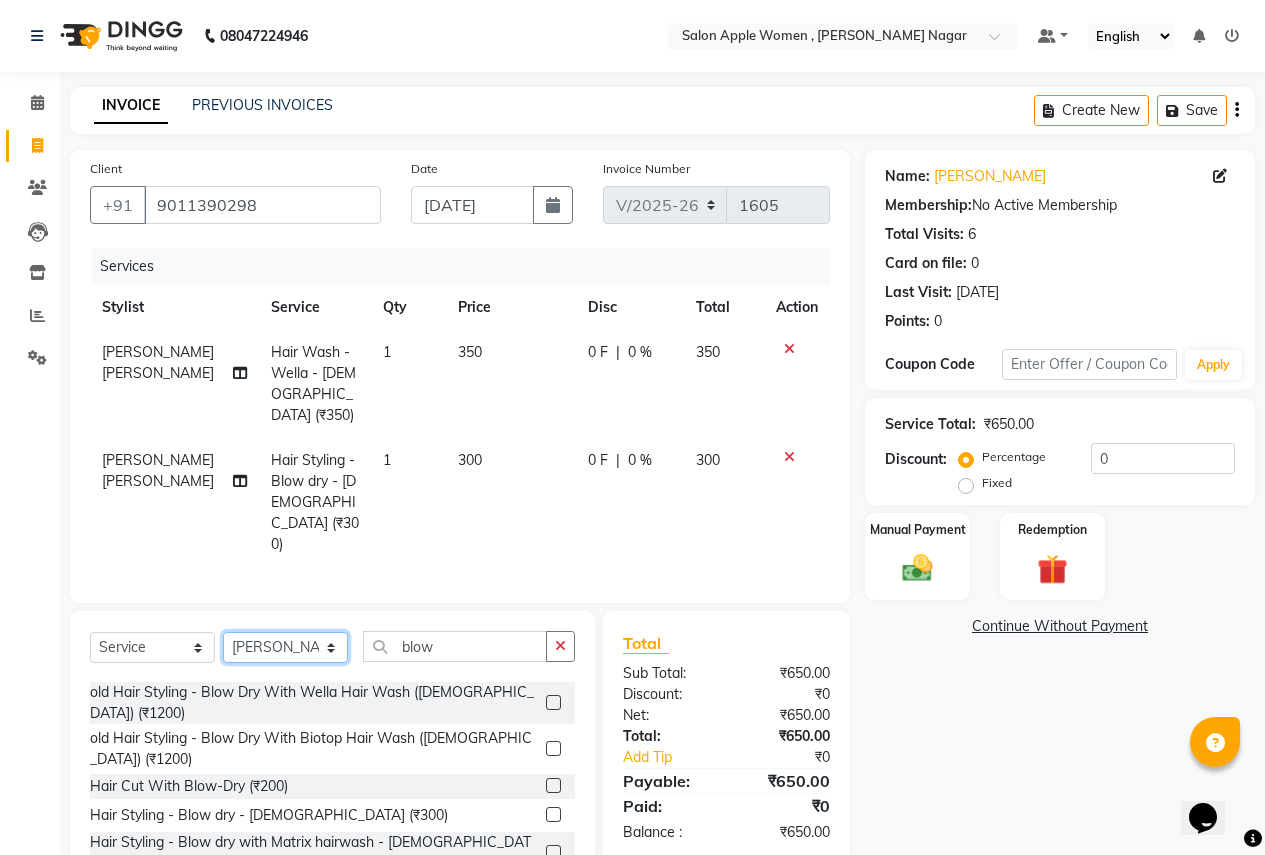 click on "Select Stylist [PERSON_NAME] [PERSON_NAME] [PERSON_NAME] [PERSON_NAME] Jyoti Rahul [PERSON_NAME] [MEDICAL_DATA][PERSON_NAME] [PERSON_NAME] NSS Pratibha Paswan [PERSON_NAME] [PERSON_NAME] Reception  Reshma Operations Head [PERSON_NAME] [PERSON_NAME] [PERSON_NAME]" 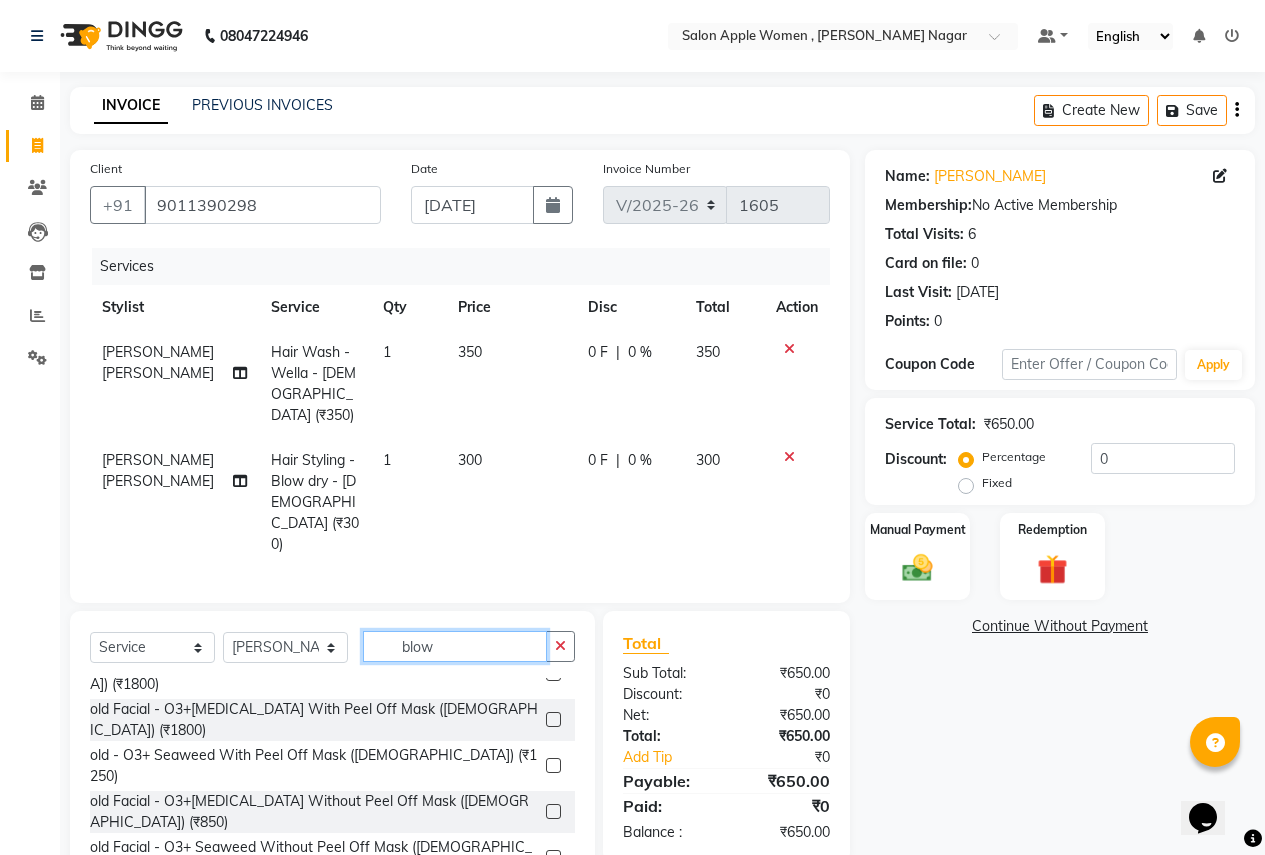 click on "blow" 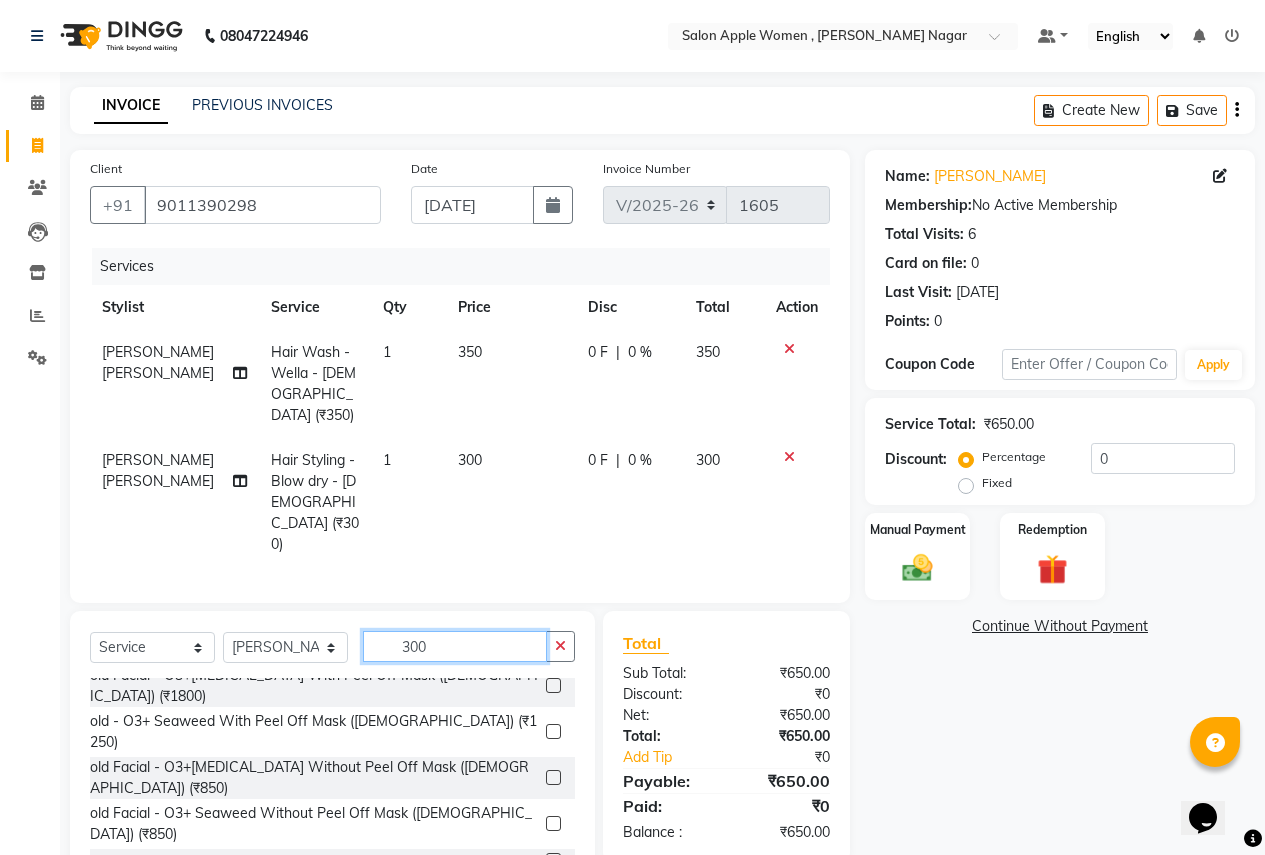 scroll, scrollTop: 0, scrollLeft: 0, axis: both 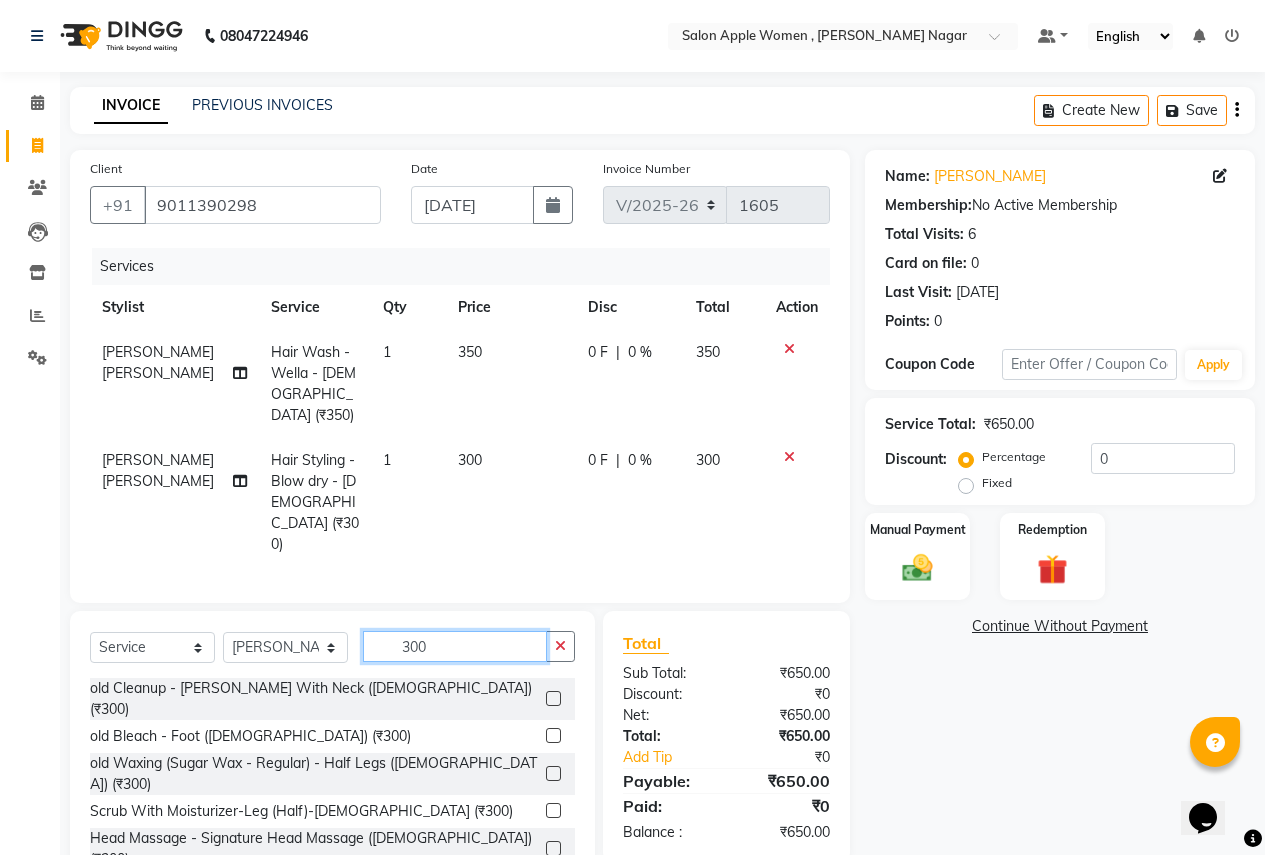 type on "300" 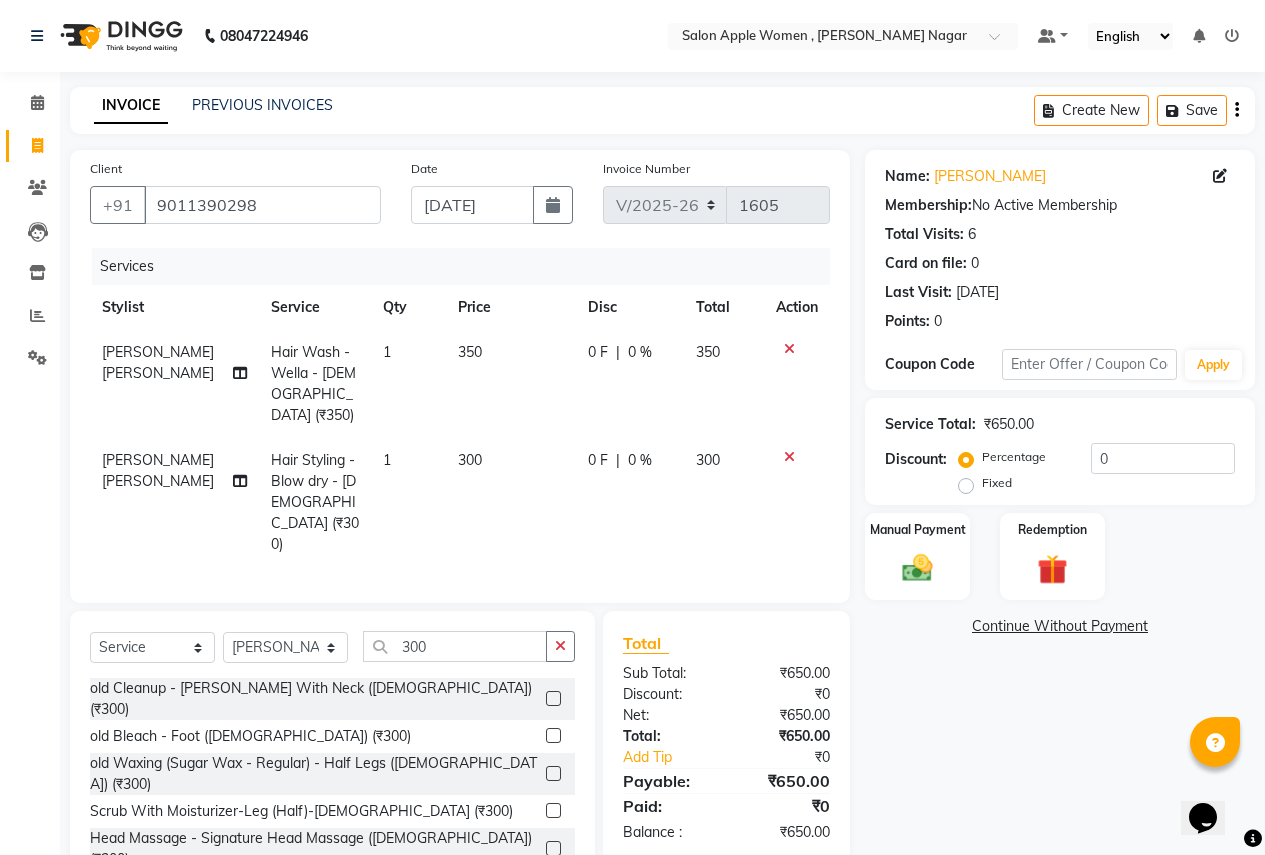 click 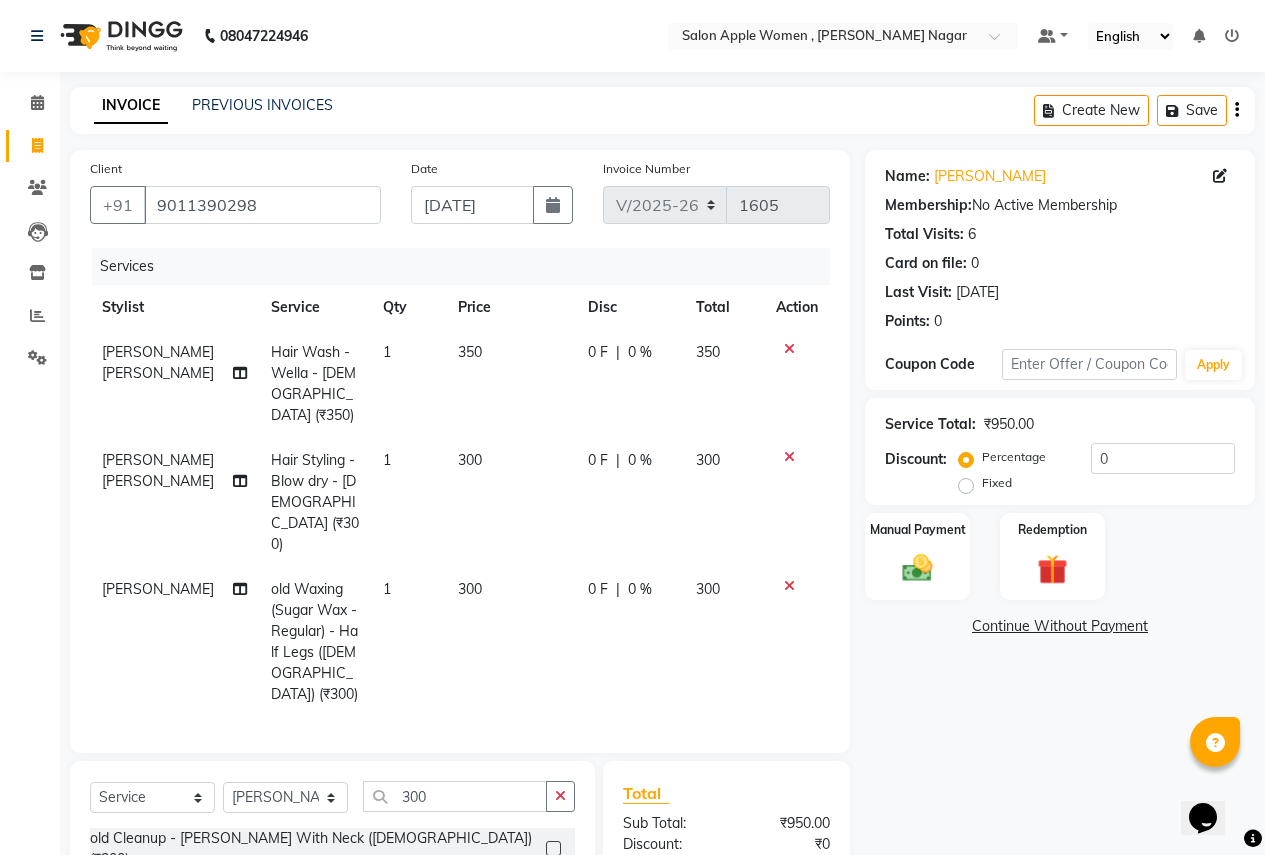 checkbox on "false" 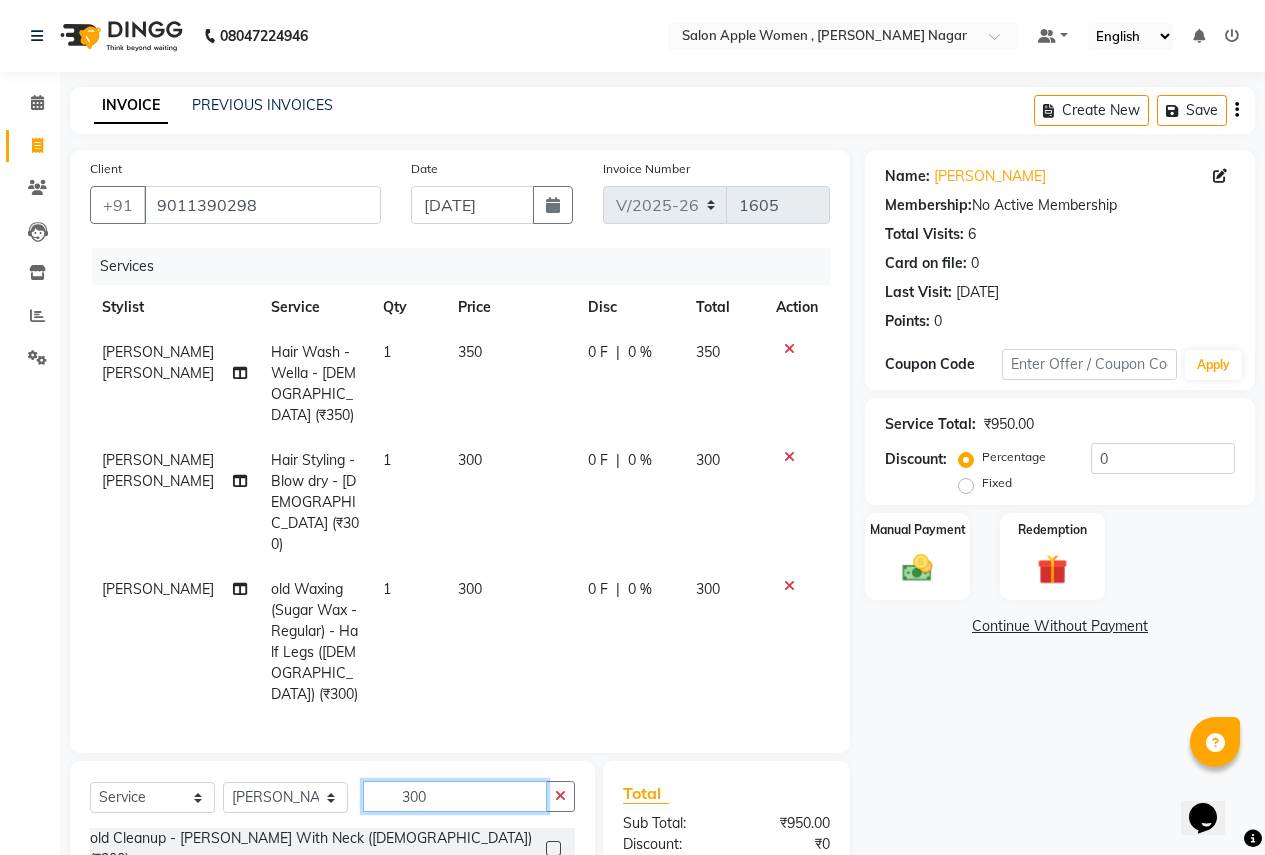 click on "300" 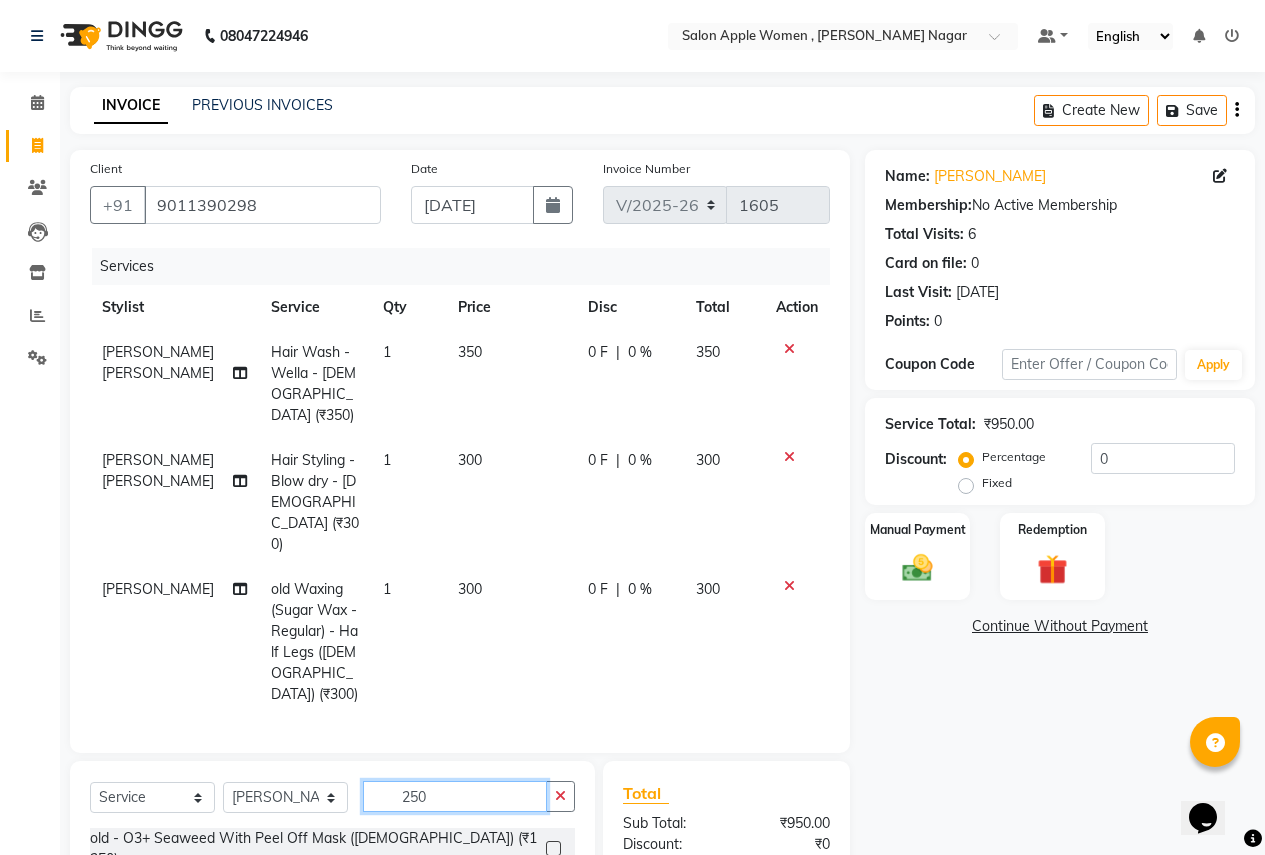 scroll, scrollTop: 162, scrollLeft: 0, axis: vertical 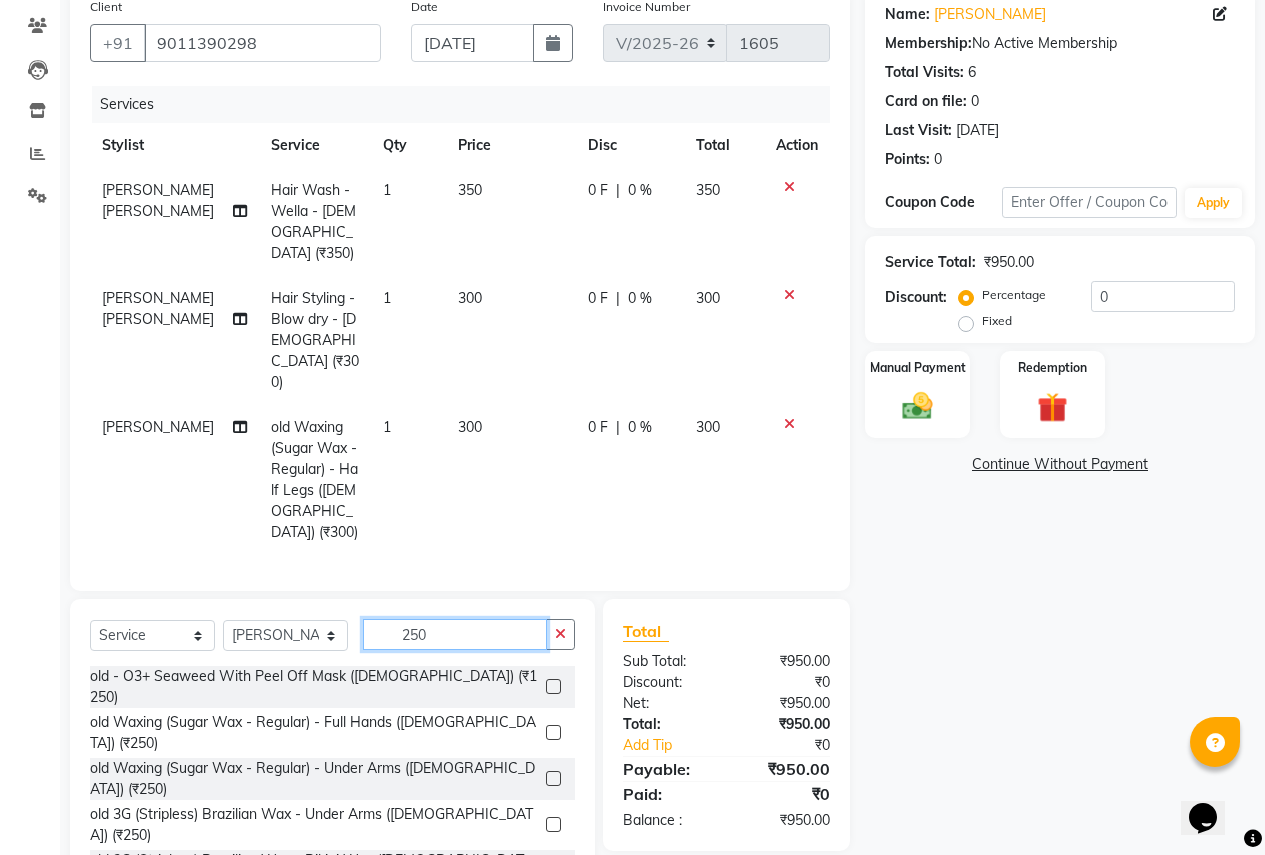 type on "250" 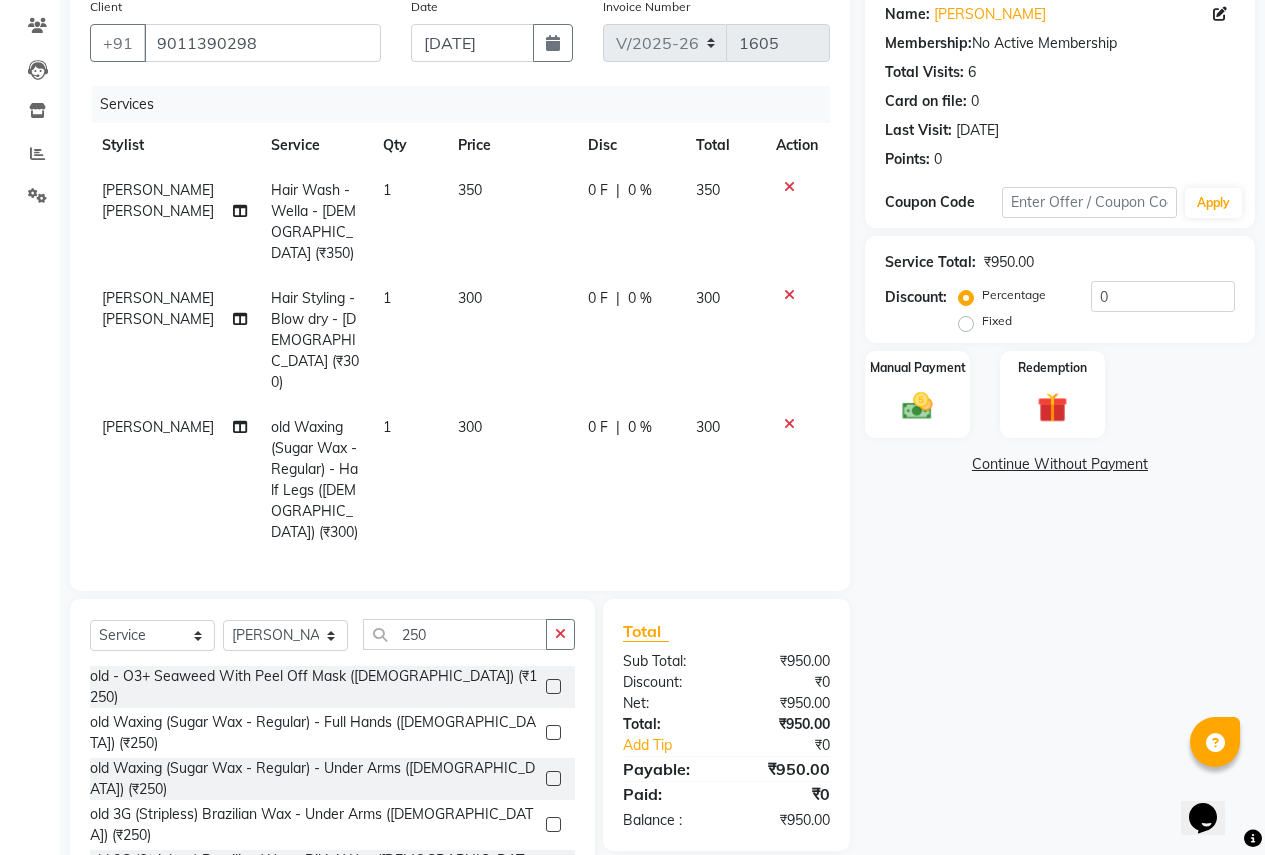 click 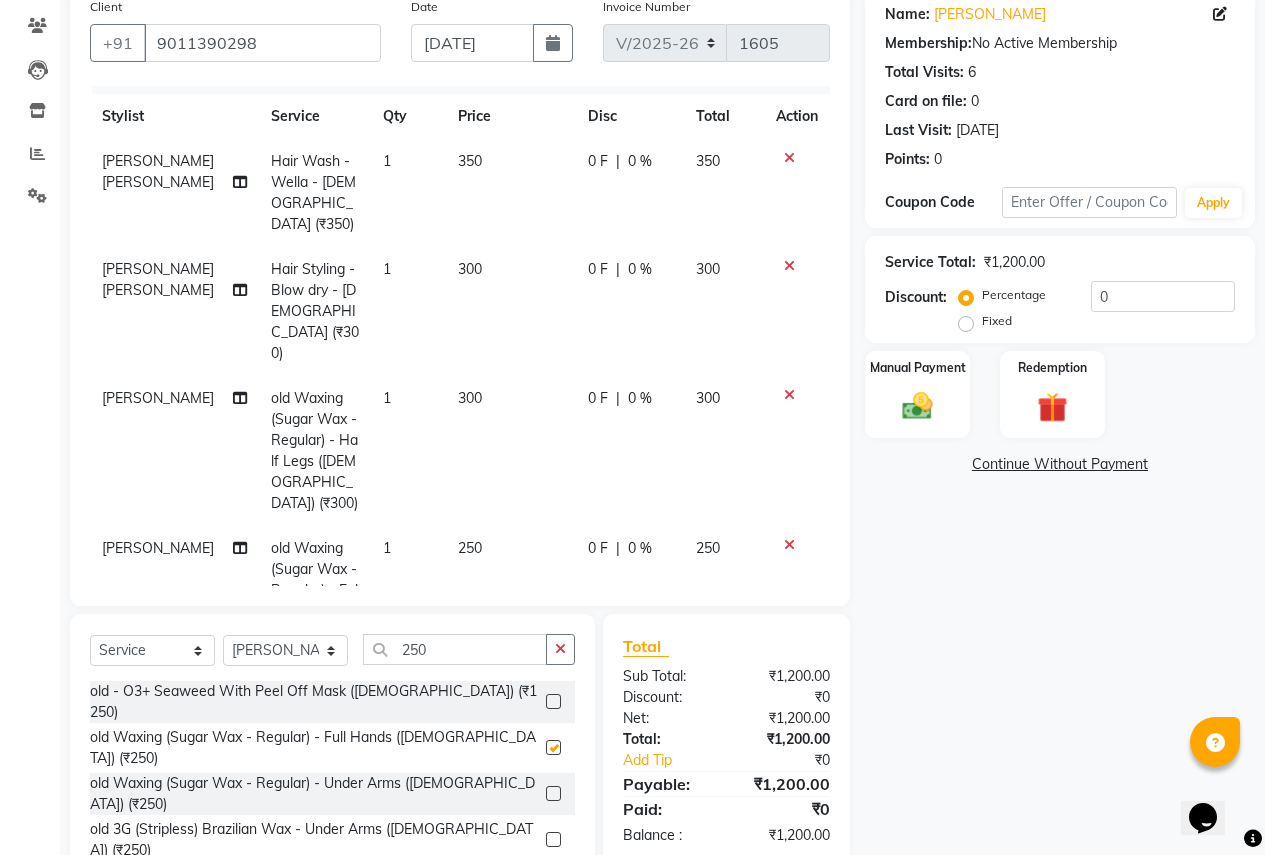 scroll, scrollTop: 45, scrollLeft: 0, axis: vertical 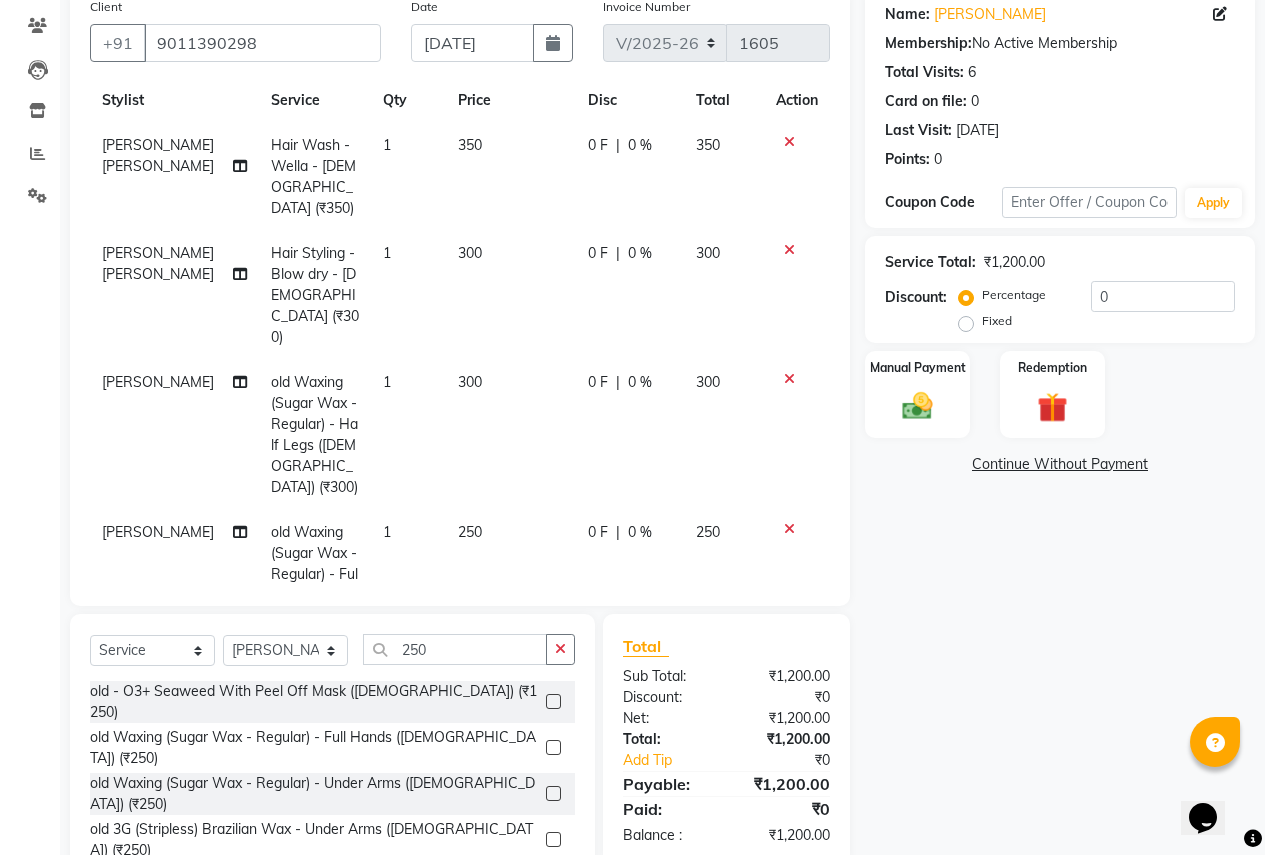 checkbox on "false" 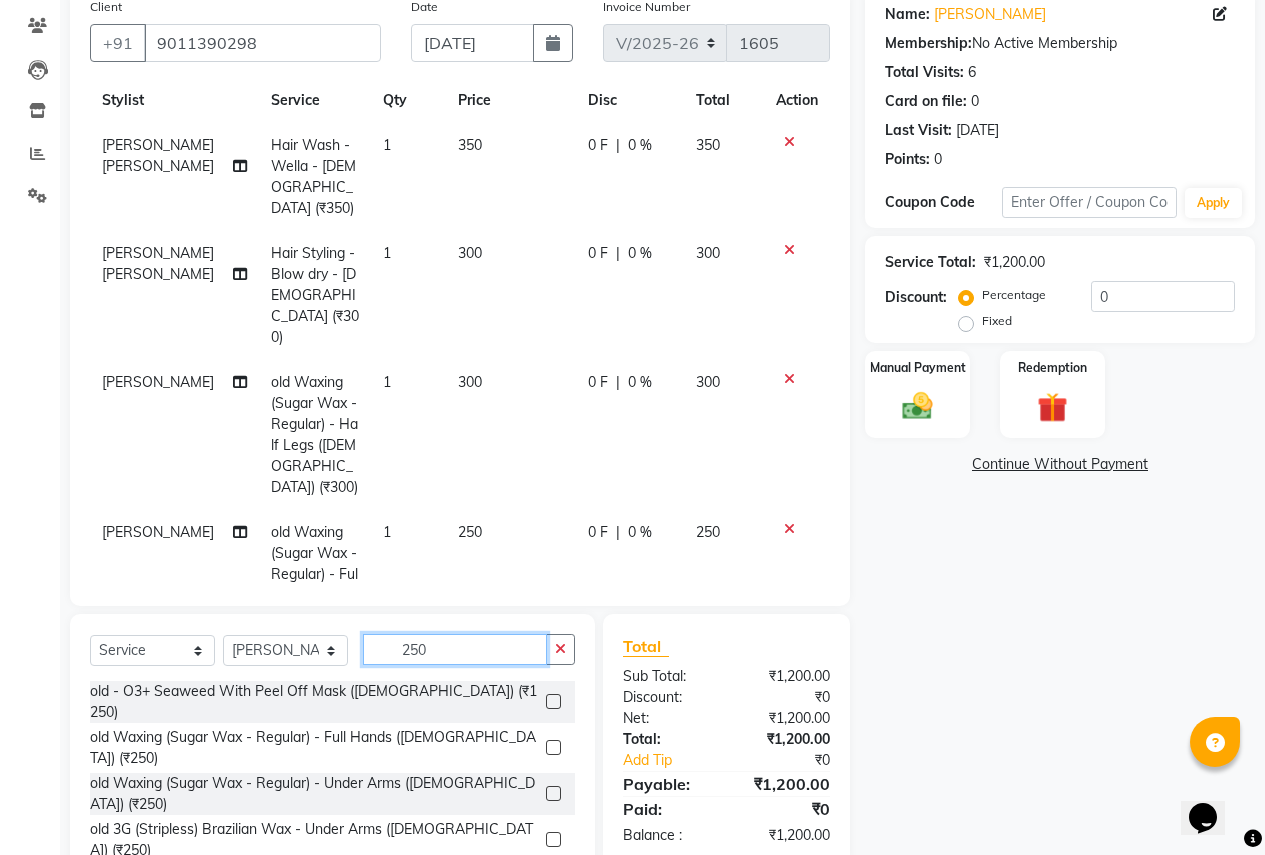 click on "250" 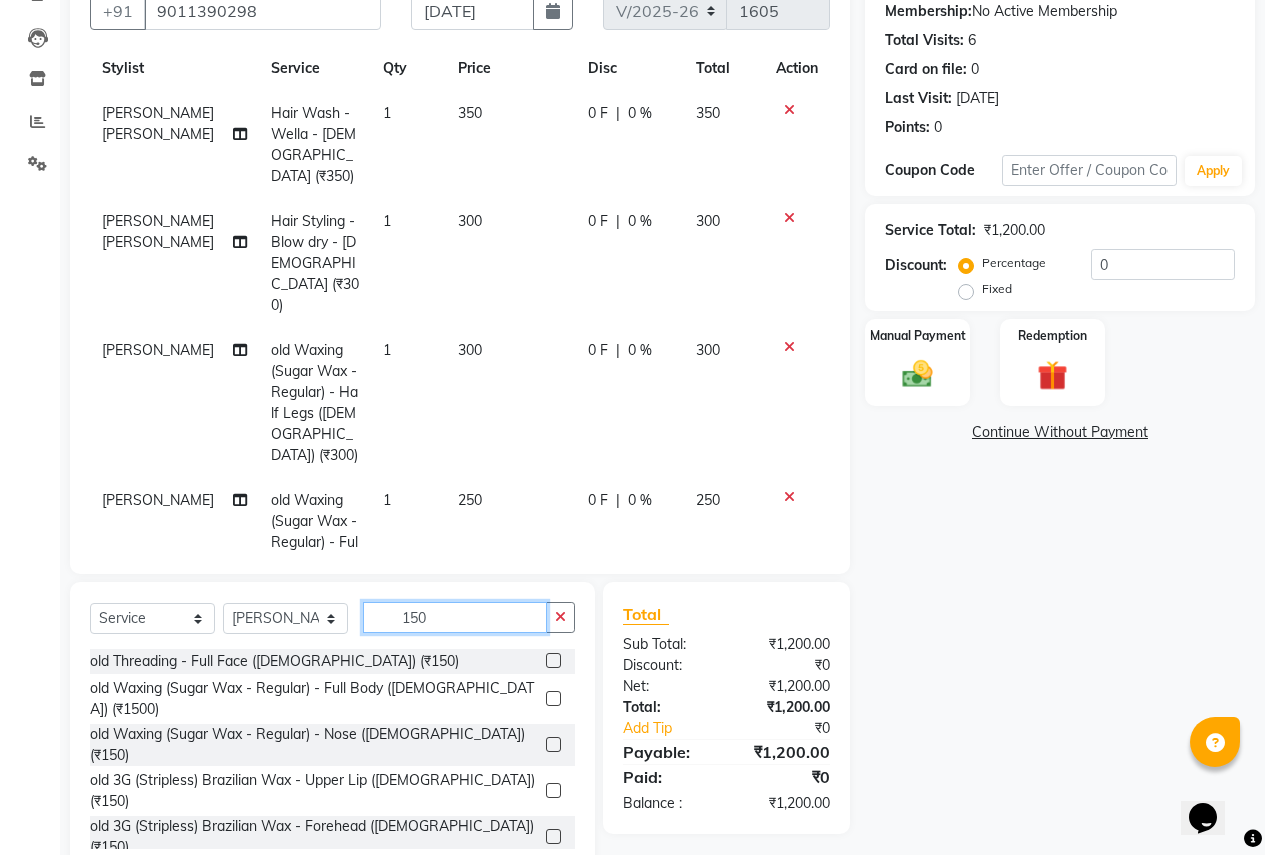 scroll, scrollTop: 246, scrollLeft: 0, axis: vertical 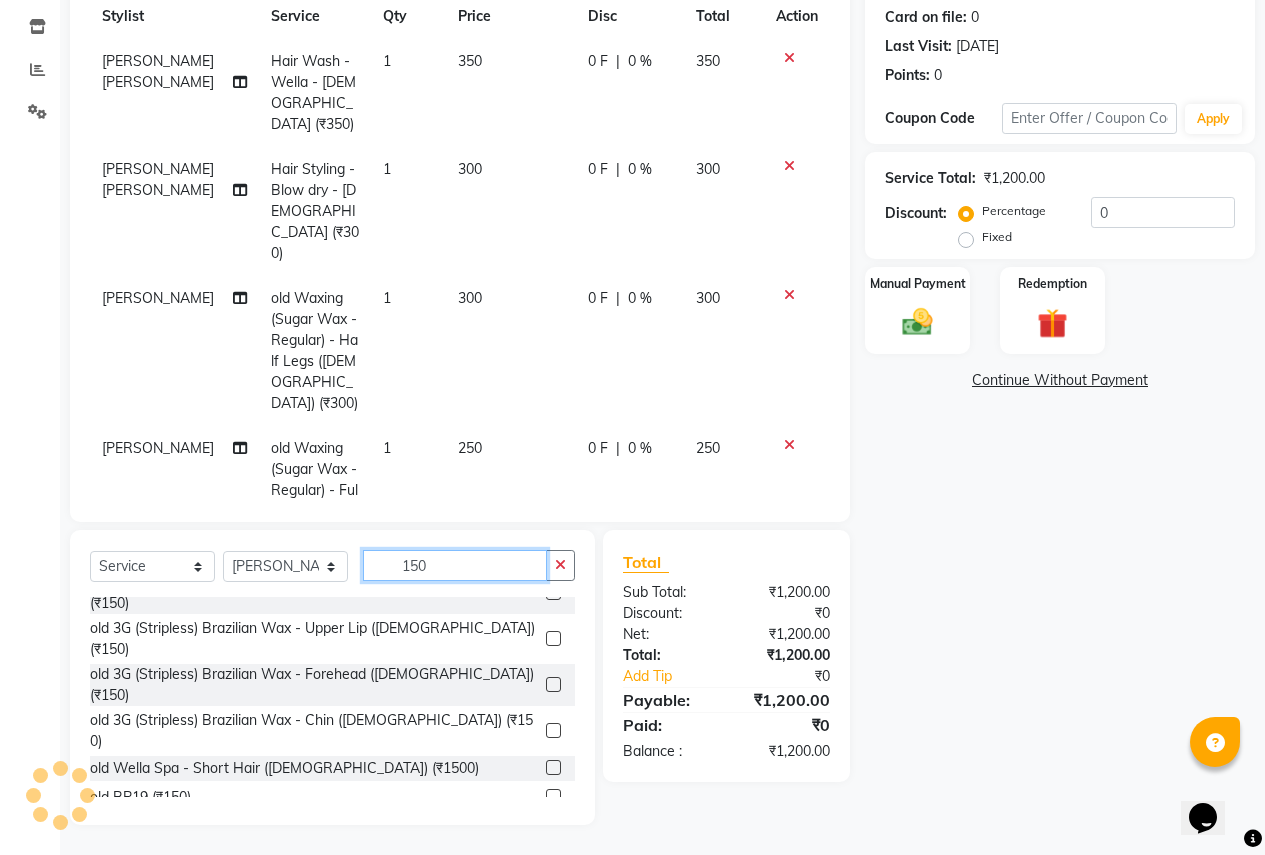 type on "150" 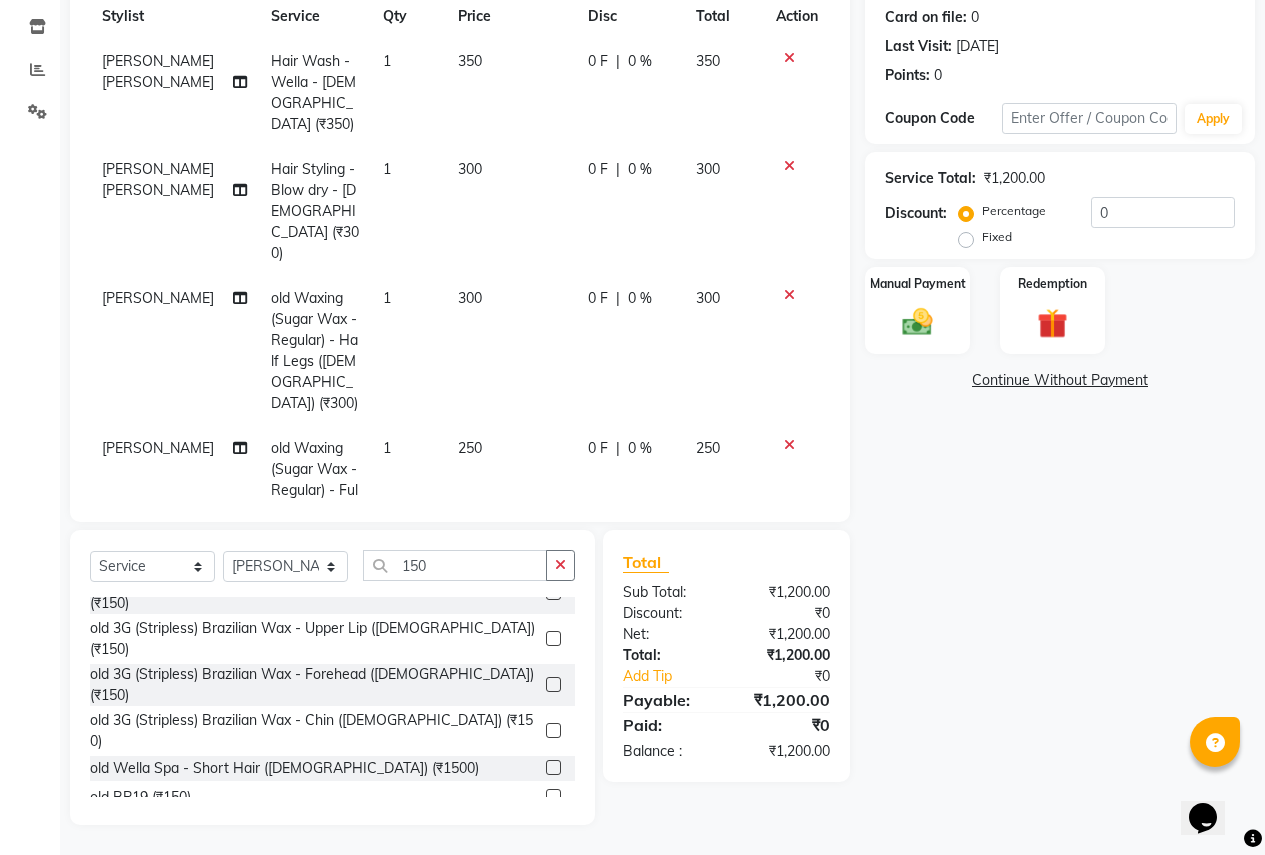 click 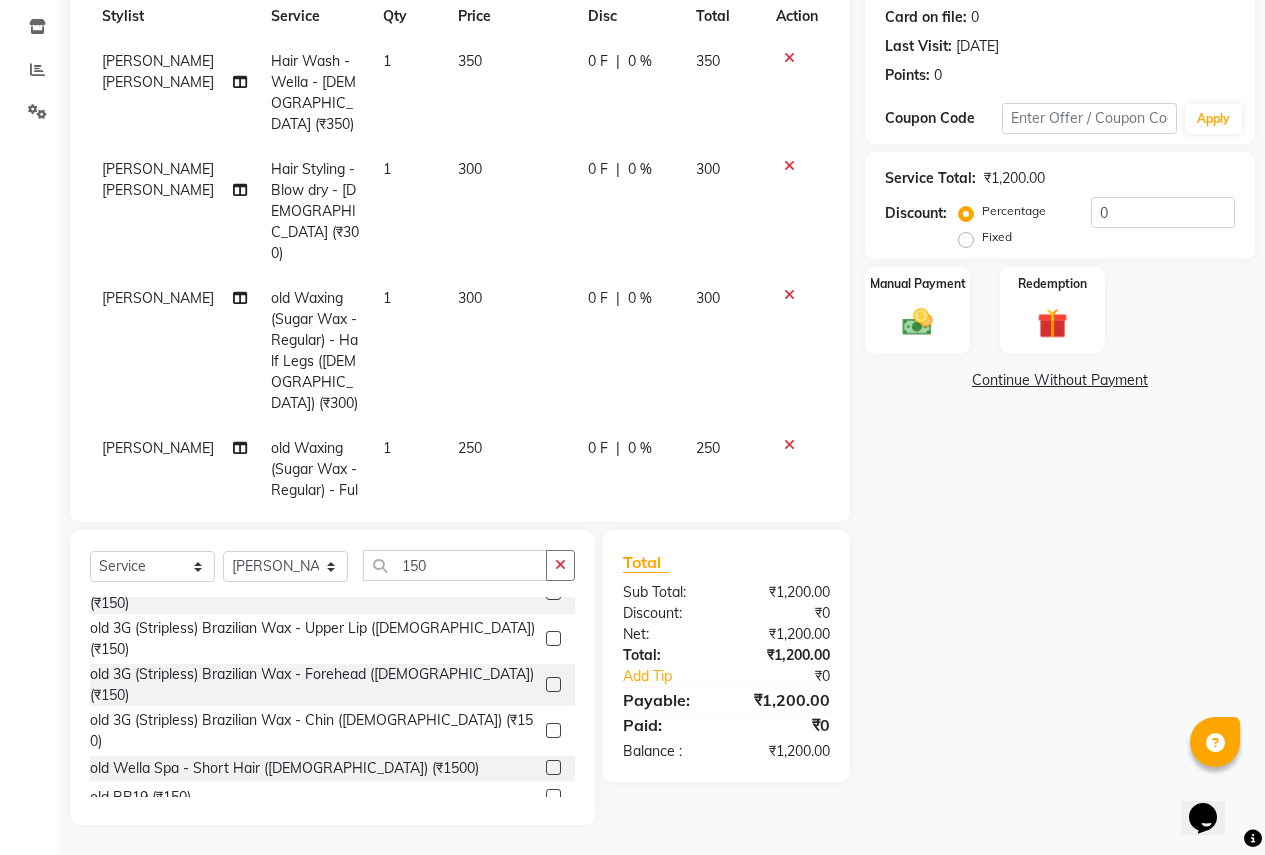 click at bounding box center [552, 855] 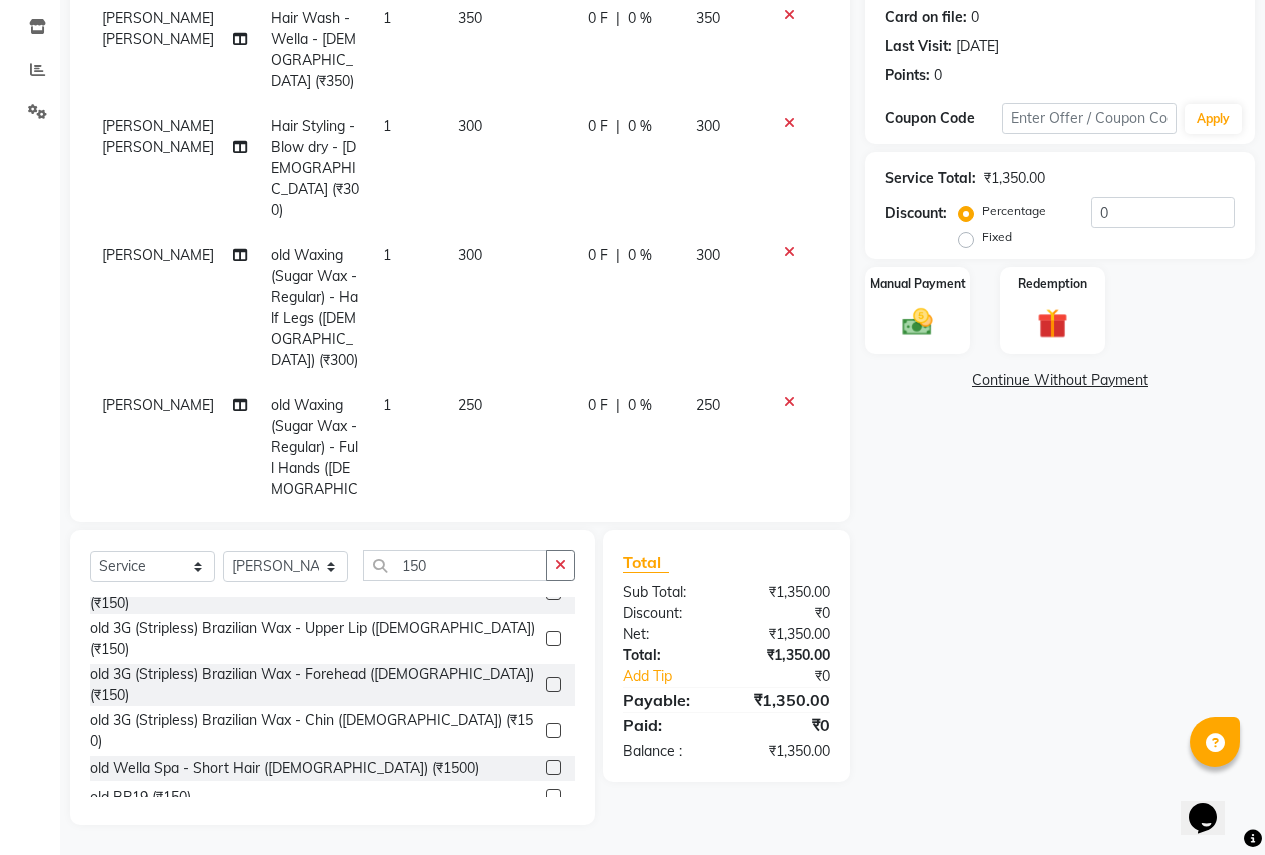 scroll, scrollTop: 153, scrollLeft: 0, axis: vertical 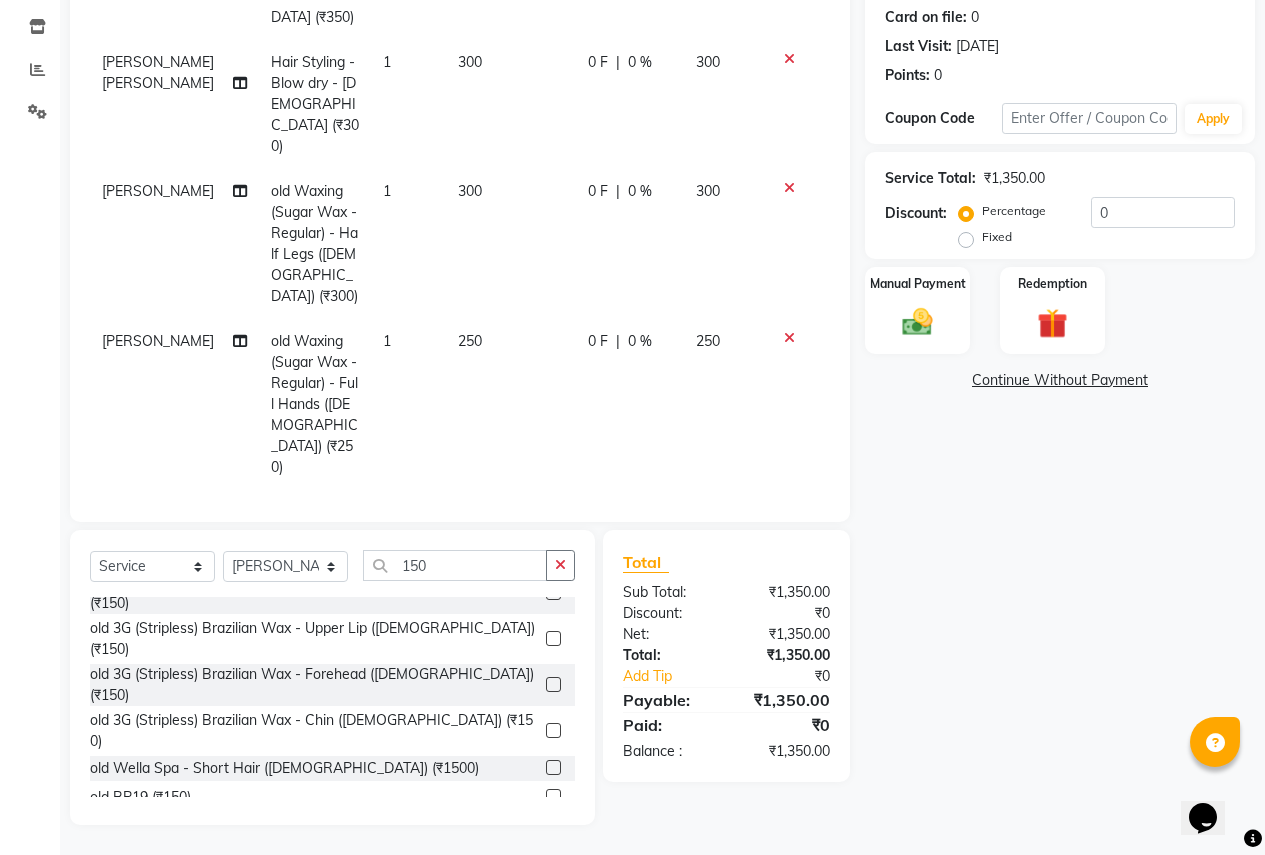 checkbox on "false" 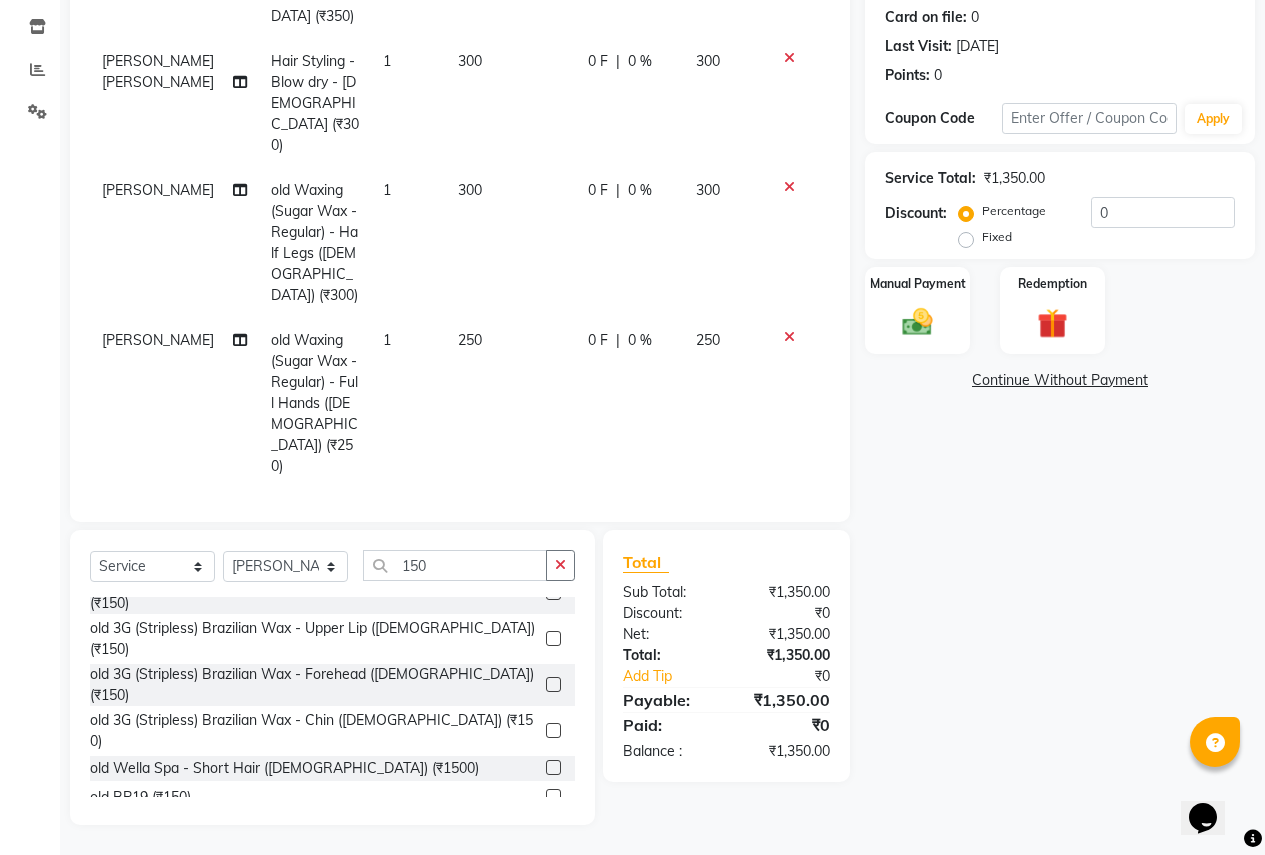 click on "Select  Service  Product  Membership  Package Voucher Prepaid Gift Card  Select Stylist [PERSON_NAME] [PERSON_NAME] Anjali [PERSON_NAME] Ashwini [PERSON_NAME] Jyoti Rahul [PERSON_NAME] [MEDICAL_DATA] Maruti [PERSON_NAME] NSS [PERSON_NAME] [PERSON_NAME] [PERSON_NAME] Reception  Reshma Operations Head [PERSON_NAME] [PERSON_NAME] [PERSON_NAME] 150 old Threading - Full Face ([DEMOGRAPHIC_DATA]) (₹150)  old Waxing (Sugar Wax - Regular) - Full Body ([DEMOGRAPHIC_DATA]) (₹1500)  old Waxing (Sugar Wax - Regular) - Nose ([DEMOGRAPHIC_DATA]) (₹150)  old 3G (Stripless) Brazilian Wax - Upper Lip ([DEMOGRAPHIC_DATA]) (₹150)  old 3G (Stripless) Brazilian Wax - Forehead ([DEMOGRAPHIC_DATA]) (₹150)  old 3G (Stripless) Brazilian Wax - Chin ([DEMOGRAPHIC_DATA]) (₹150)  old Wella Spa - Short Hair ([DEMOGRAPHIC_DATA]) (₹1500)  old BP19 (₹150)  Sugar wax - Regular - Side locks - [DEMOGRAPHIC_DATA] (₹150)  Sugar wax - Regular - Under arms - [DEMOGRAPHIC_DATA] (₹150)  3 g (stripless) brazilian wax - Upper lip - [DEMOGRAPHIC_DATA] (₹150)  3 g (stripless) brazilian wax - Forehead - [DEMOGRAPHIC_DATA] (₹150)  Heel peel - [DEMOGRAPHIC_DATA] (₹1500)" 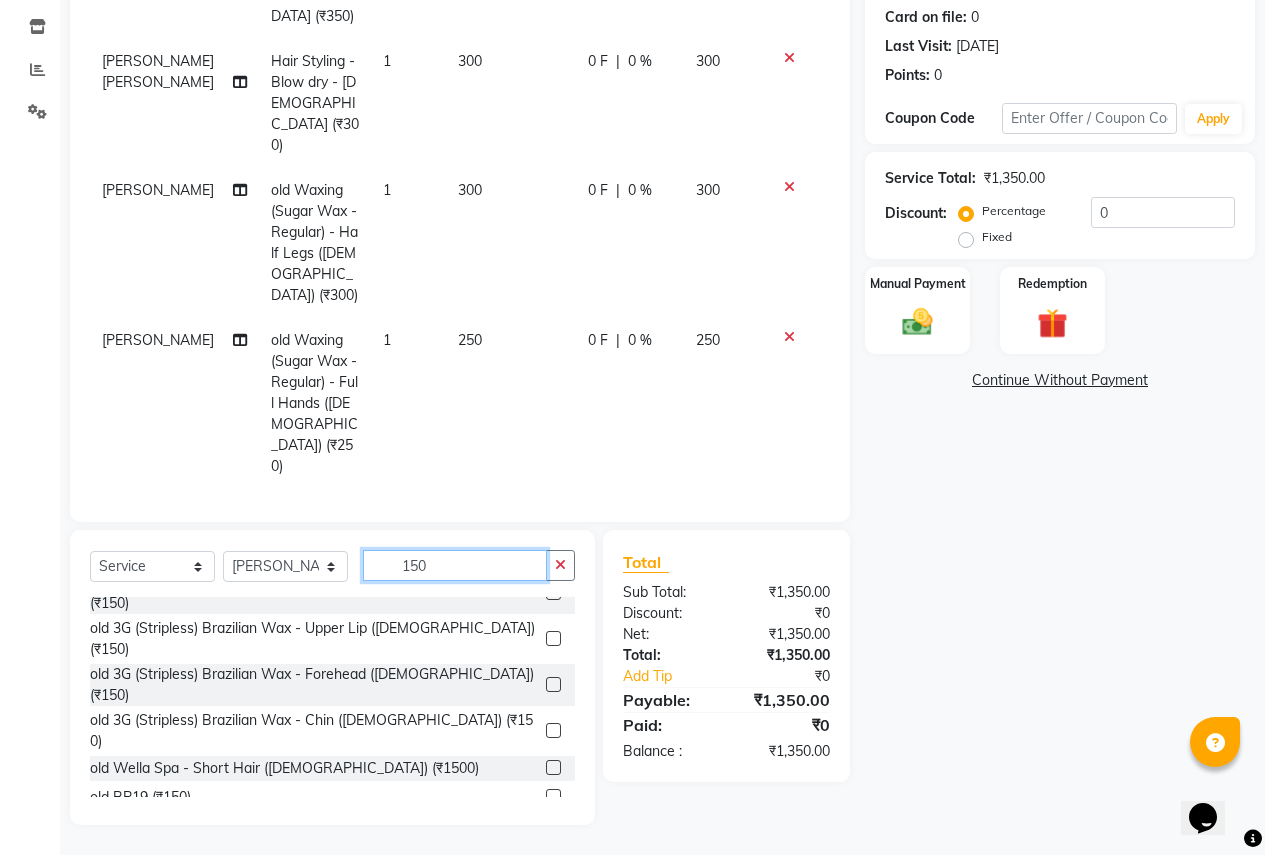 click on "150" 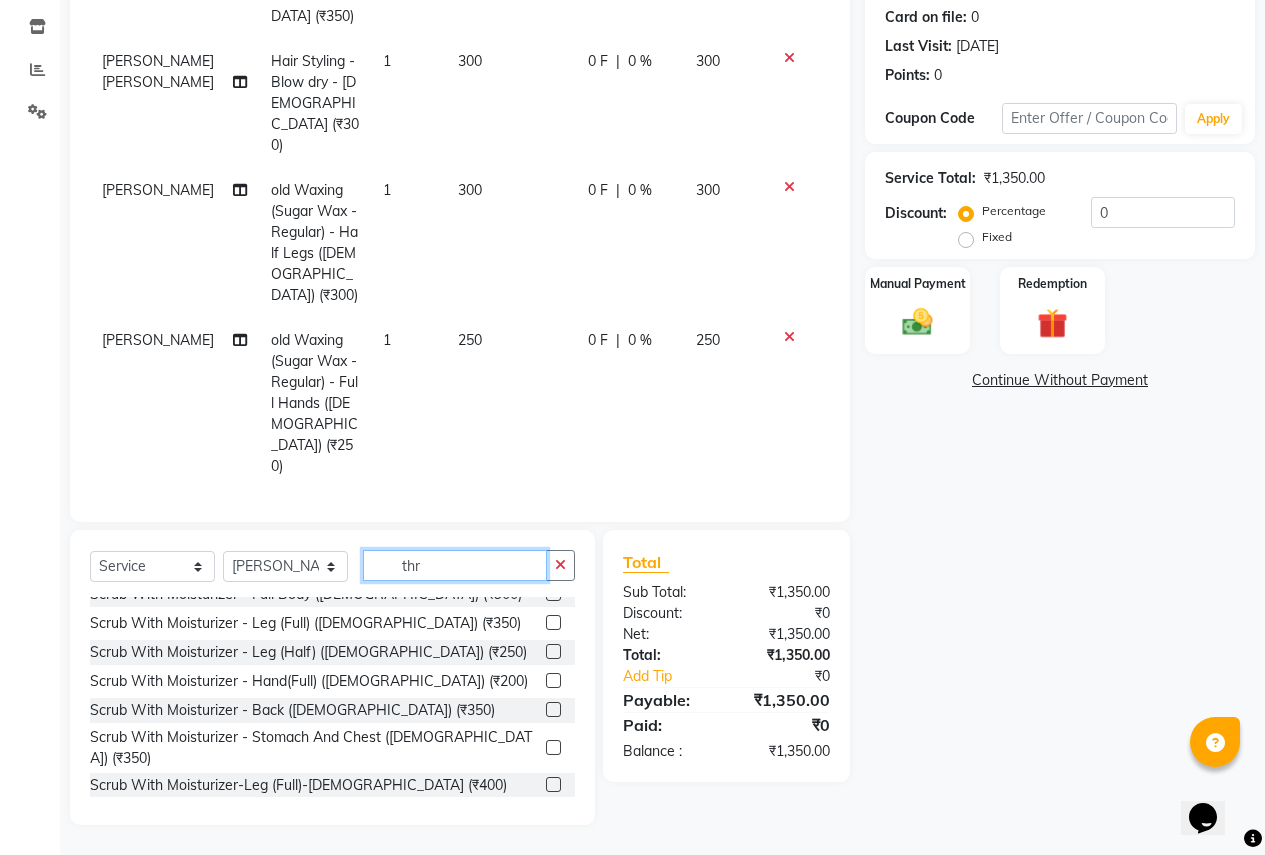 scroll, scrollTop: 264, scrollLeft: 0, axis: vertical 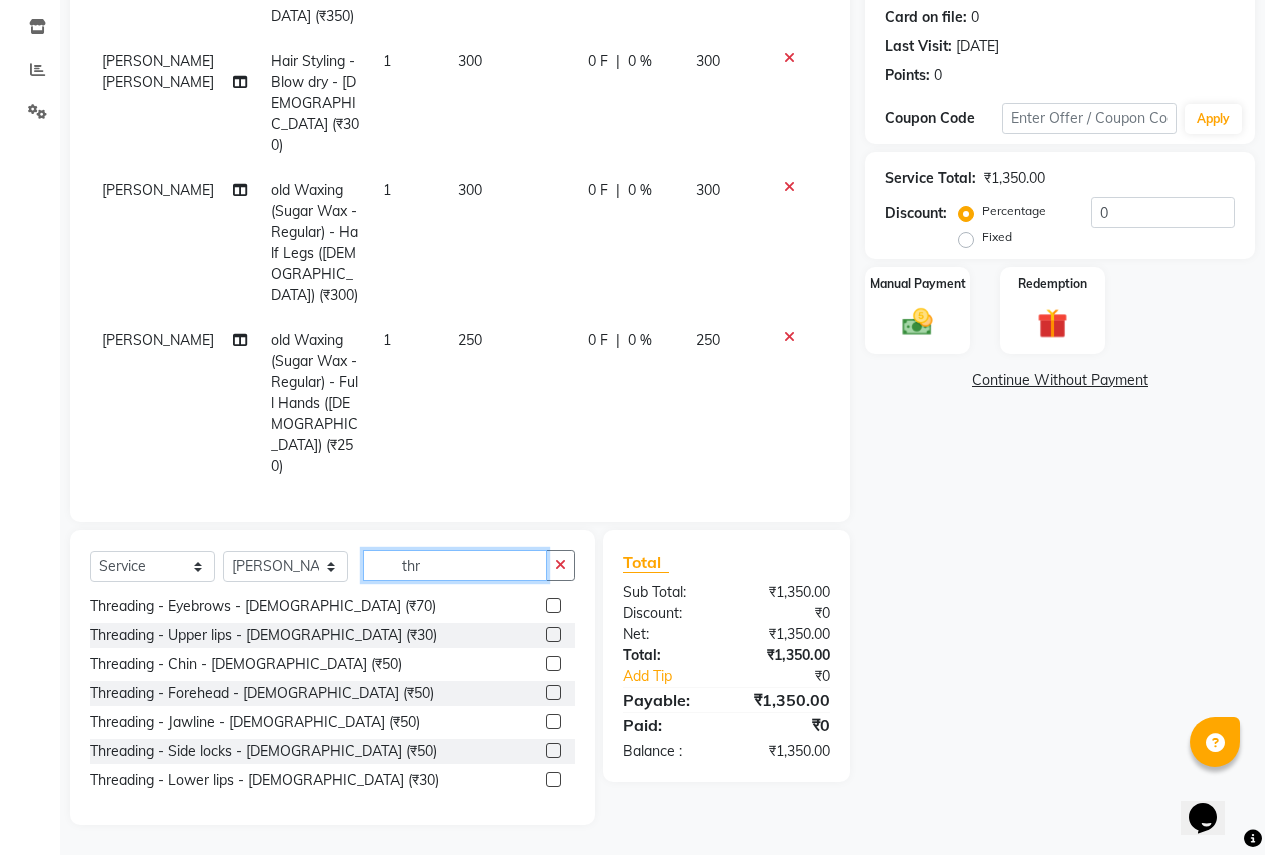 type on "thr" 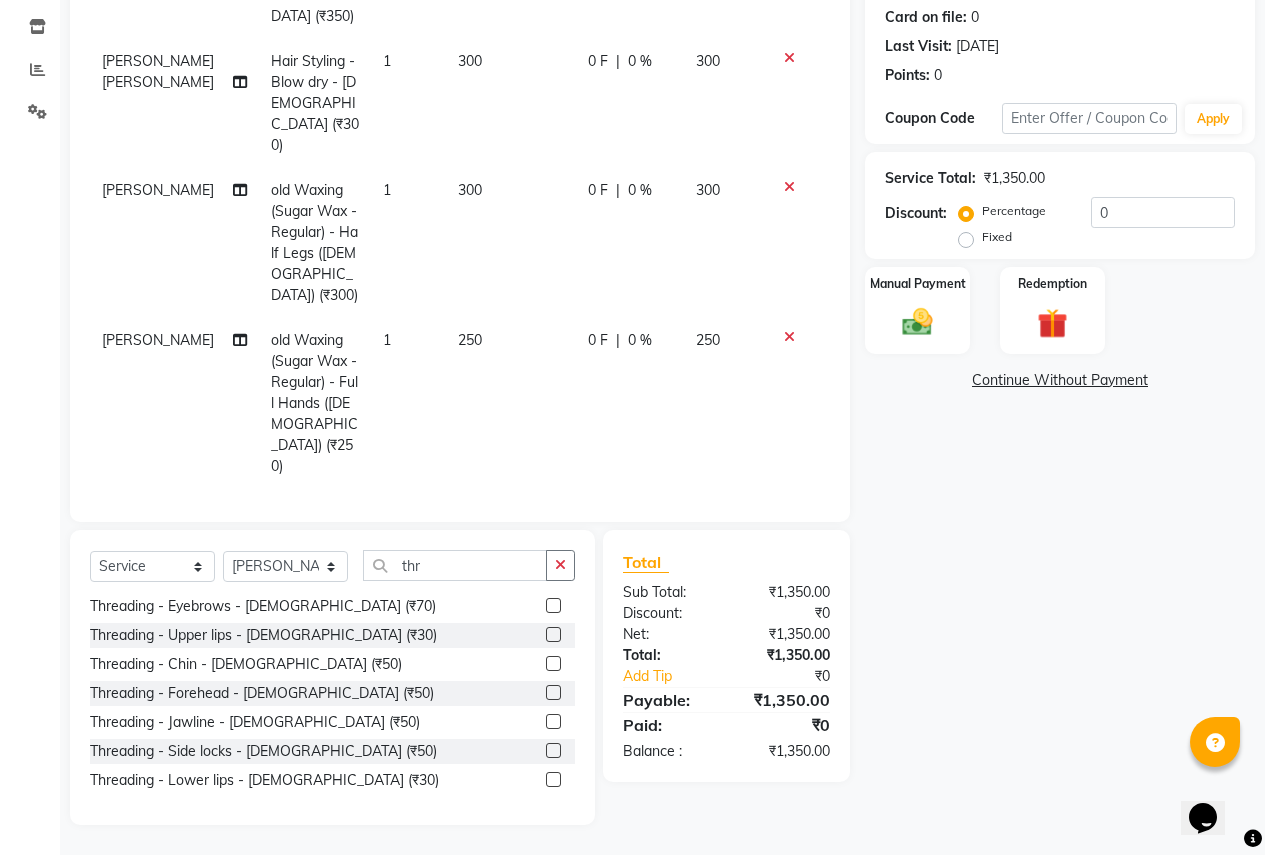 click 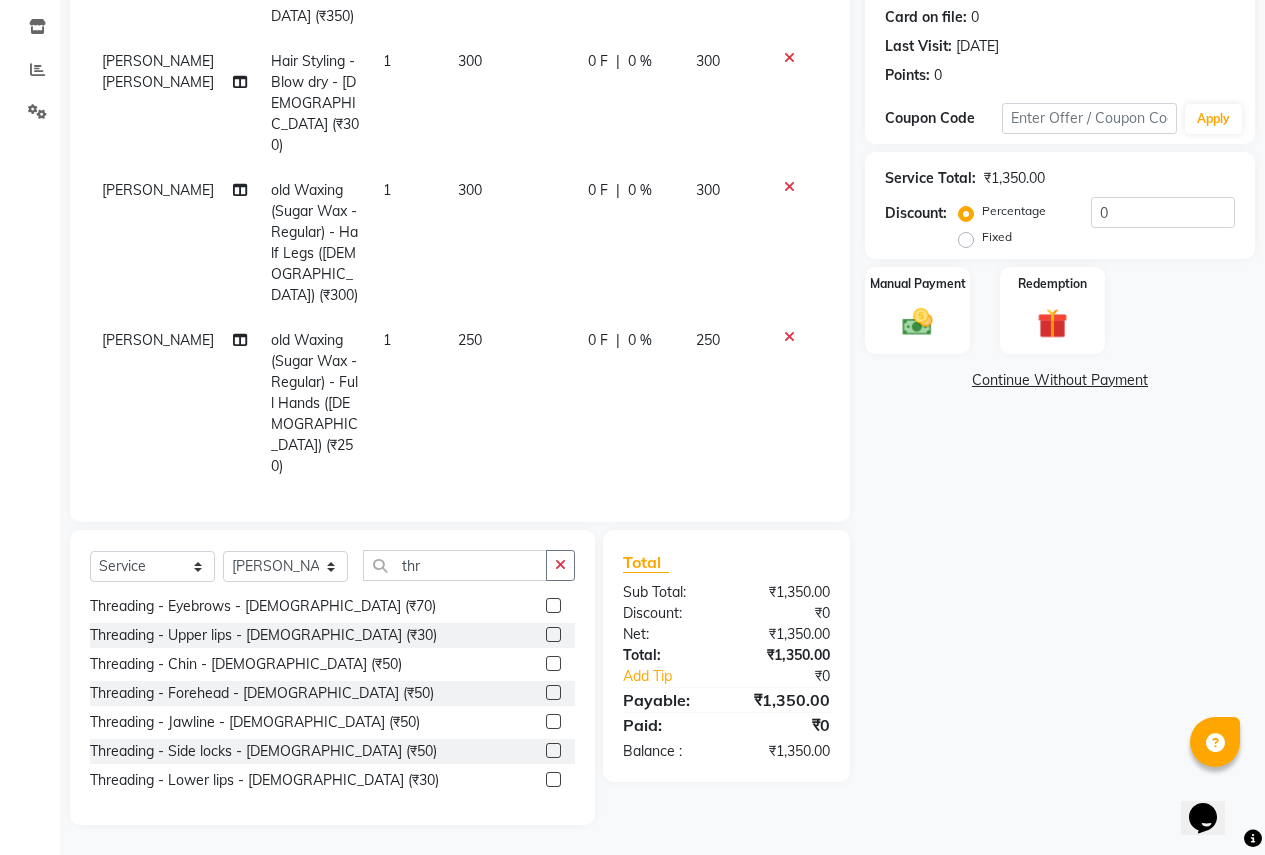 click at bounding box center [552, 606] 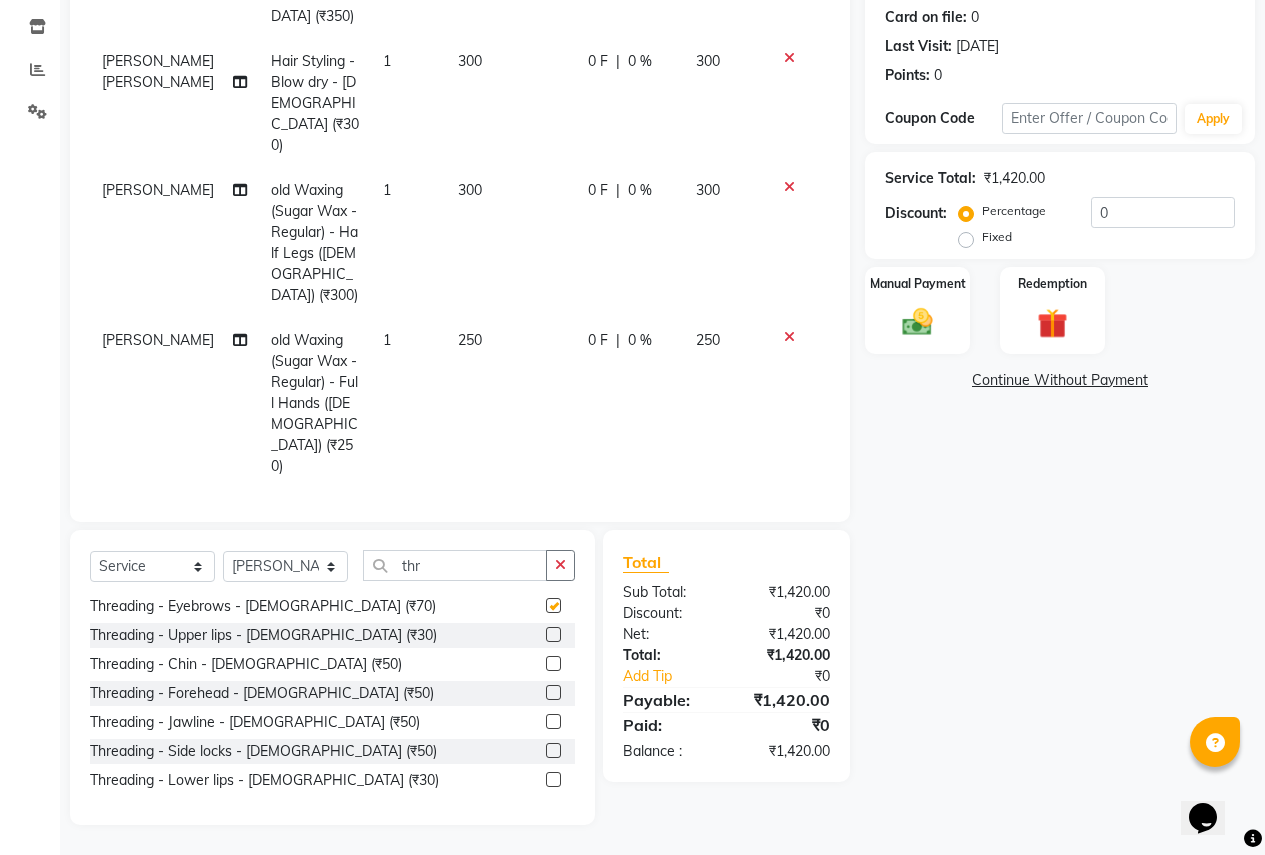 checkbox on "false" 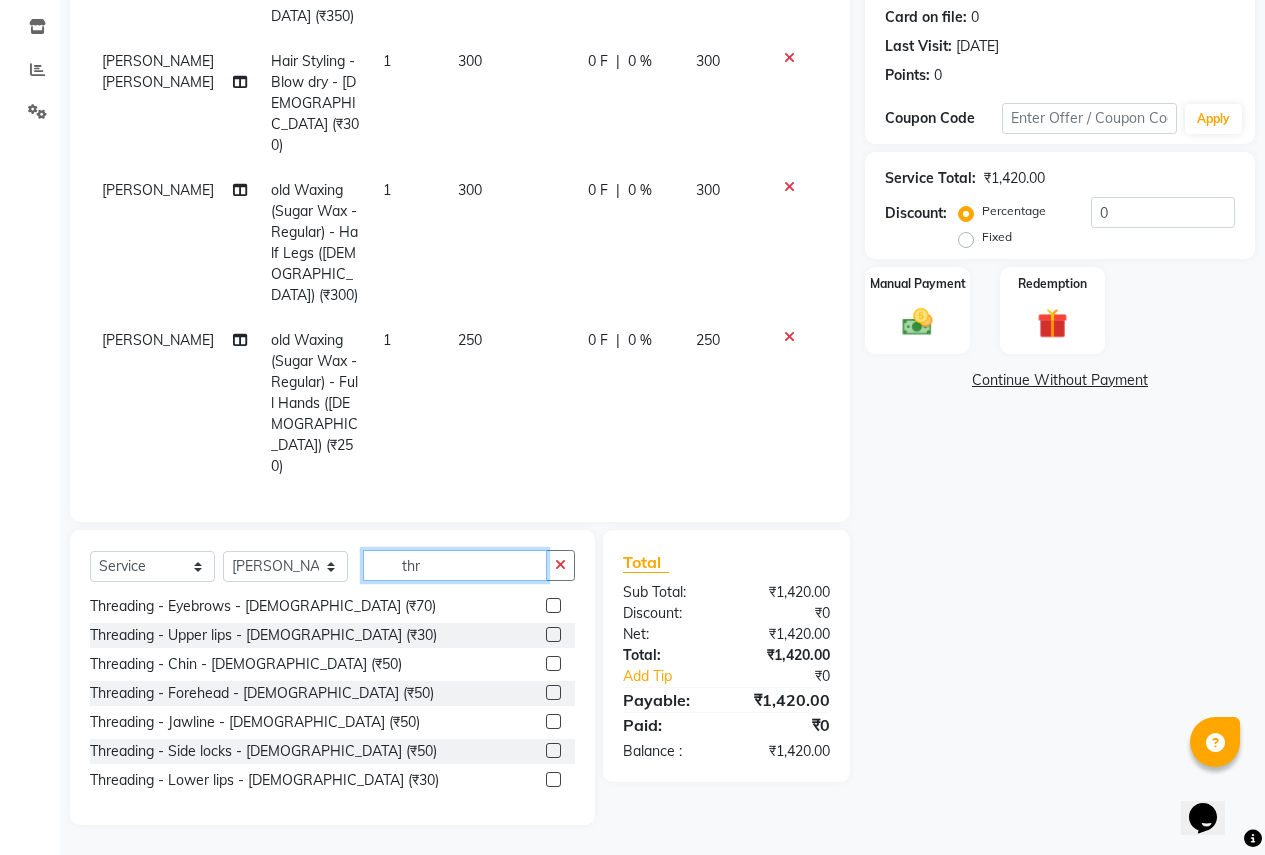 click on "thr" 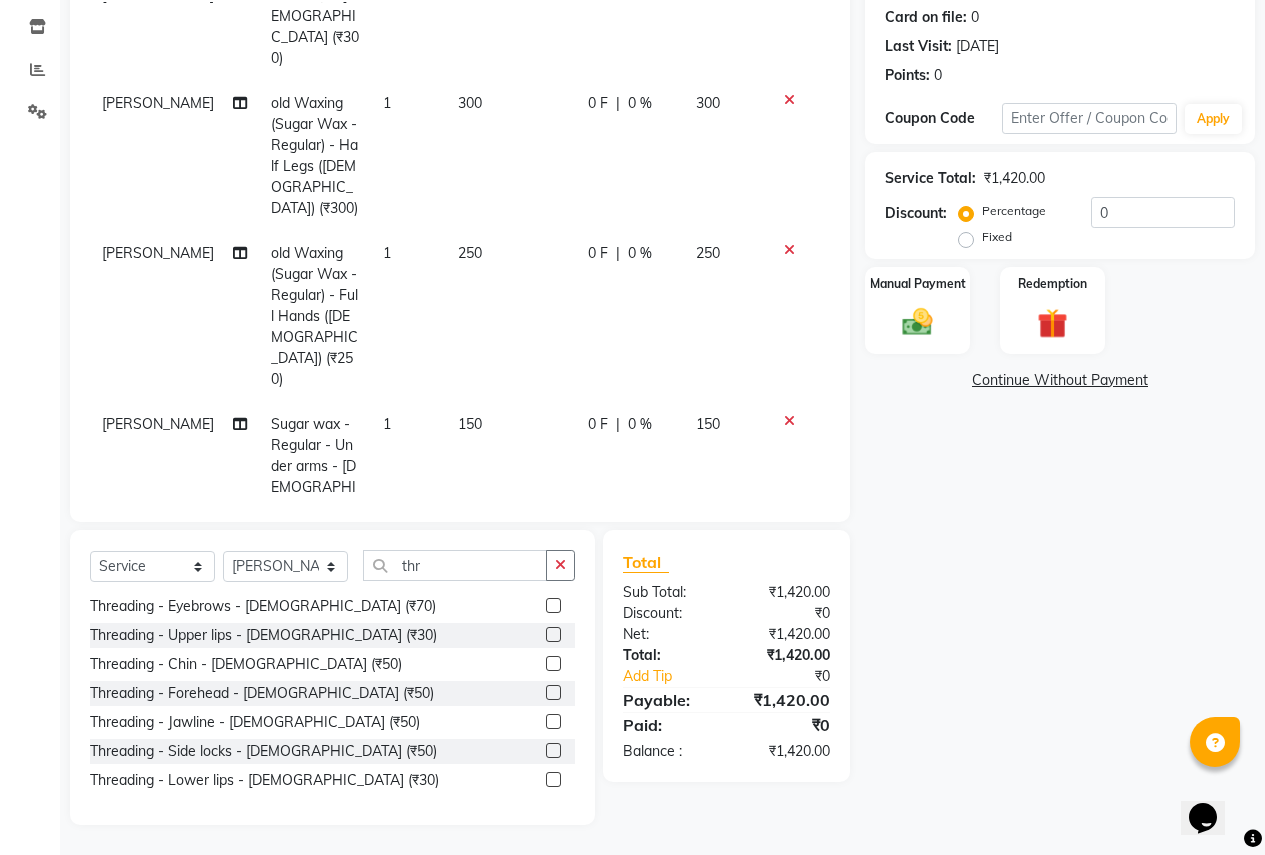 click 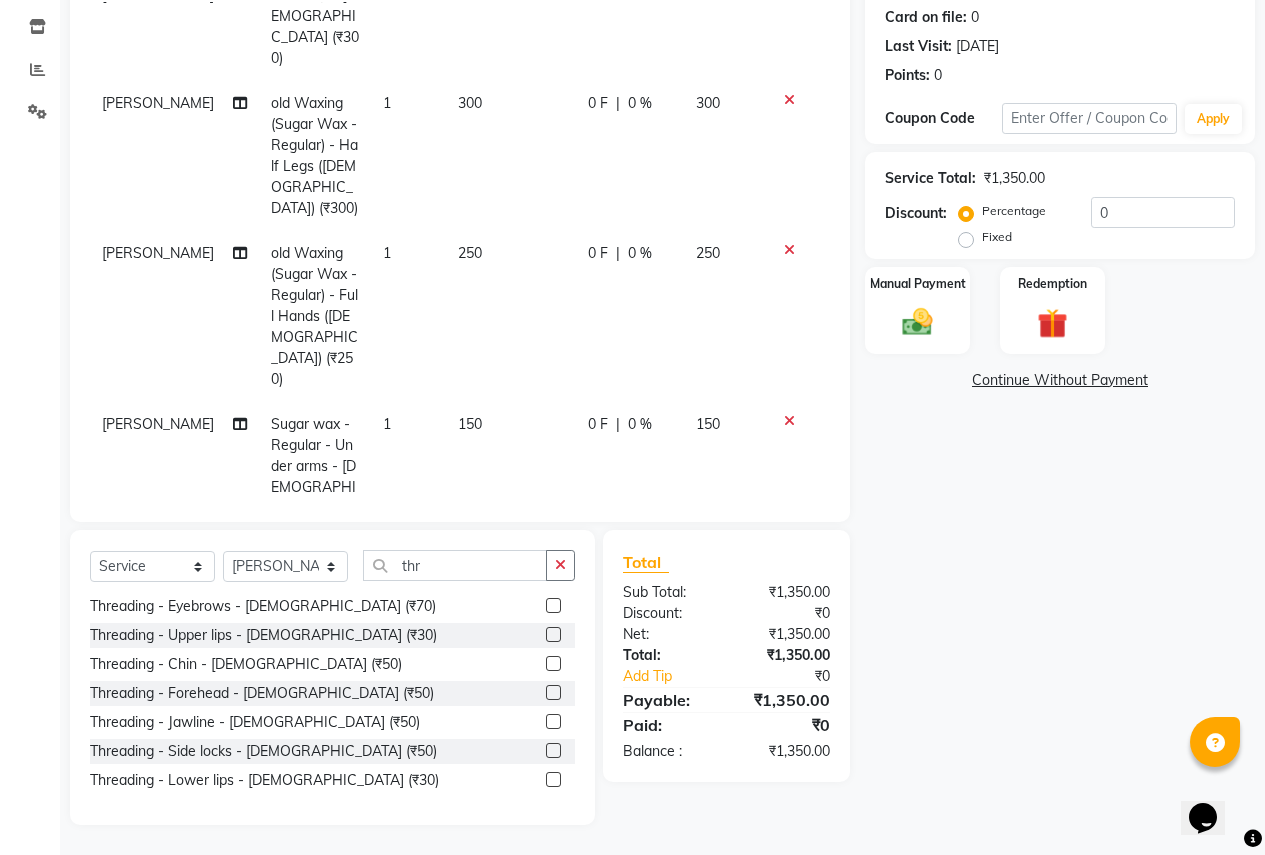 scroll, scrollTop: 153, scrollLeft: 0, axis: vertical 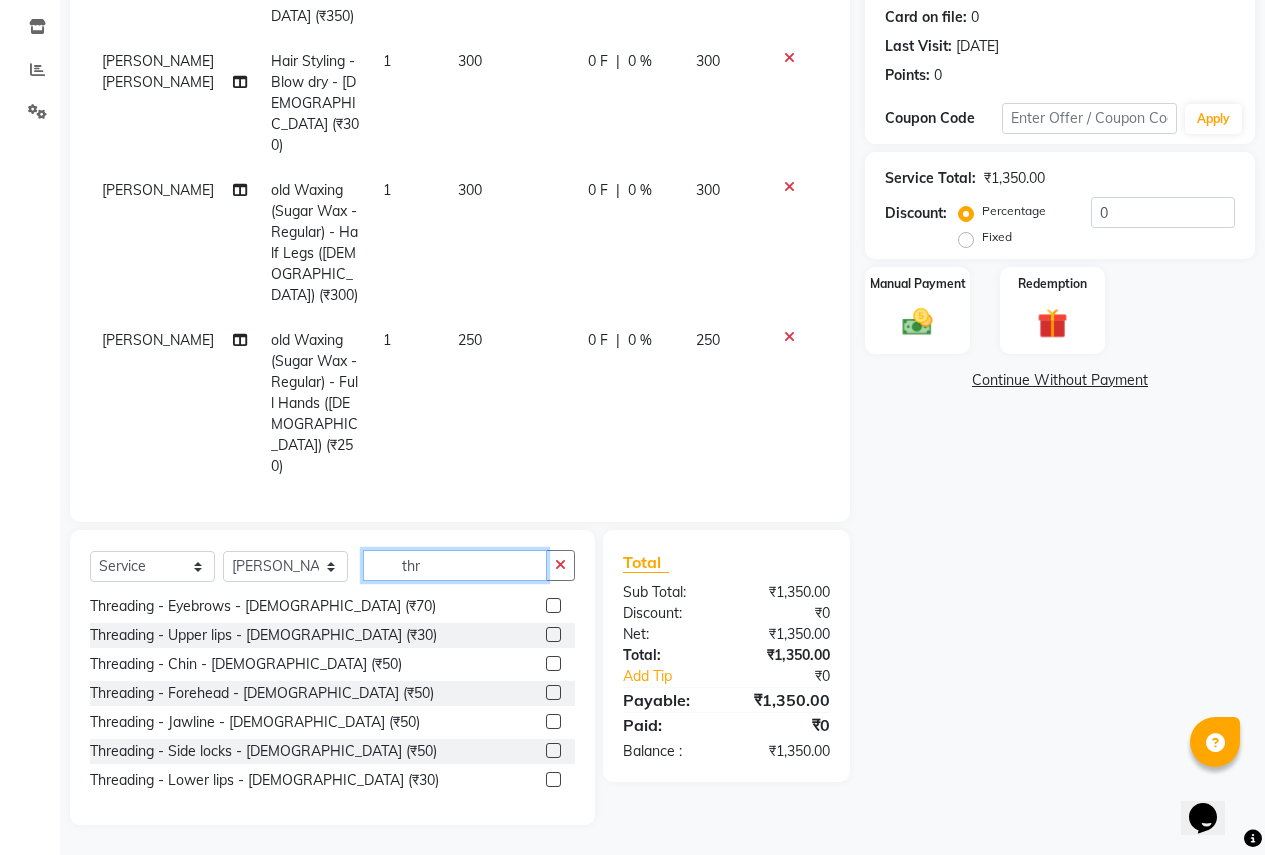 click on "thr" 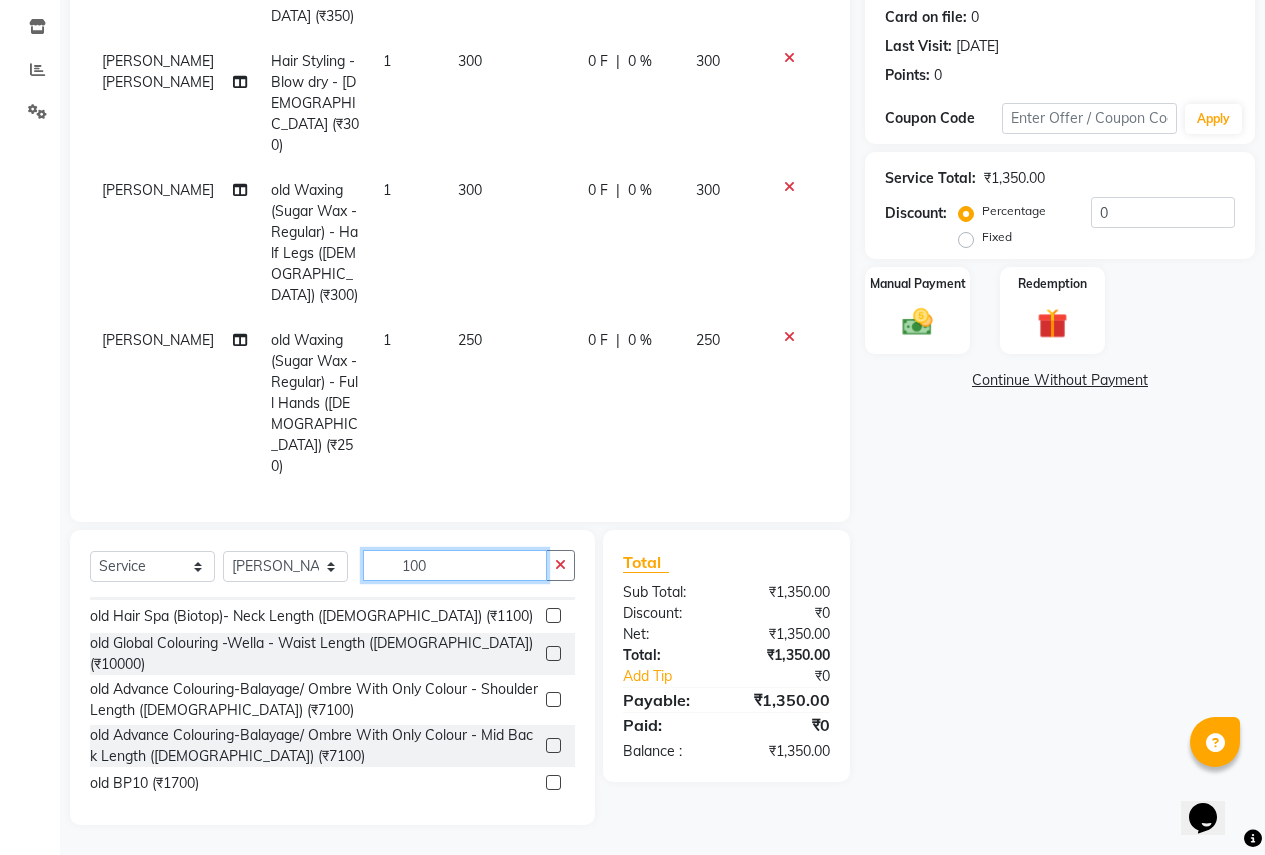 scroll, scrollTop: 61, scrollLeft: 0, axis: vertical 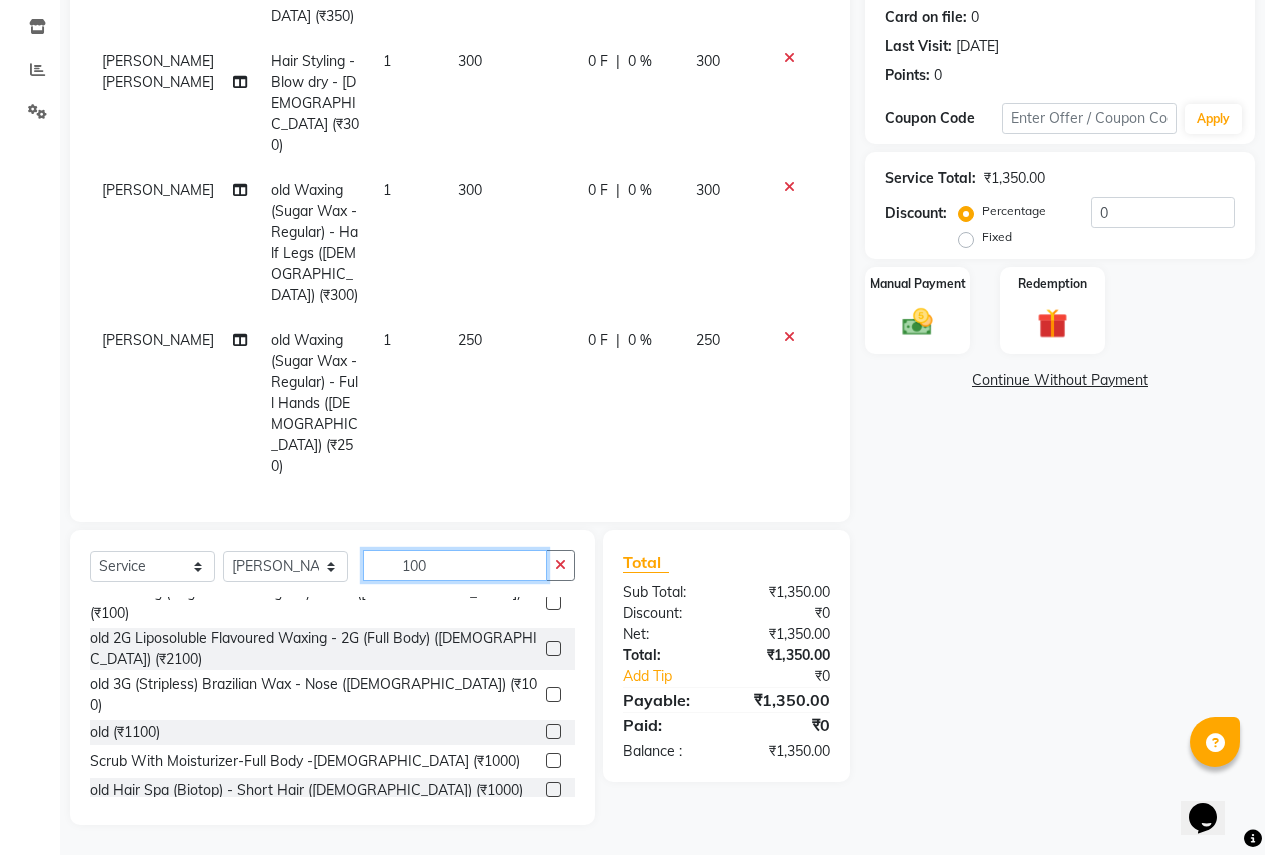 type on "100" 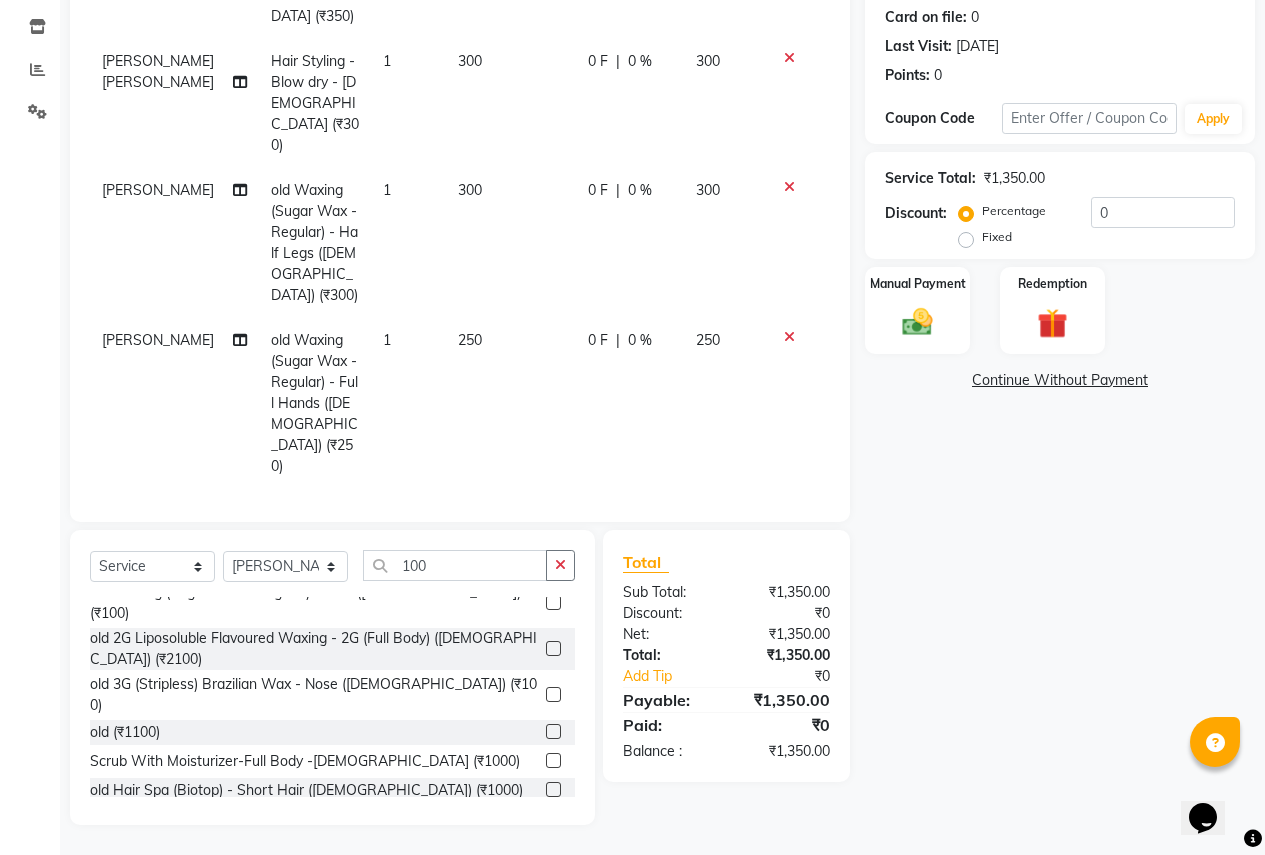 click 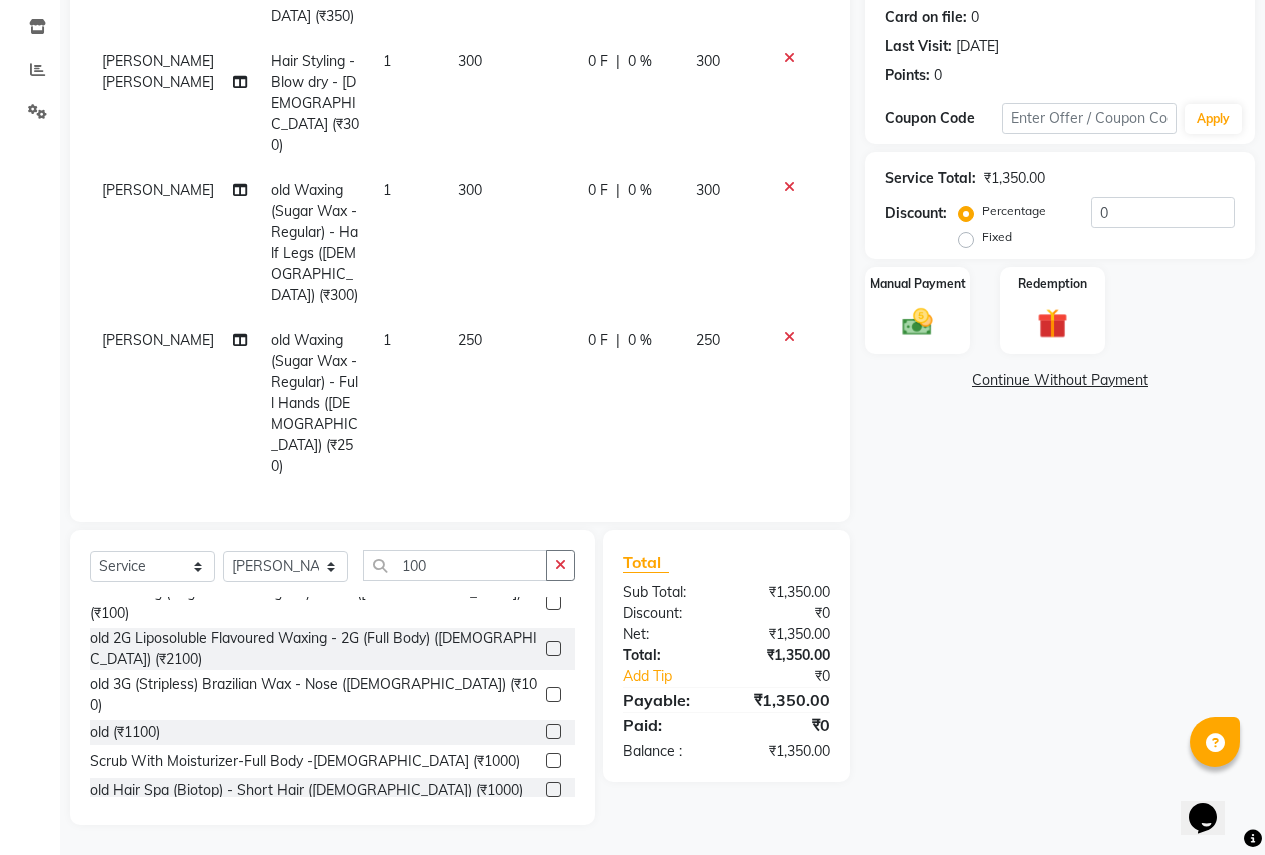 click at bounding box center [552, 695] 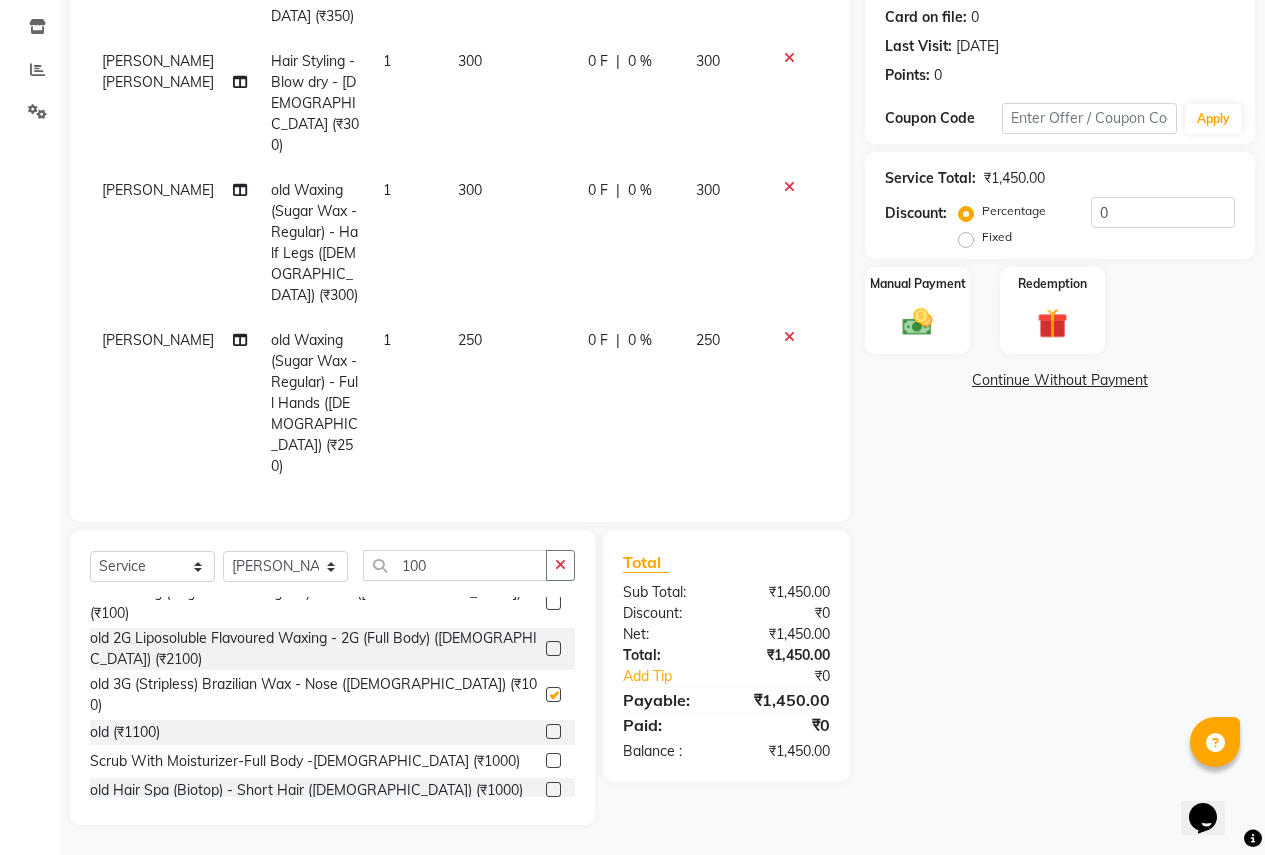 scroll, scrollTop: 240, scrollLeft: 0, axis: vertical 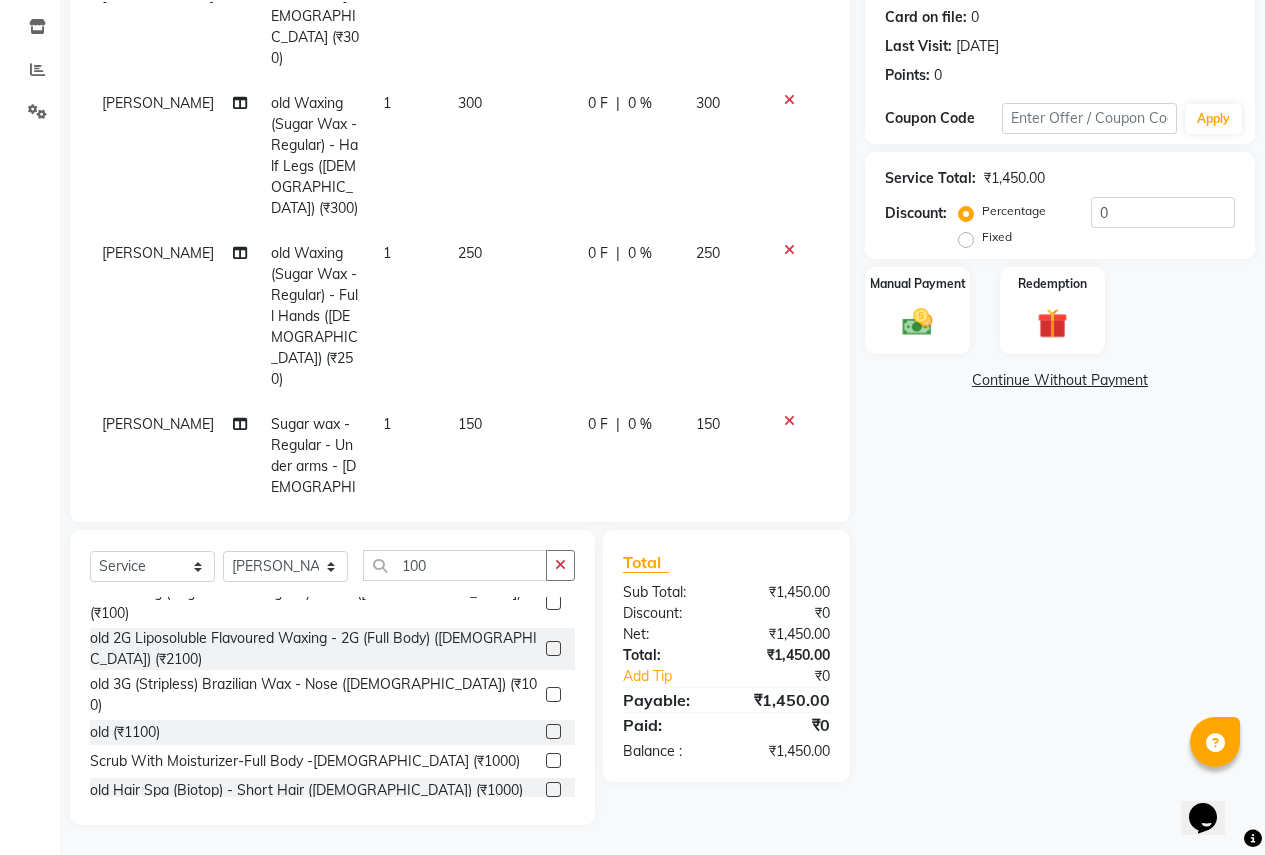 checkbox on "false" 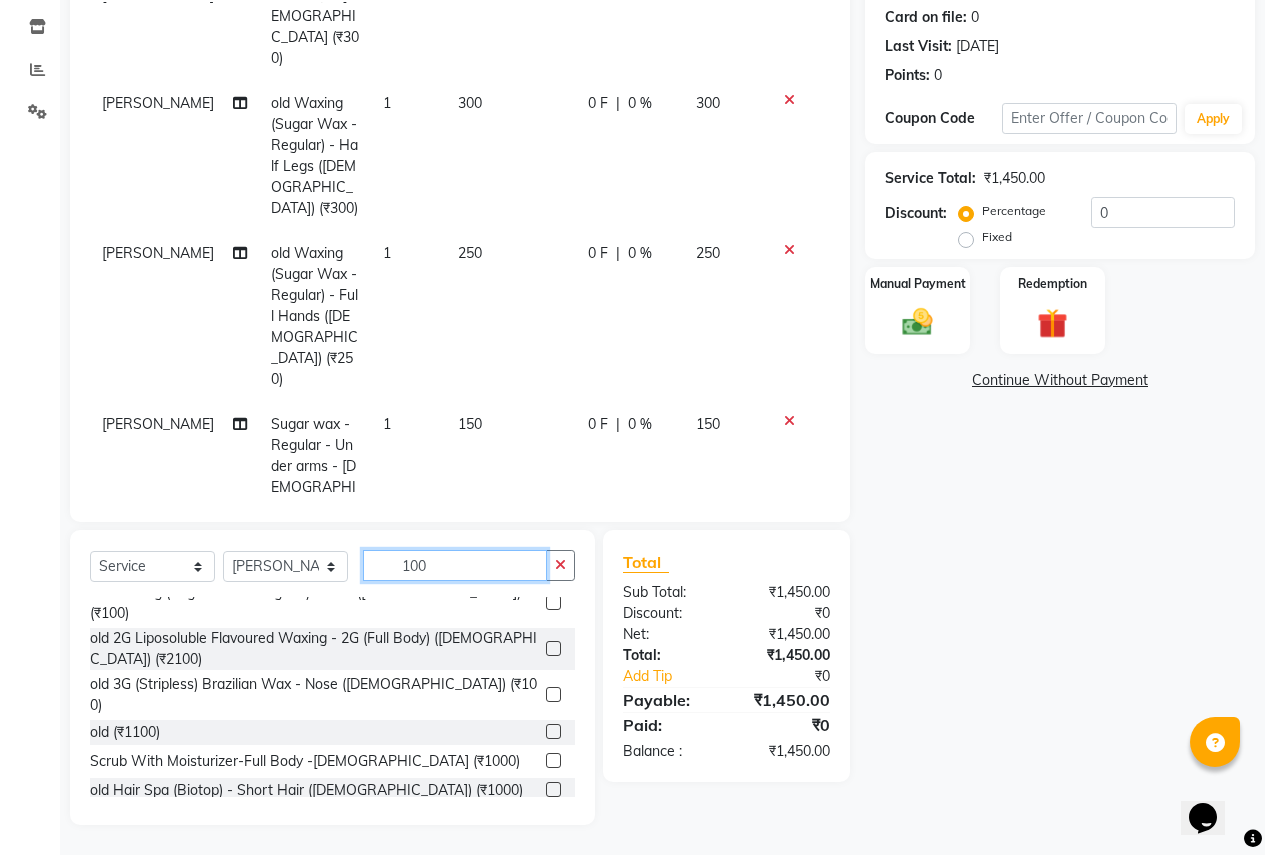 click on "100" 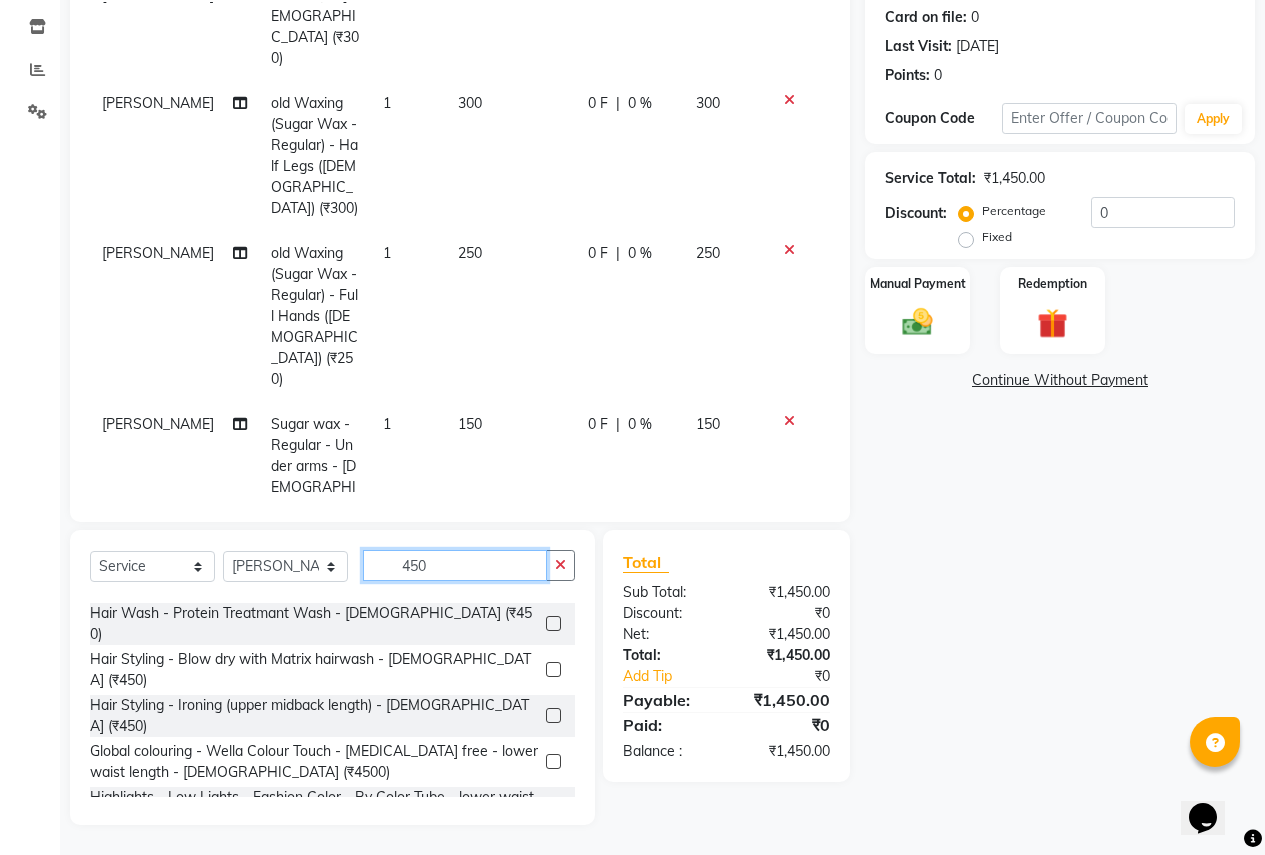 scroll, scrollTop: 622, scrollLeft: 0, axis: vertical 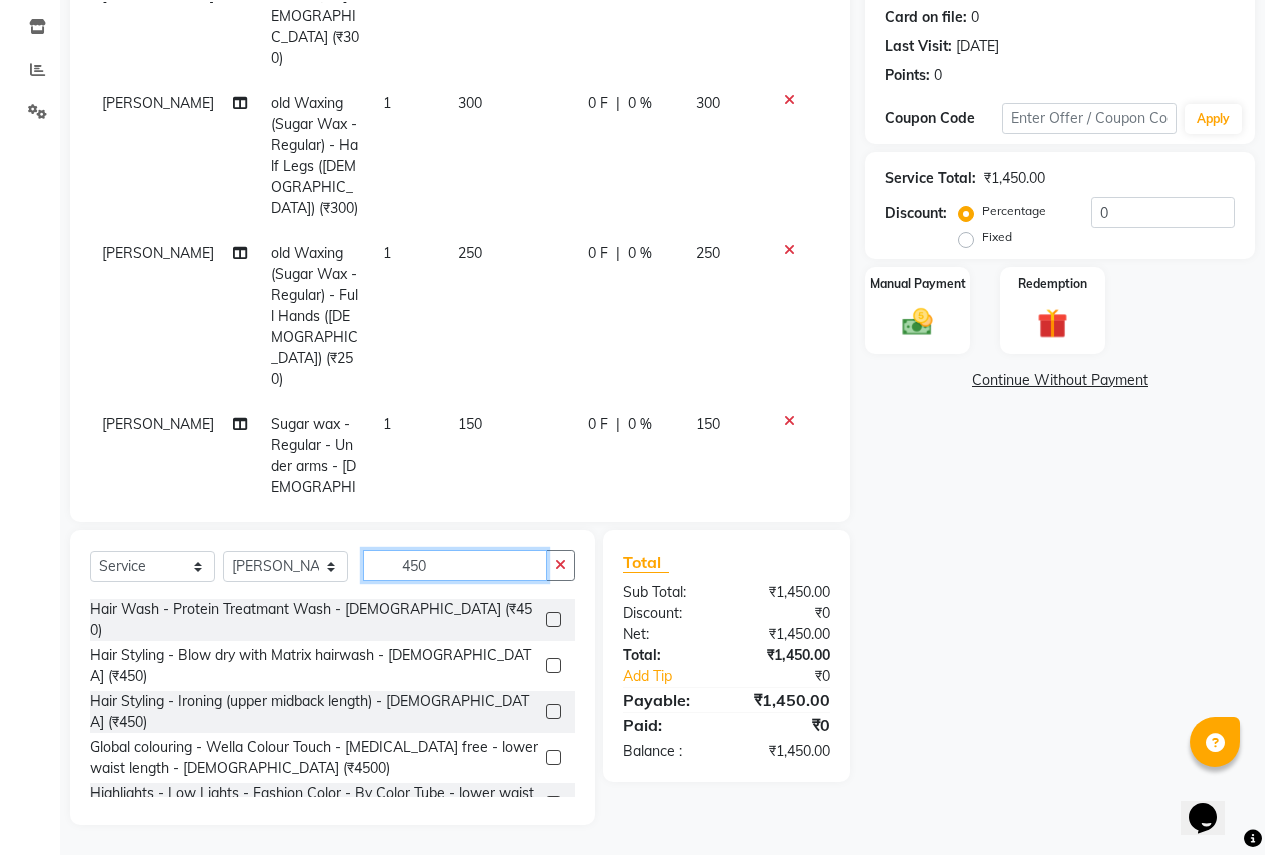 click on "450" 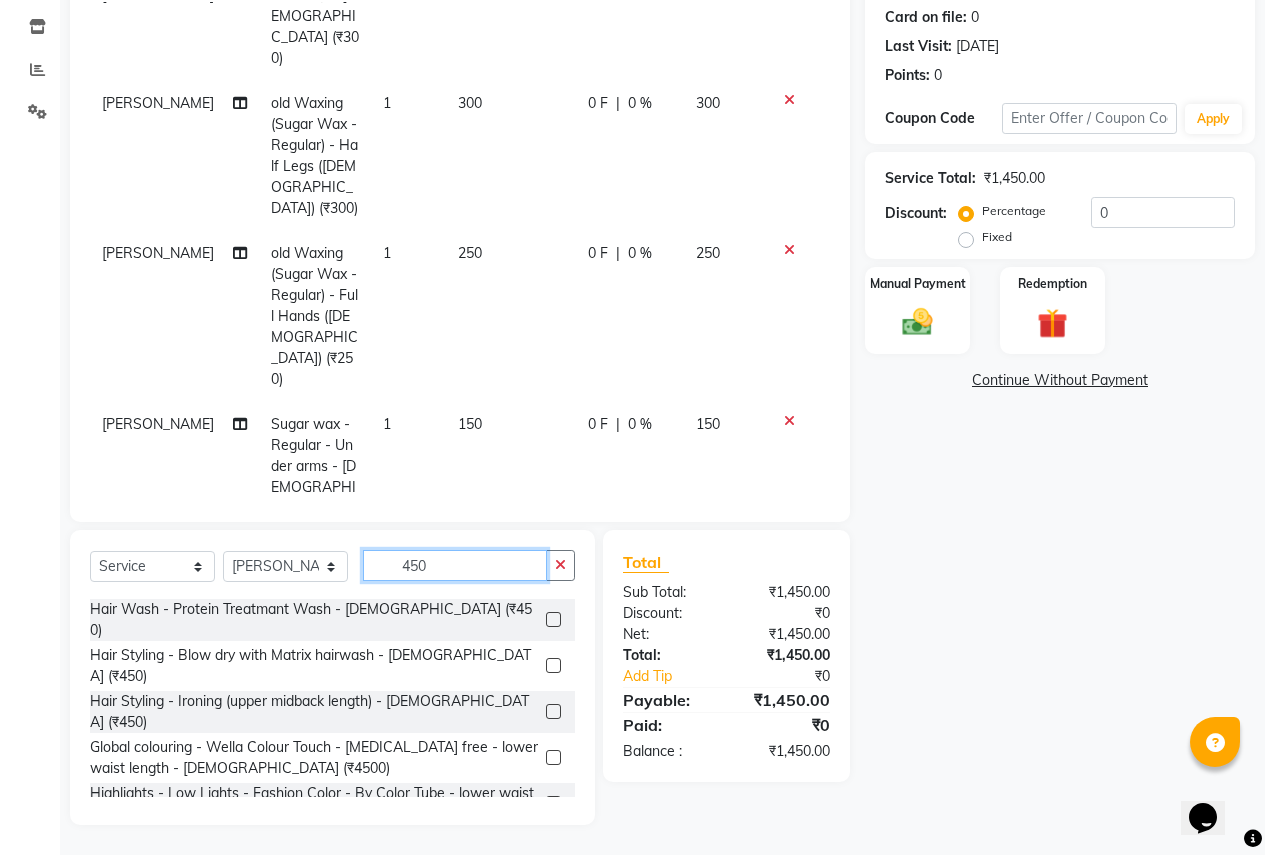 click on "450" 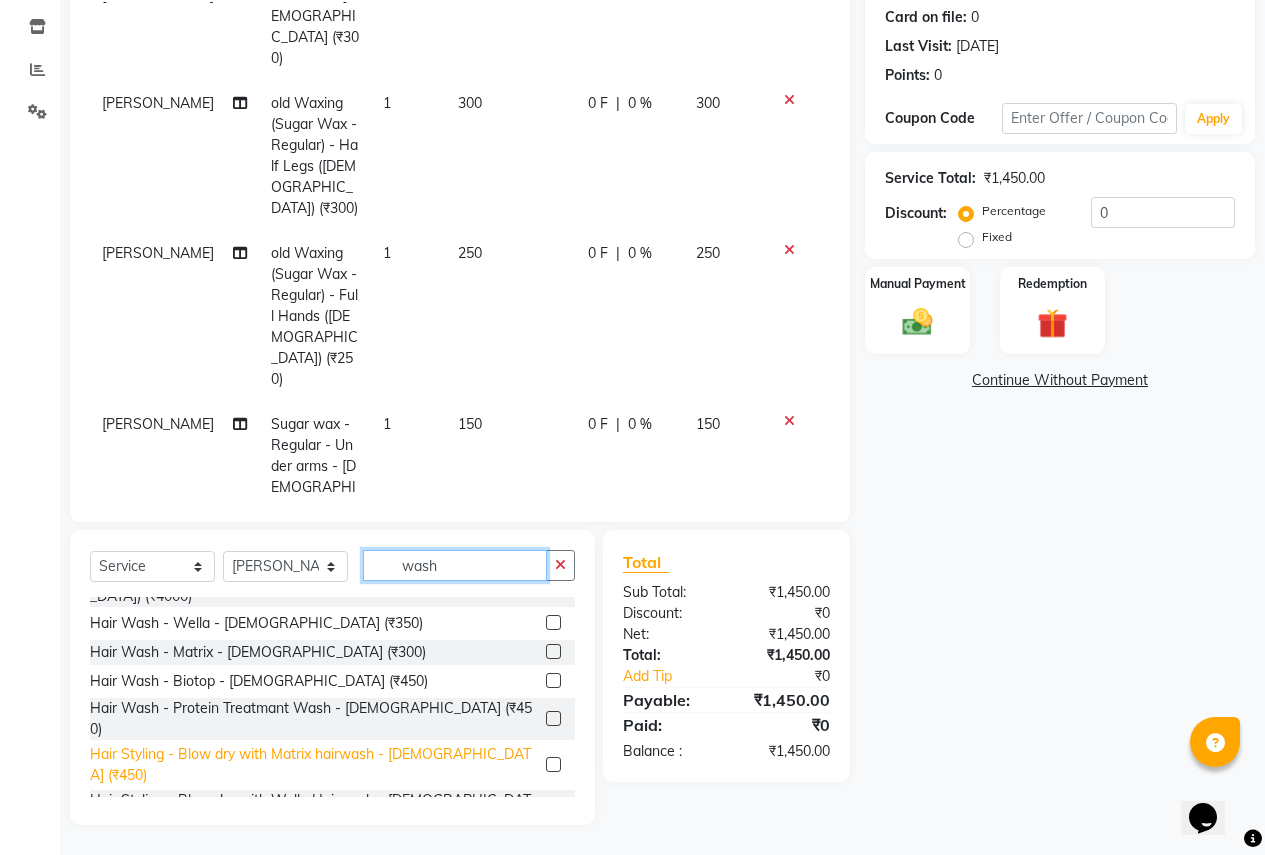 scroll, scrollTop: 174, scrollLeft: 0, axis: vertical 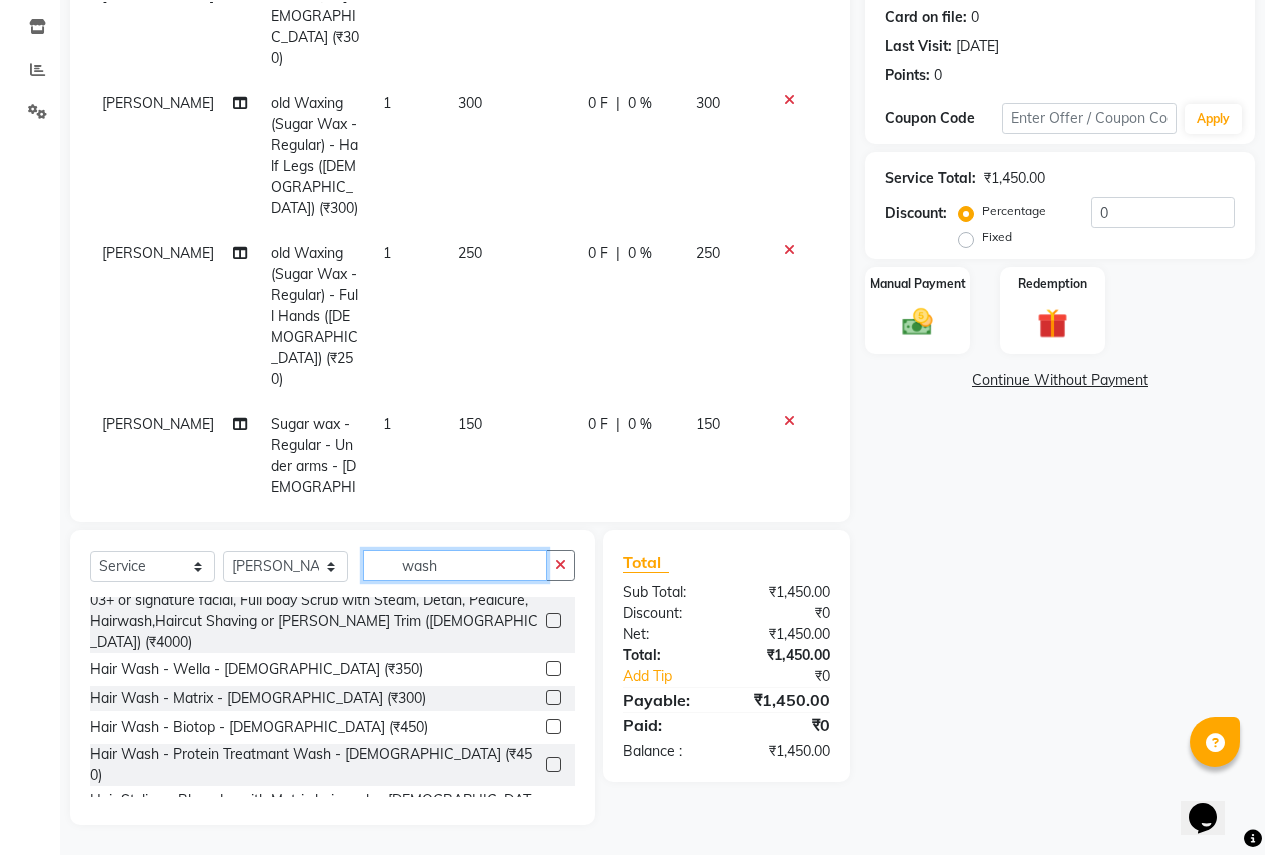 type on "wash" 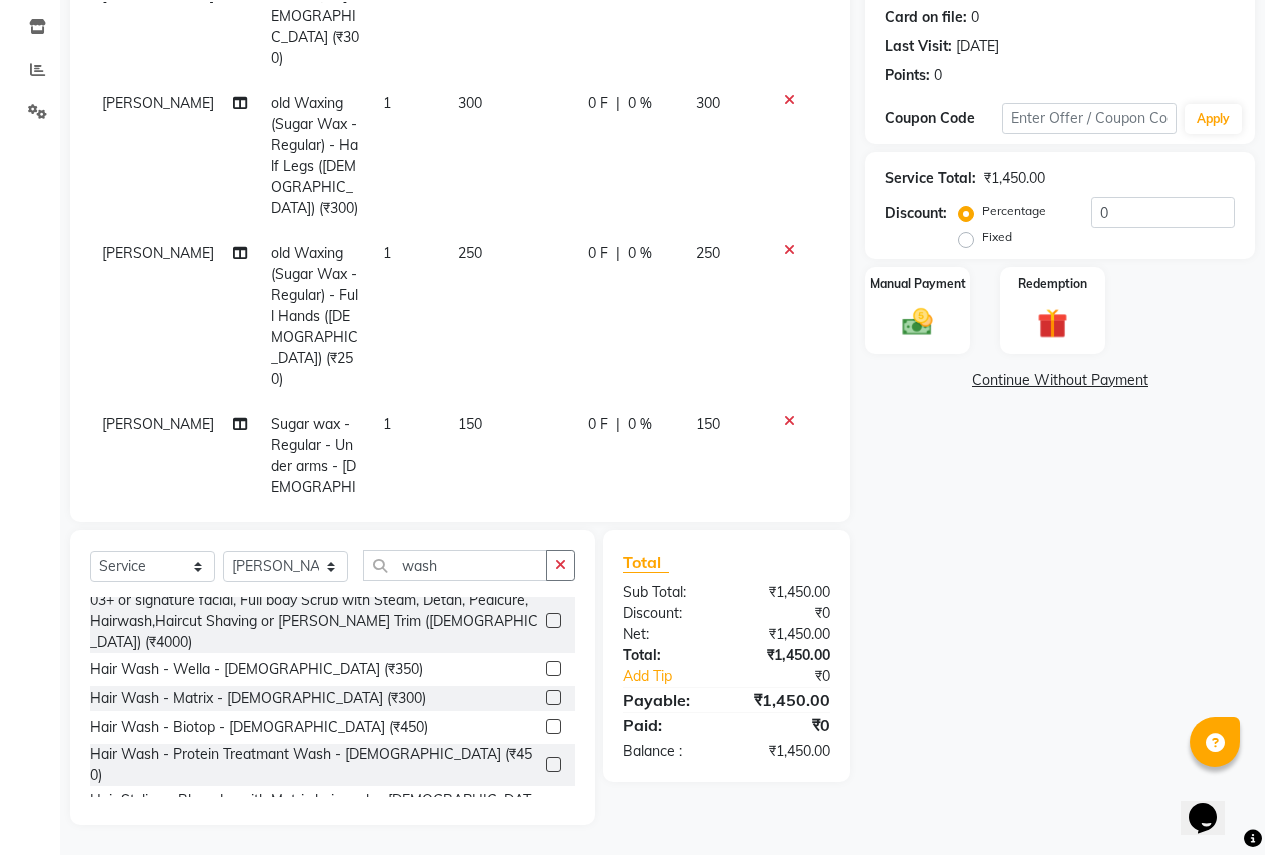click 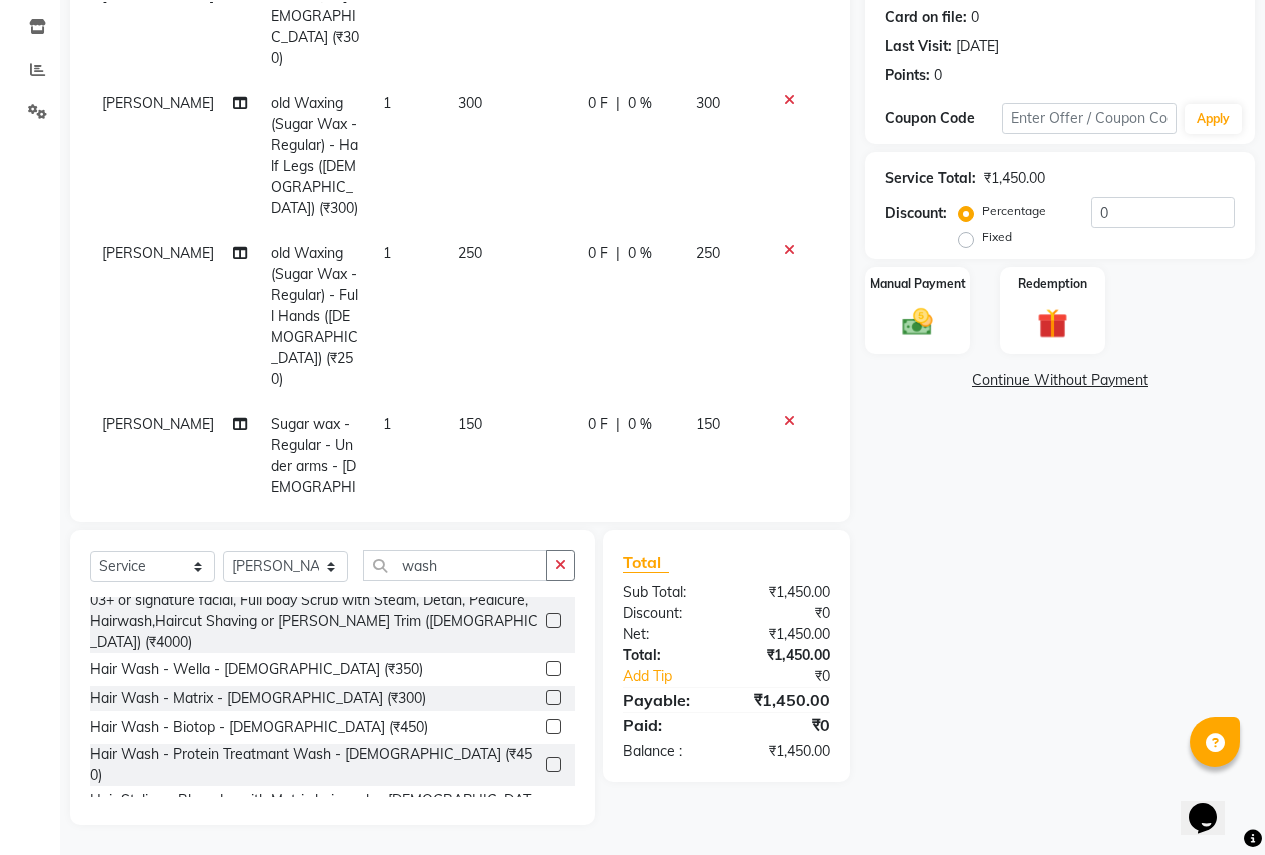 click at bounding box center [552, 727] 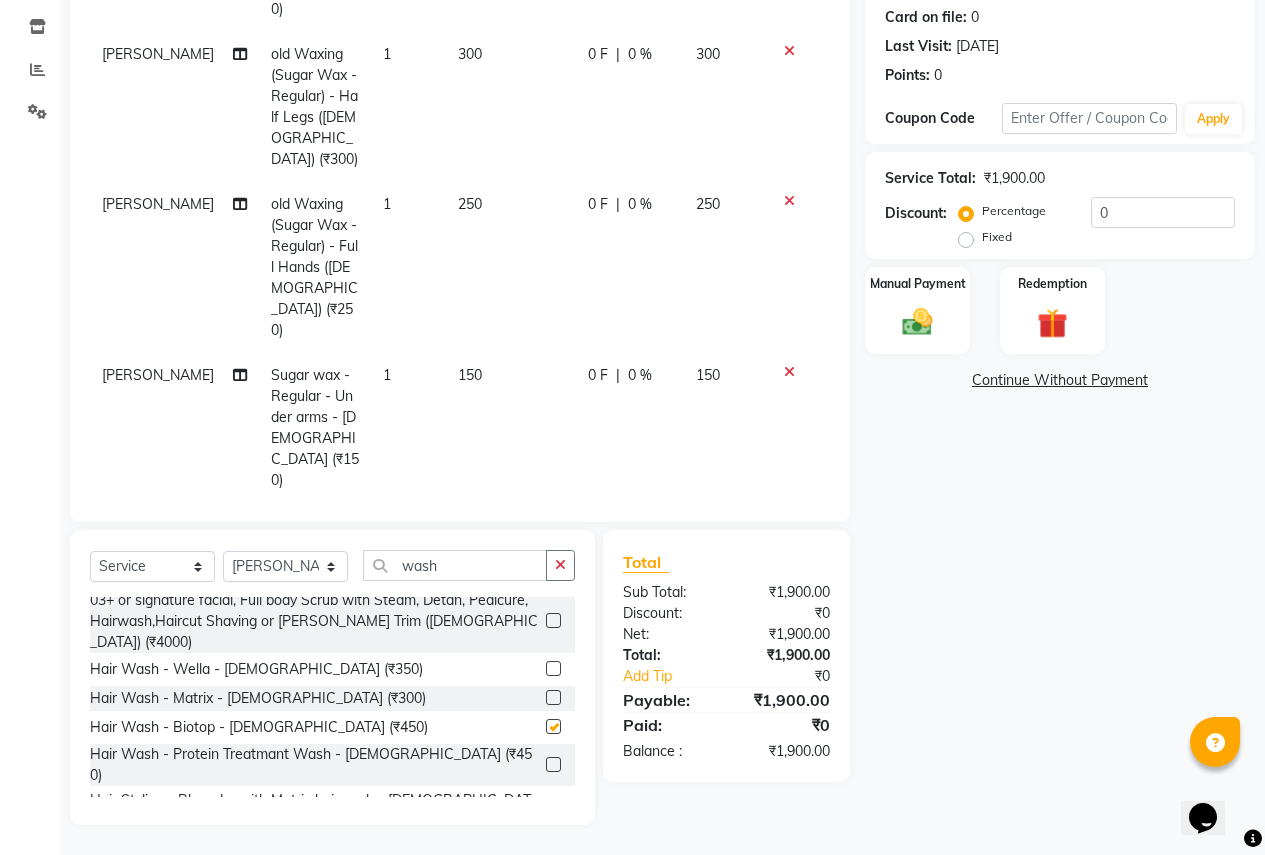 checkbox on "false" 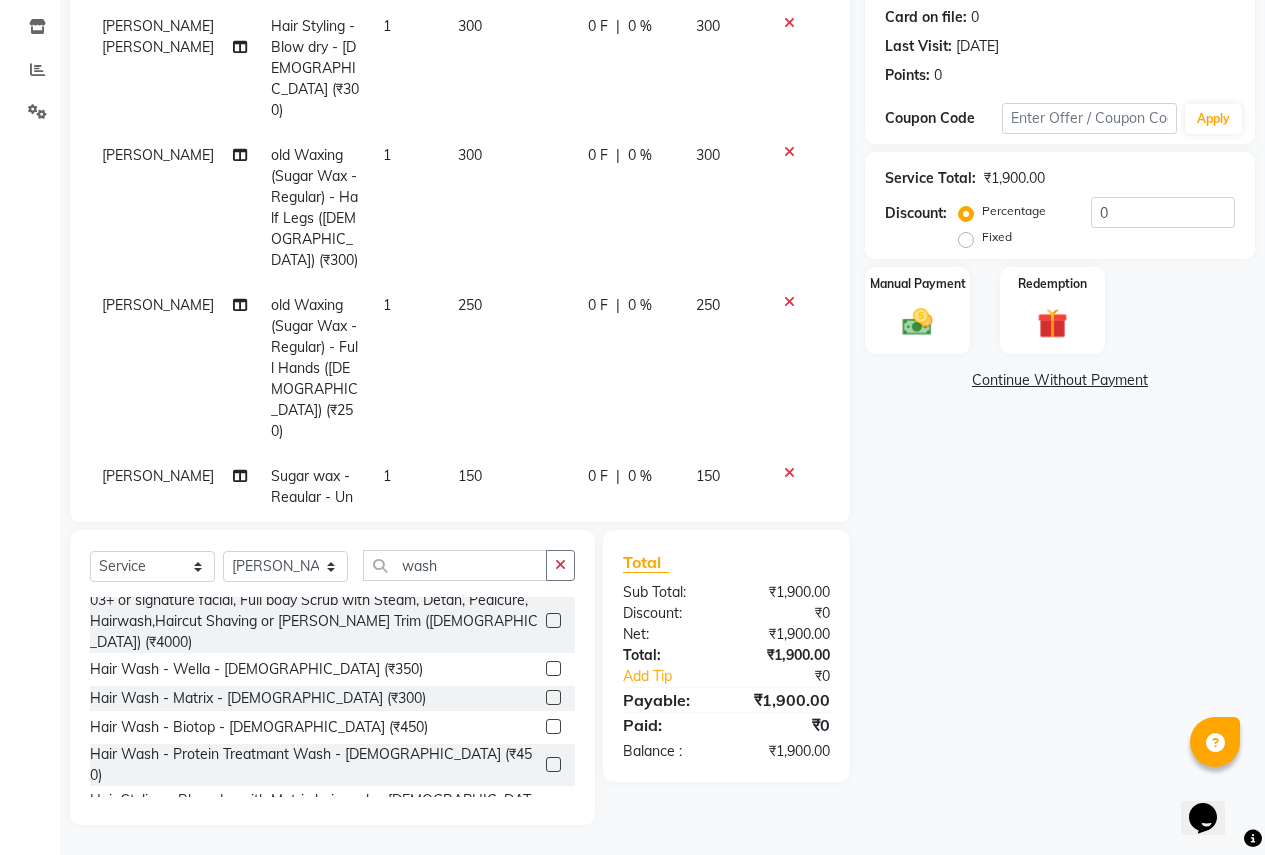 scroll, scrollTop: 0, scrollLeft: 0, axis: both 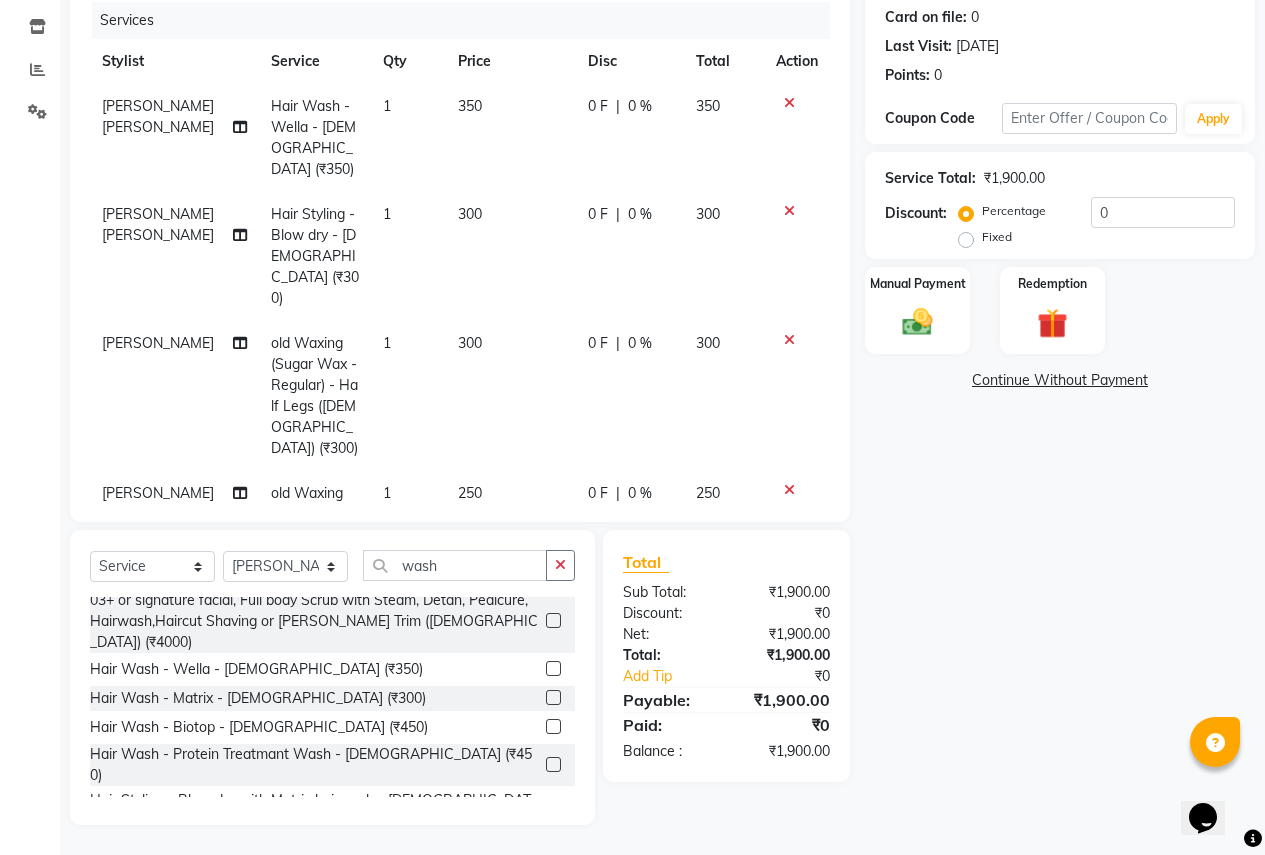 click 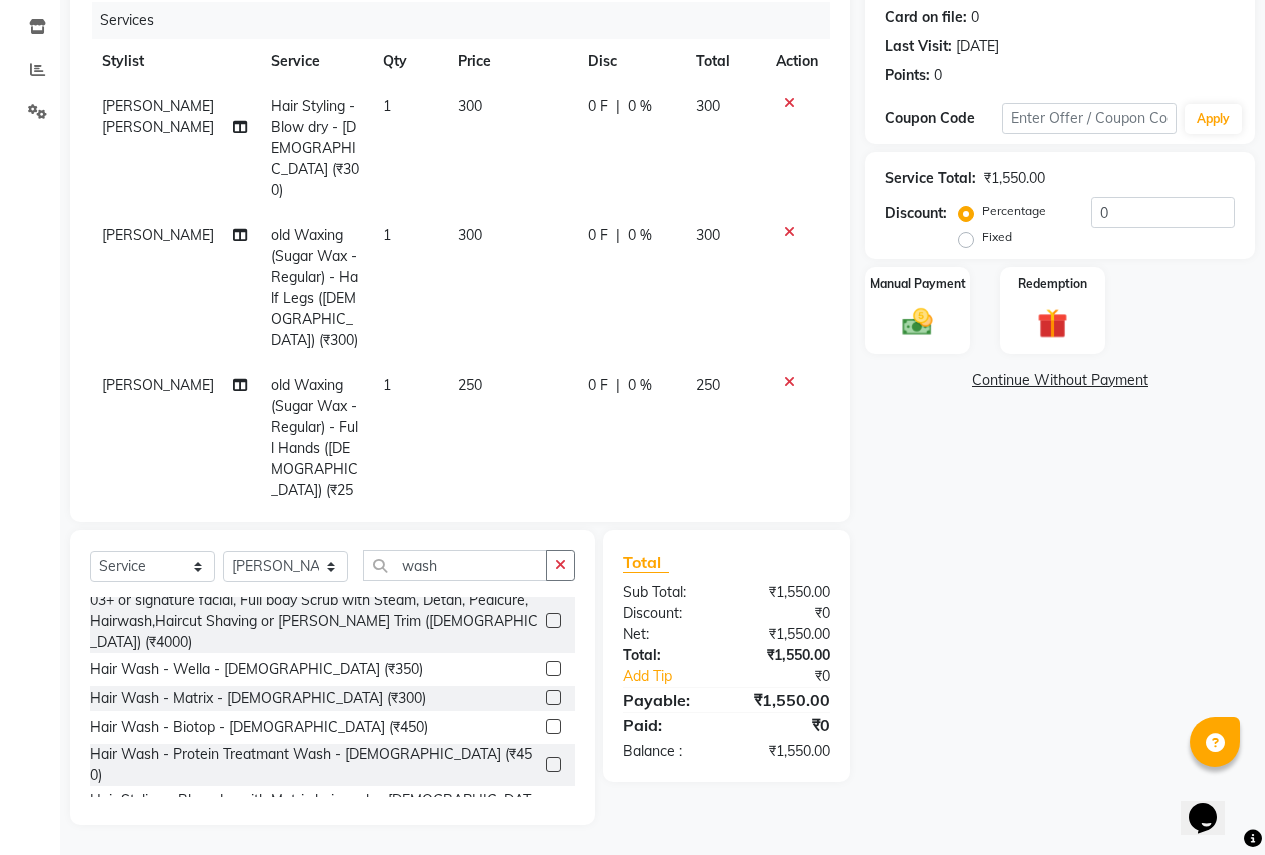 scroll, scrollTop: 282, scrollLeft: 0, axis: vertical 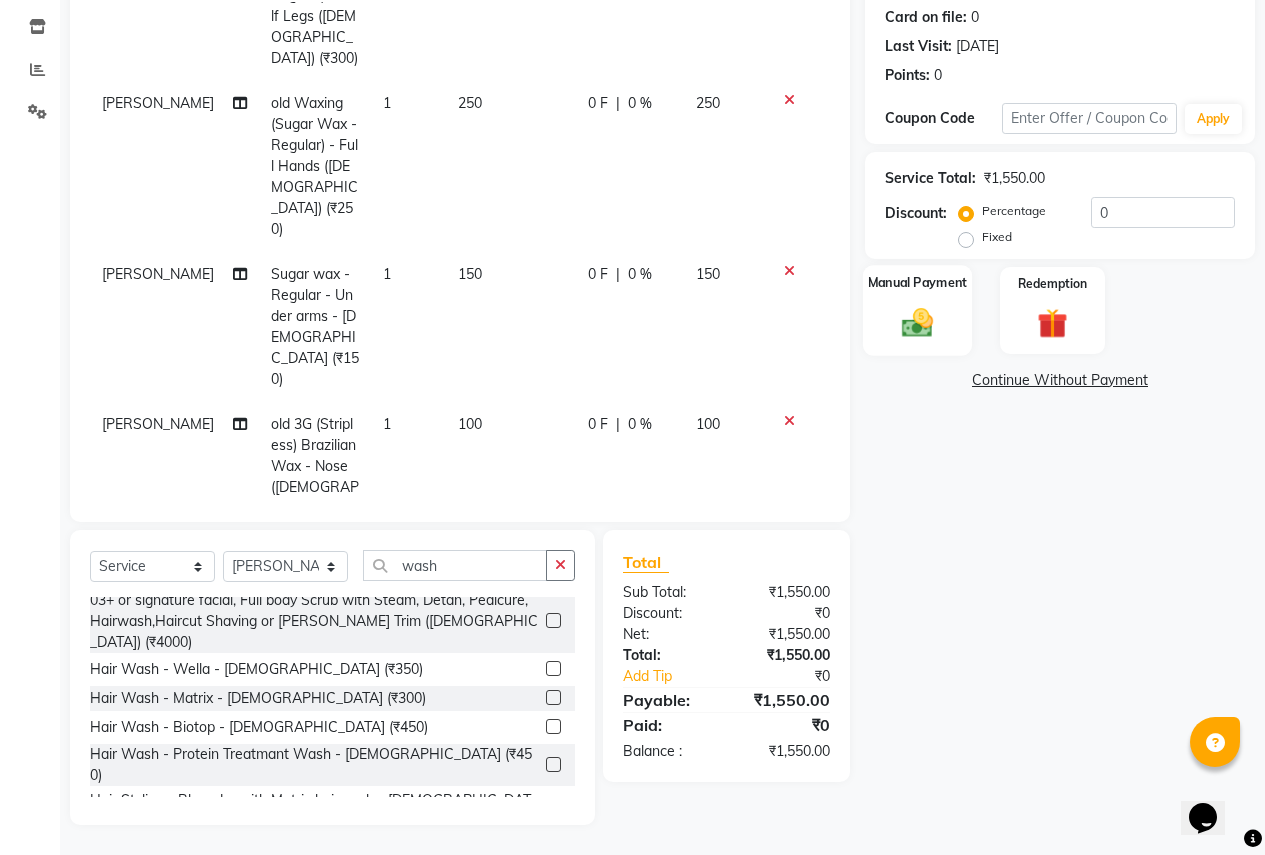 click 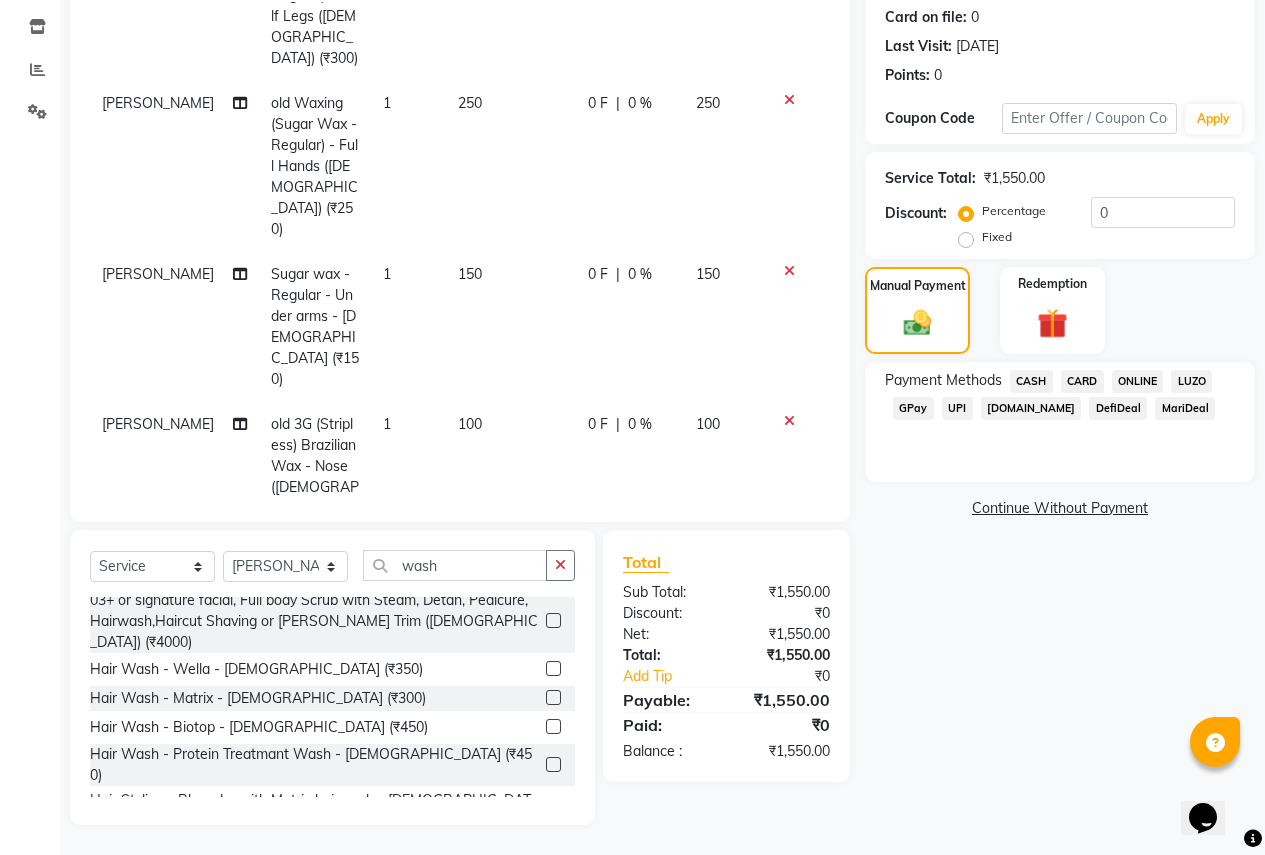 click on "CASH" 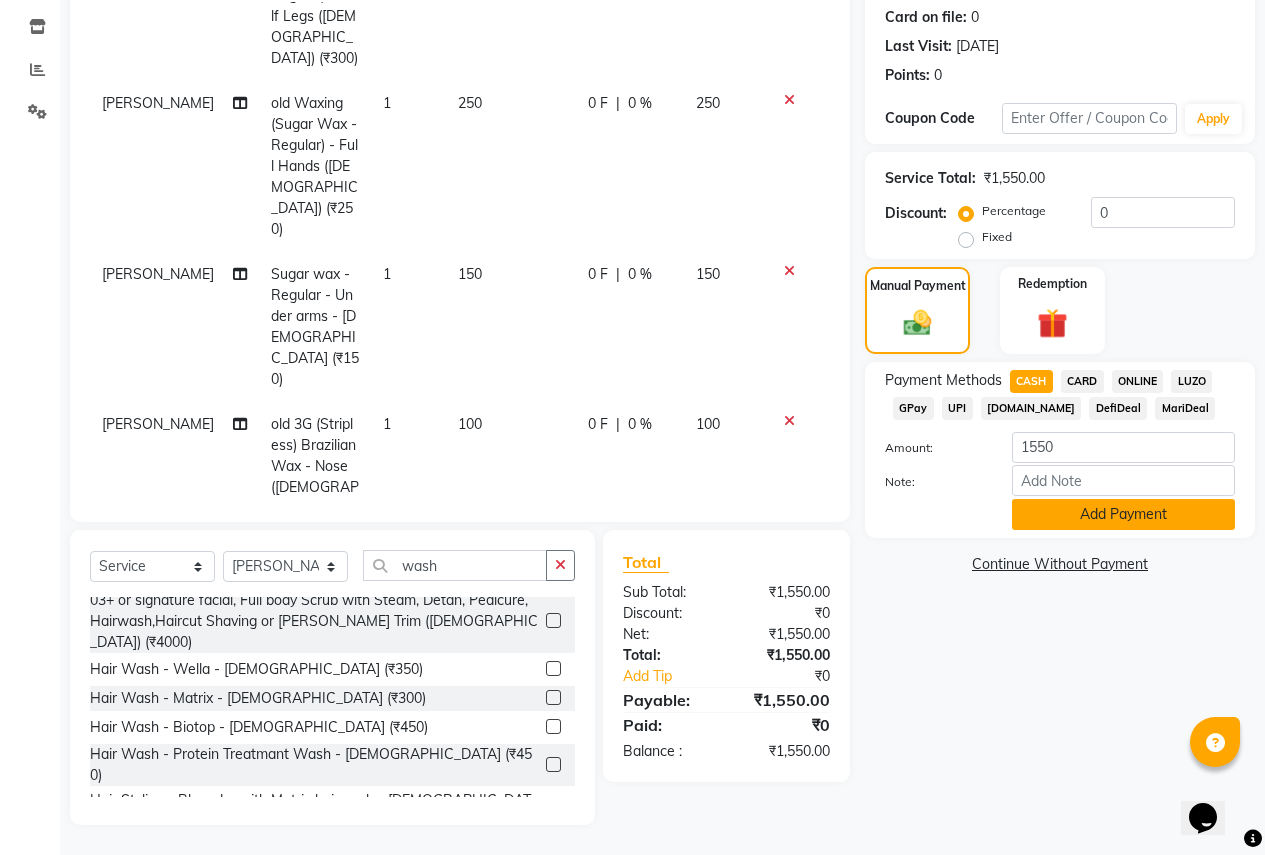 click on "Add Payment" 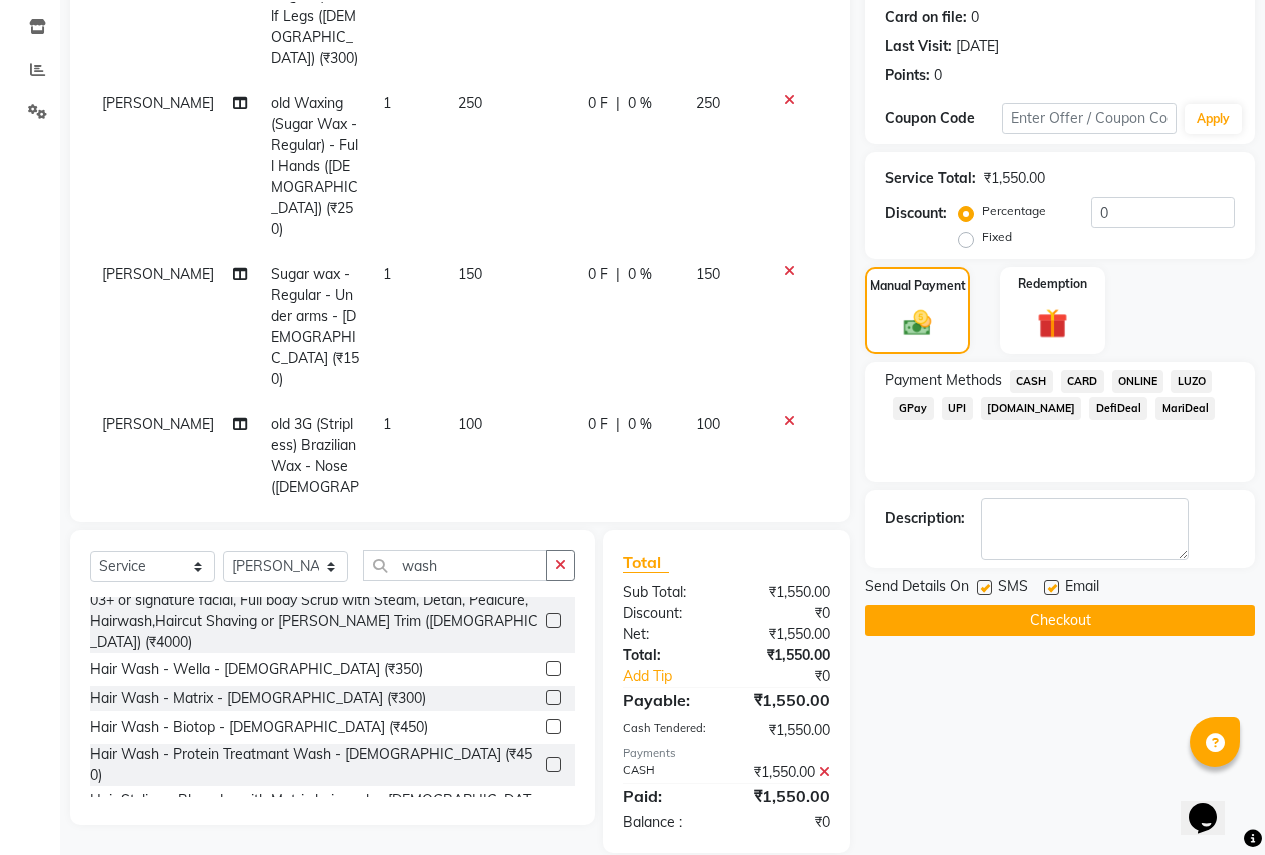 click on "Checkout" 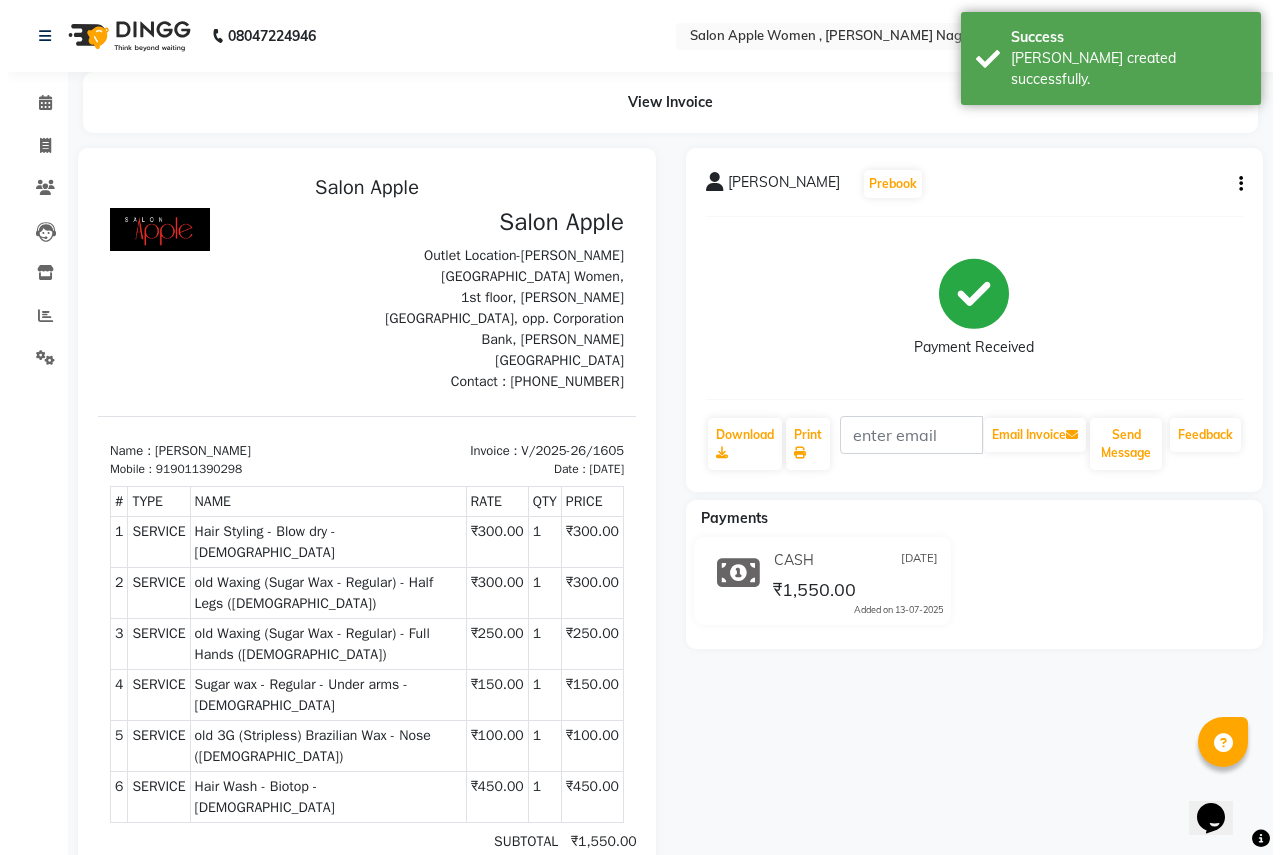 scroll, scrollTop: 0, scrollLeft: 0, axis: both 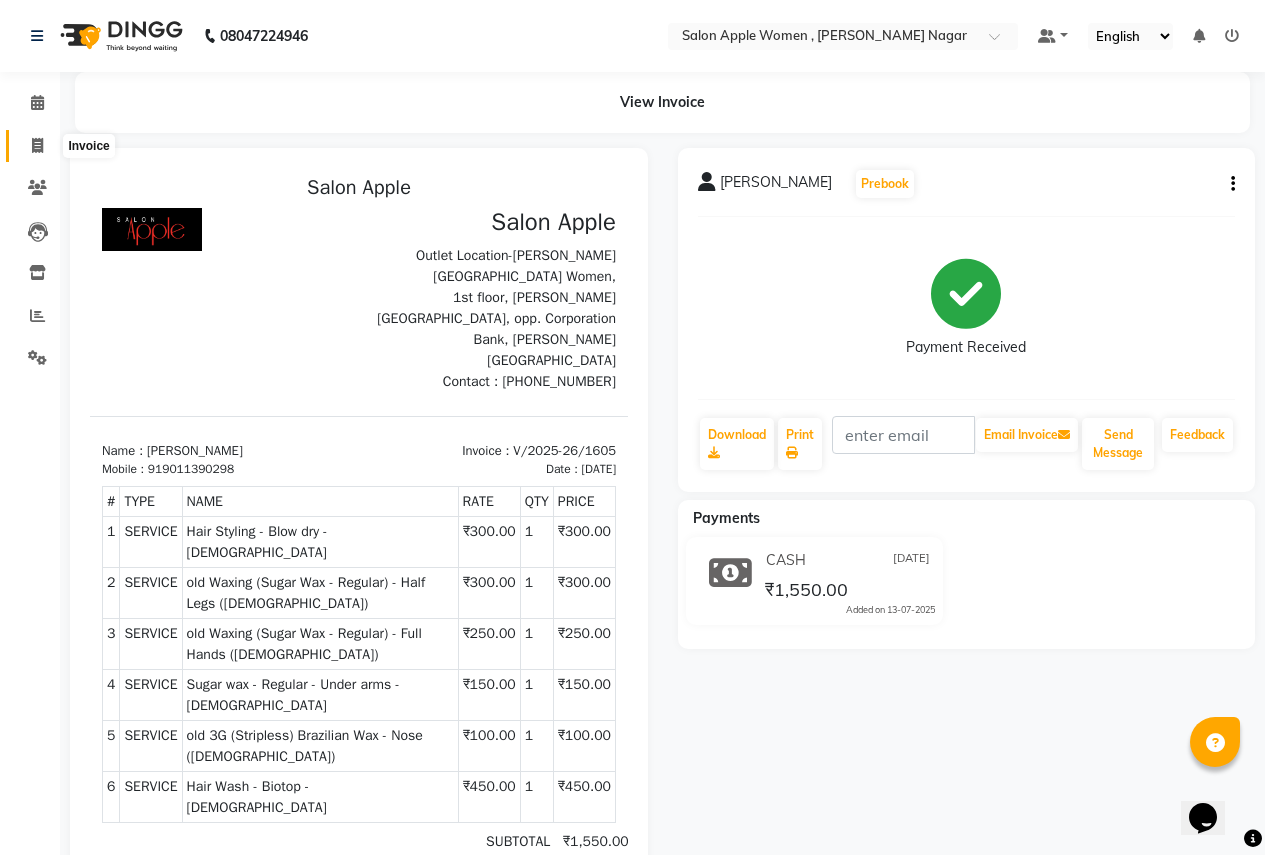 click 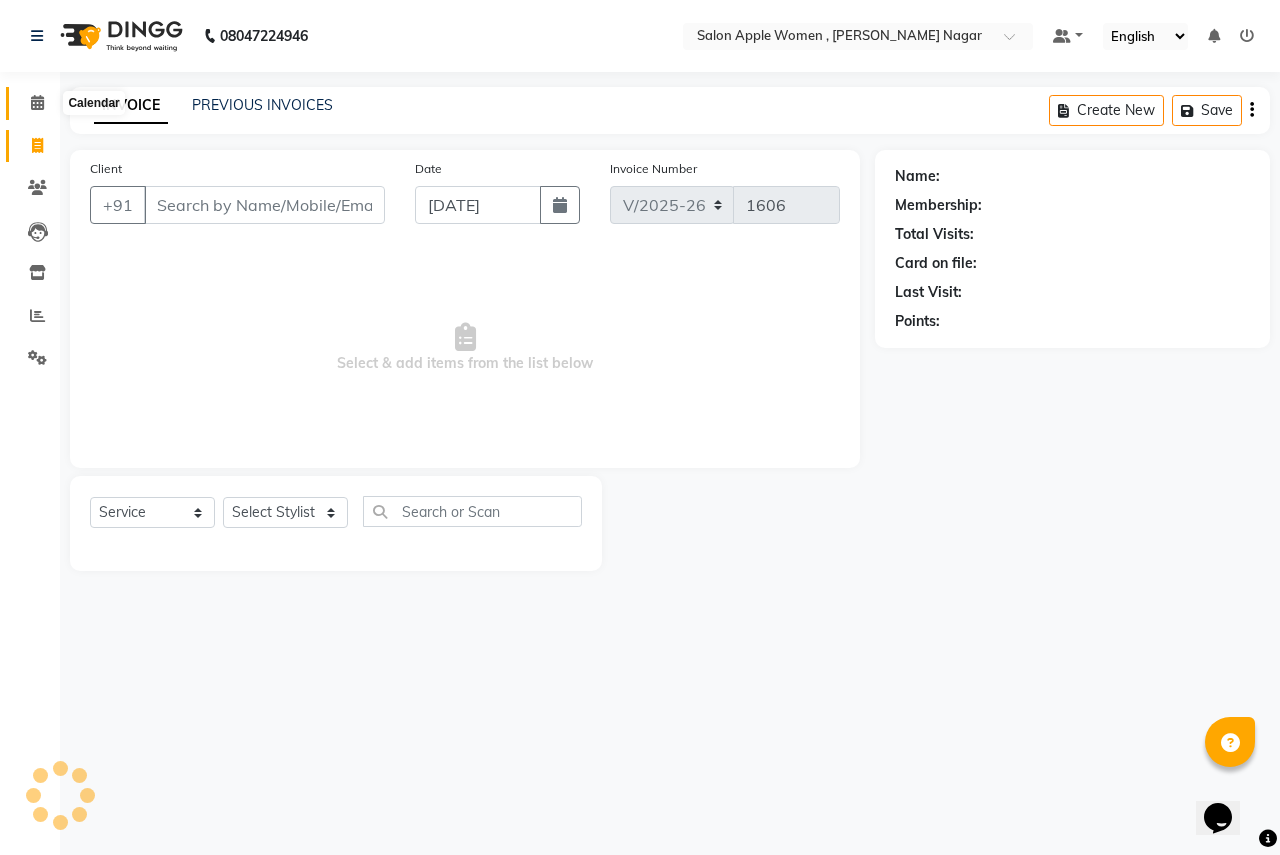drag, startPoint x: 38, startPoint y: 104, endPoint x: 50, endPoint y: 101, distance: 12.369317 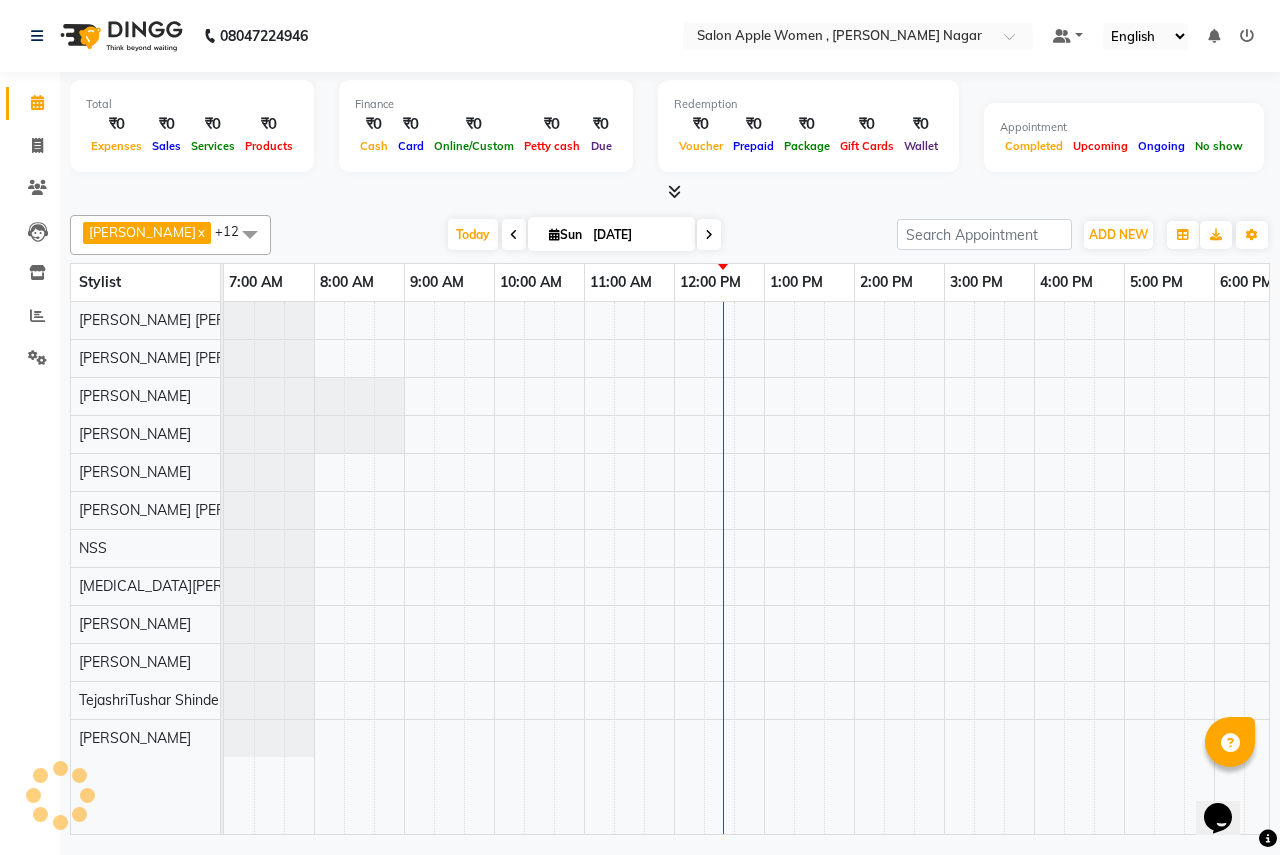 scroll, scrollTop: 0, scrollLeft: 0, axis: both 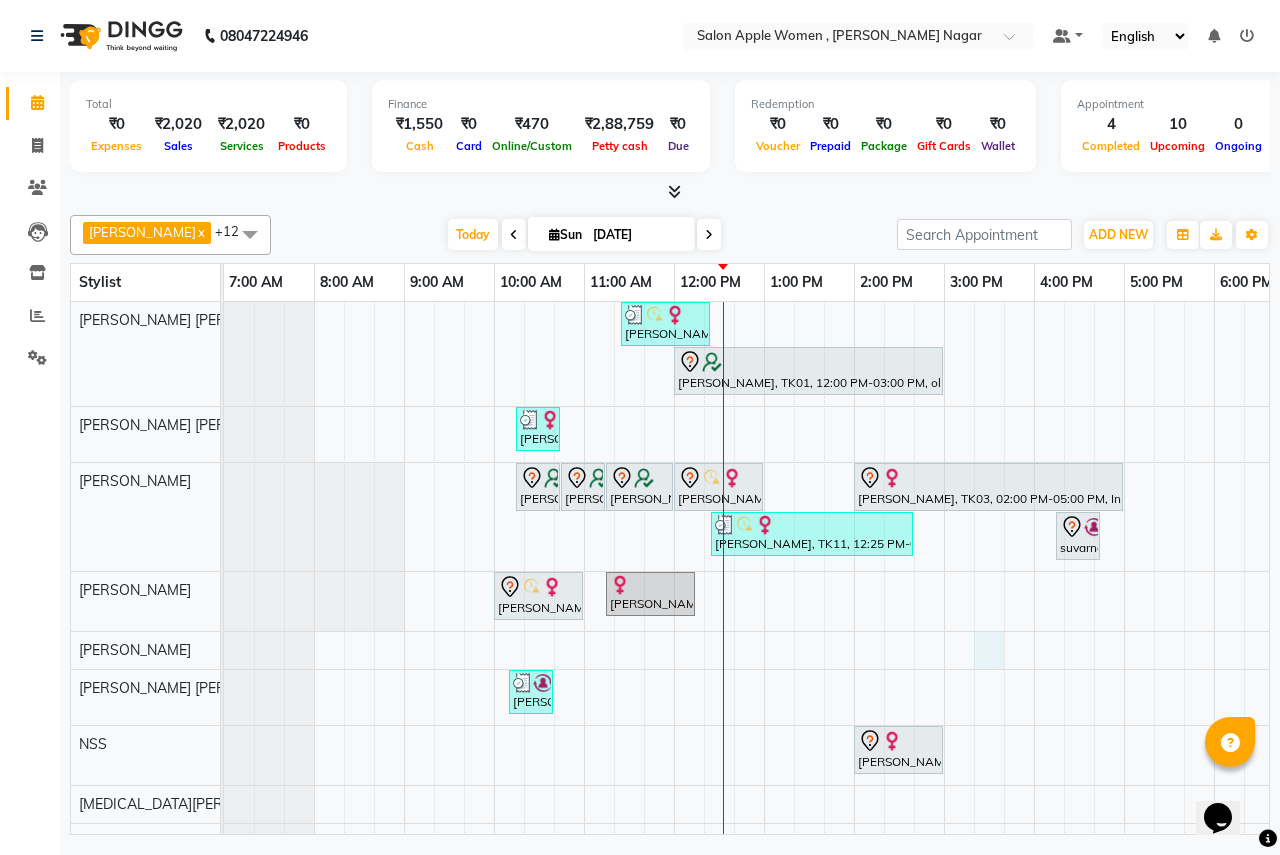 click on "[PERSON_NAME], TK11, 11:25 AM-12:25 PM, Hair Styling - Blow dry - [DEMOGRAPHIC_DATA] (₹300)             [PERSON_NAME], TK01, 12:00 PM-03:00 PM, old Colour Highlights/ Fashion Colour - Shoulder Length ([DEMOGRAPHIC_DATA])     [PERSON_NAME], TK09, 10:15 AM-10:45 AM, Hair Wash - Wella - [DEMOGRAPHIC_DATA] (₹350)             [PERSON_NAME], TK01, 10:15 AM-10:45 AM, old Waxing (Sugar Wax - Regular) - Stomach And Chest ([DEMOGRAPHIC_DATA])             [PERSON_NAME], TK01, 10:45 AM-11:15 AM, old Waxing (Sugar Wax - Regular) - Full Hands ([DEMOGRAPHIC_DATA])             [PERSON_NAME], TK01, 11:15 AM-12:00 PM, old Waxing (Sugar Wax - Regular) - Full Body ([DEMOGRAPHIC_DATA])             [PERSON_NAME], TK10, 12:00 PM-01:00 PM, old Hair Spa (Biotop) - Short Hair ([DEMOGRAPHIC_DATA])             [PERSON_NAME], TK03, 02:00 PM-05:00 PM, In House Packages - [DEMOGRAPHIC_DATA] beauty package [GEOGRAPHIC_DATA], 04:15 PM-04:45 PM, old  2G Liposoluble Flavoured Waxing - Full Legs ([DEMOGRAPHIC_DATA])             [PERSON_NAME], TK04, 10:00 AM-11:00 AM, old Facial - Signature Facial Oily Skin ([DEMOGRAPHIC_DATA])" at bounding box center (944, 649) 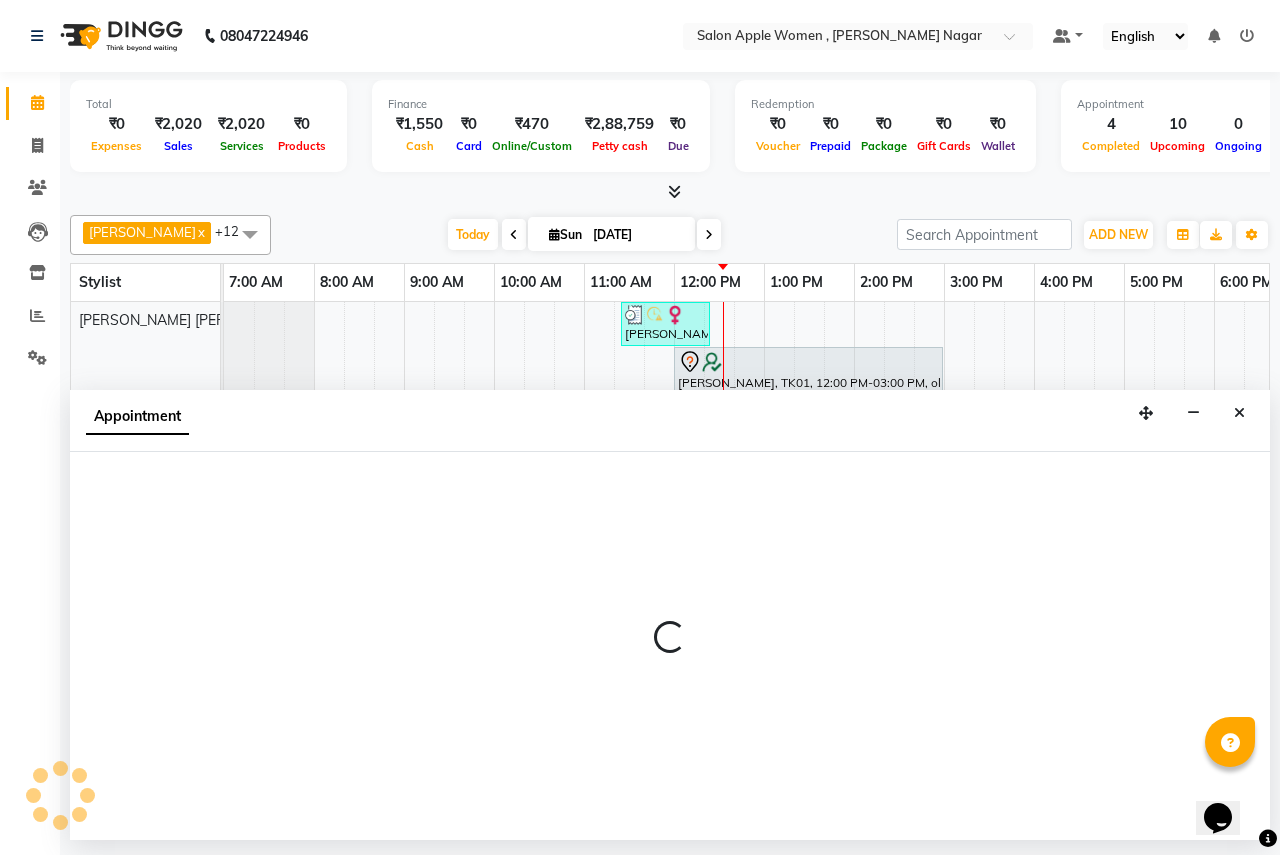 select on "12123" 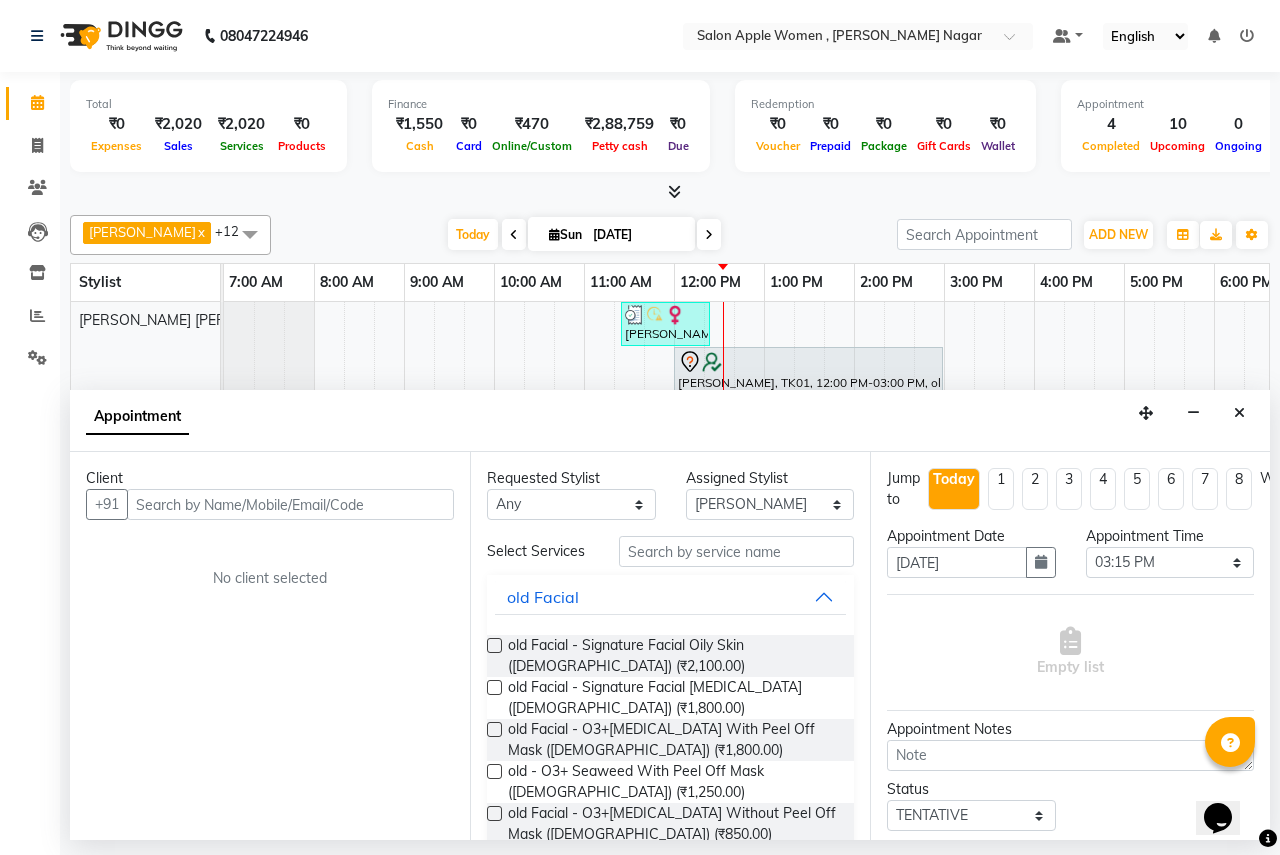 click at bounding box center (290, 504) 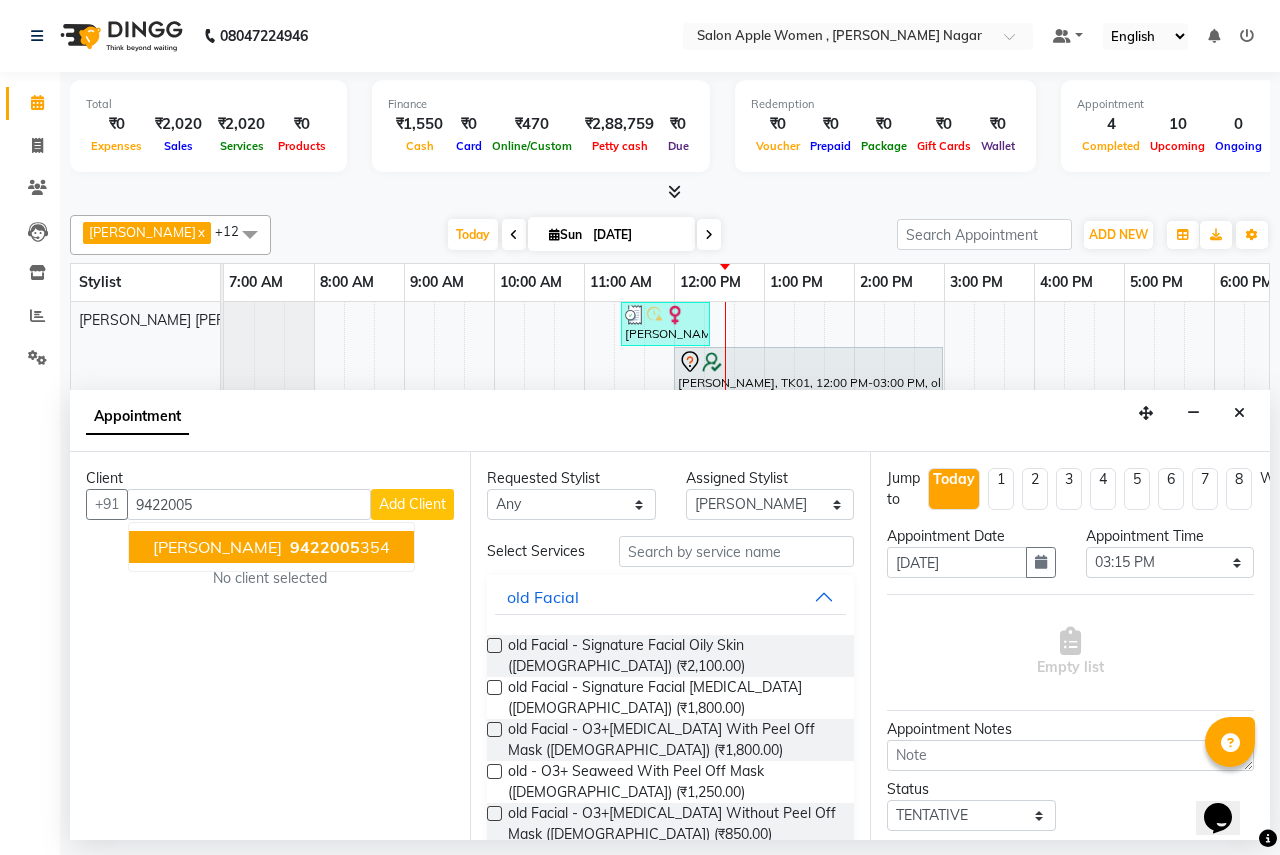 click on "9422005 354" at bounding box center [338, 547] 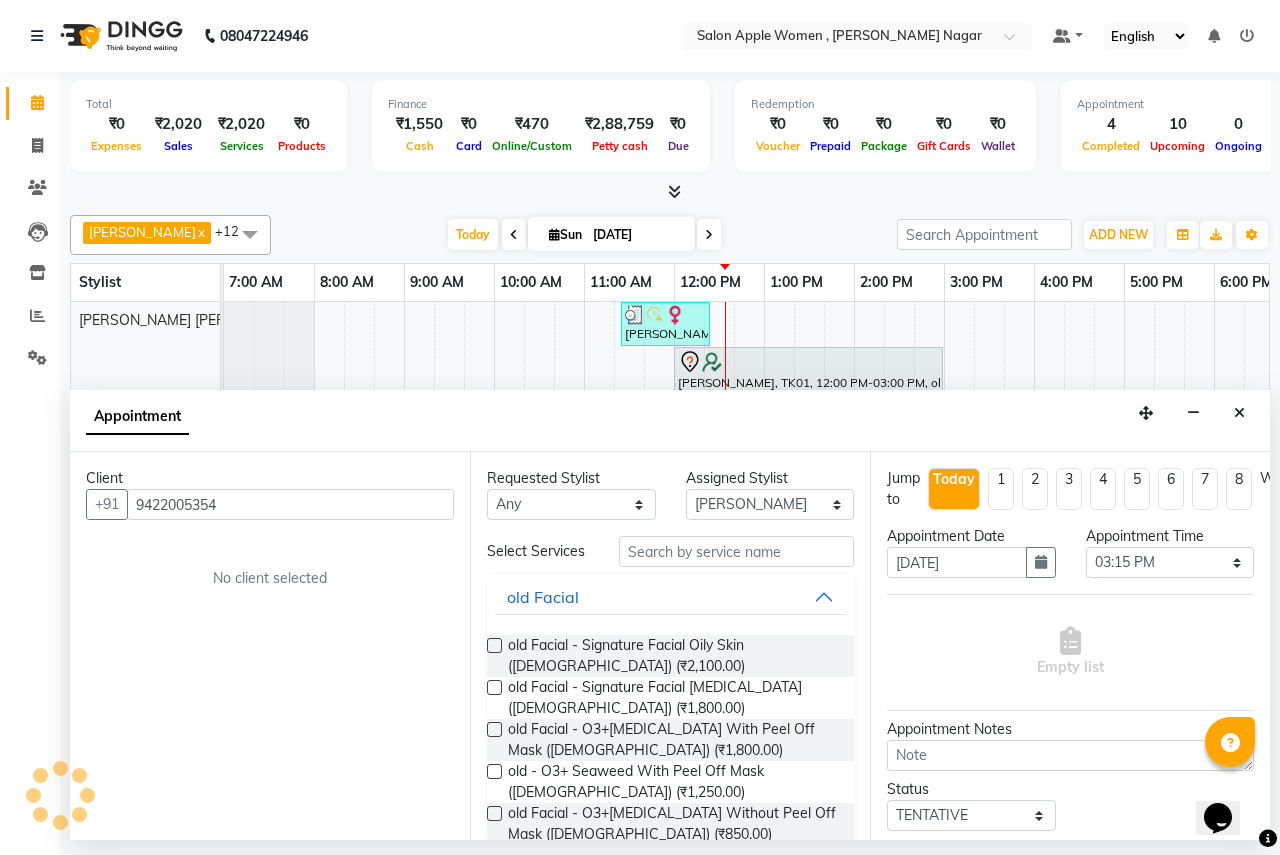 type on "9422005354" 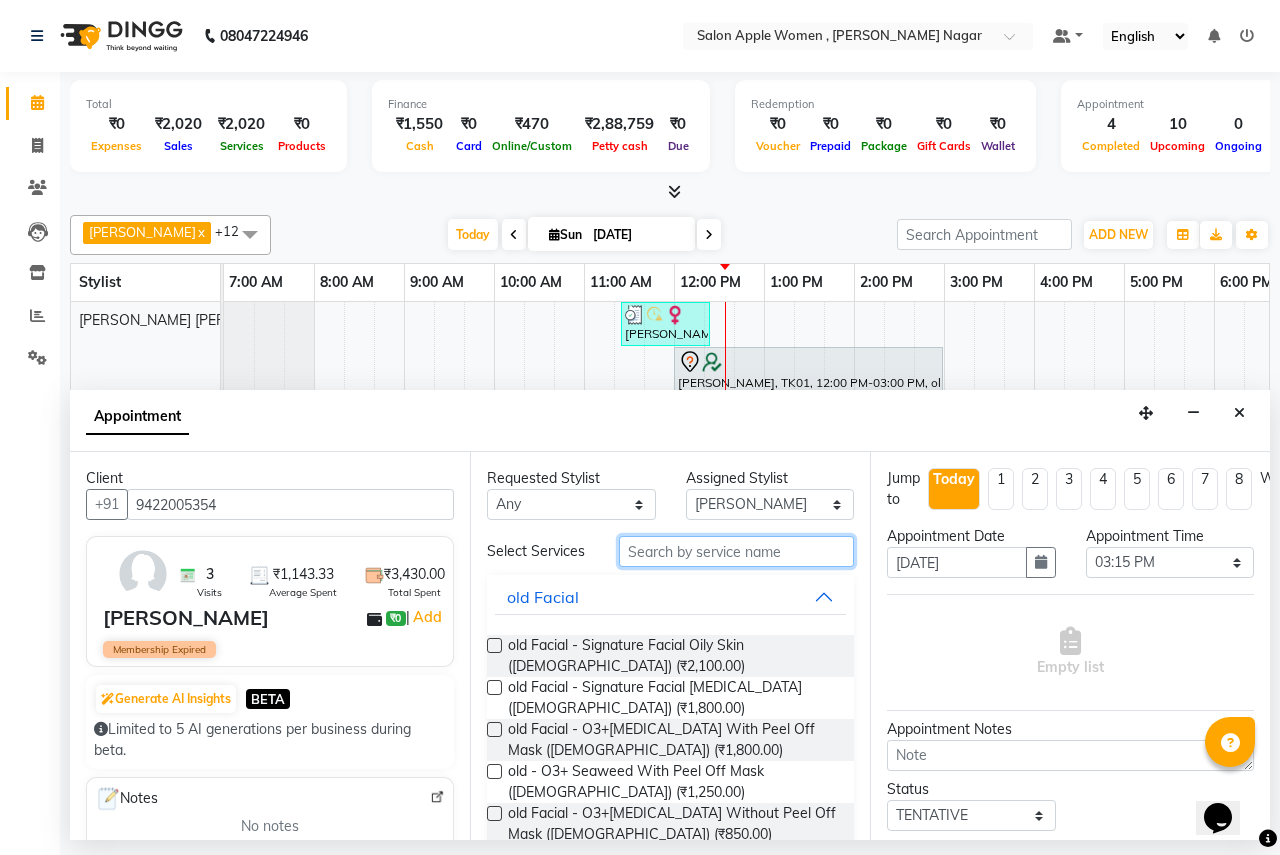 click at bounding box center (736, 551) 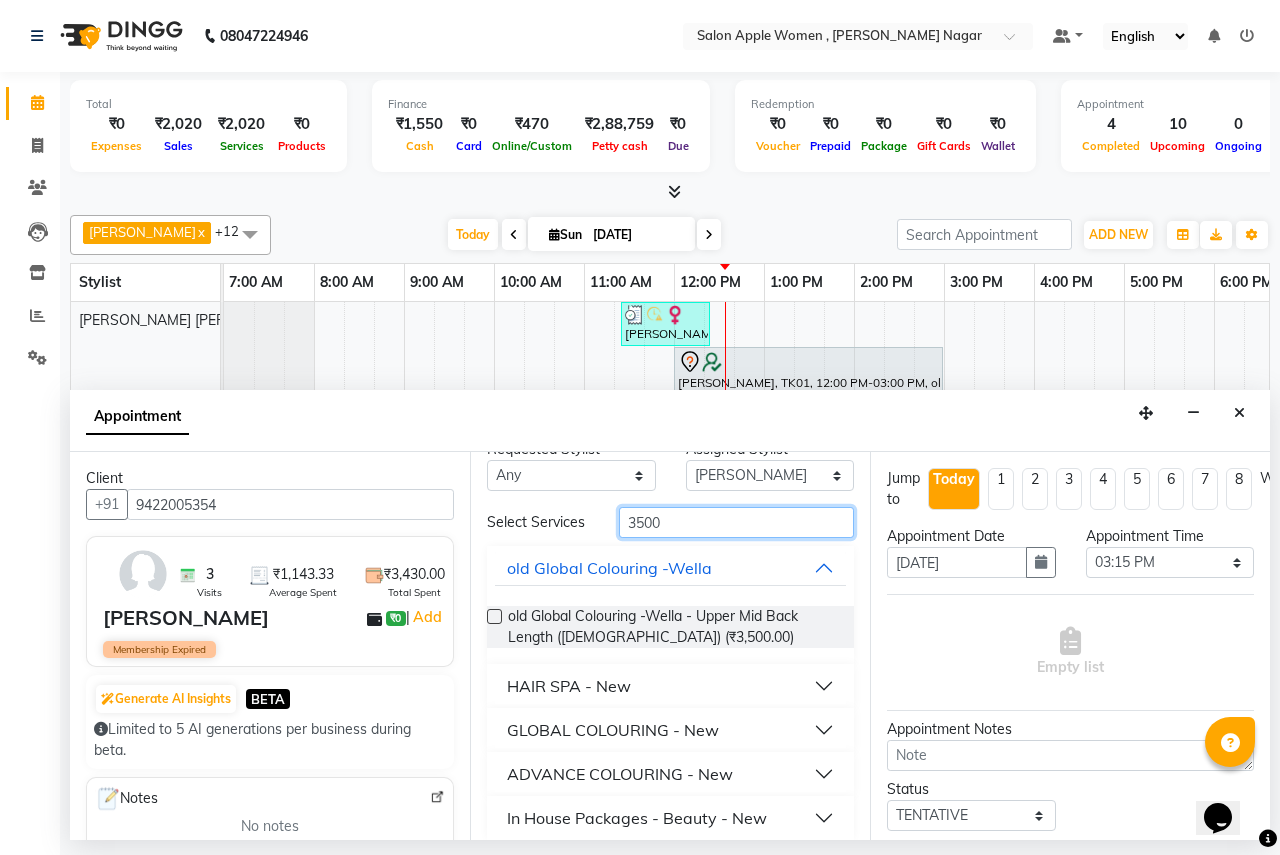 scroll, scrollTop: 45, scrollLeft: 0, axis: vertical 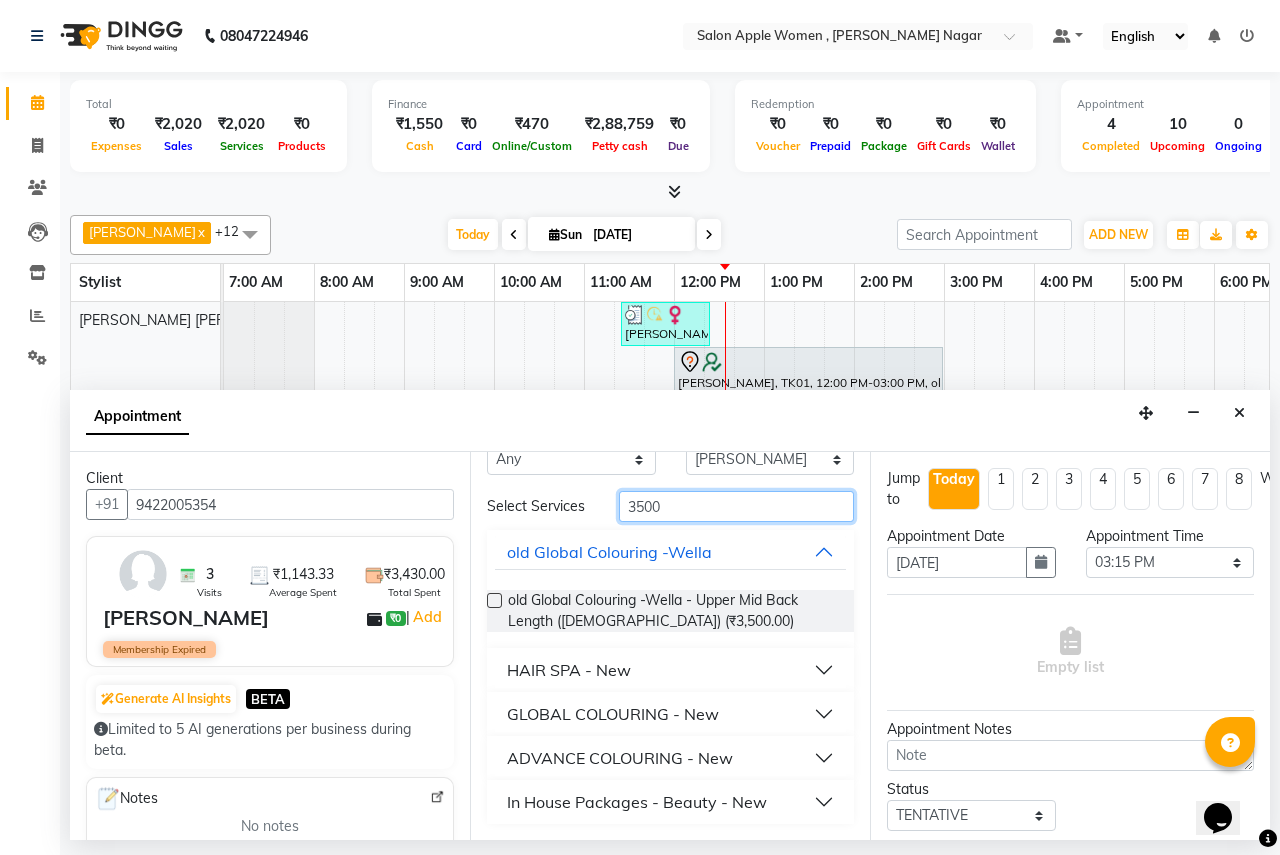 type on "3500" 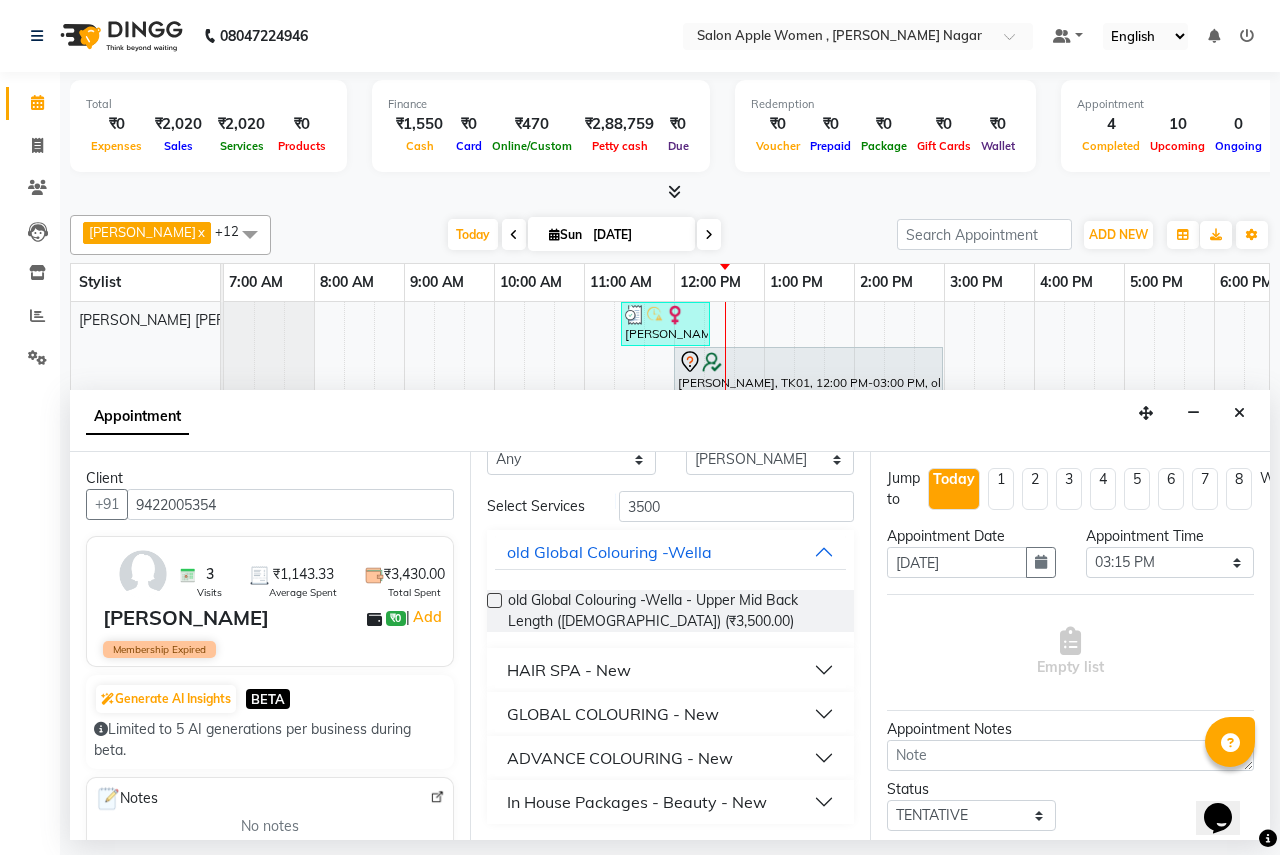 click on "In House Packages - Beauty - New" at bounding box center (637, 802) 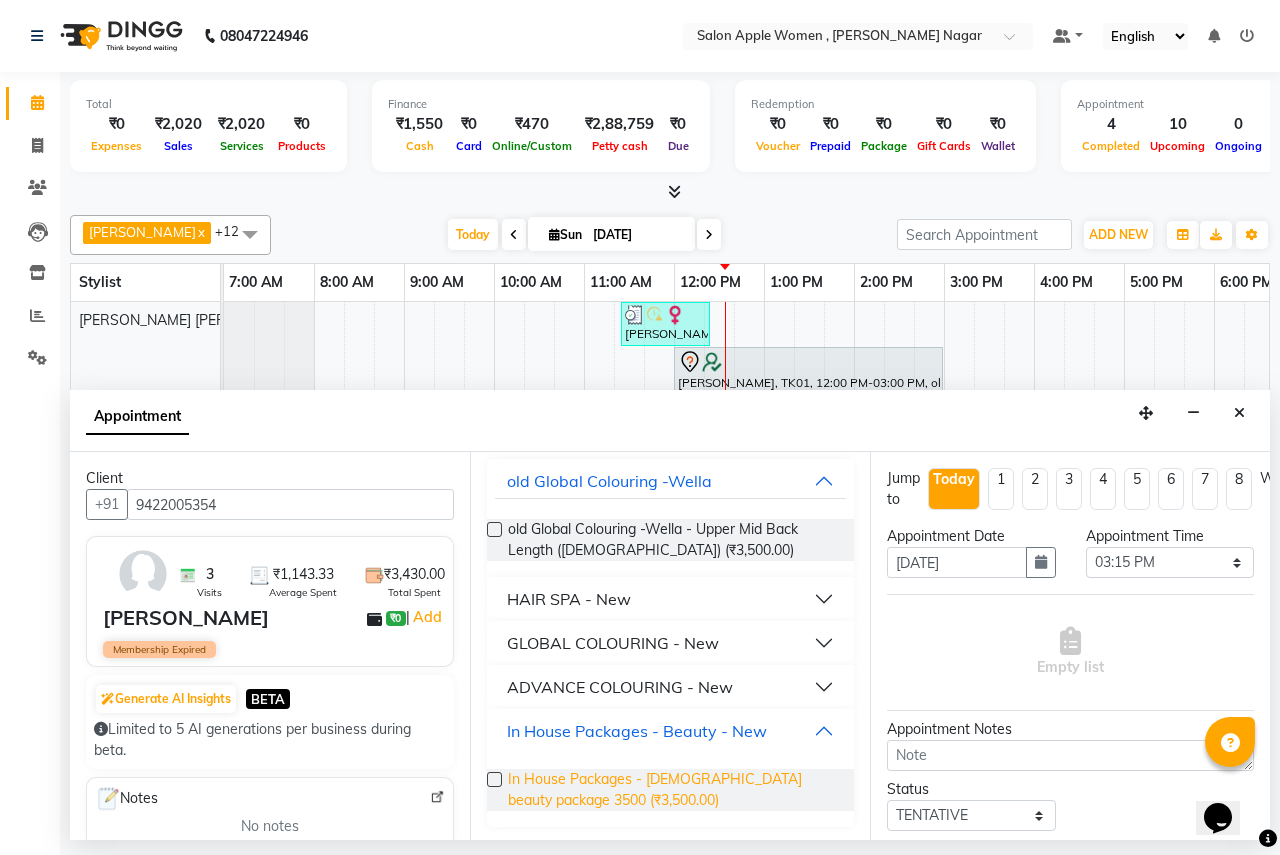 scroll, scrollTop: 117, scrollLeft: 0, axis: vertical 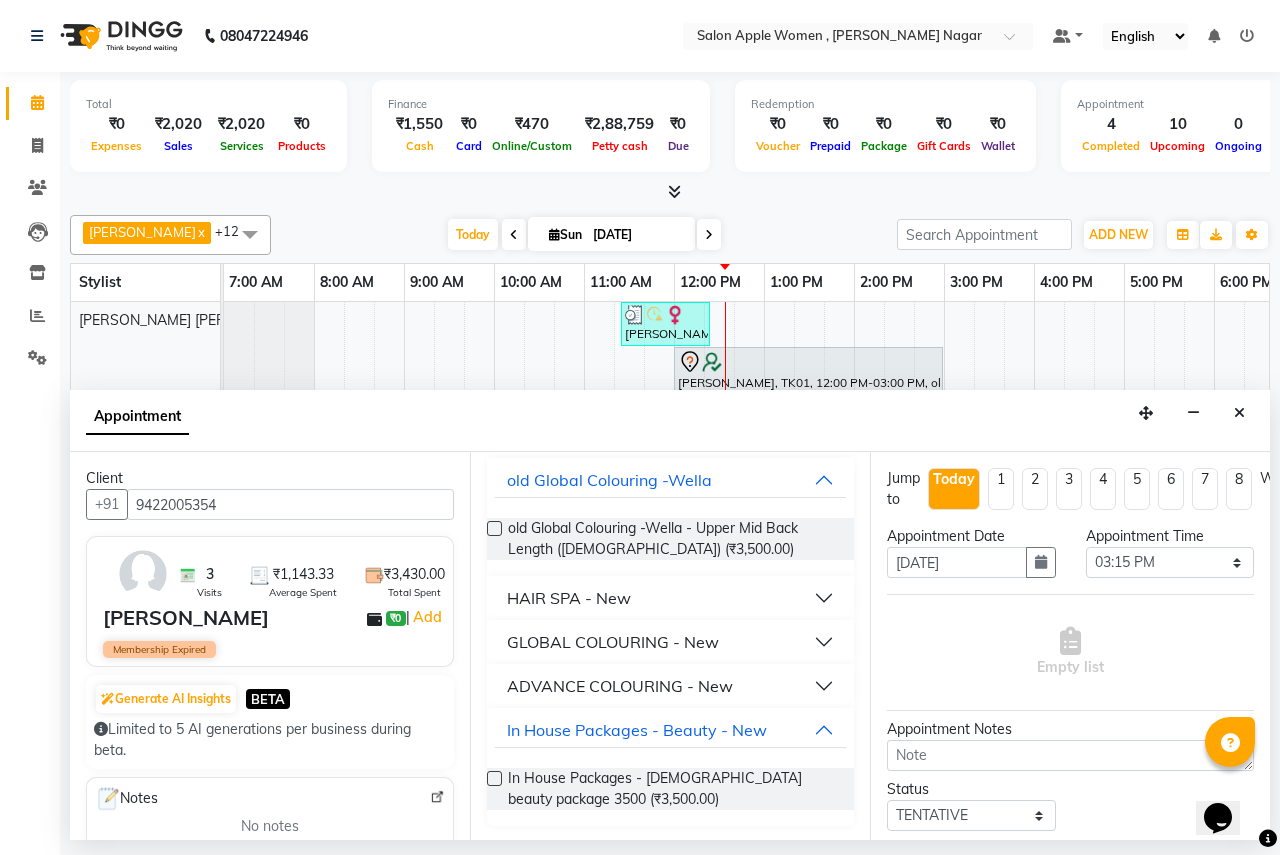 click at bounding box center (494, 778) 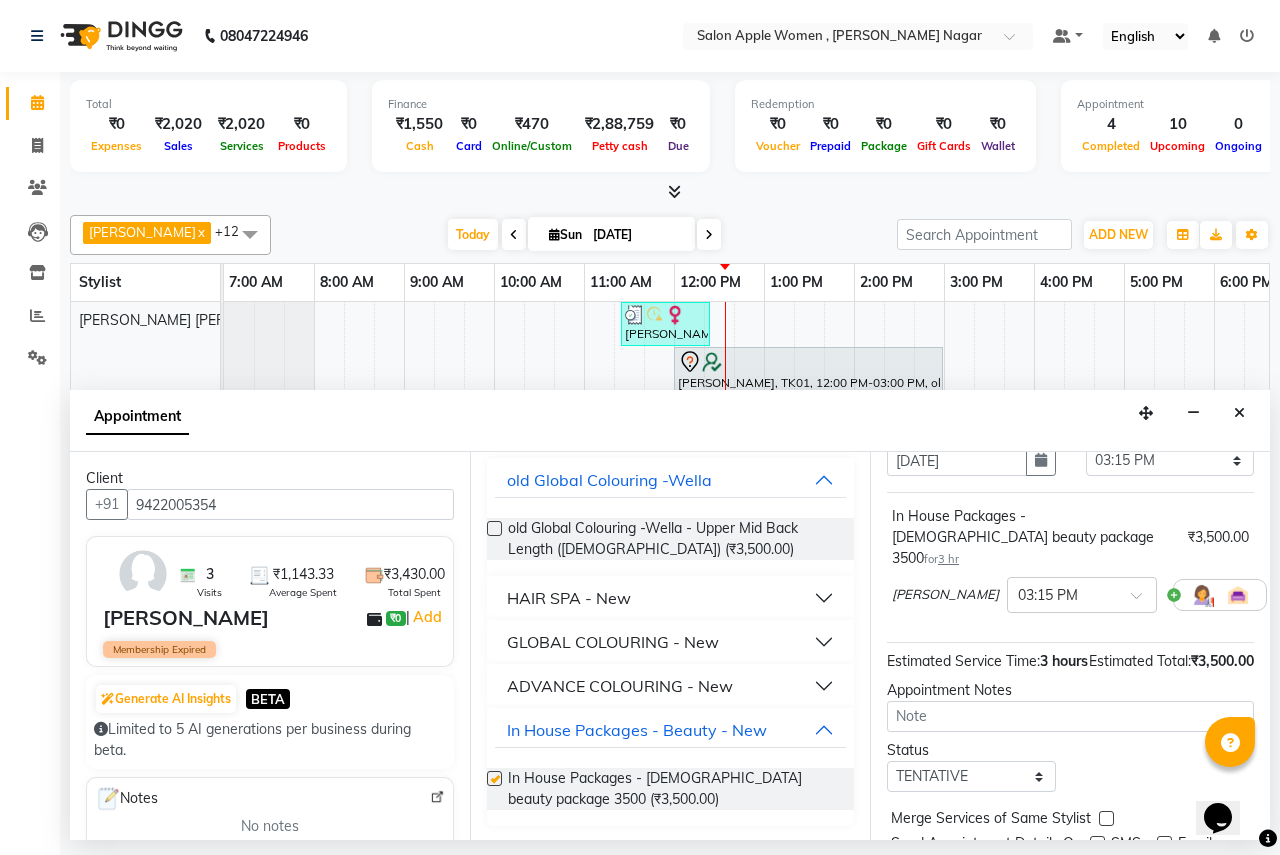 checkbox on "false" 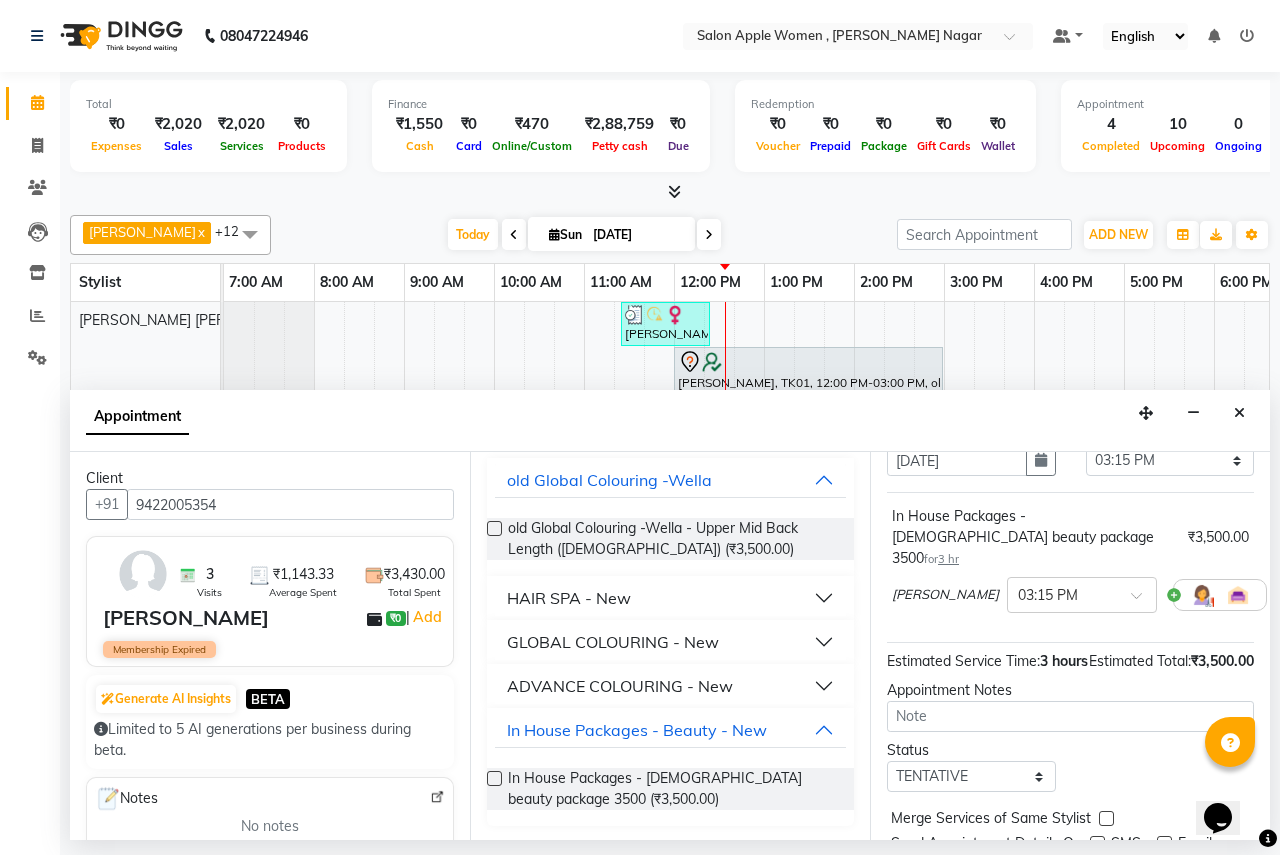 scroll, scrollTop: 198, scrollLeft: 0, axis: vertical 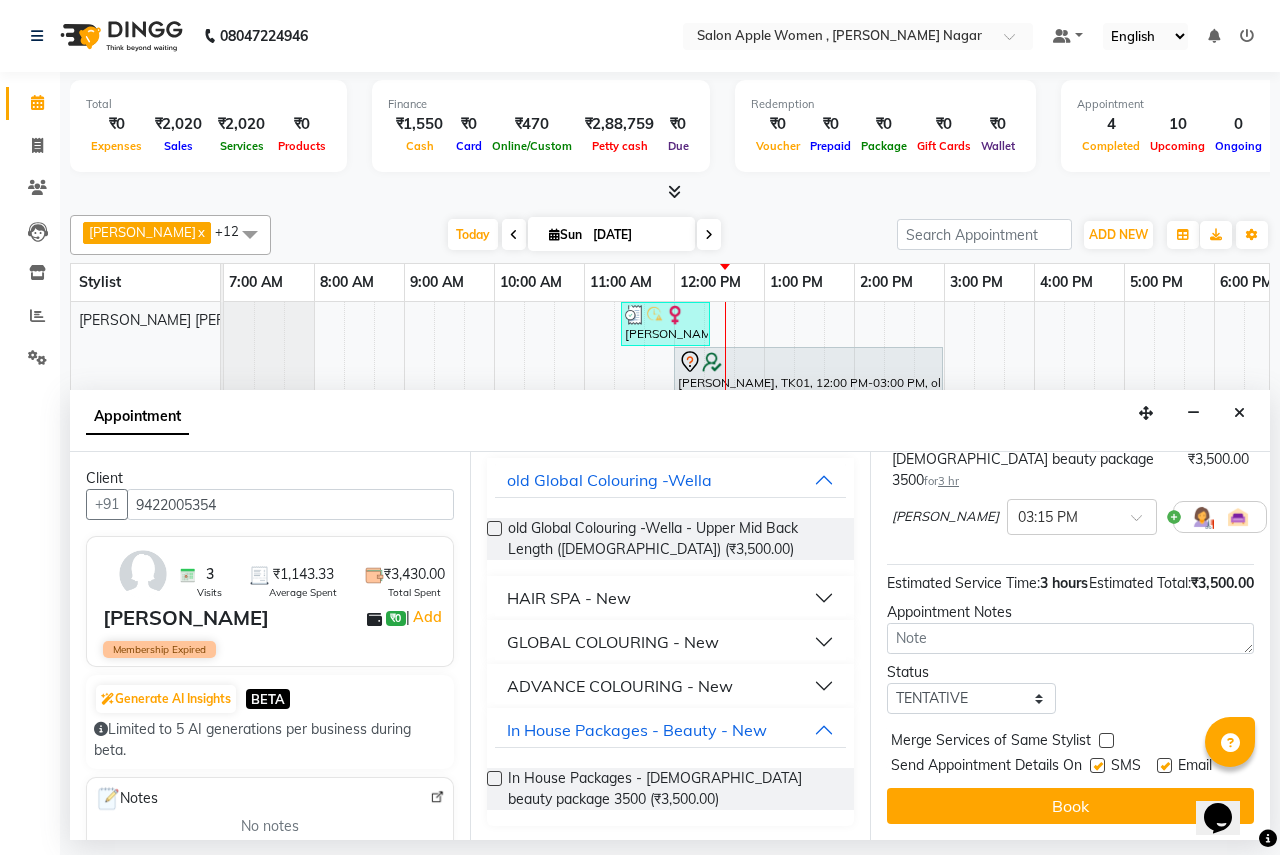 drag, startPoint x: 1044, startPoint y: 786, endPoint x: 1013, endPoint y: 763, distance: 38.600517 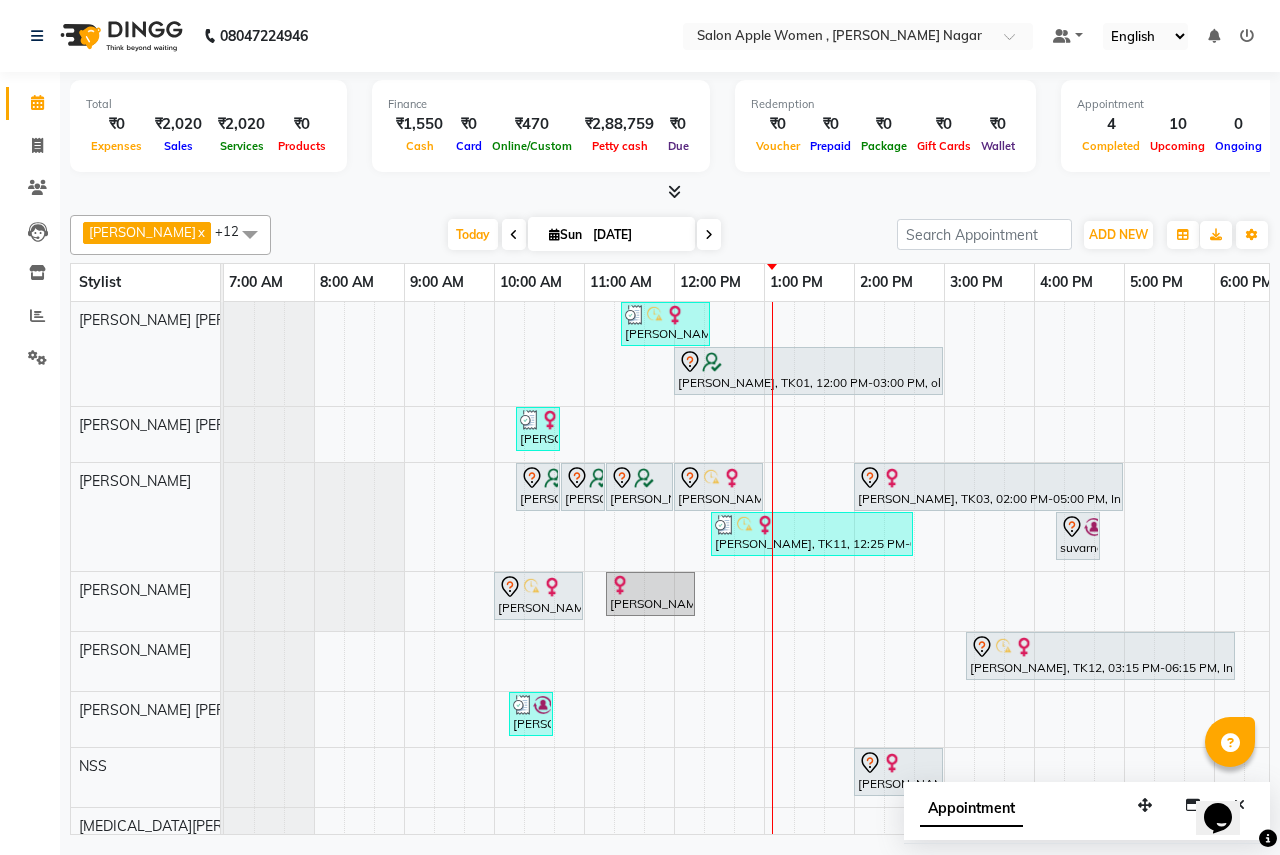 scroll, scrollTop: 67, scrollLeft: 0, axis: vertical 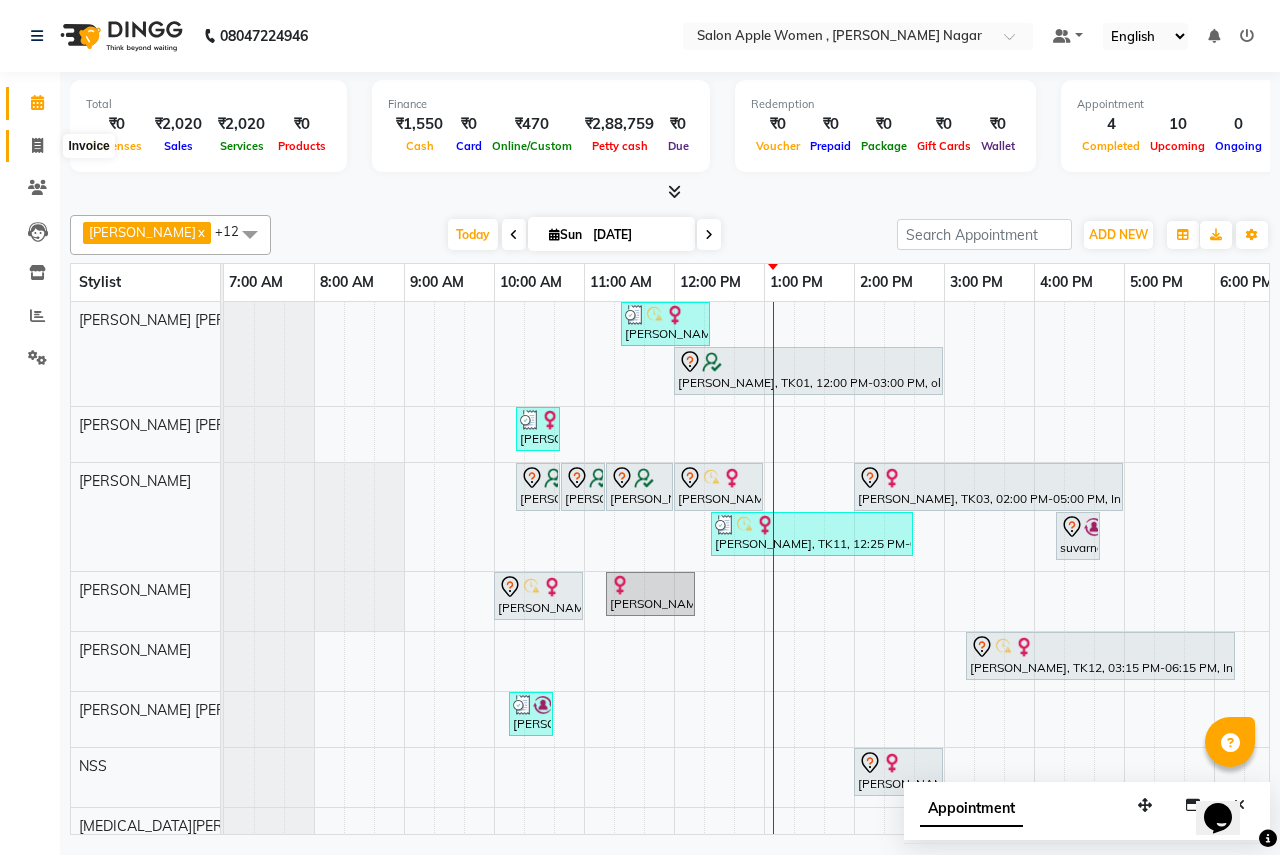 click 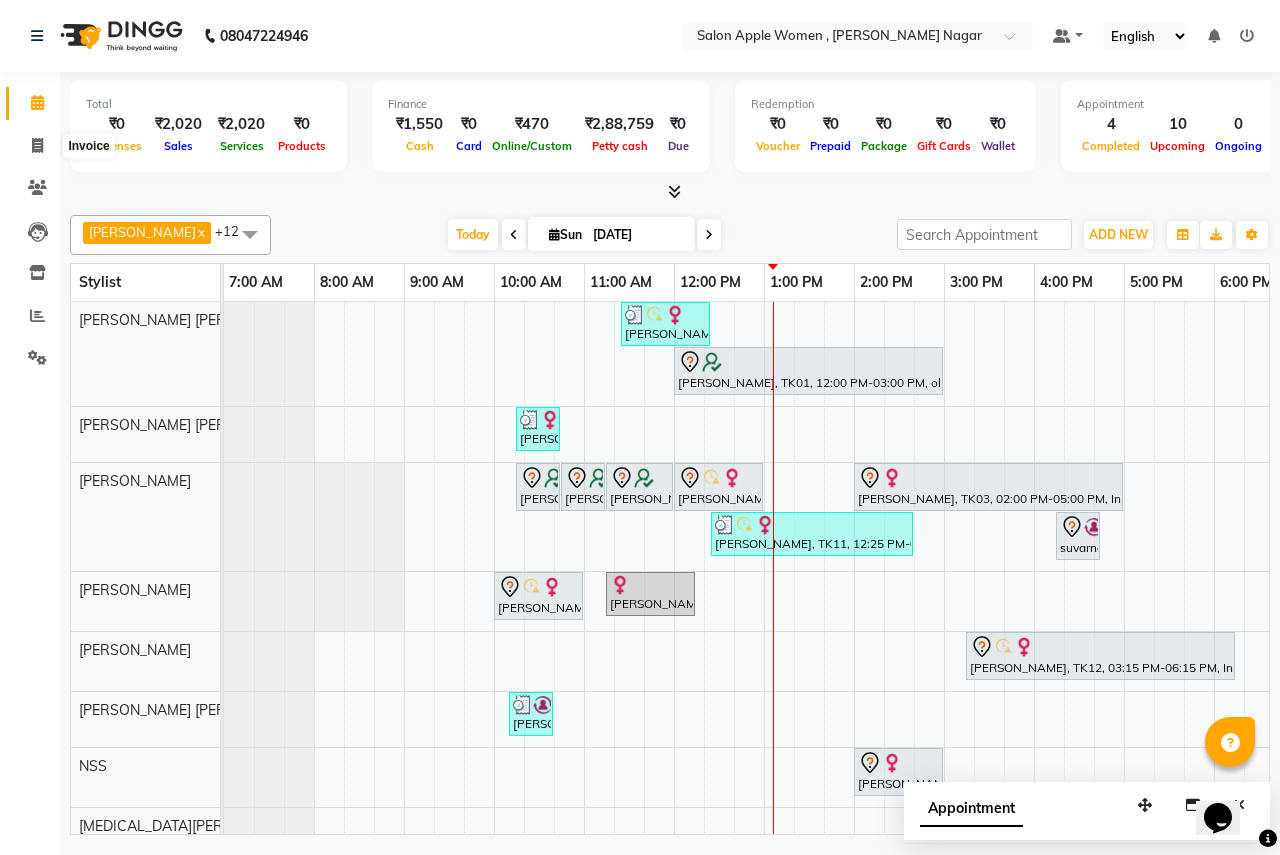 select on "96" 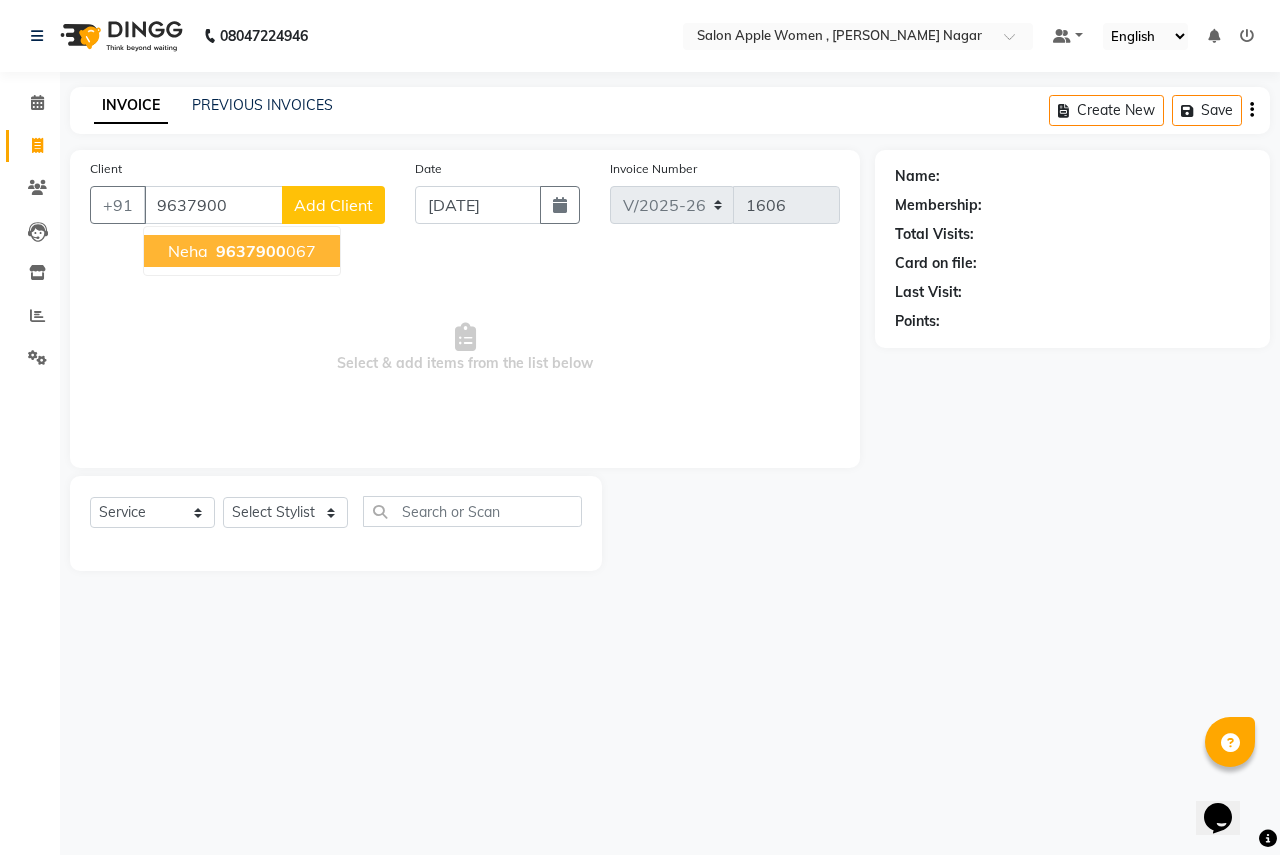 click on "neha   9637900 067" at bounding box center [242, 251] 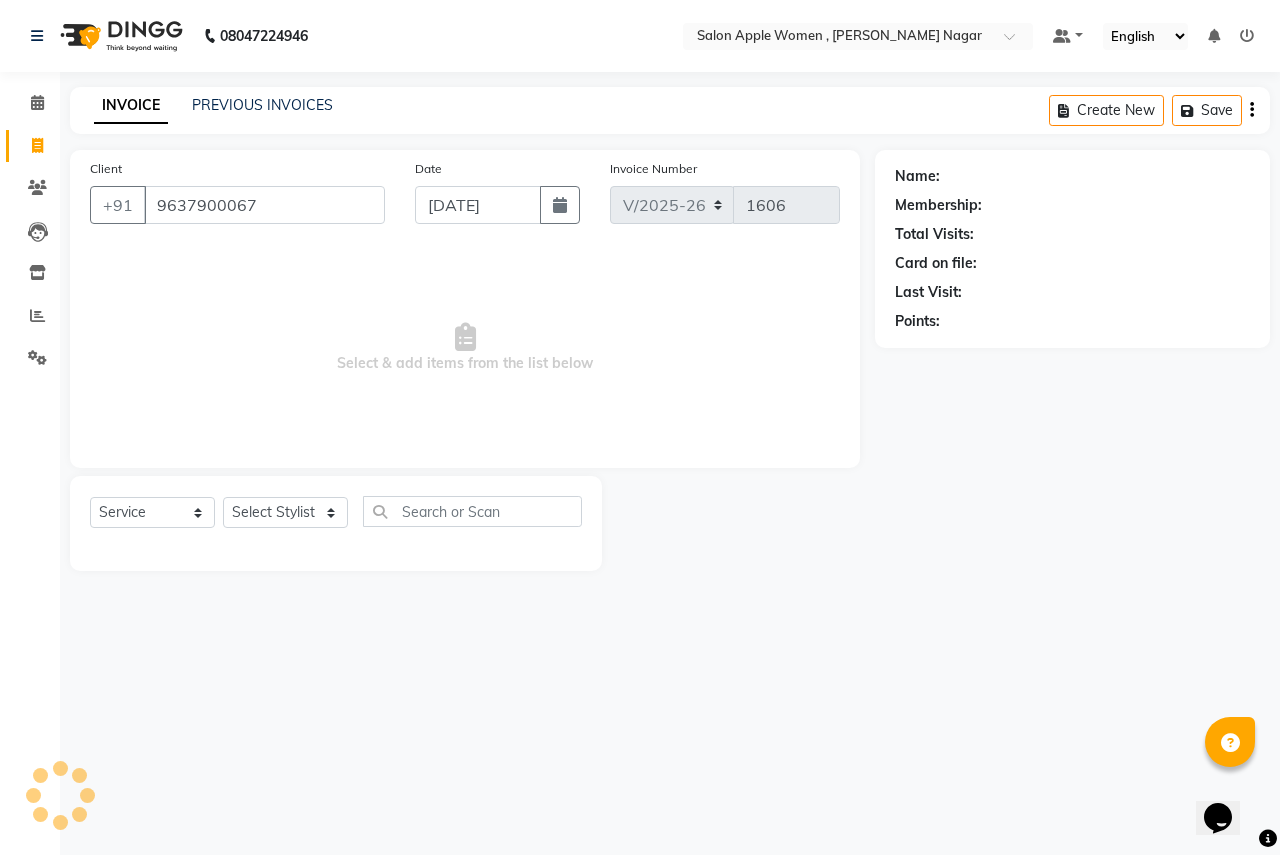 type on "9637900067" 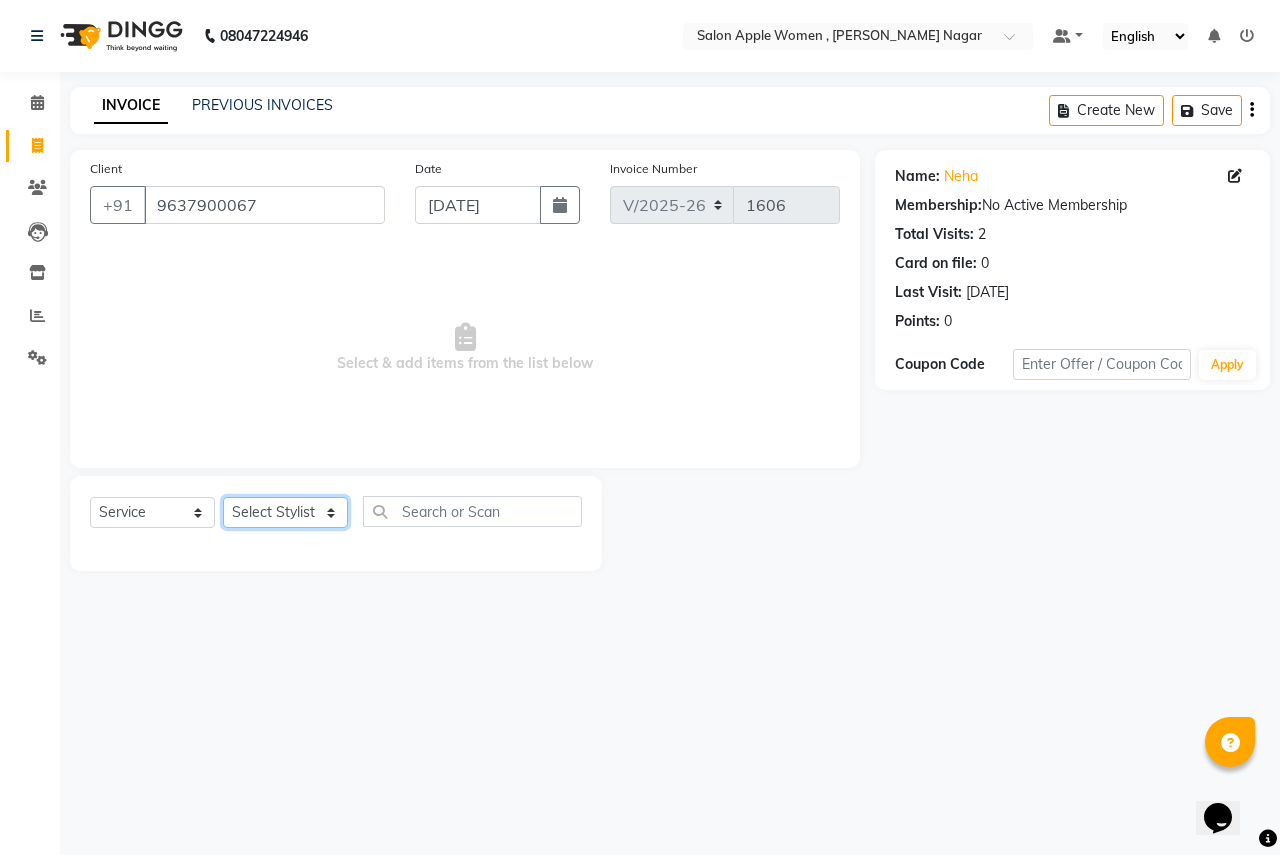 click on "Select Stylist [PERSON_NAME] [PERSON_NAME] [PERSON_NAME] [PERSON_NAME] Jyoti Rahul [PERSON_NAME] [MEDICAL_DATA][PERSON_NAME] [PERSON_NAME] NSS Pratibha Paswan [PERSON_NAME] [PERSON_NAME] Reception  Reshma Operations Head [PERSON_NAME] [PERSON_NAME] [PERSON_NAME]" 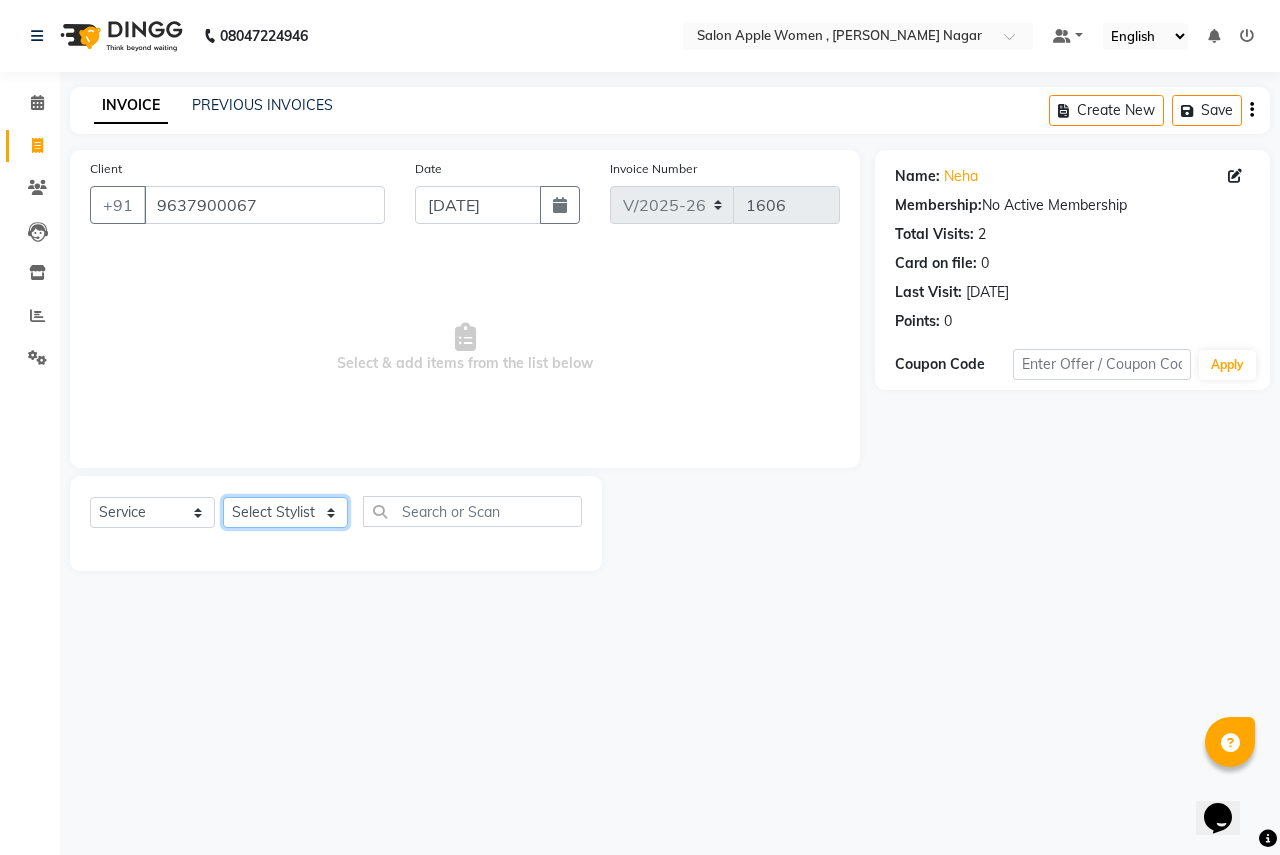 select on "57564" 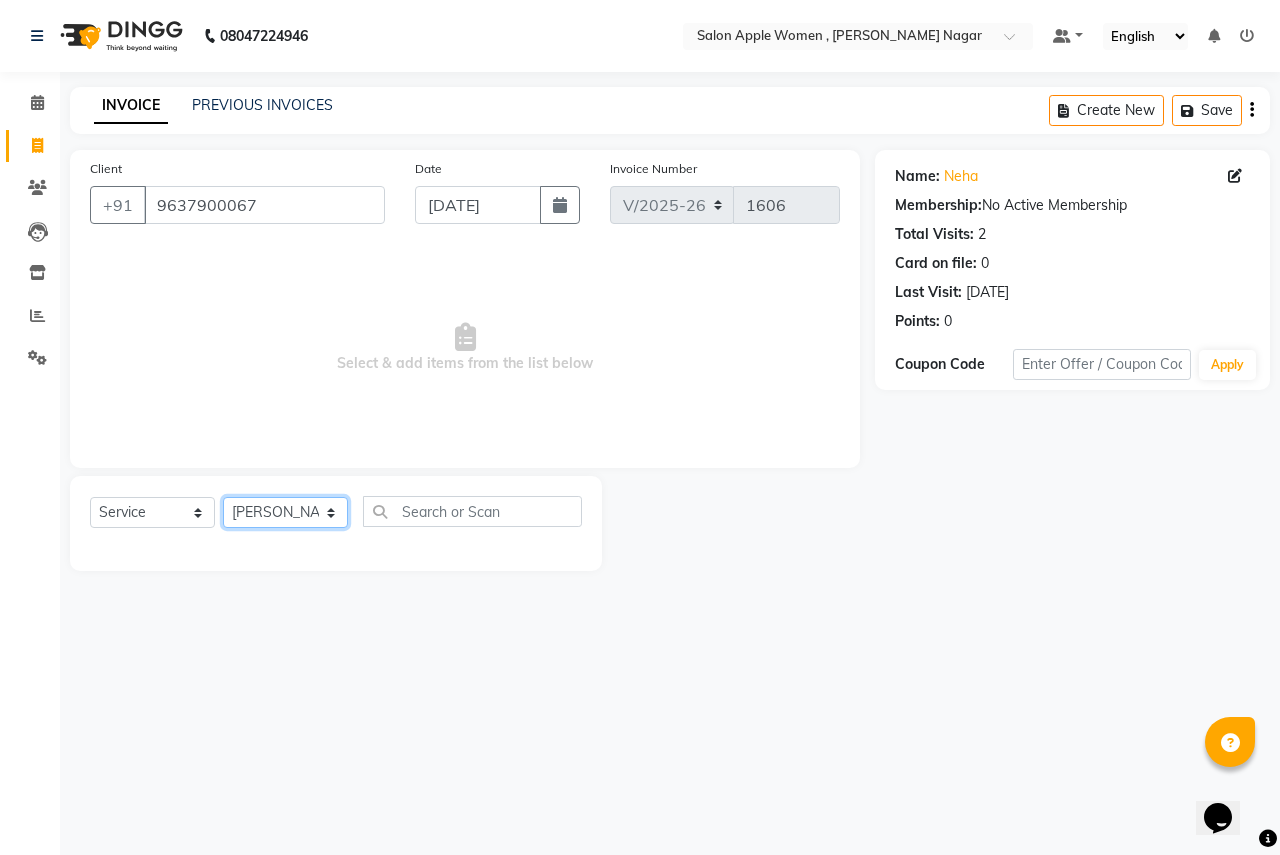 click on "Select Stylist [PERSON_NAME] [PERSON_NAME] [PERSON_NAME] [PERSON_NAME] Jyoti Rahul [PERSON_NAME] [MEDICAL_DATA][PERSON_NAME] [PERSON_NAME] NSS Pratibha Paswan [PERSON_NAME] [PERSON_NAME] Reception  Reshma Operations Head [PERSON_NAME] [PERSON_NAME] [PERSON_NAME]" 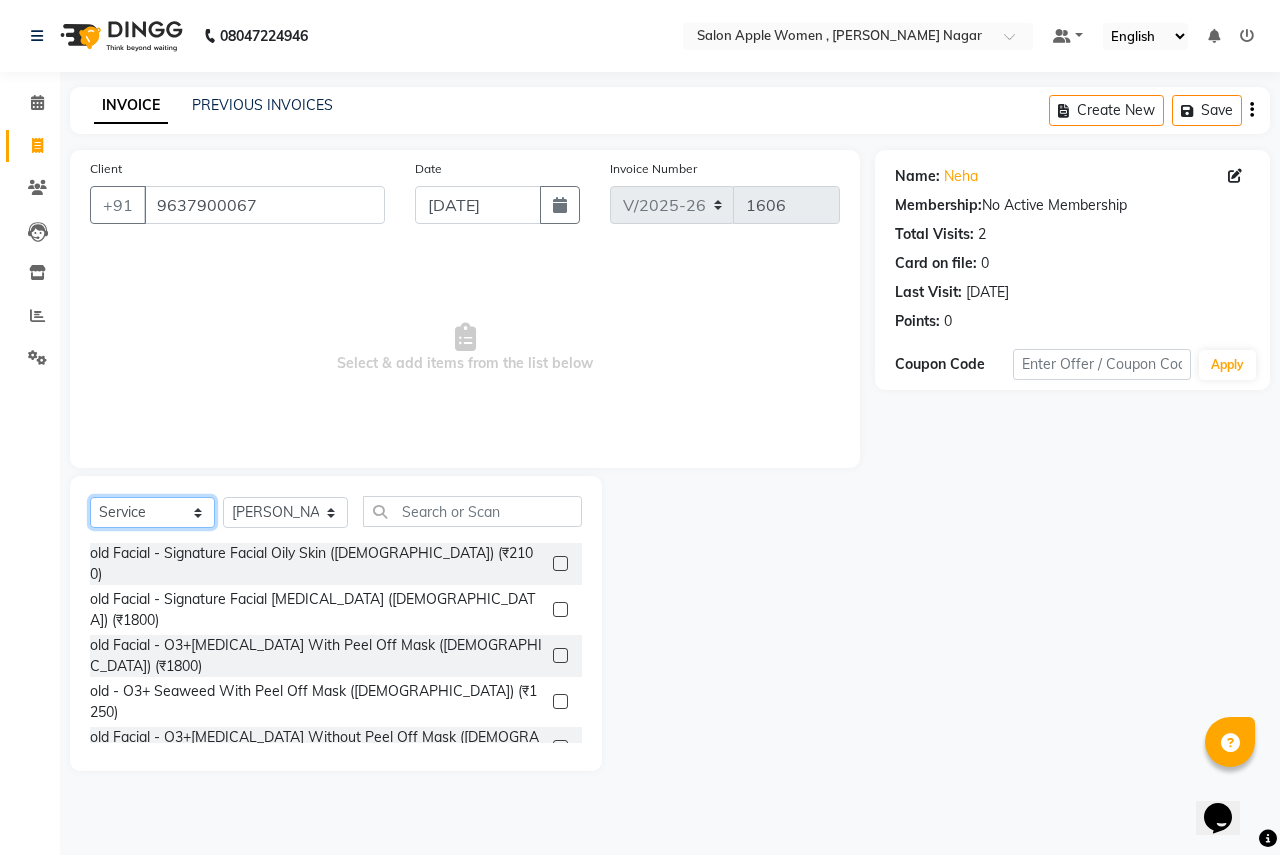 click on "Select  Service  Product  Membership  Package Voucher Prepaid Gift Card" 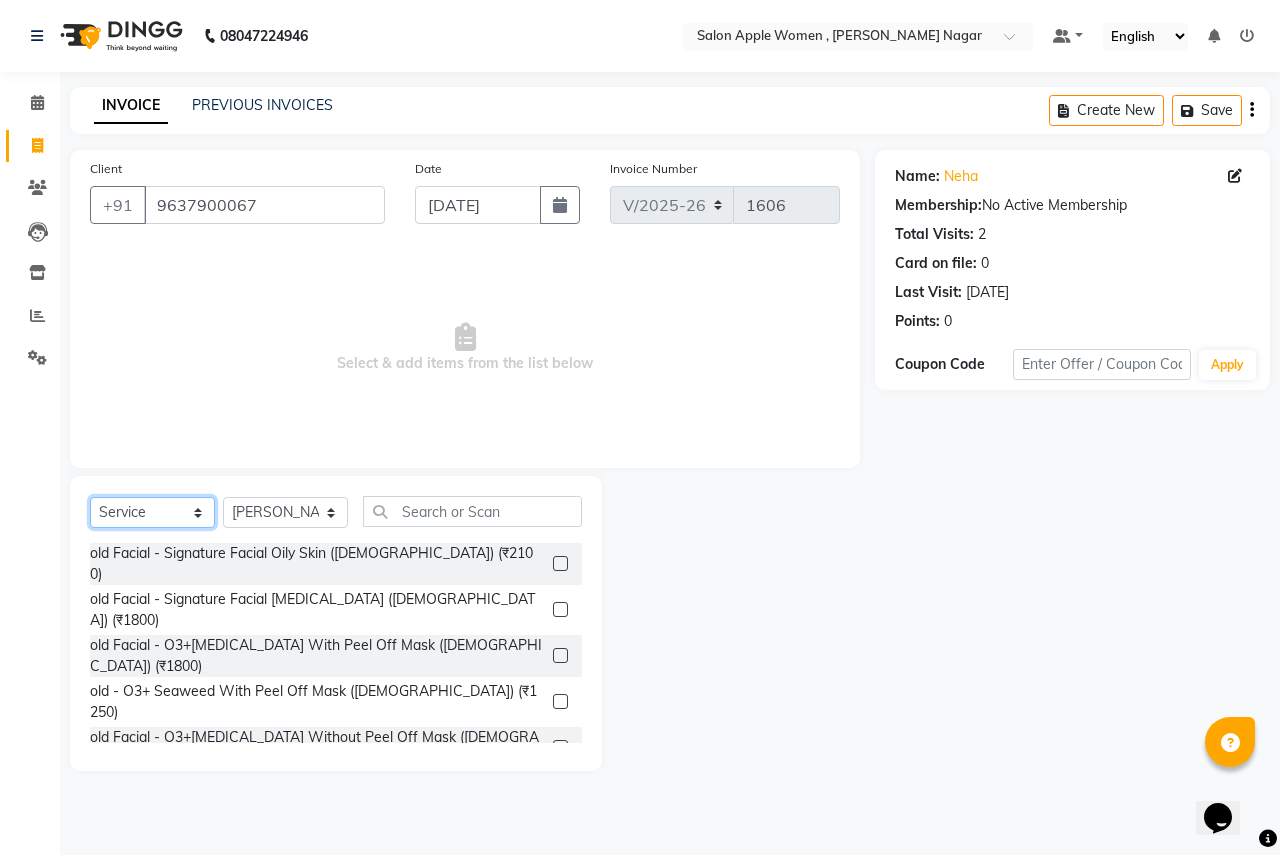 select on "P" 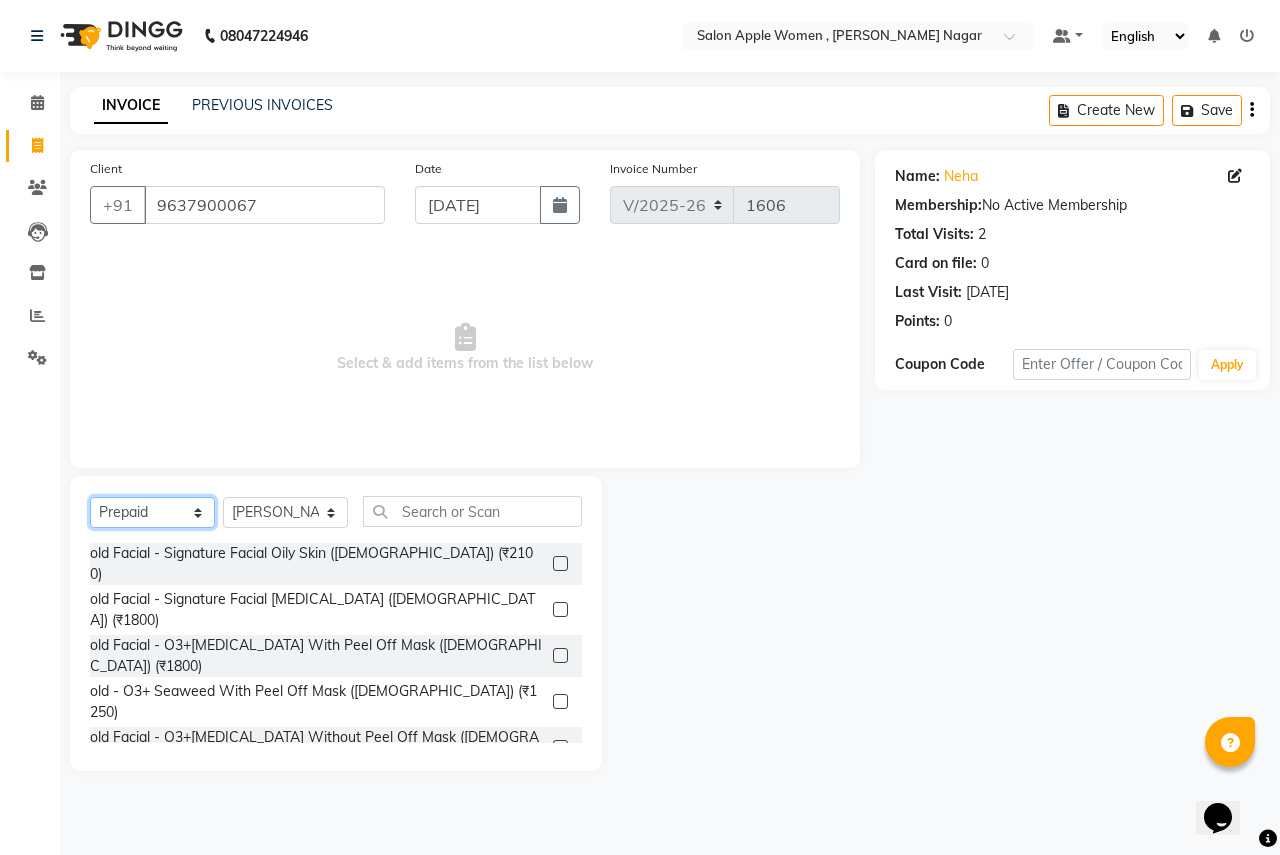 click on "Select  Service  Product  Membership  Package Voucher Prepaid Gift Card" 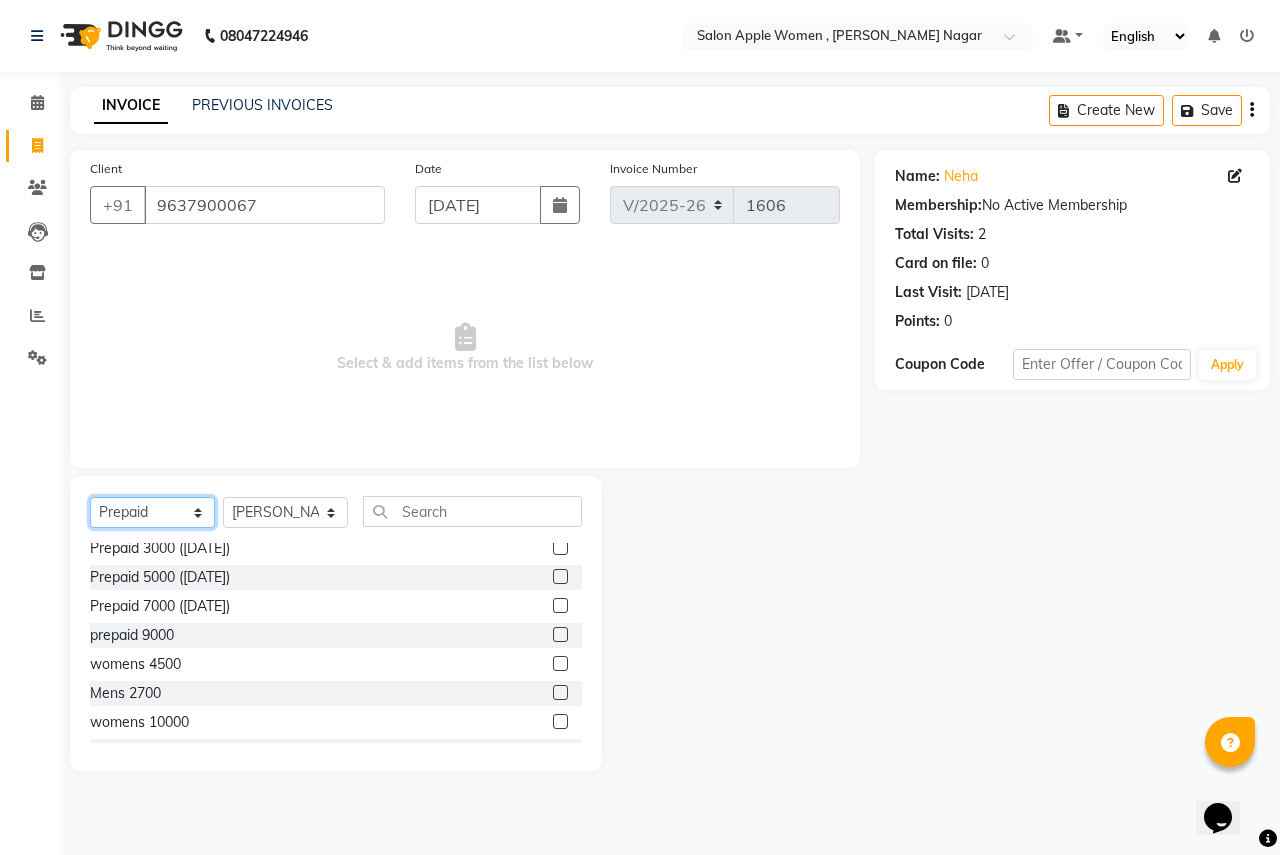 scroll, scrollTop: 164, scrollLeft: 0, axis: vertical 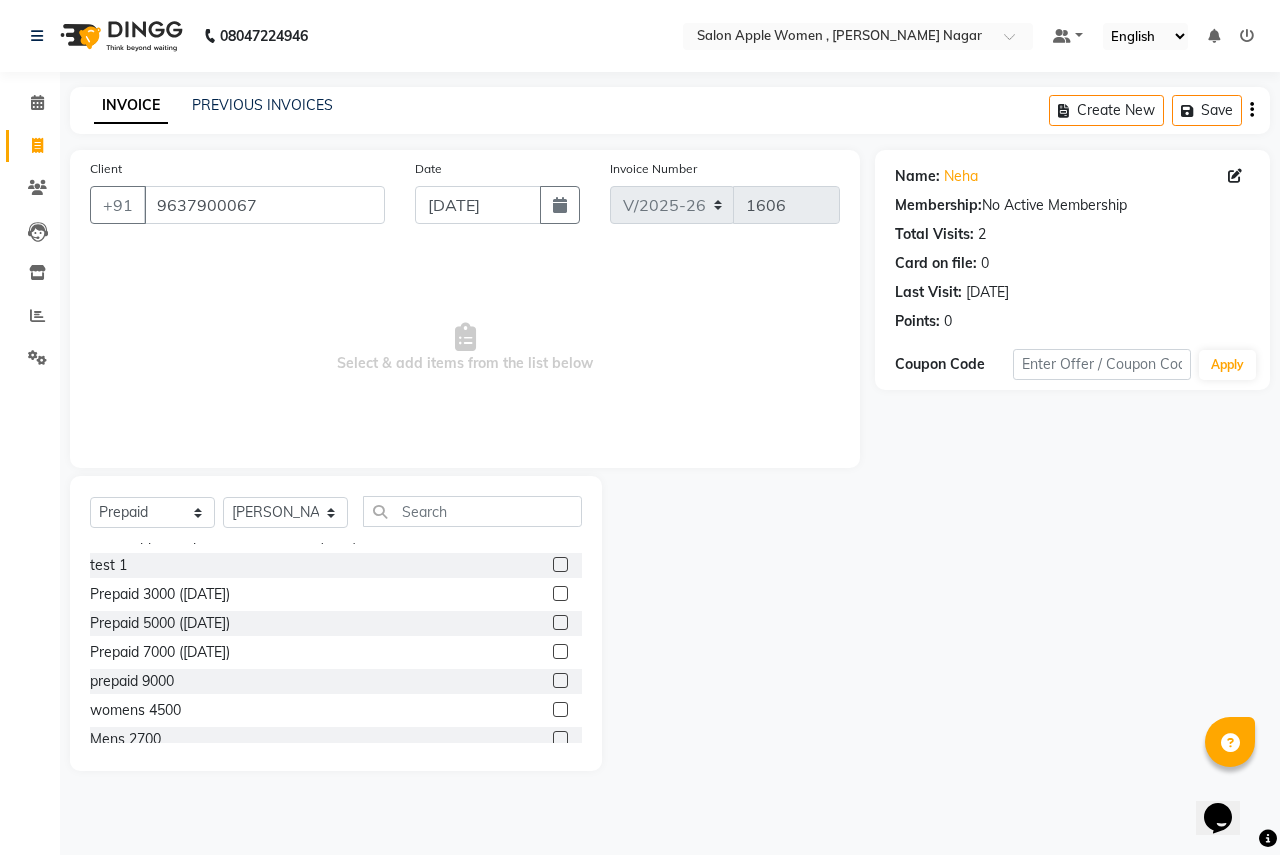 click 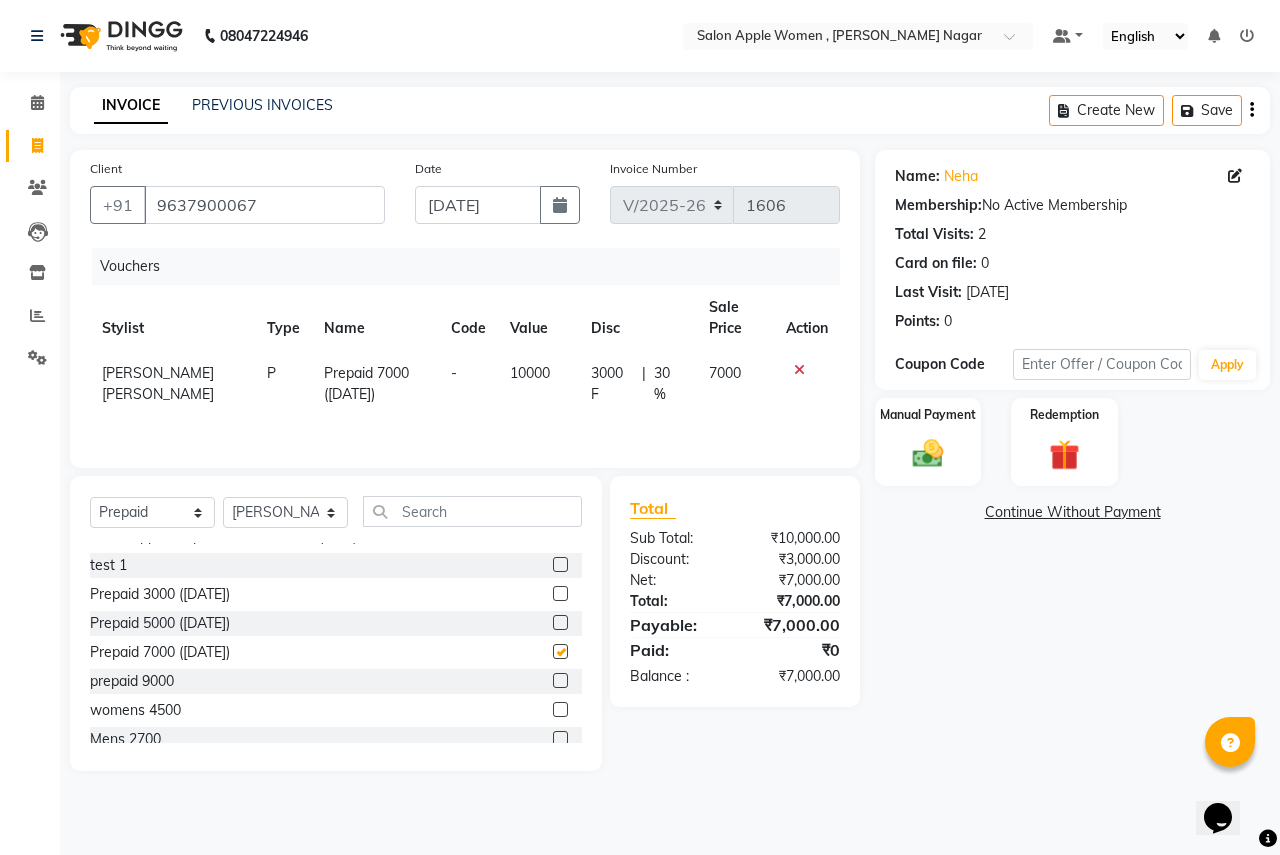 checkbox on "false" 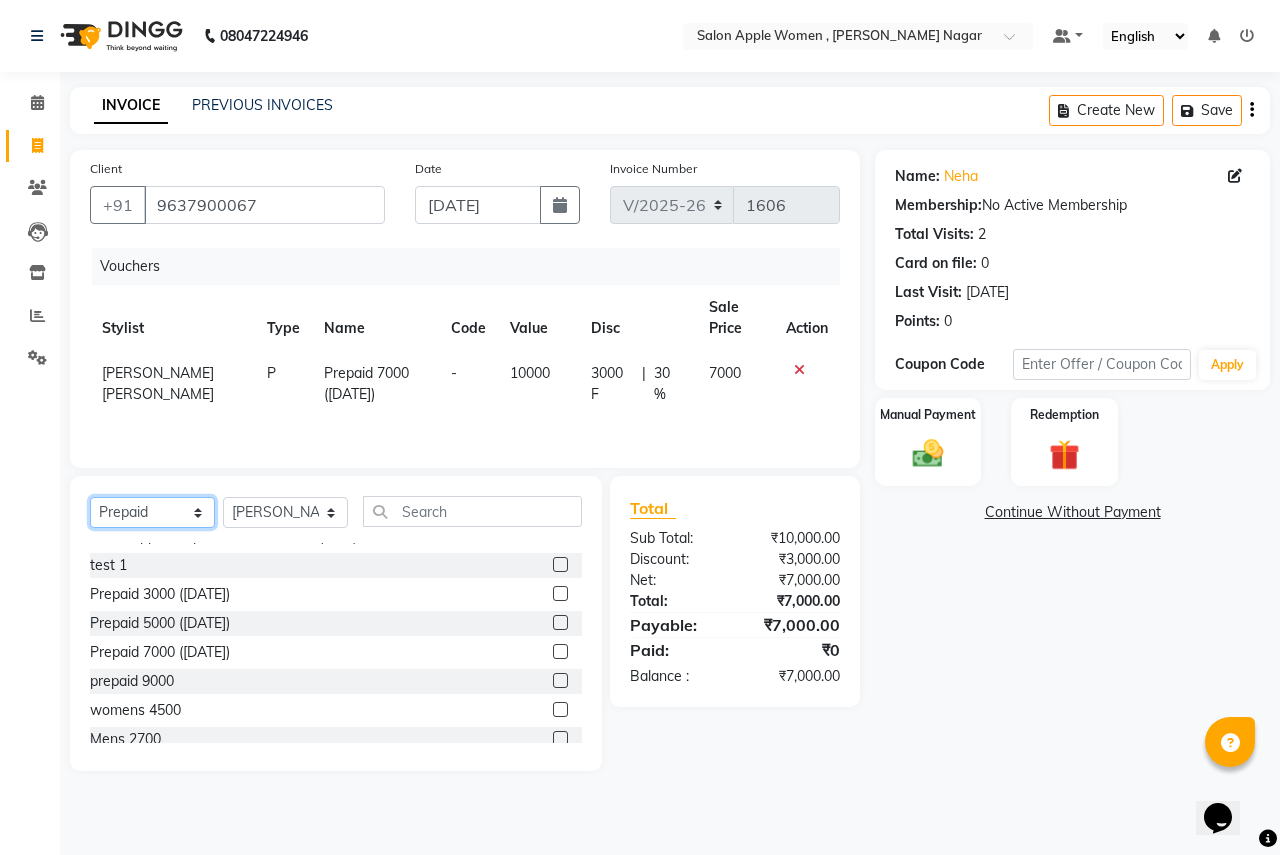 click on "Select  Service  Product  Membership  Package Voucher Prepaid Gift Card" 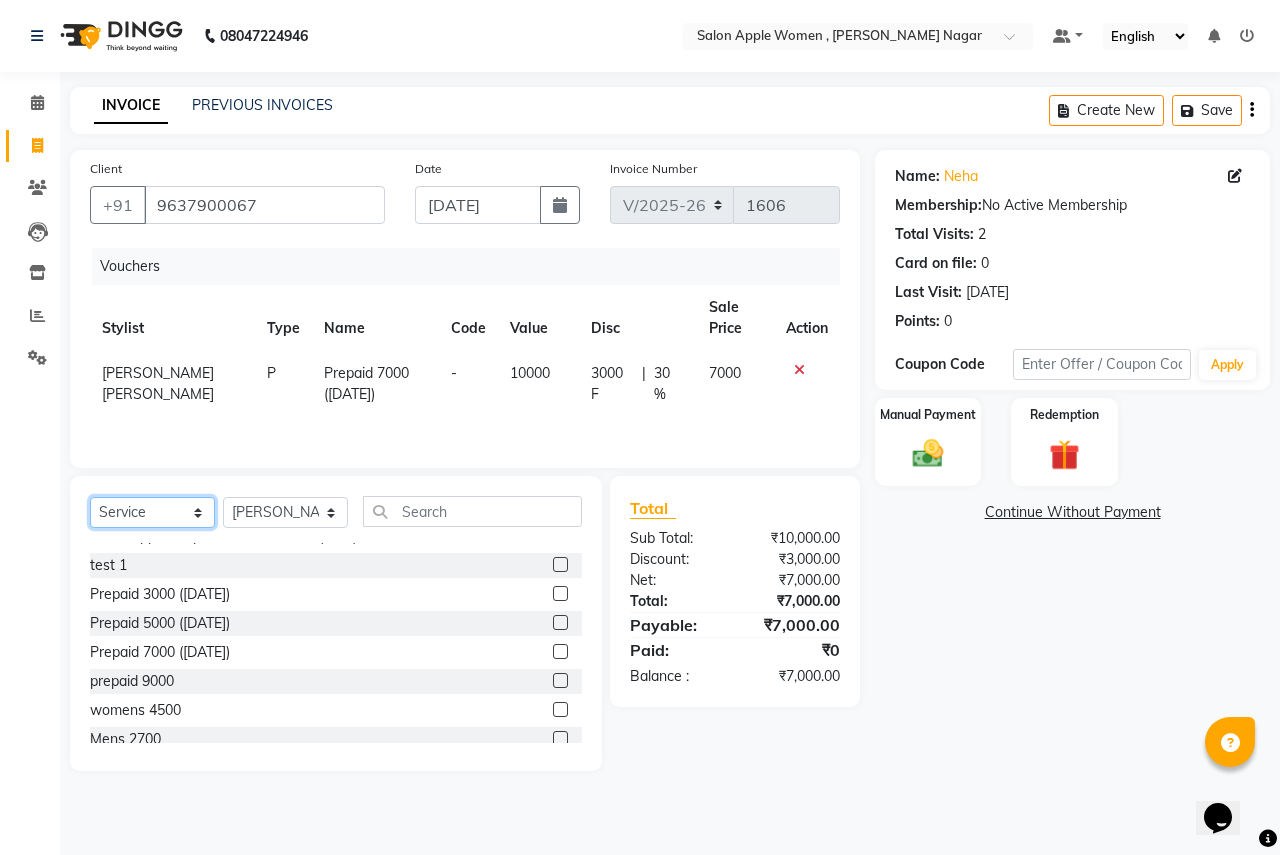 click on "Select  Service  Product  Membership  Package Voucher Prepaid Gift Card" 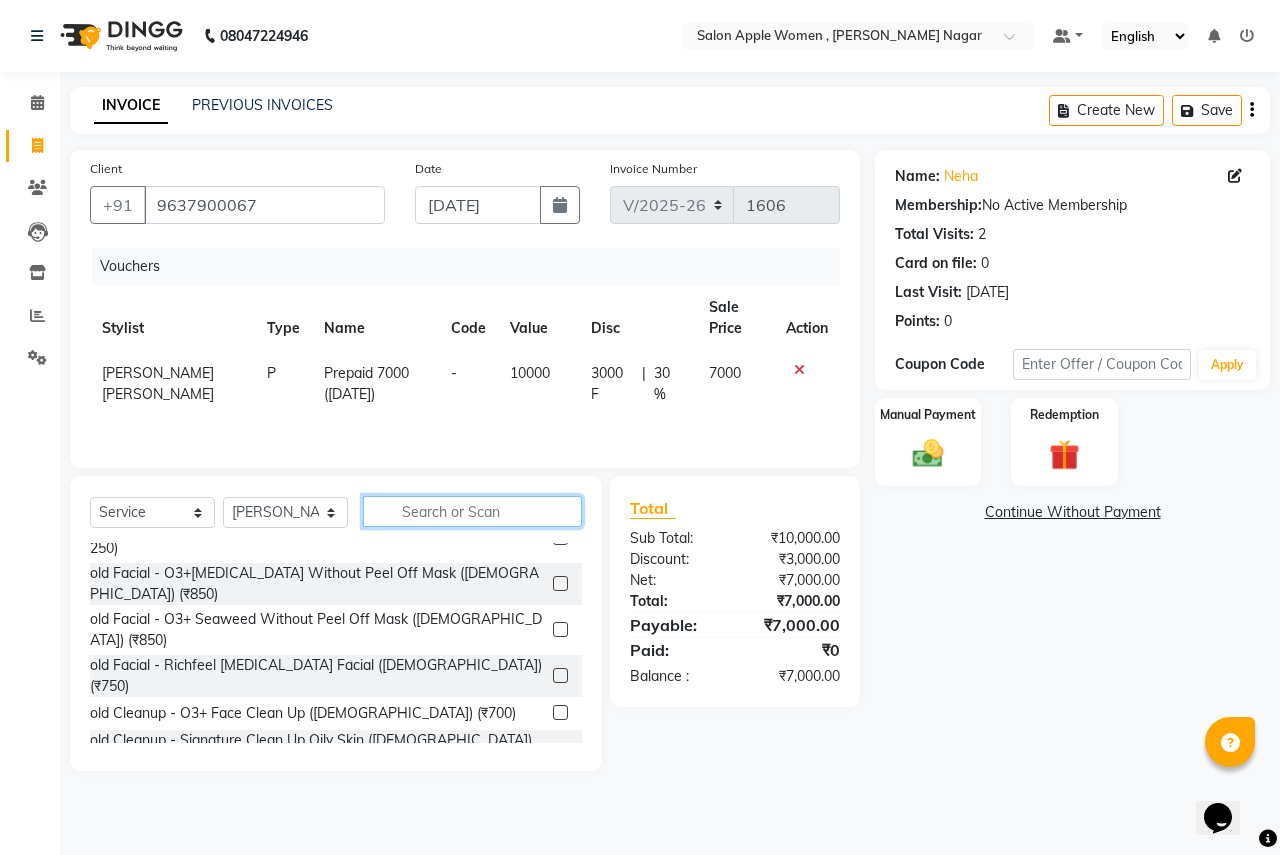 click 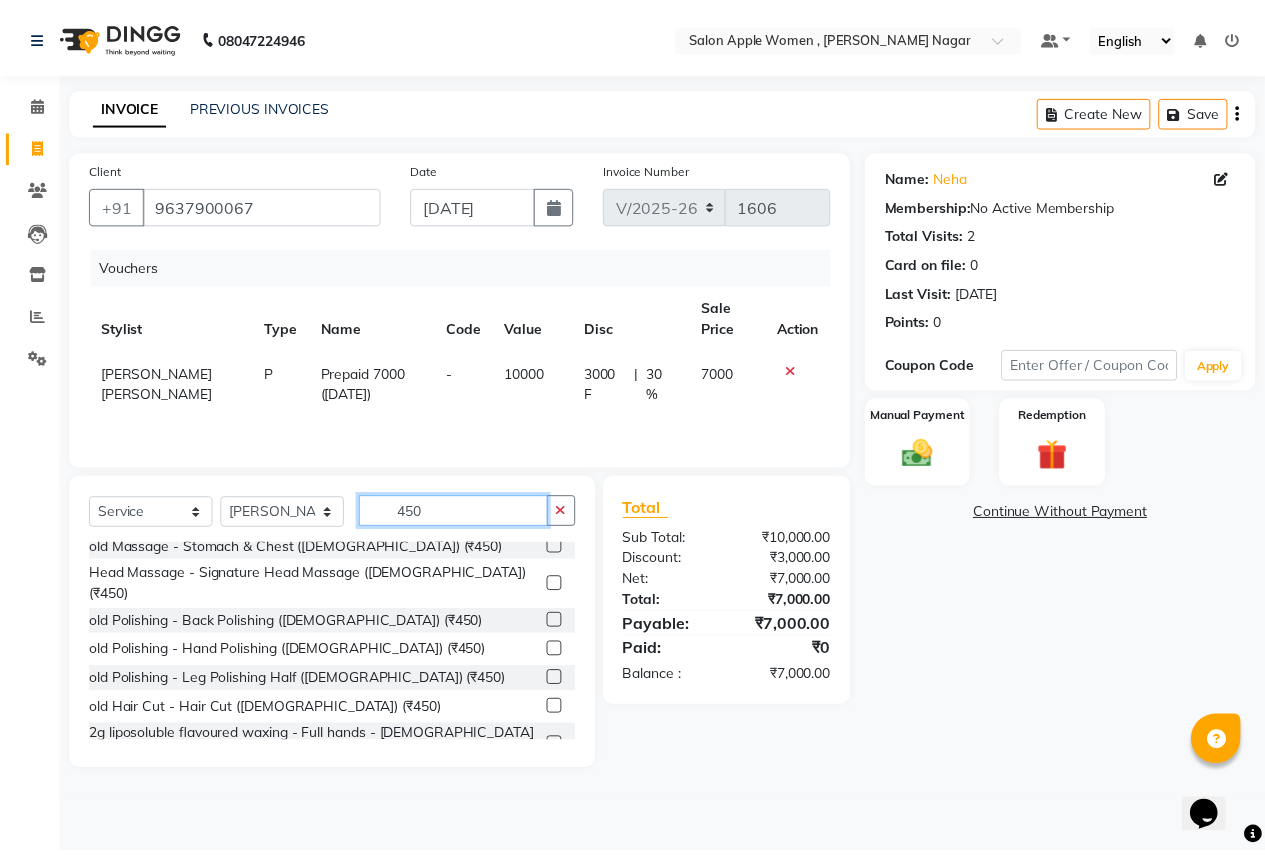 scroll, scrollTop: 300, scrollLeft: 0, axis: vertical 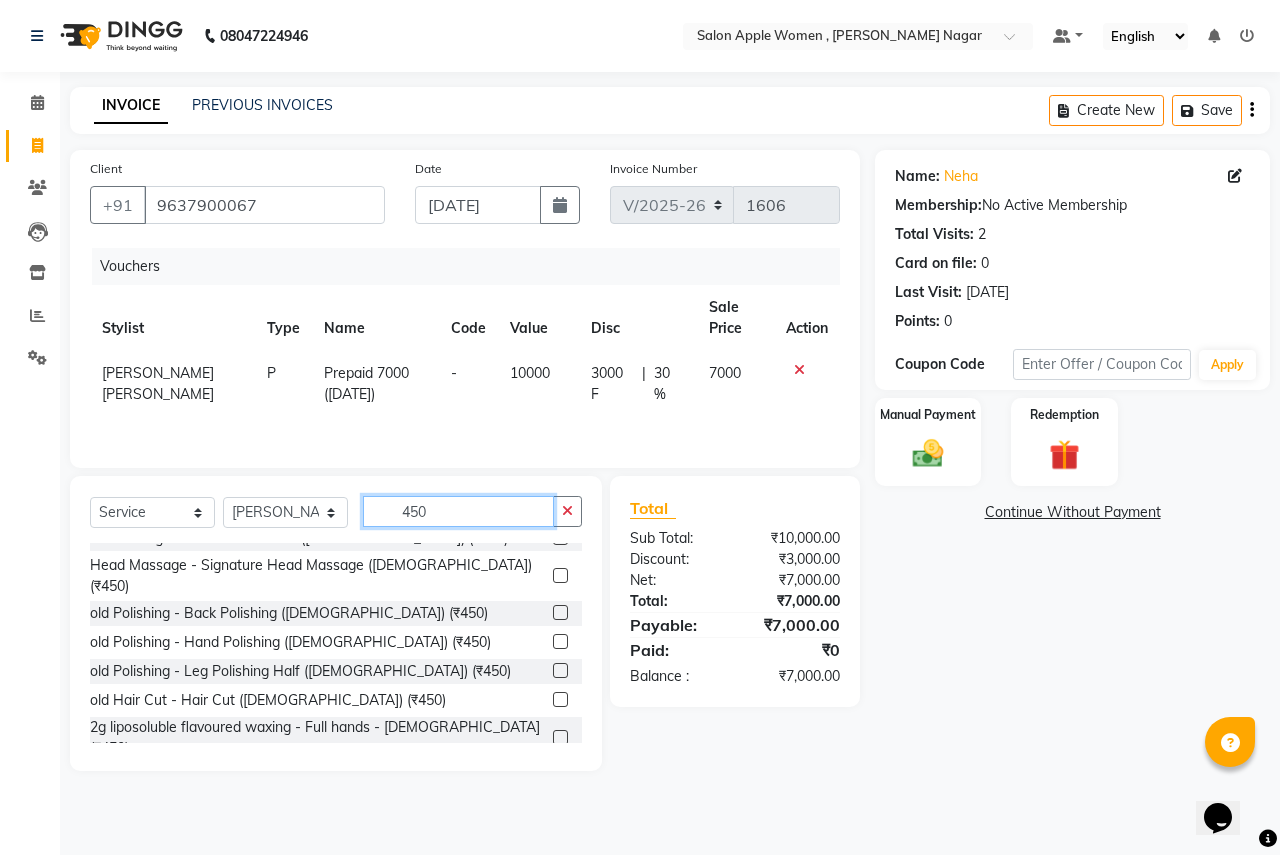 type on "450" 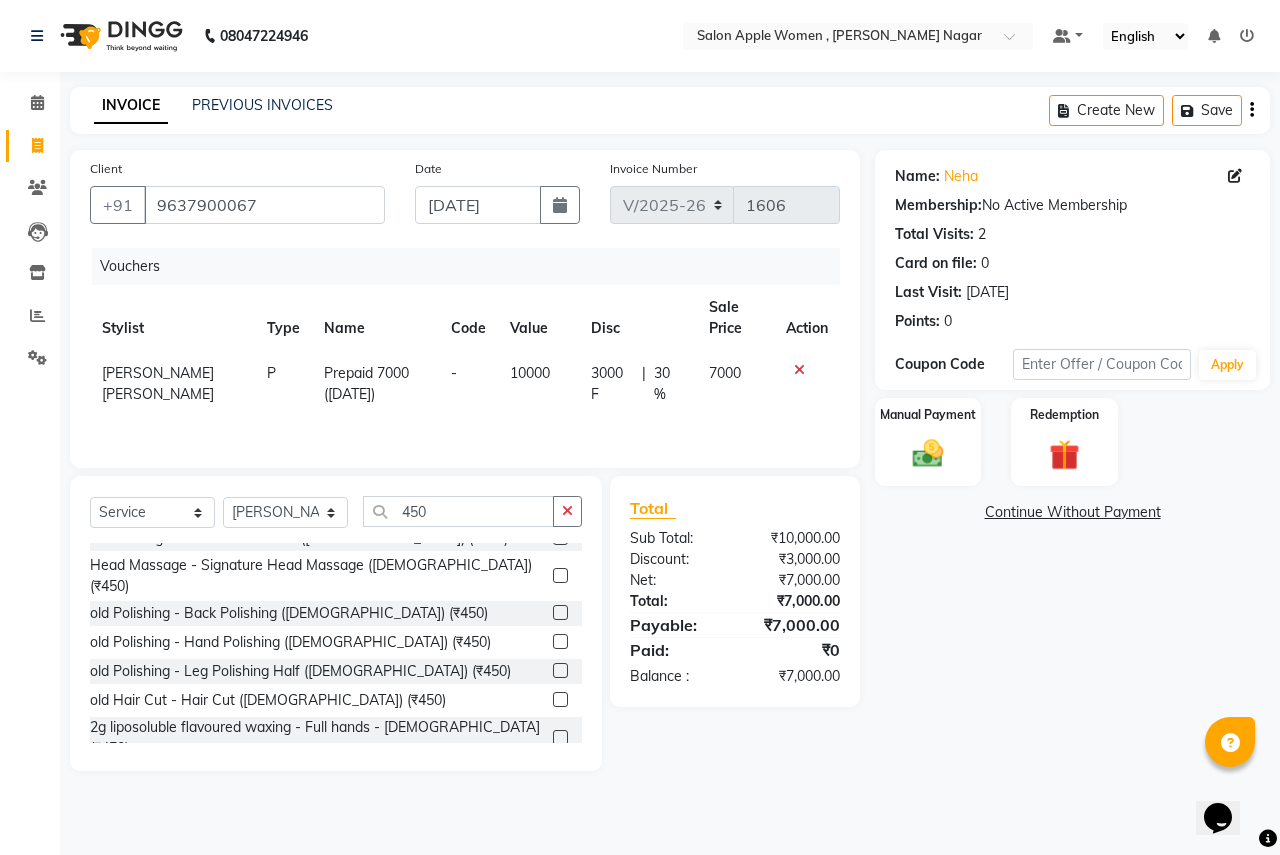 drag, startPoint x: 544, startPoint y: 634, endPoint x: 419, endPoint y: 598, distance: 130.08075 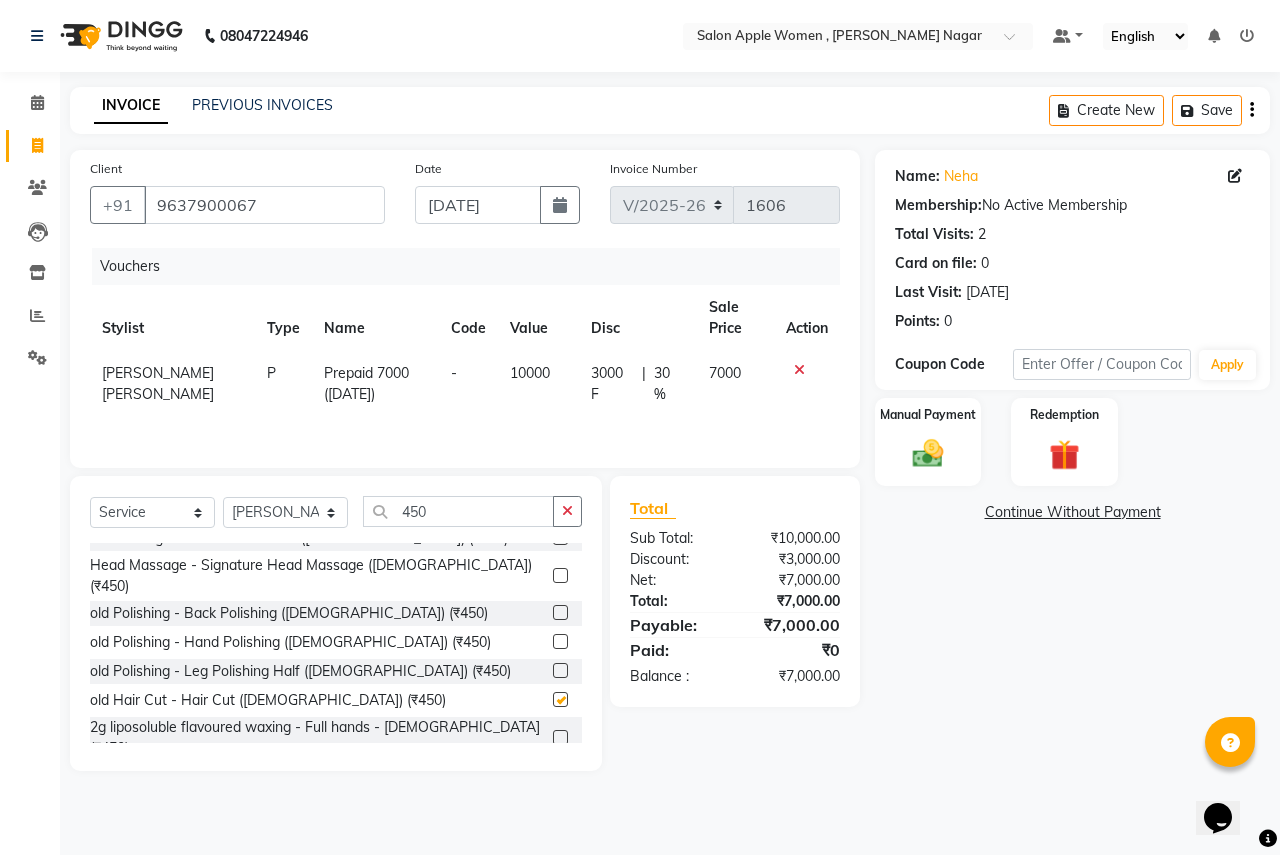 scroll, scrollTop: 317, scrollLeft: 0, axis: vertical 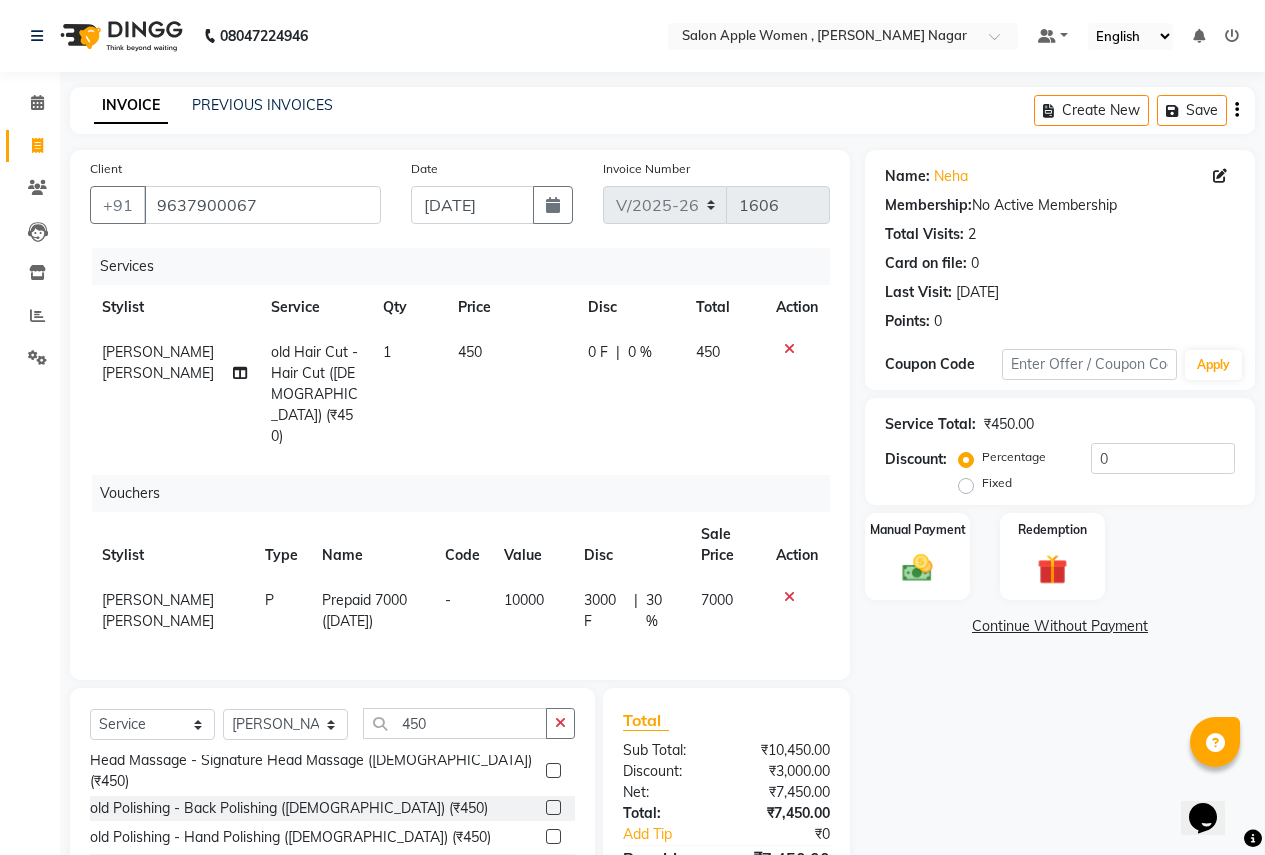checkbox on "false" 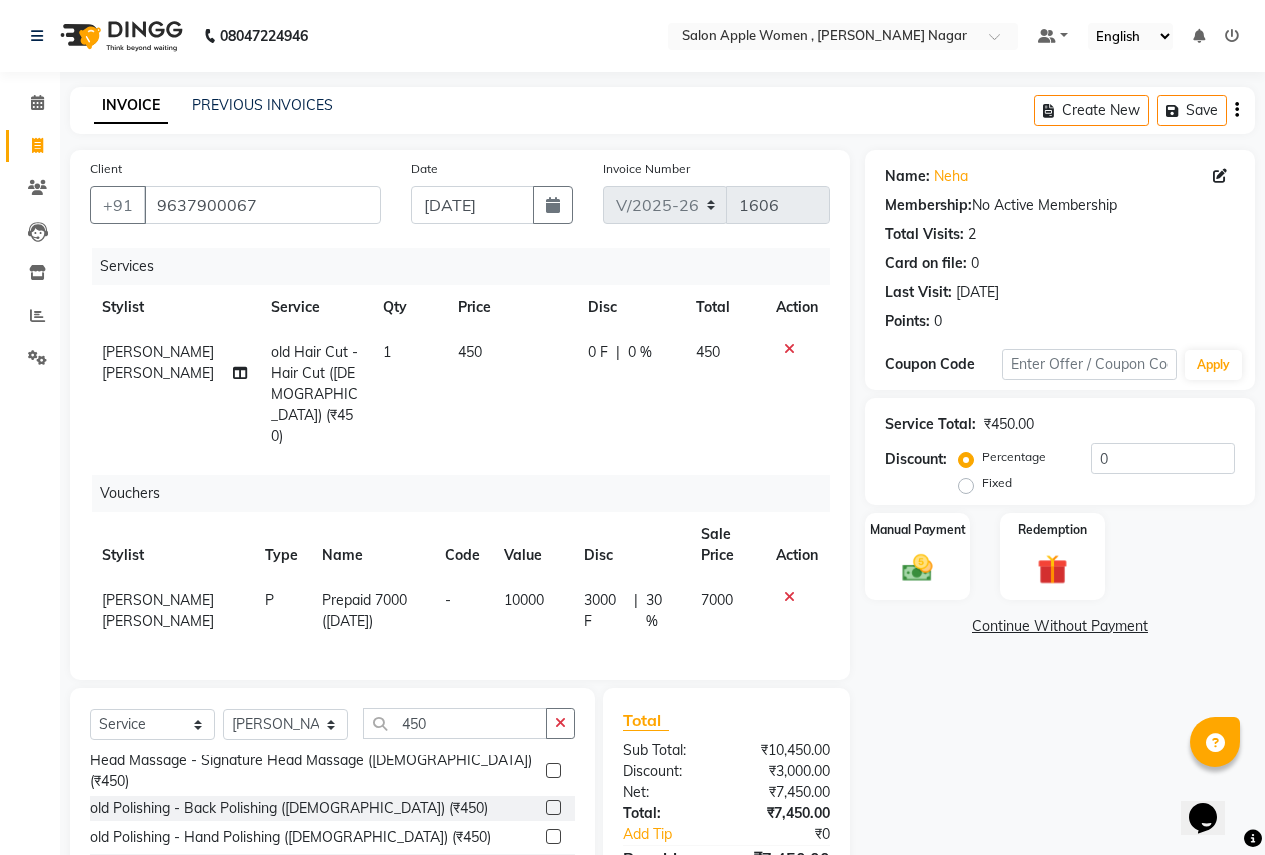 click 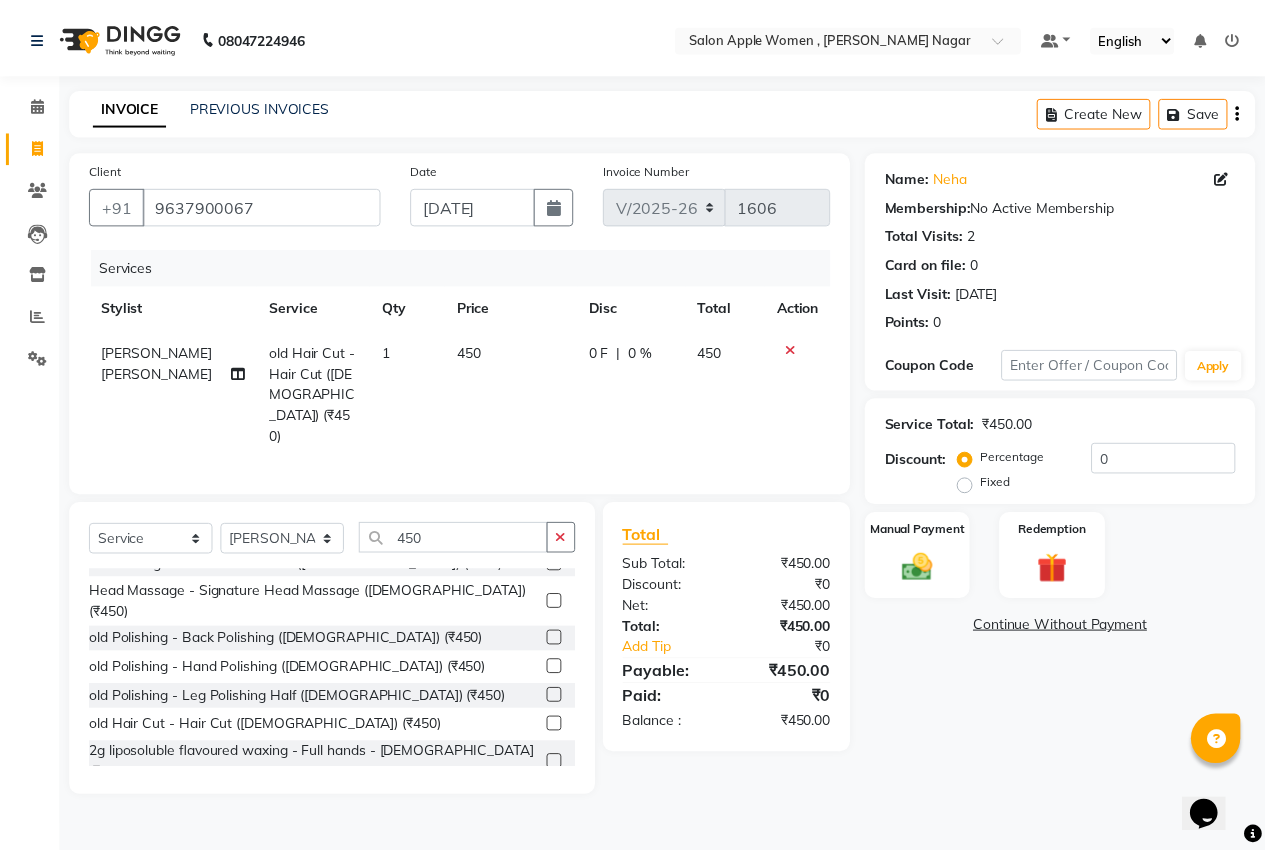 scroll, scrollTop: 400, scrollLeft: 0, axis: vertical 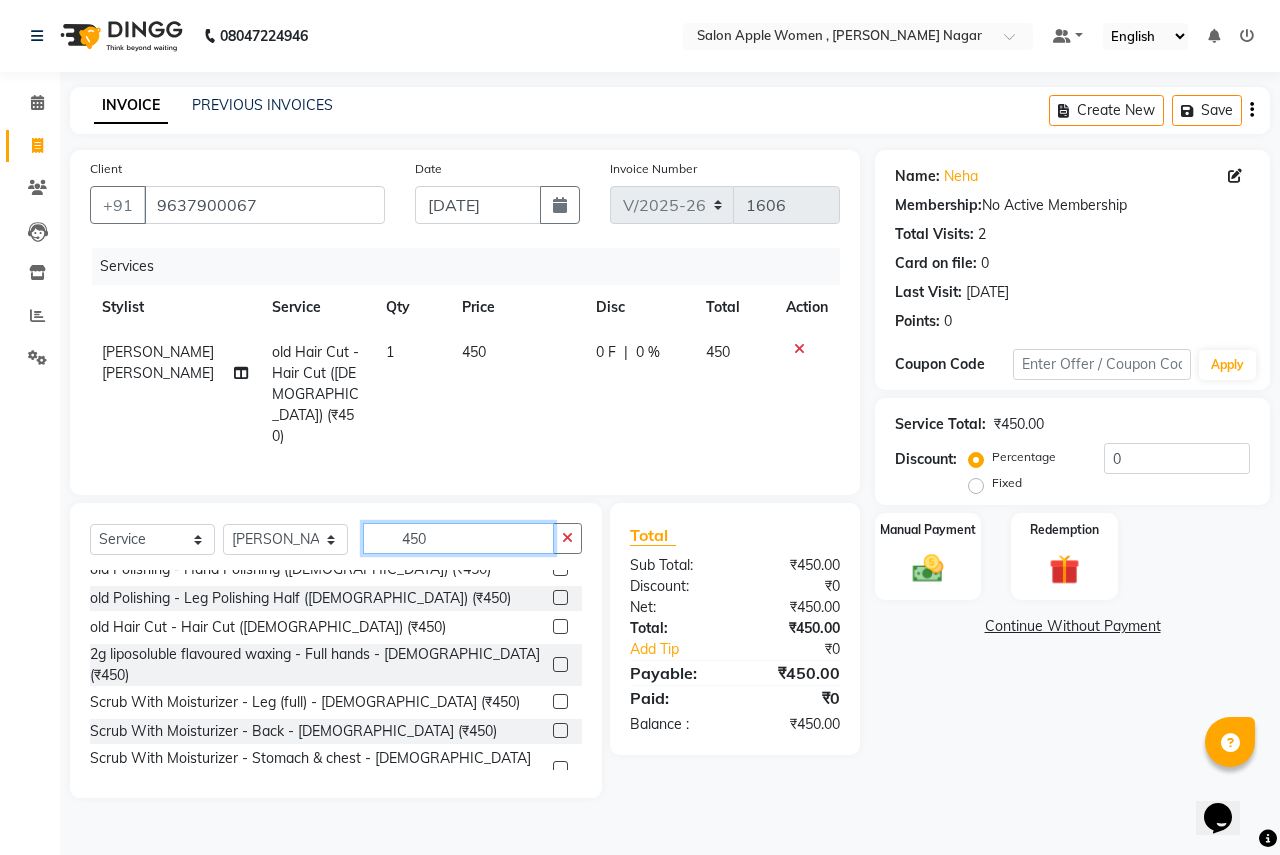 click on "450" 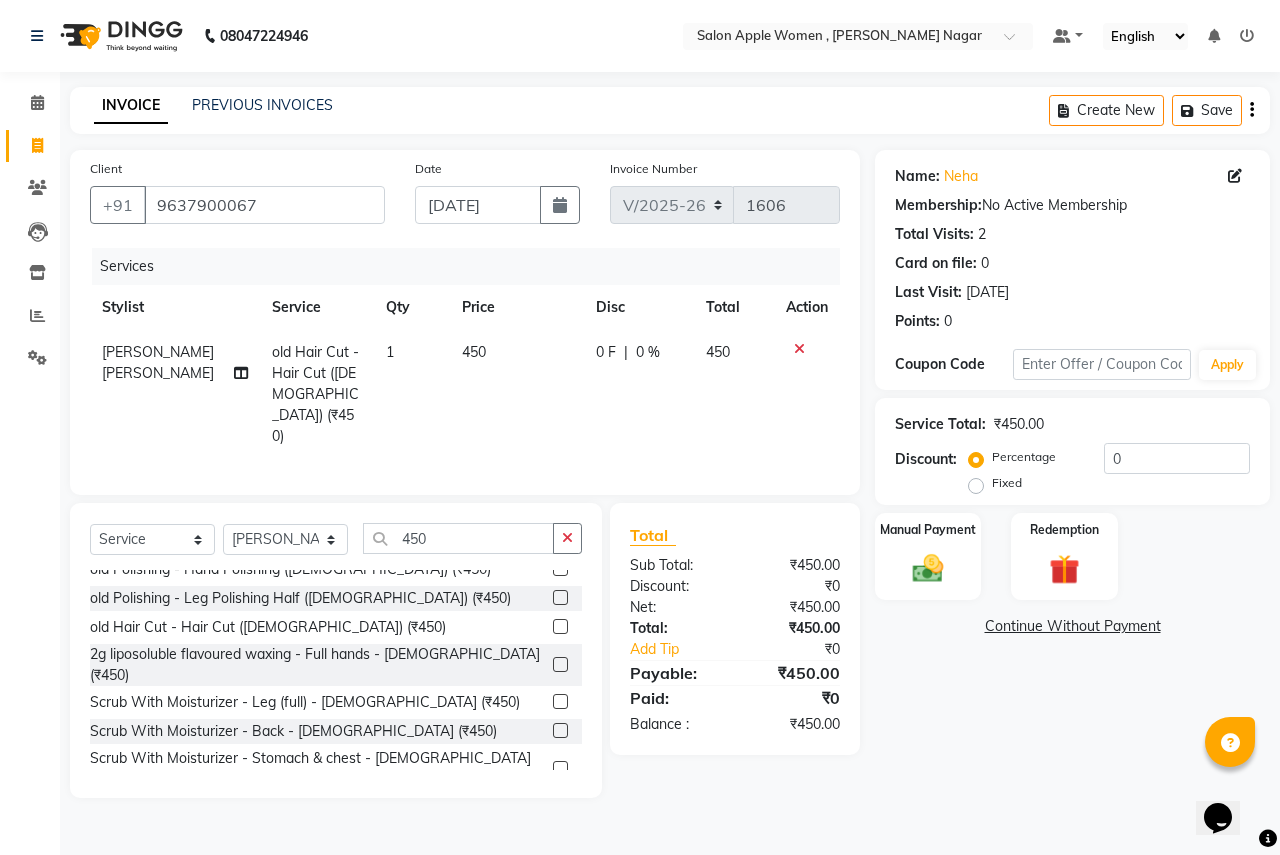 click 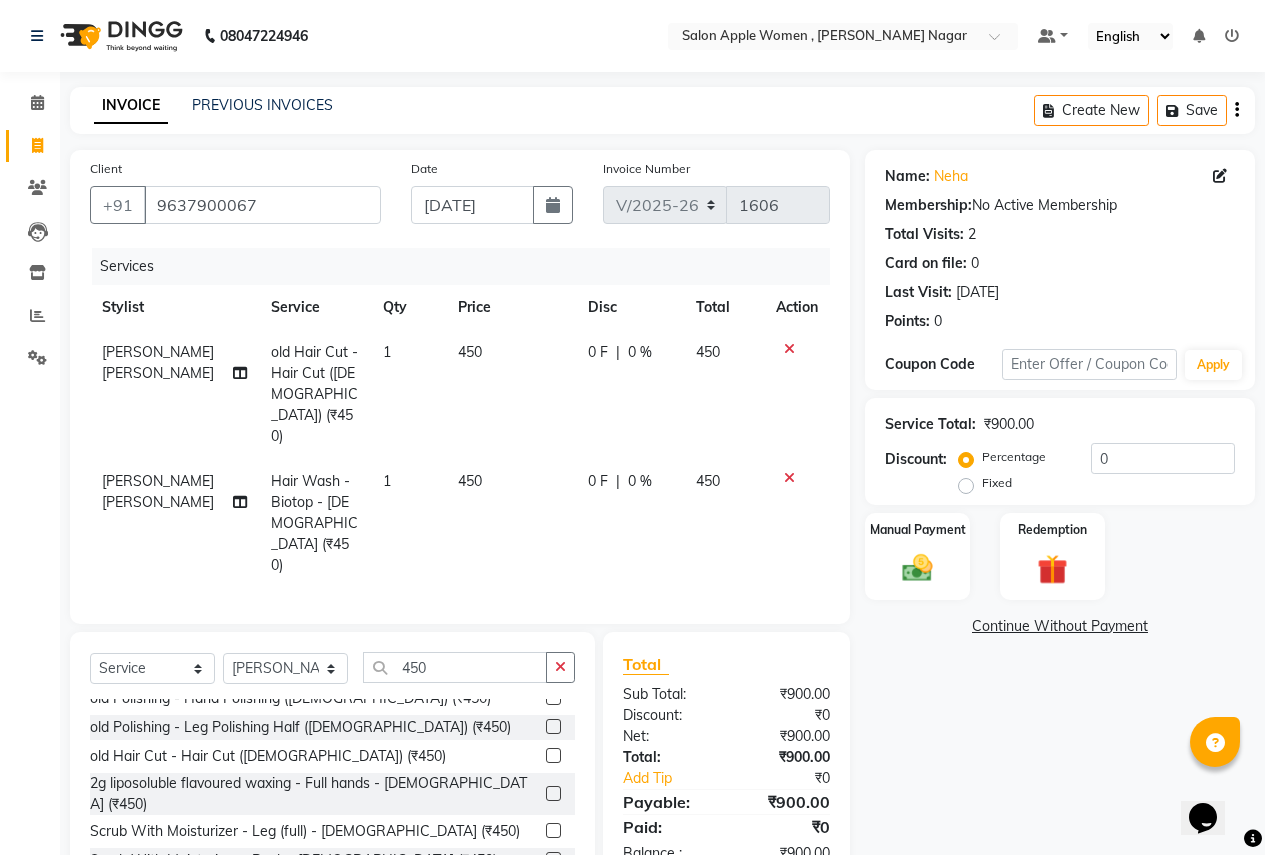scroll, scrollTop: 417, scrollLeft: 0, axis: vertical 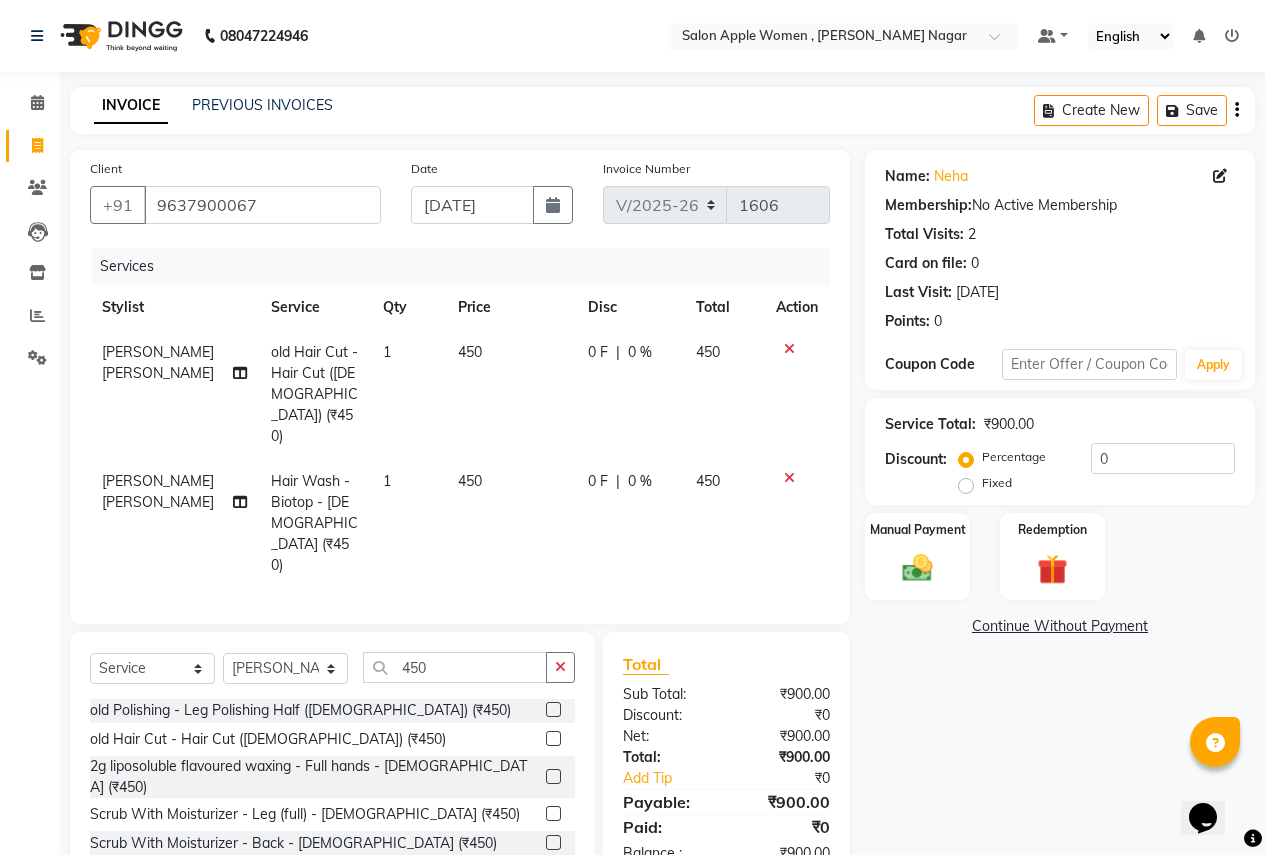 checkbox on "false" 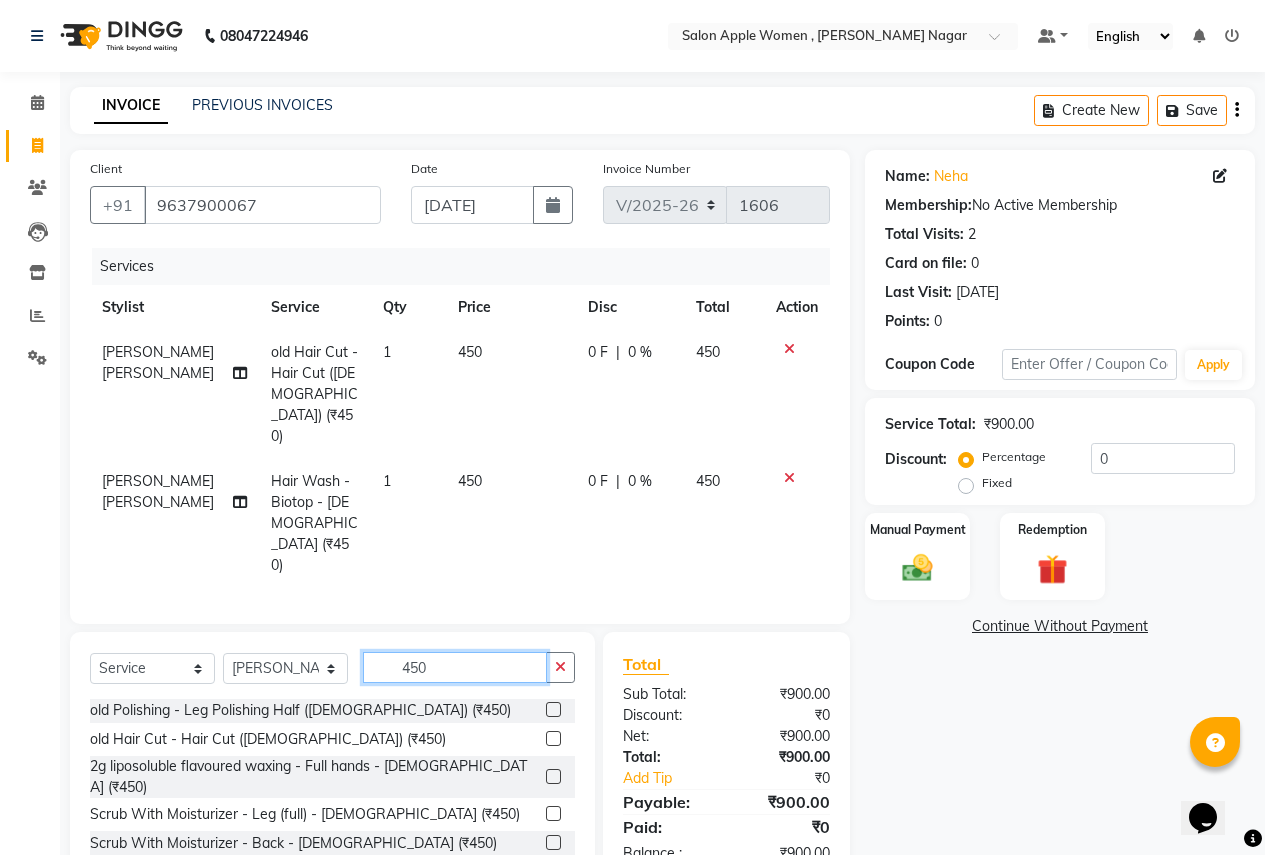 click on "450" 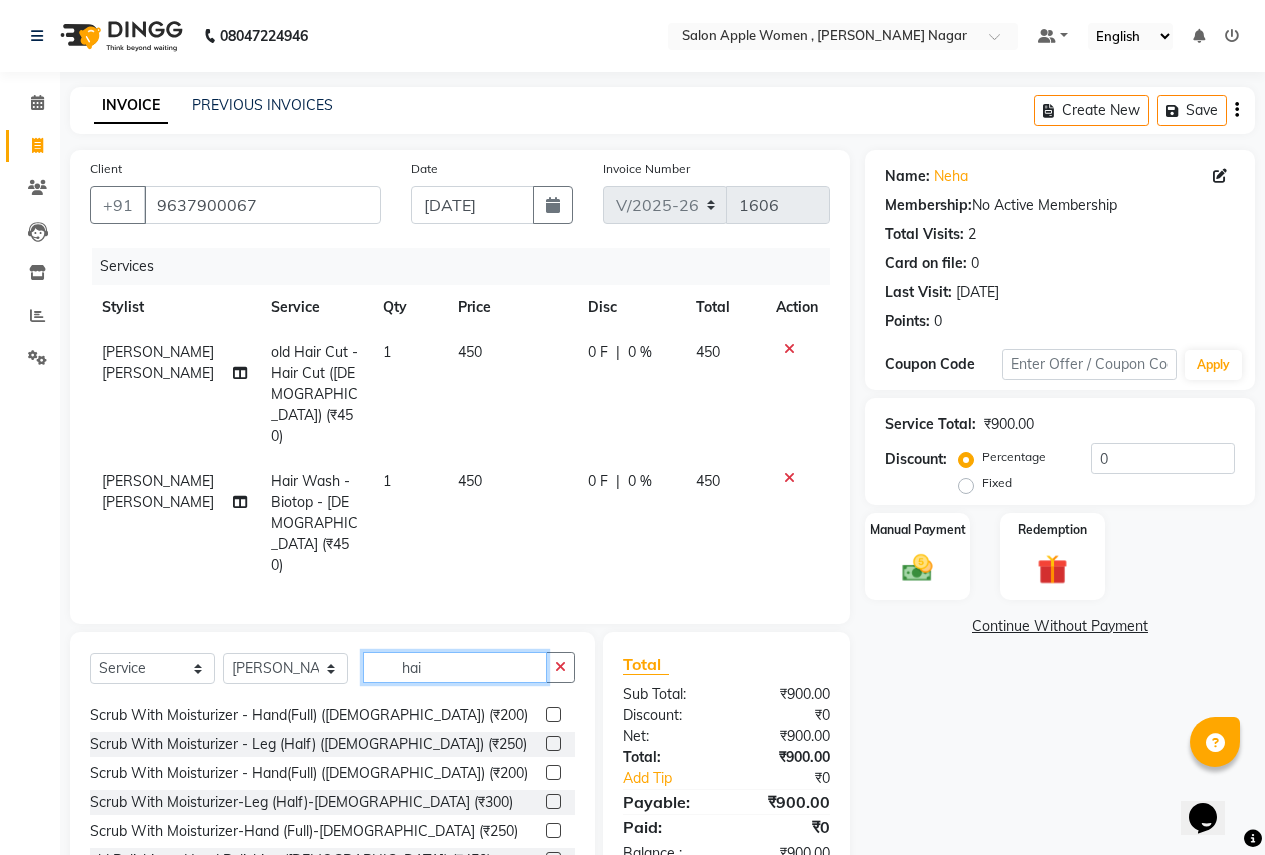 scroll, scrollTop: 0, scrollLeft: 0, axis: both 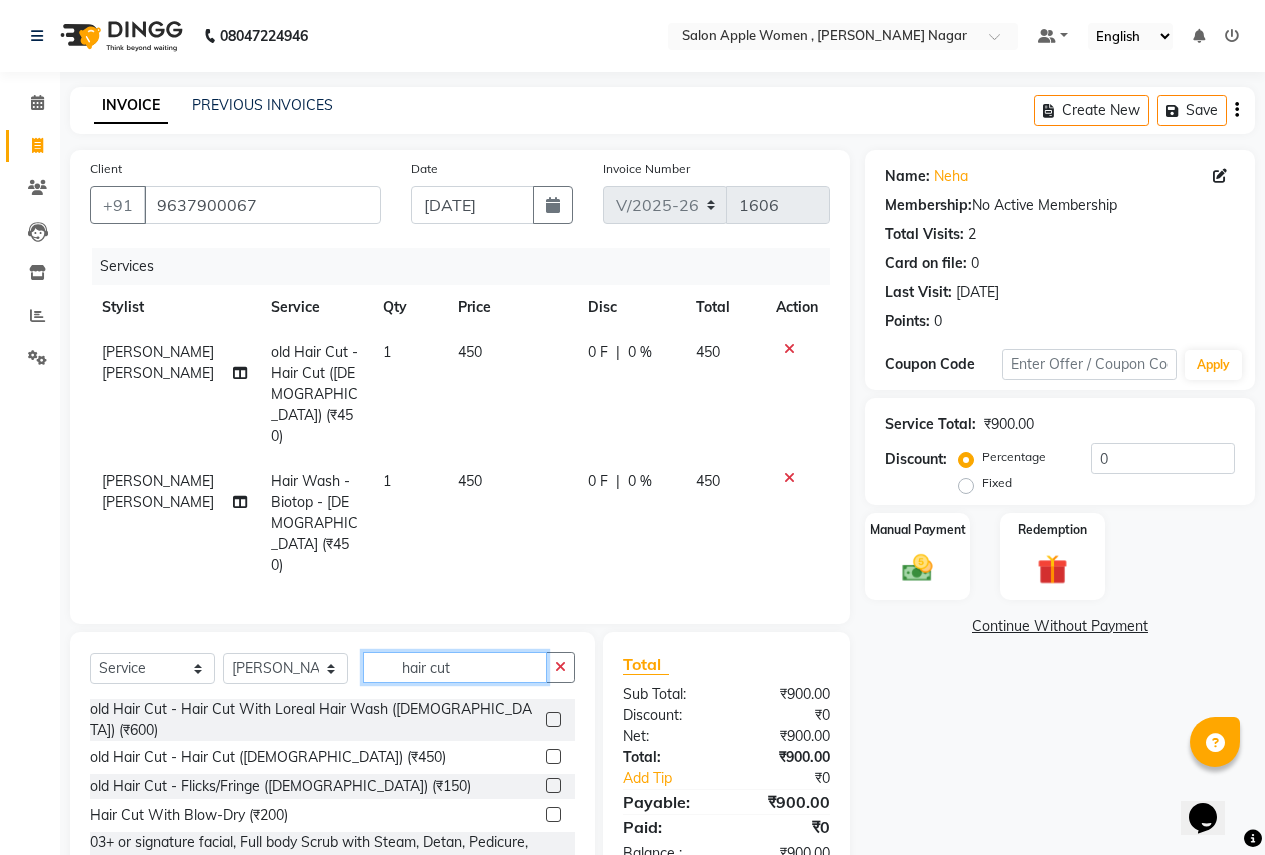 type on "hair cut" 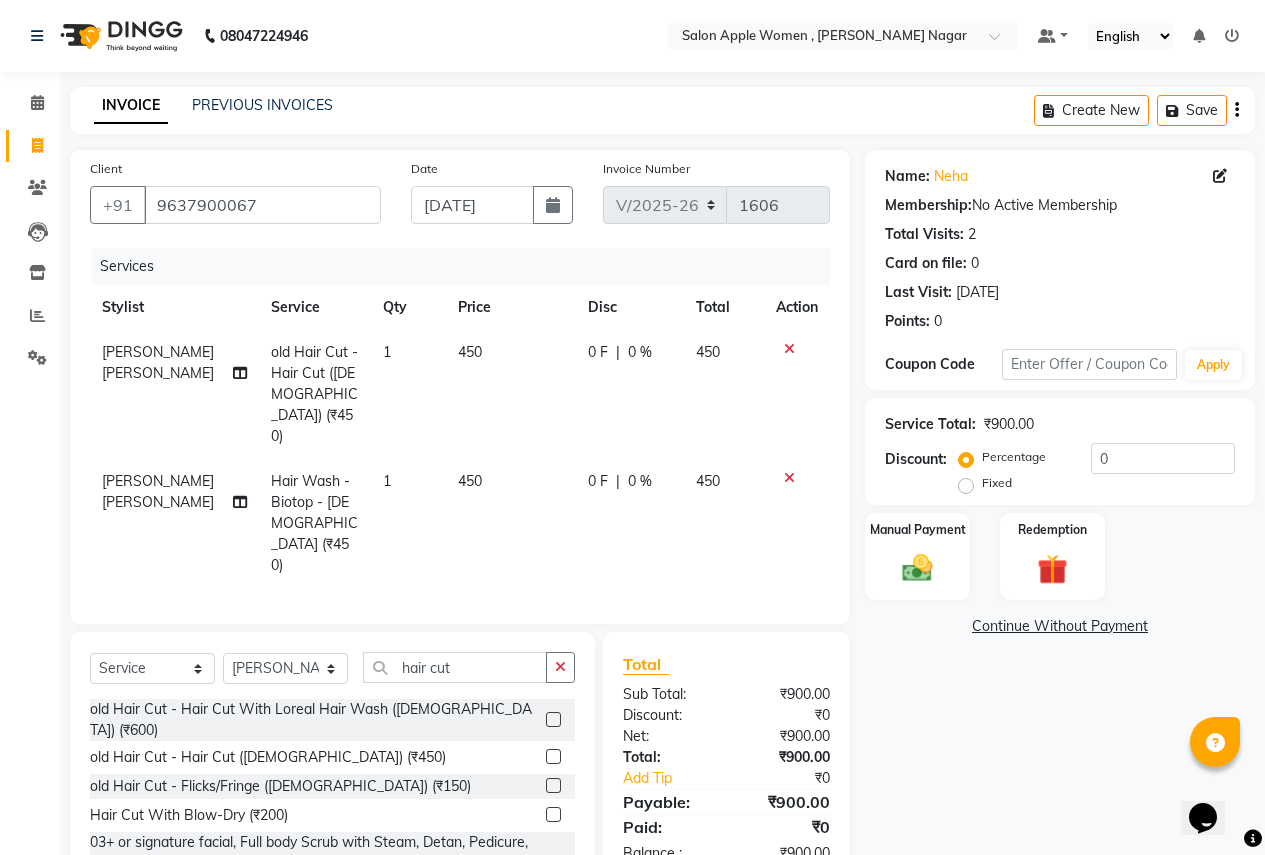 click 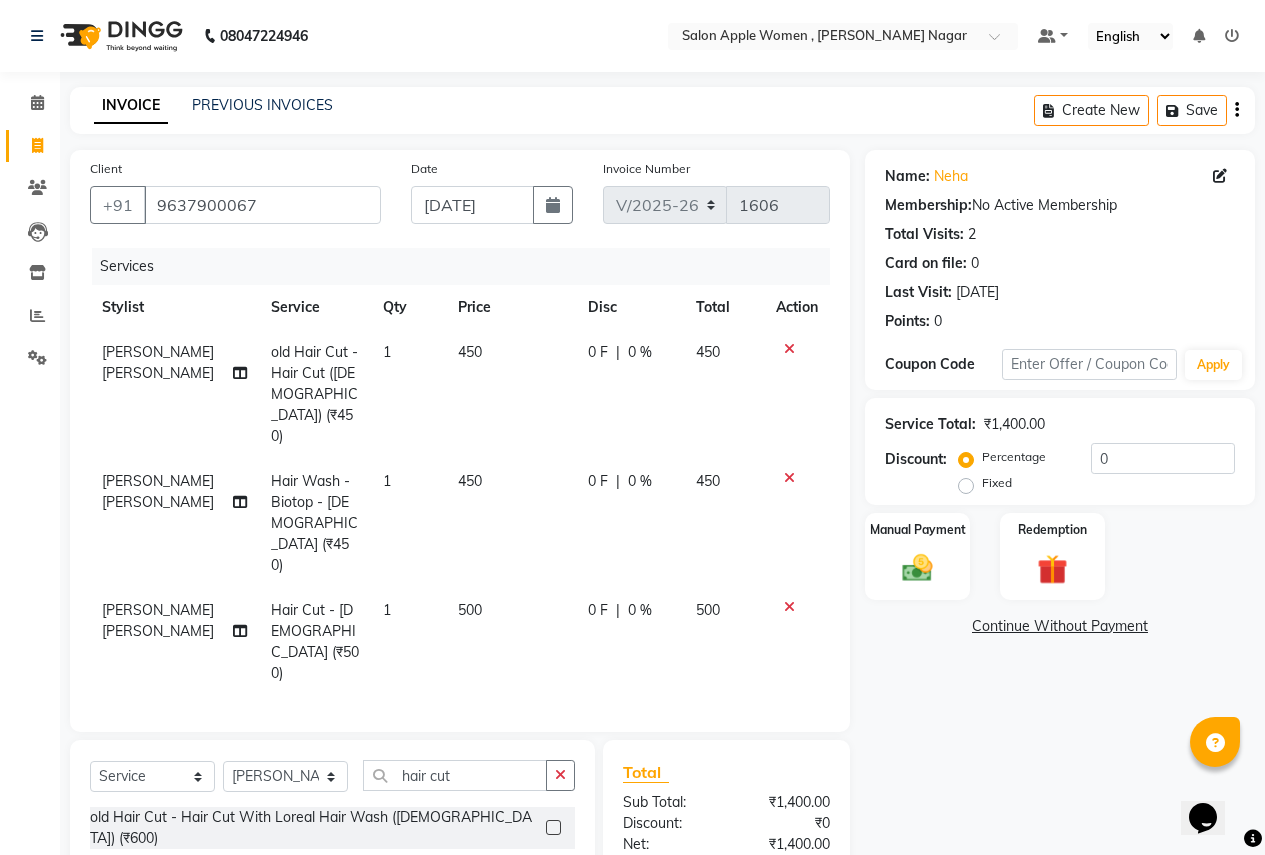 checkbox on "false" 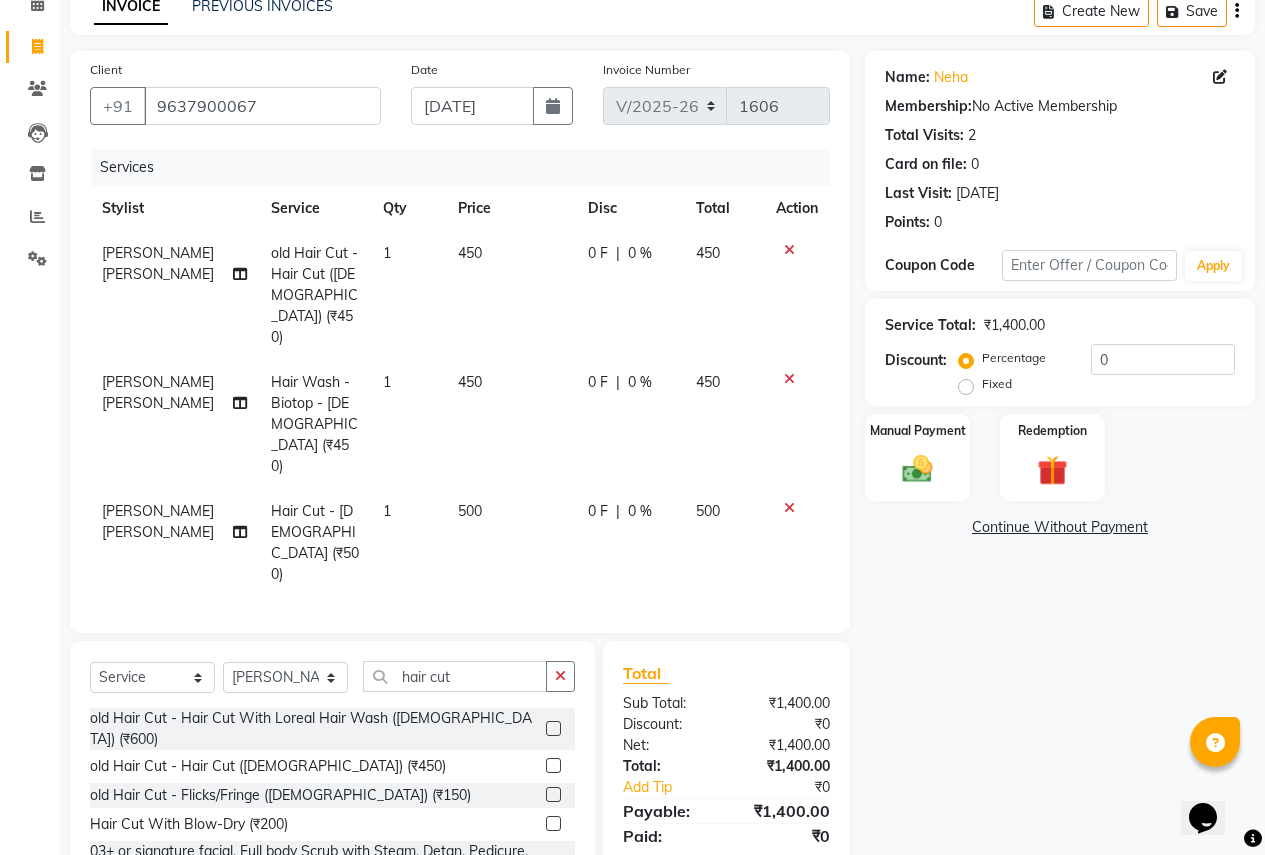 click 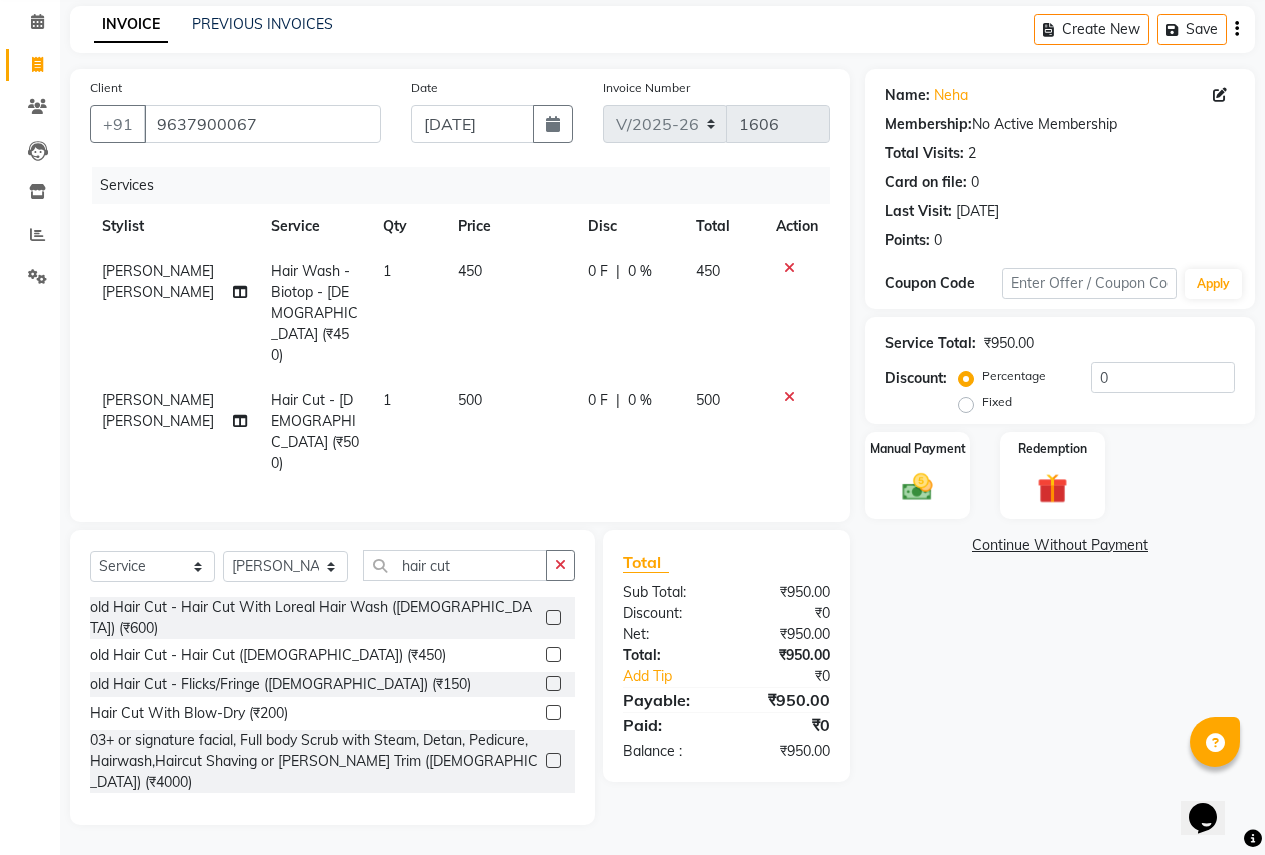 scroll, scrollTop: 12, scrollLeft: 0, axis: vertical 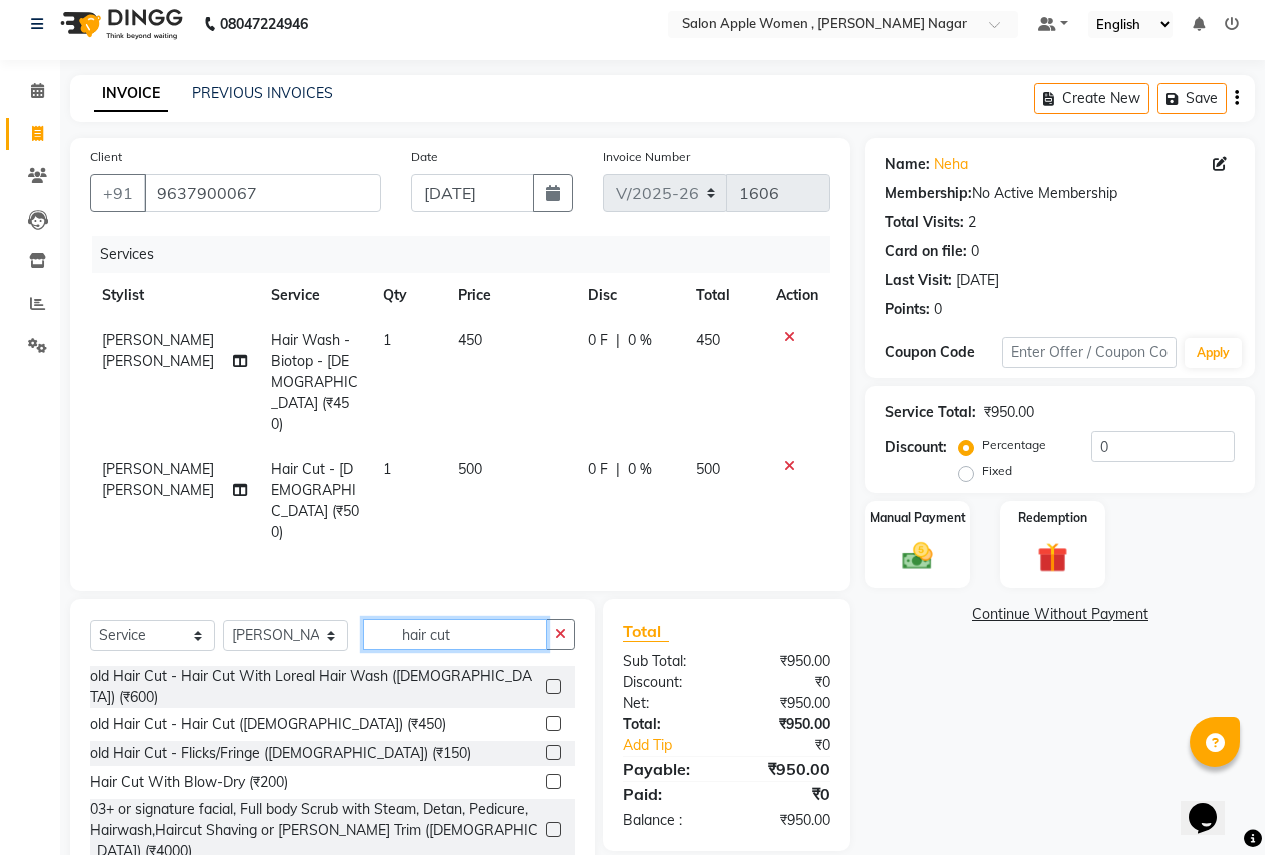 click on "hair cut" 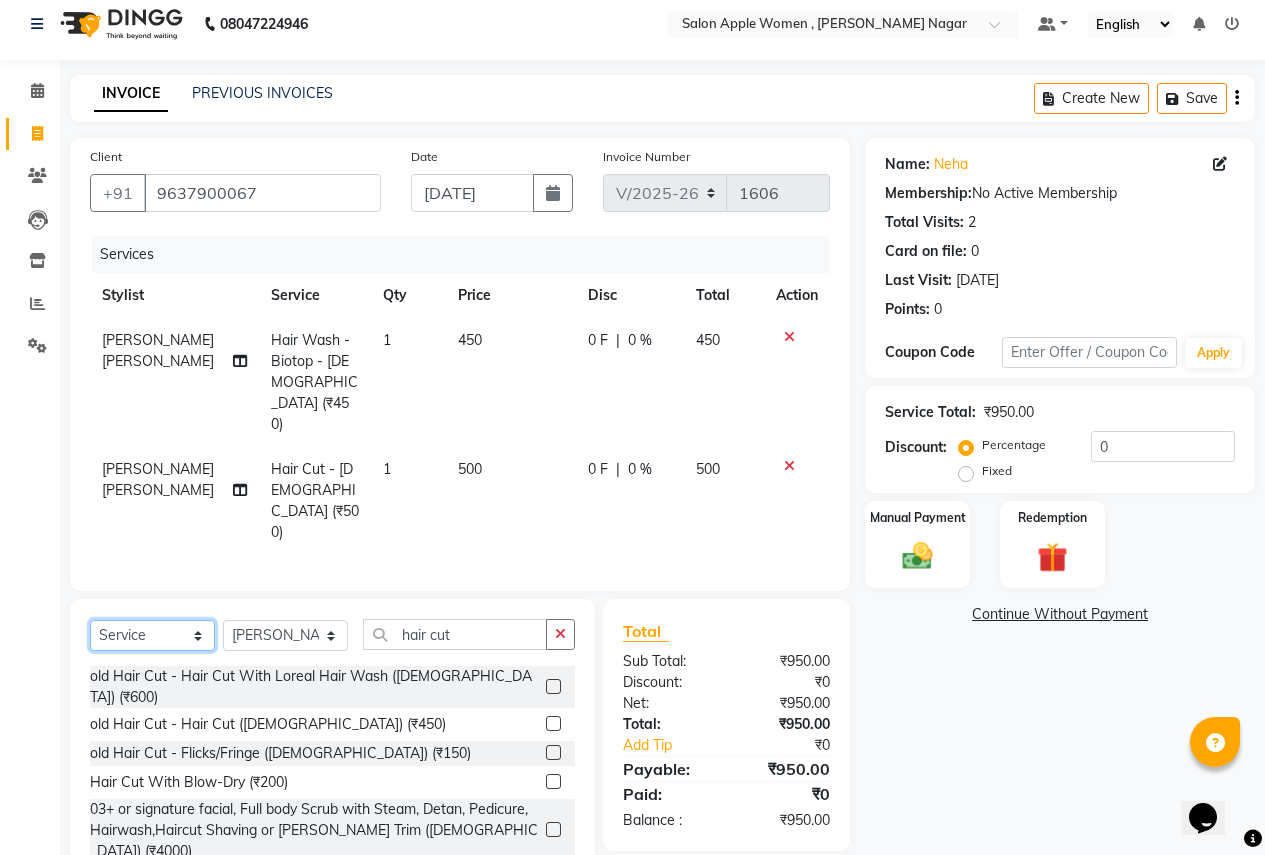 click on "Select  Service  Product  Membership  Package Voucher Prepaid Gift Card" 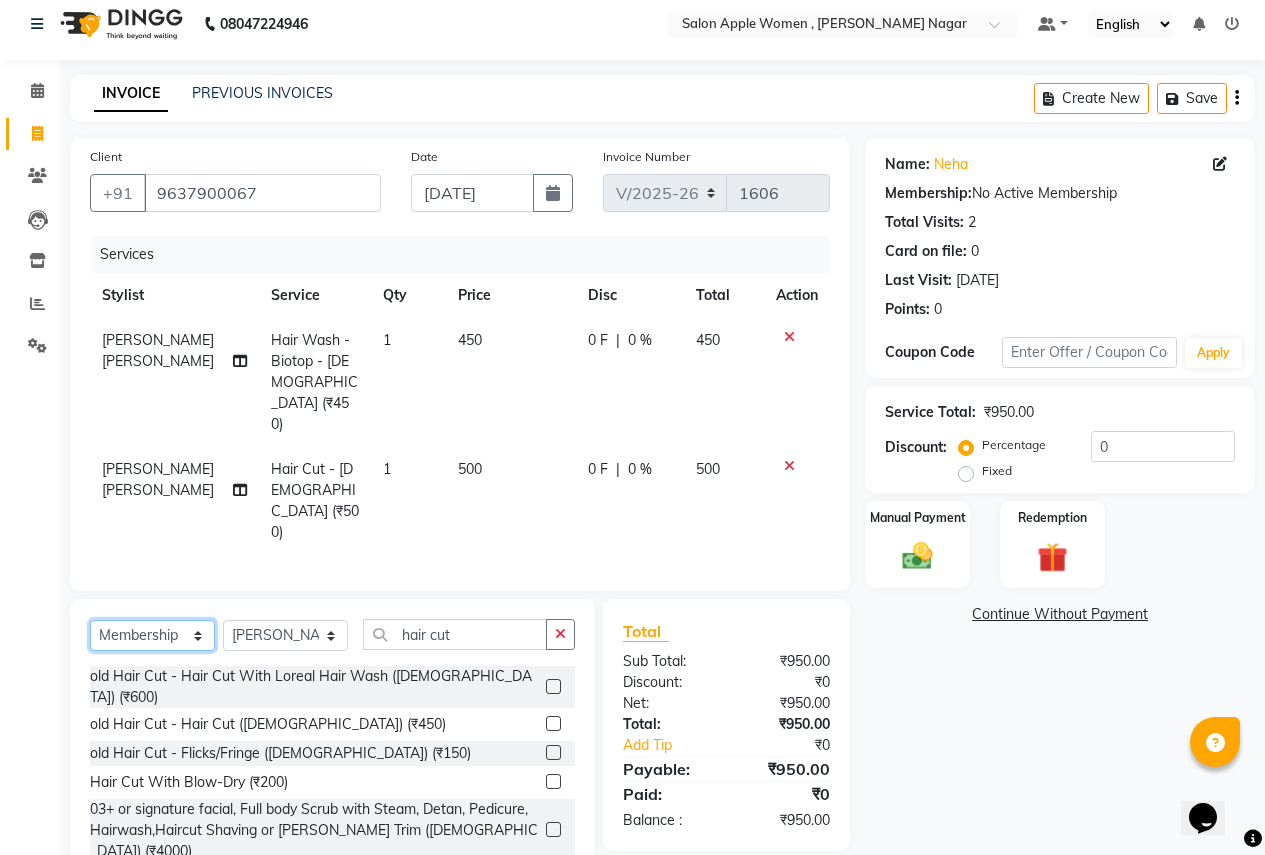 click on "Select  Service  Product  Membership  Package Voucher Prepaid Gift Card" 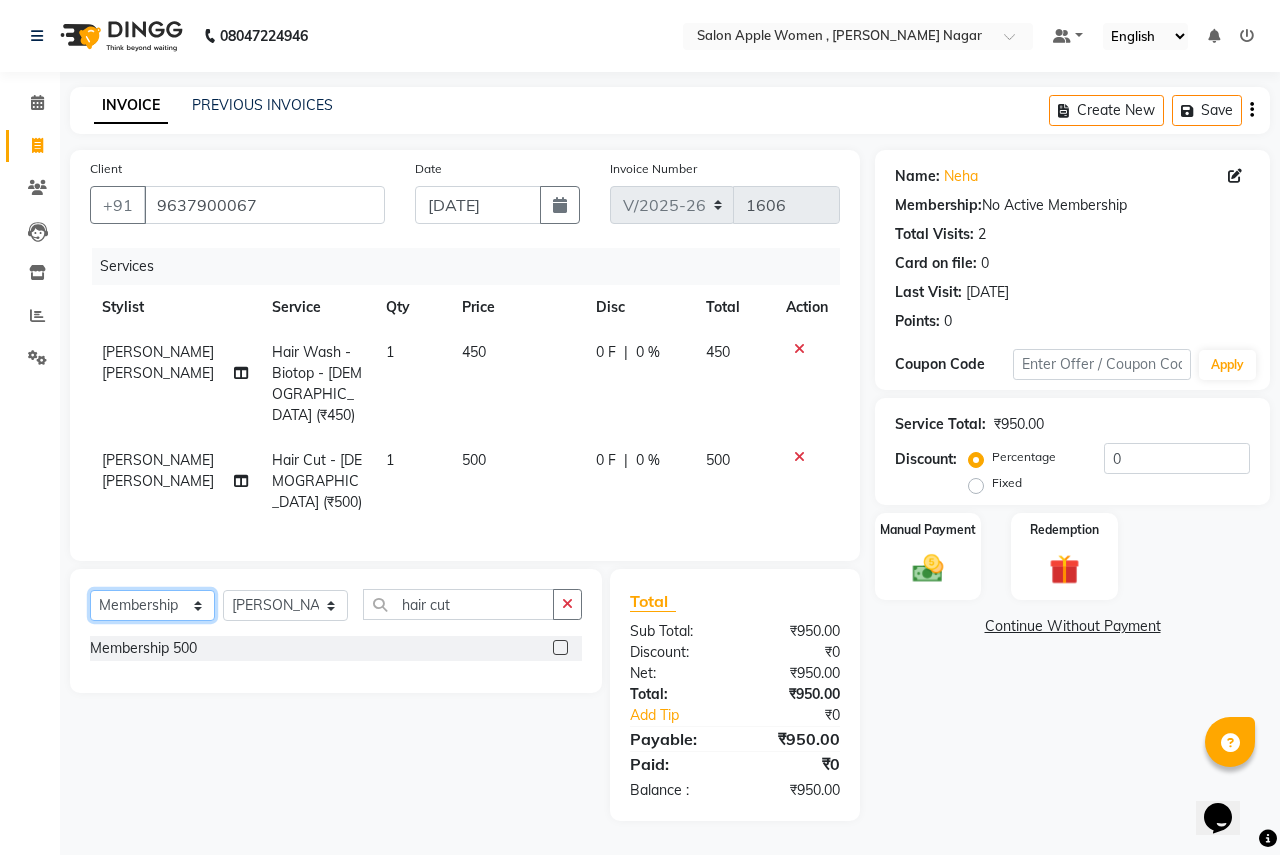 click on "Select  Service  Product  Membership  Package Voucher Prepaid Gift Card" 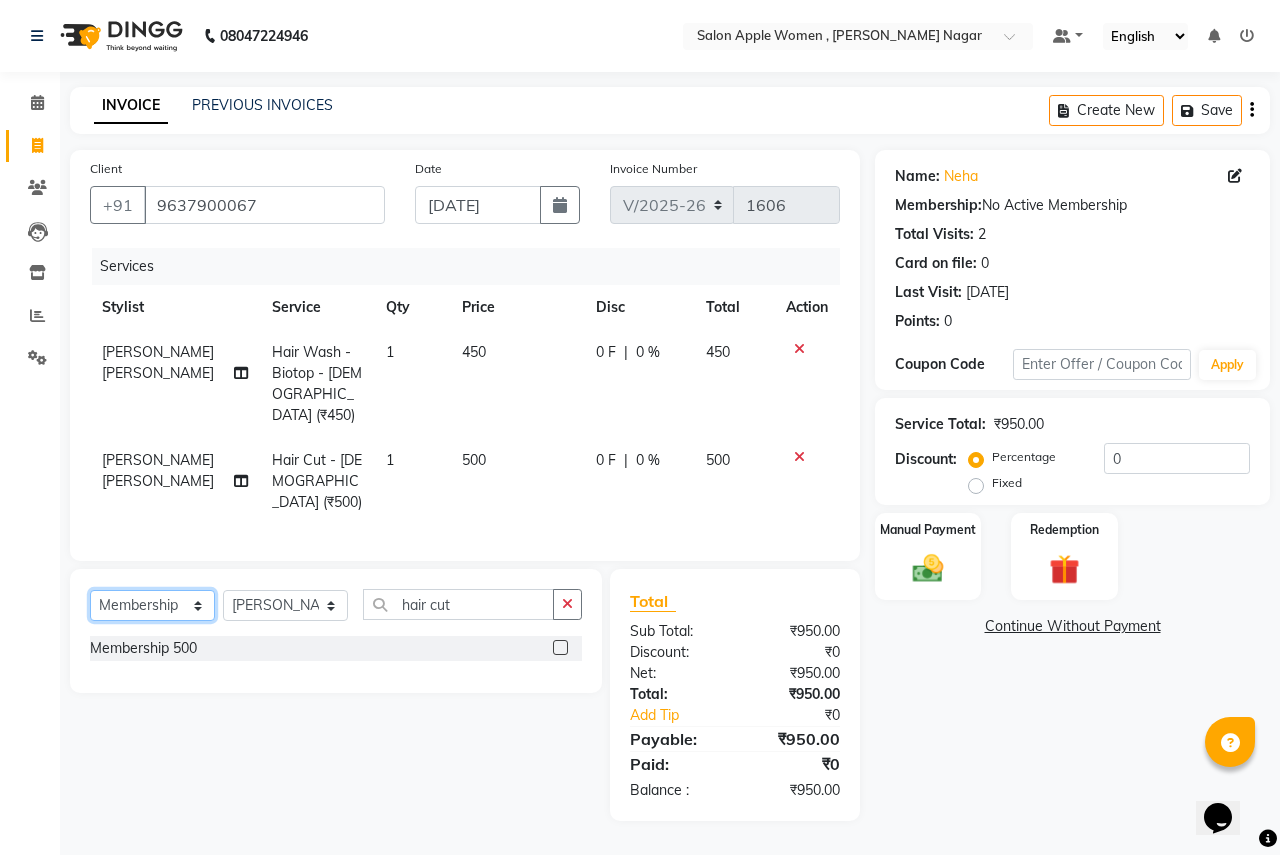 select on "P" 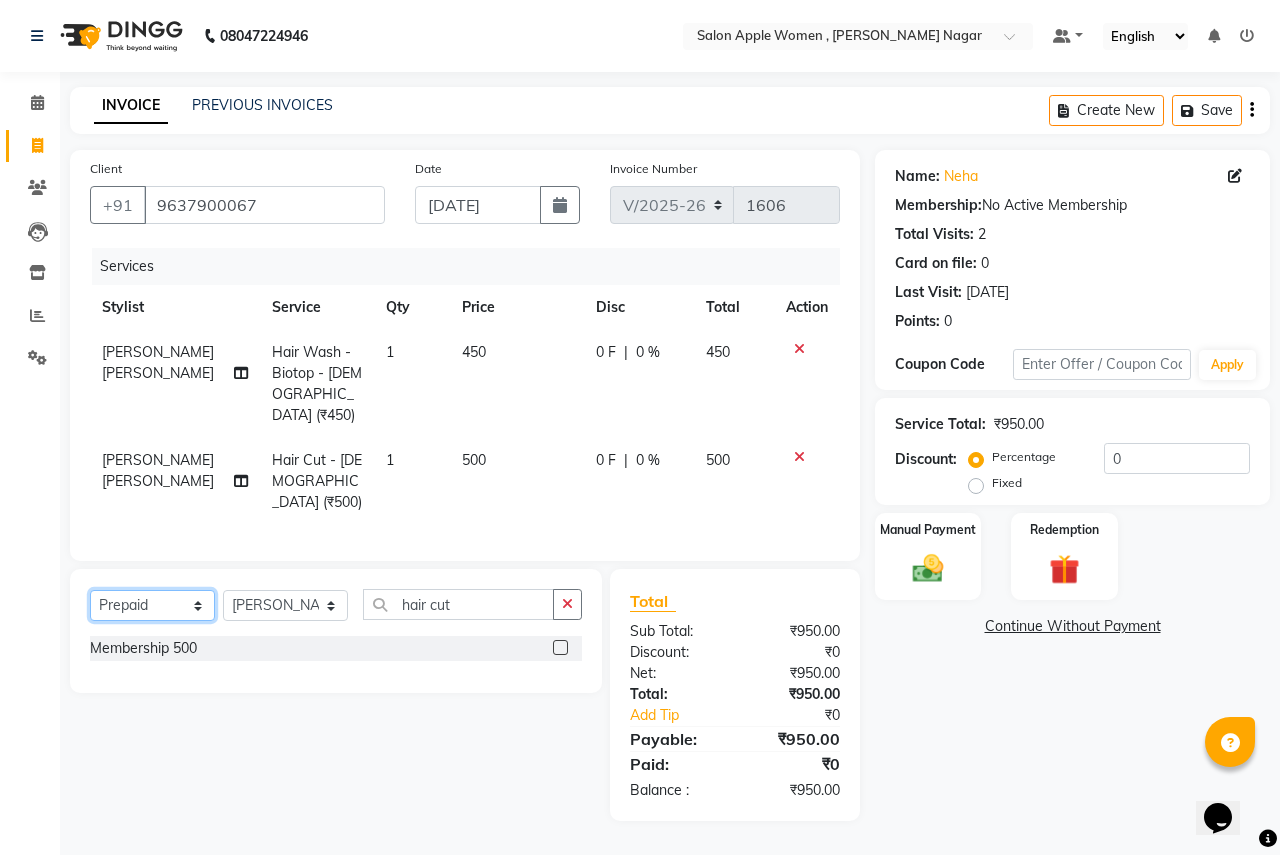 click on "Select  Service  Product  Membership  Package Voucher Prepaid Gift Card" 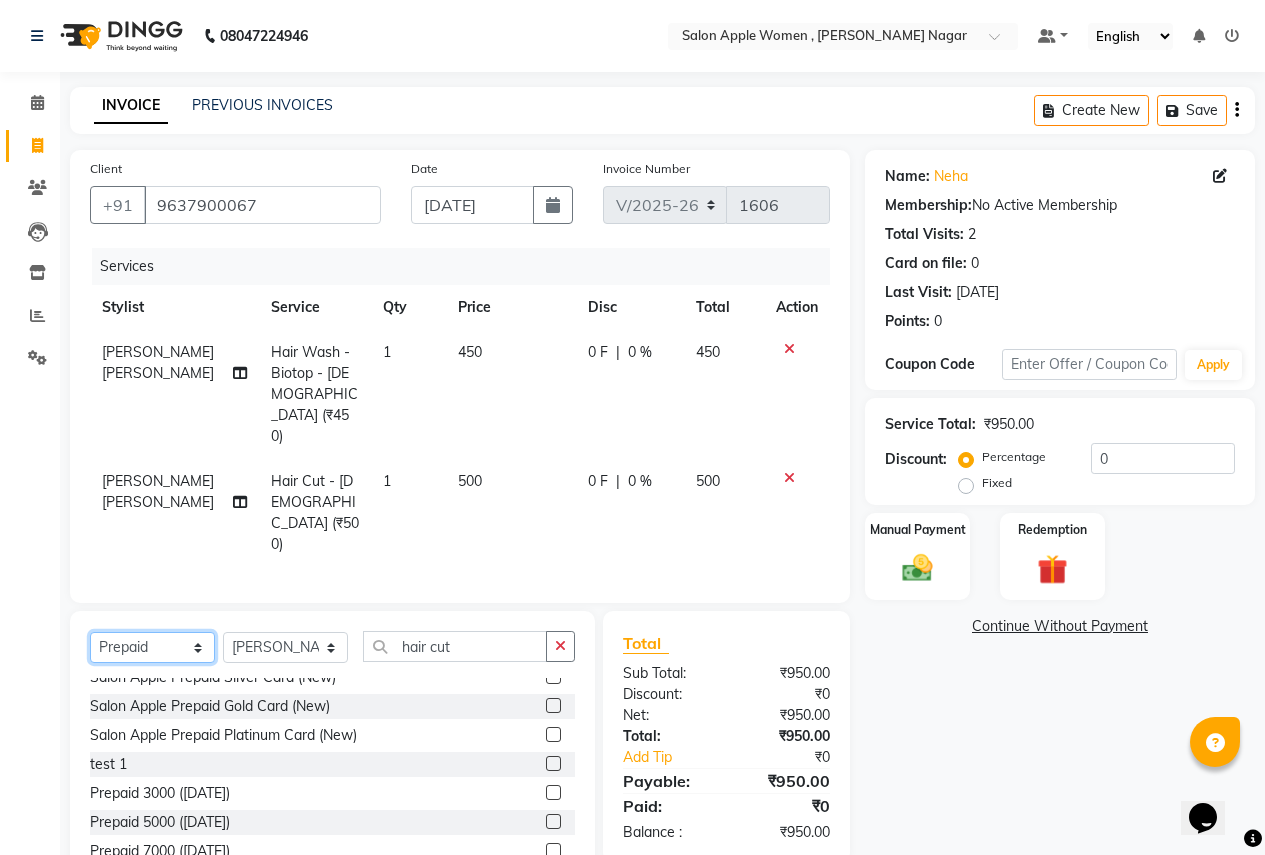 scroll, scrollTop: 200, scrollLeft: 0, axis: vertical 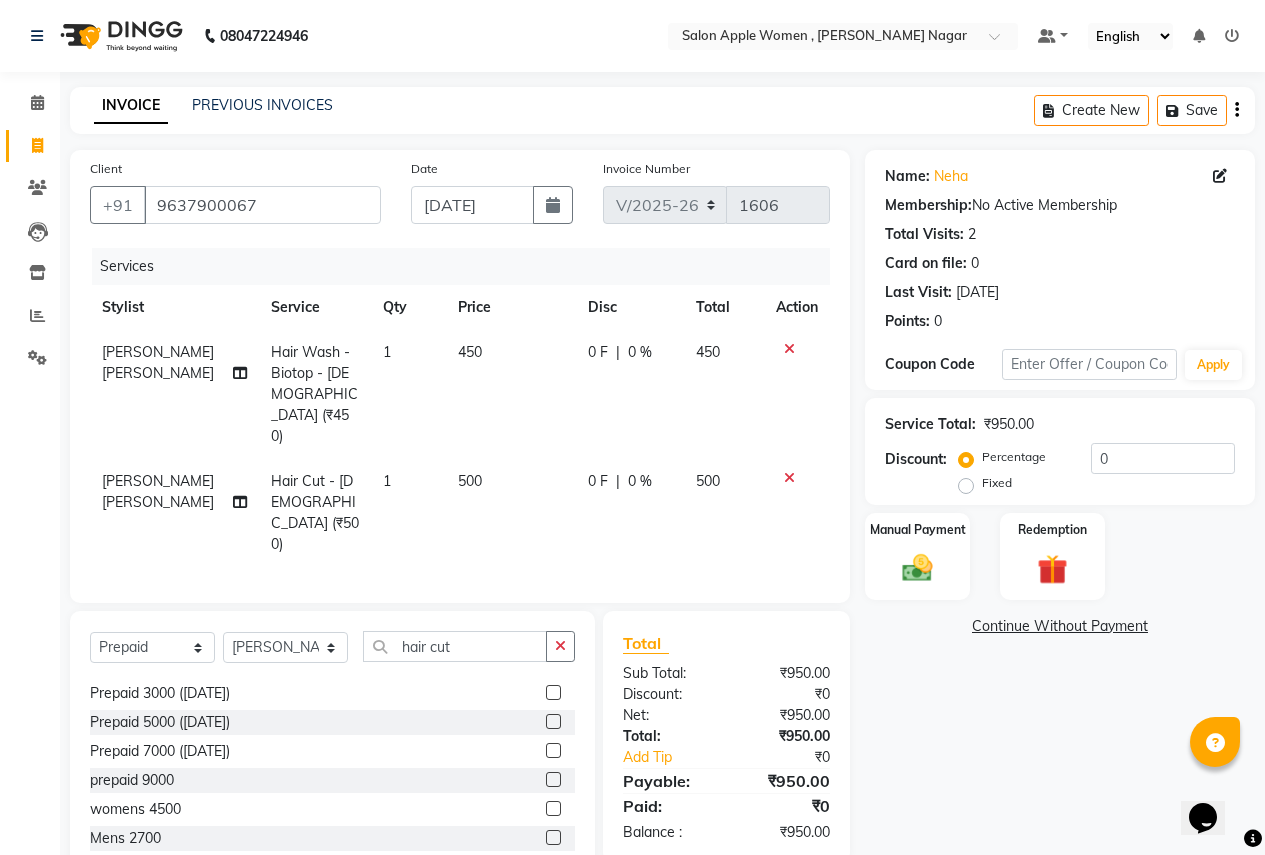 click 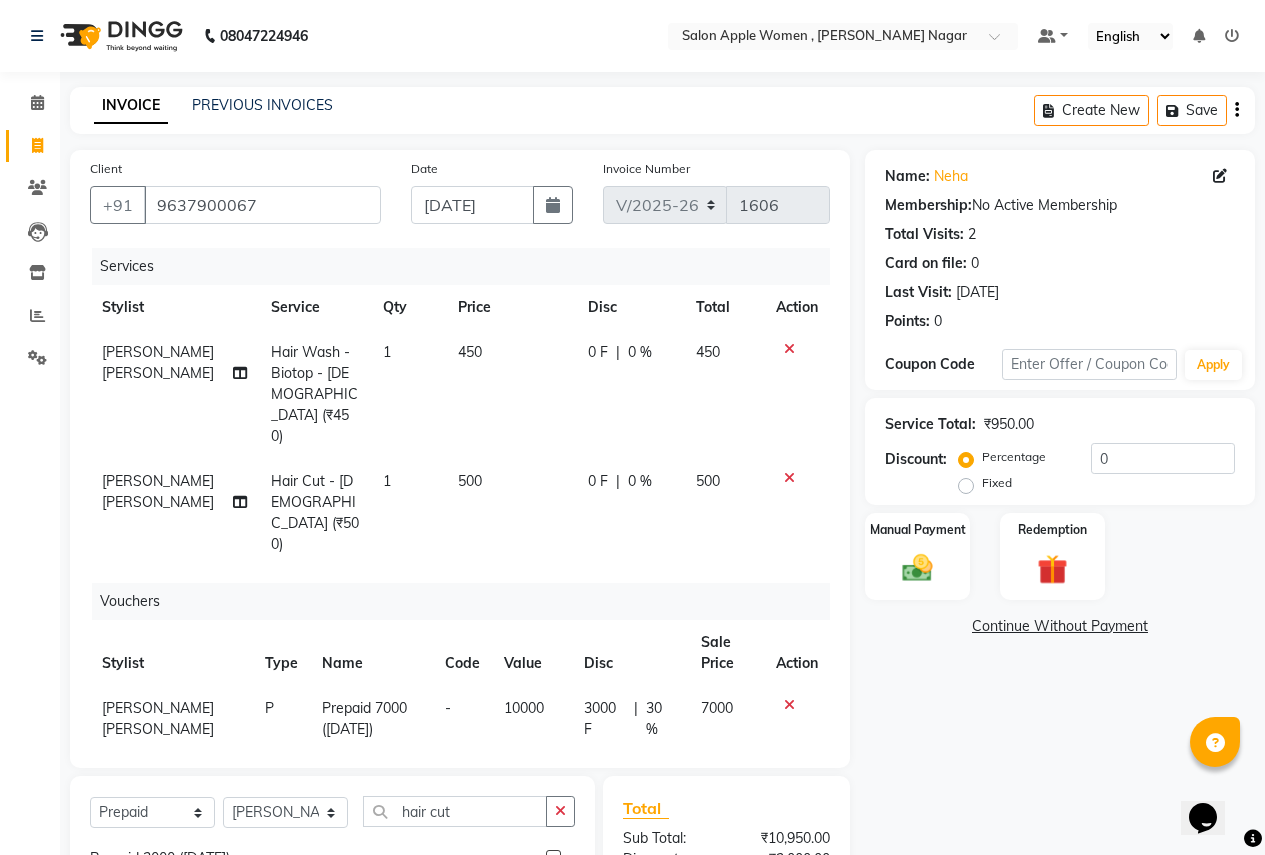checkbox on "false" 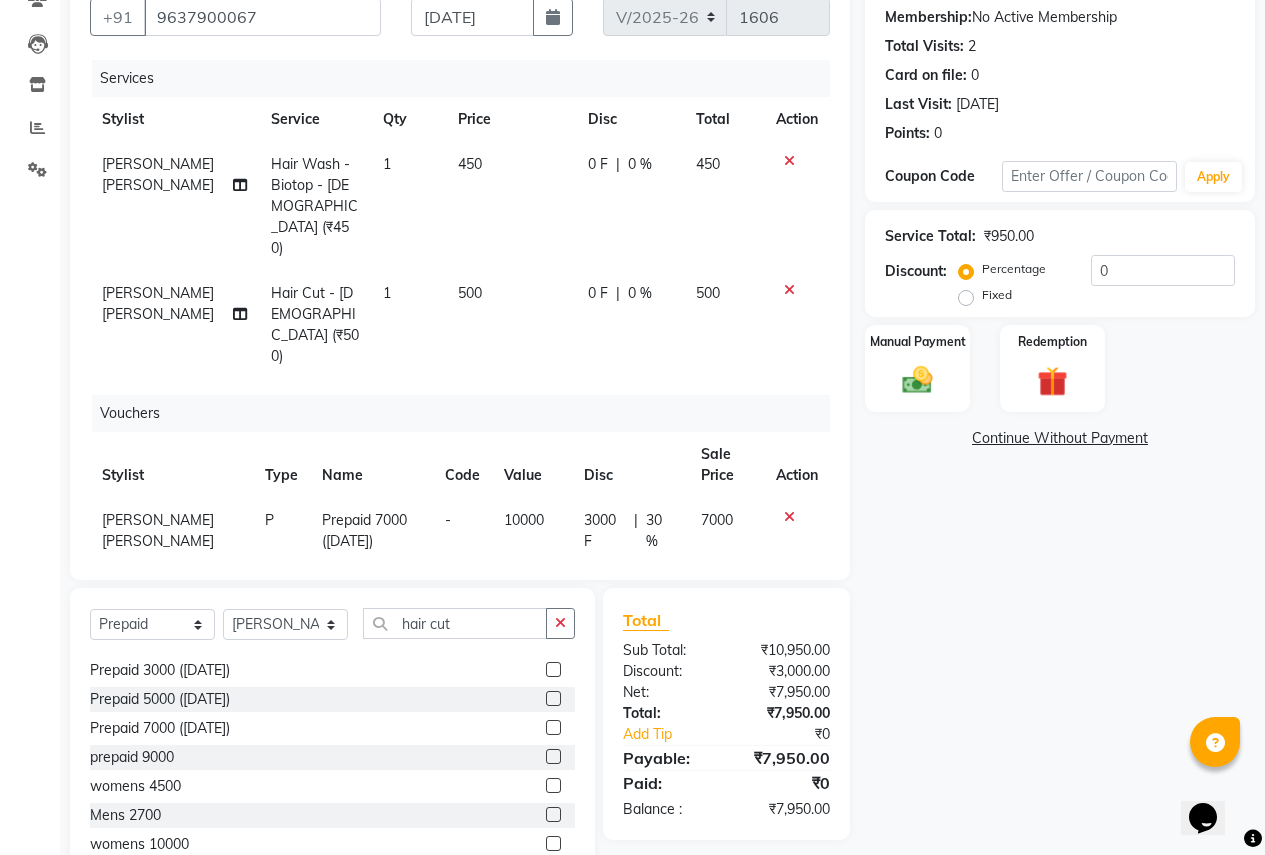 scroll, scrollTop: 197, scrollLeft: 0, axis: vertical 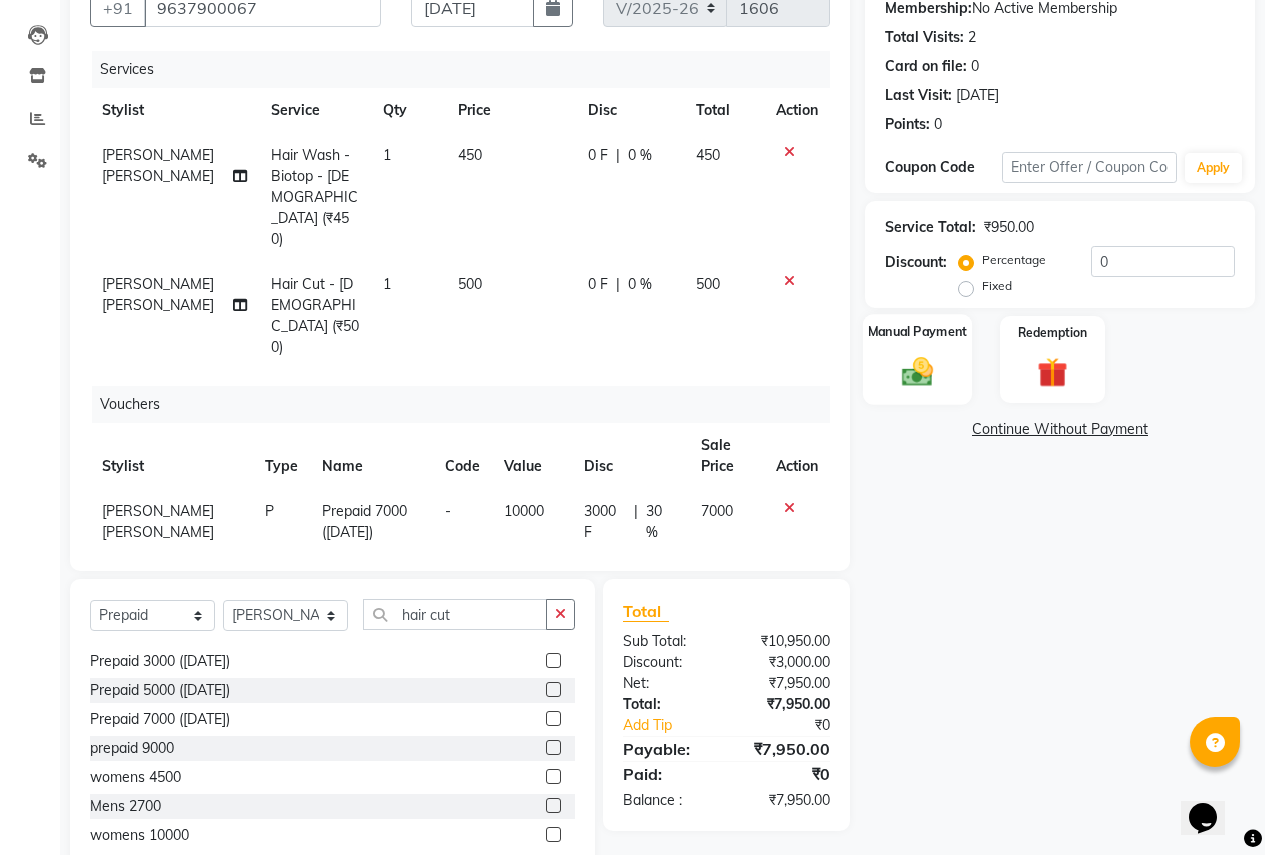 click on "Manual Payment" 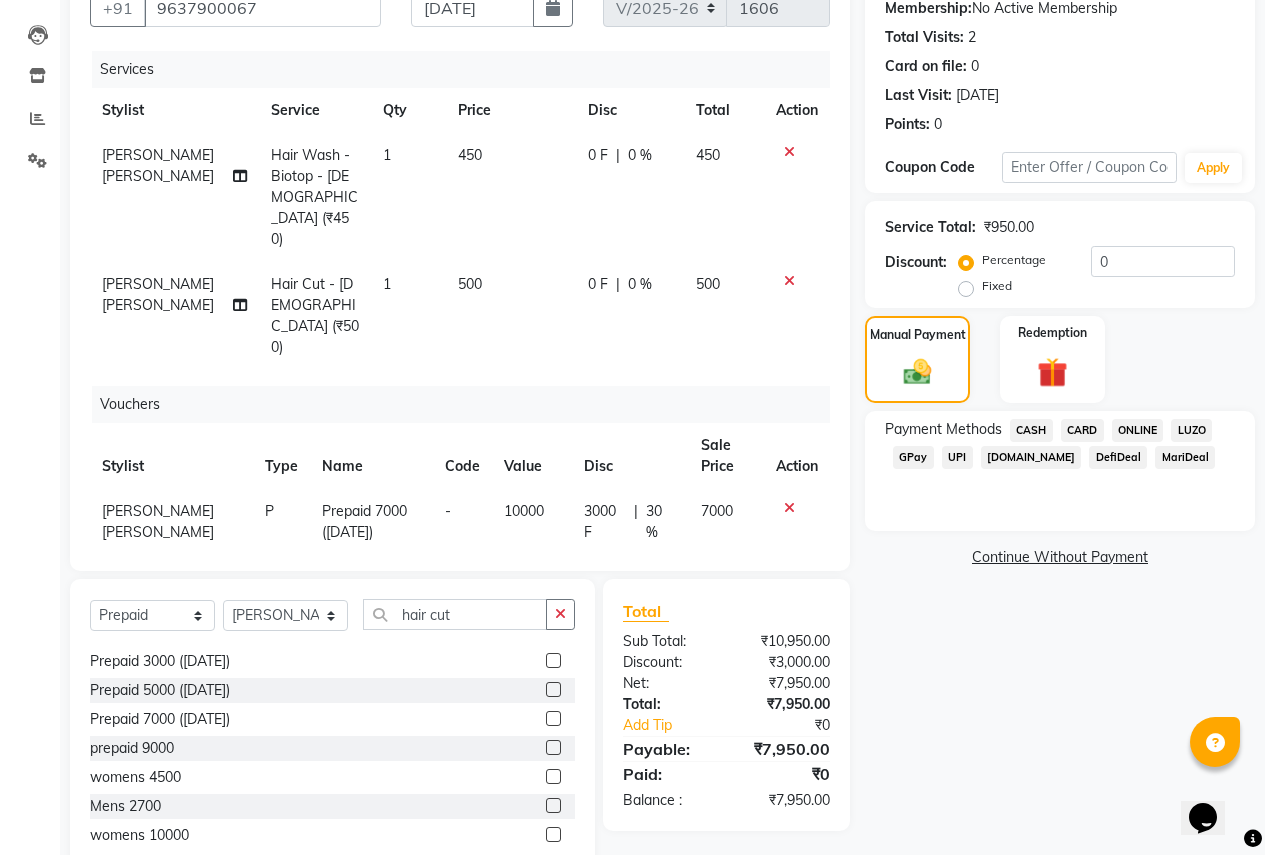 click on "ONLINE" 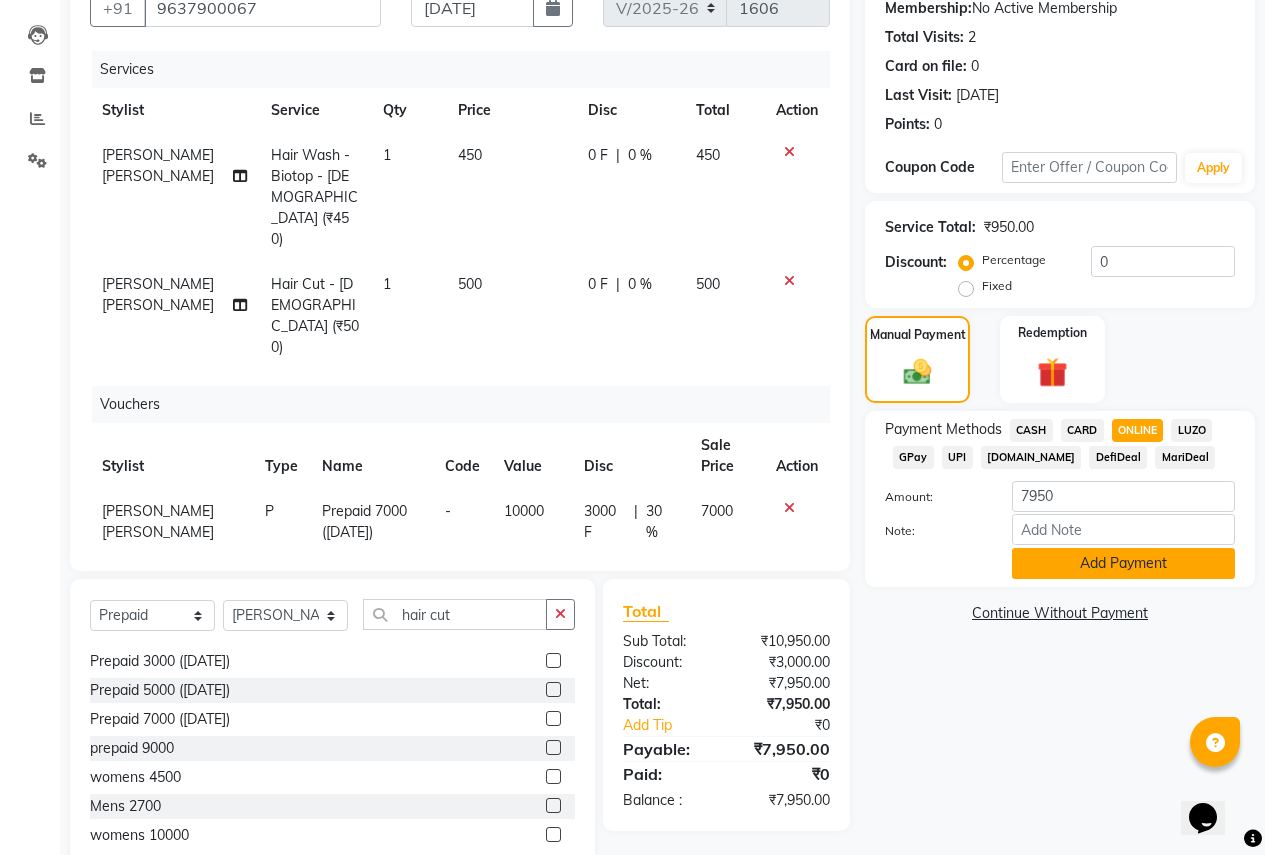click on "Add Payment" 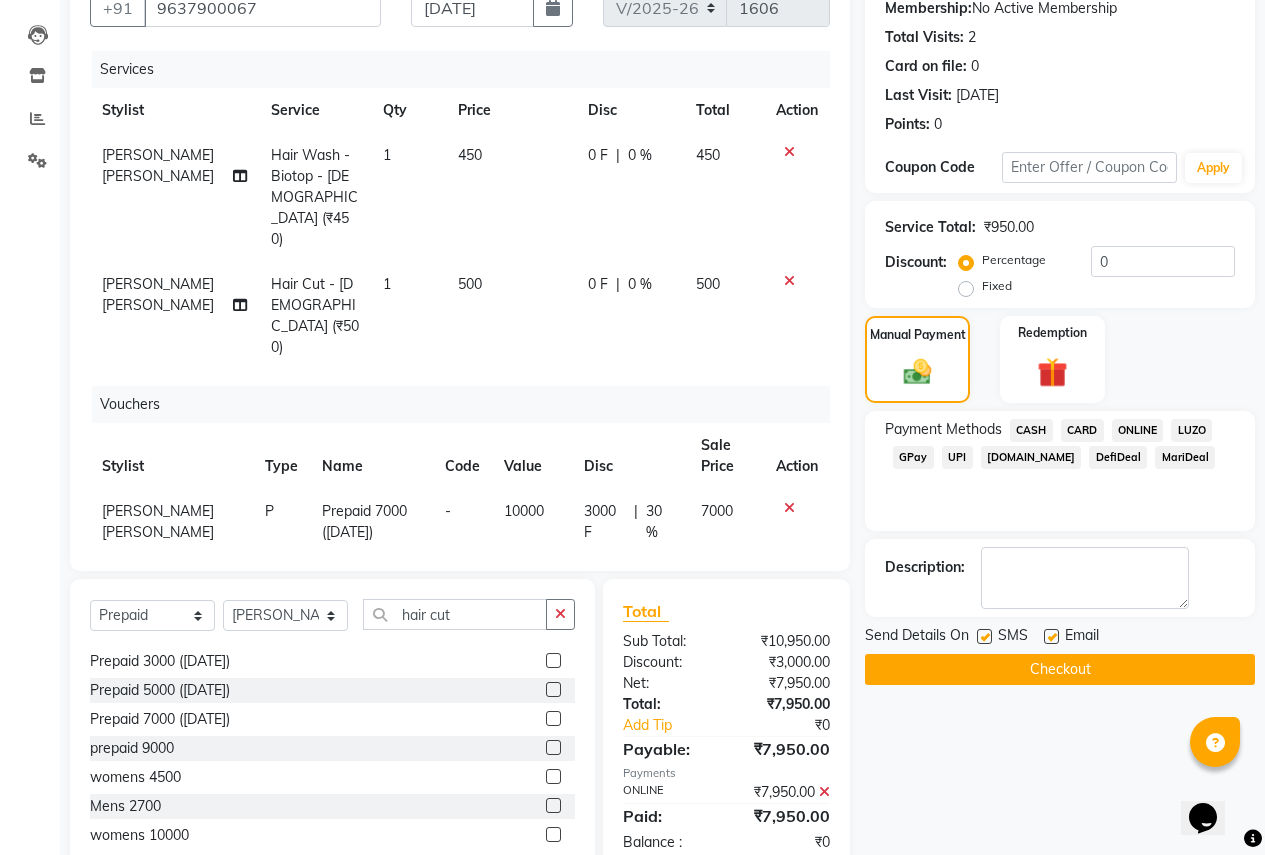 click on "Checkout" 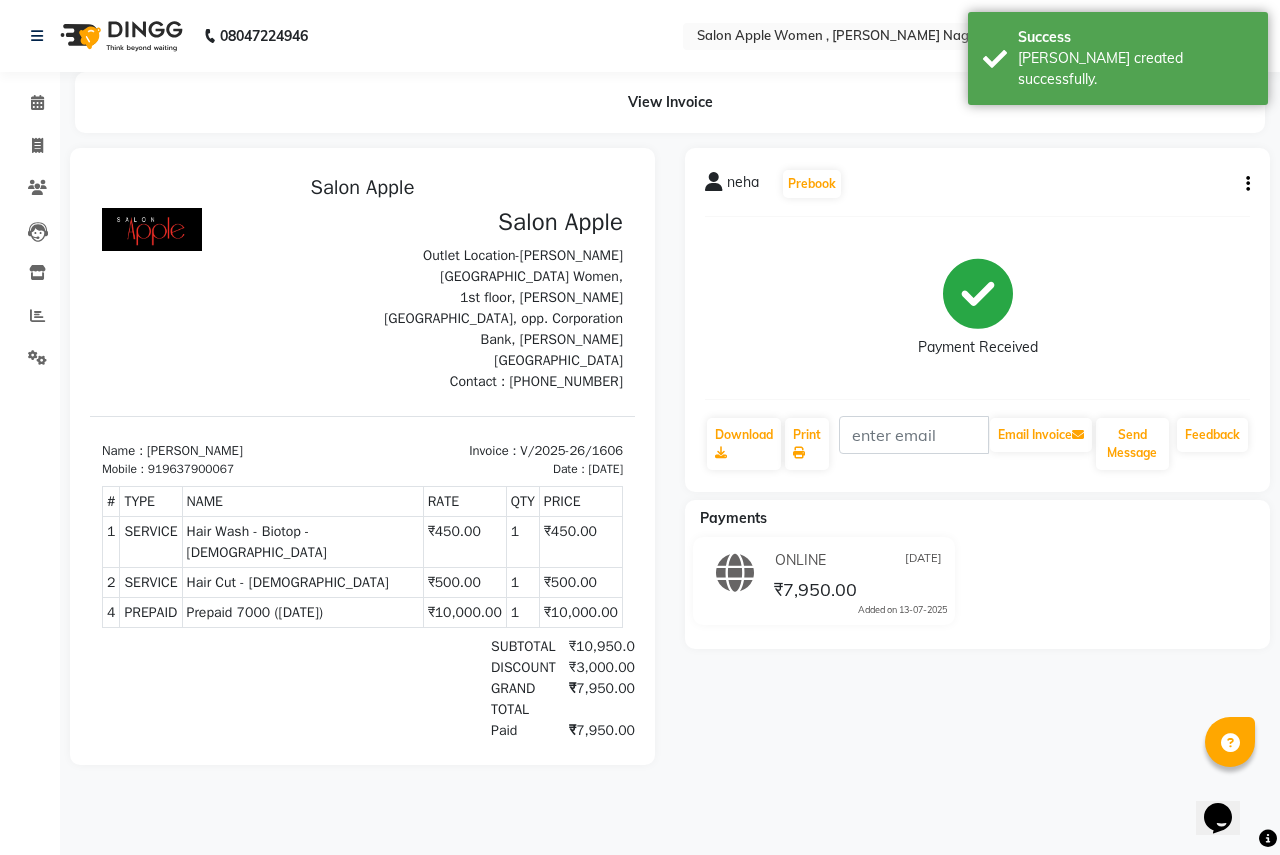 scroll, scrollTop: 0, scrollLeft: 0, axis: both 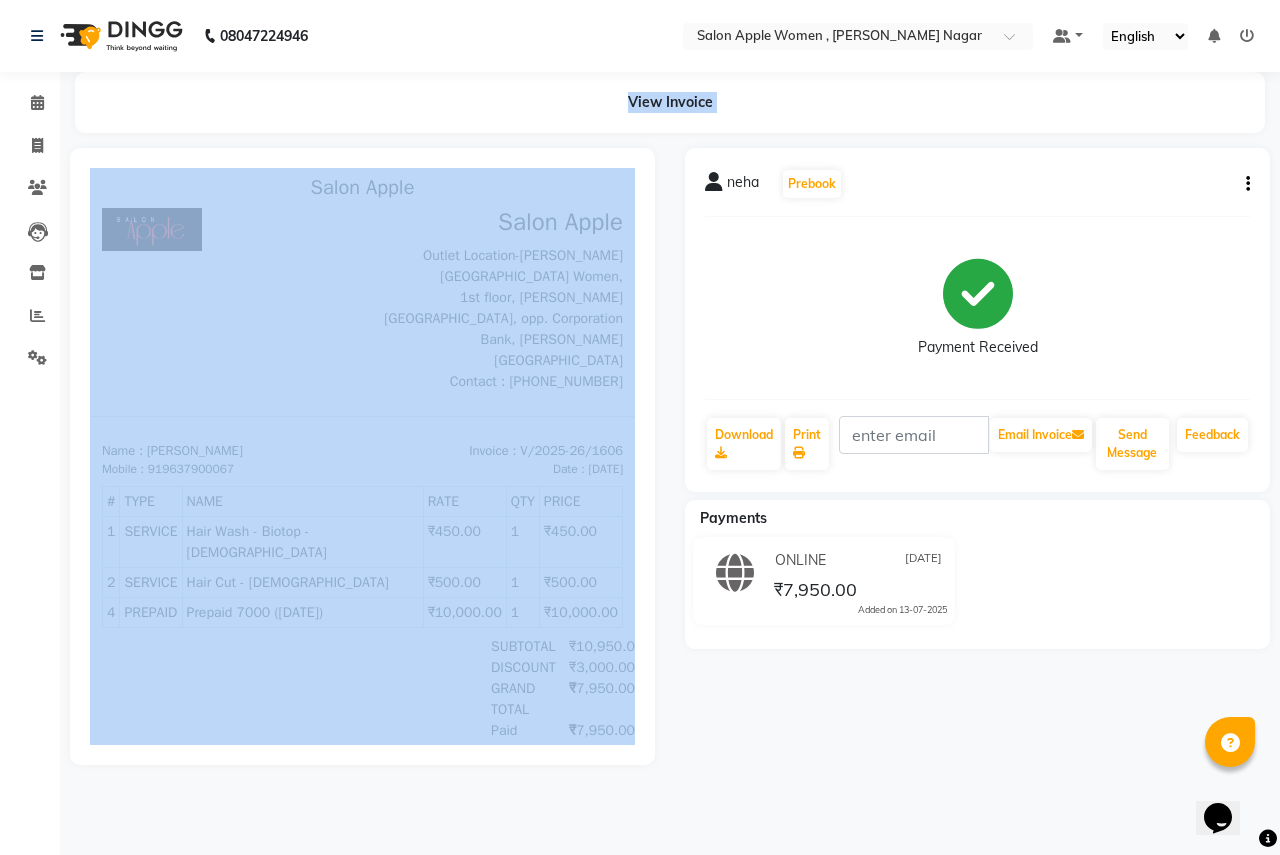drag, startPoint x: 12, startPoint y: 127, endPoint x: 63, endPoint y: 165, distance: 63.600315 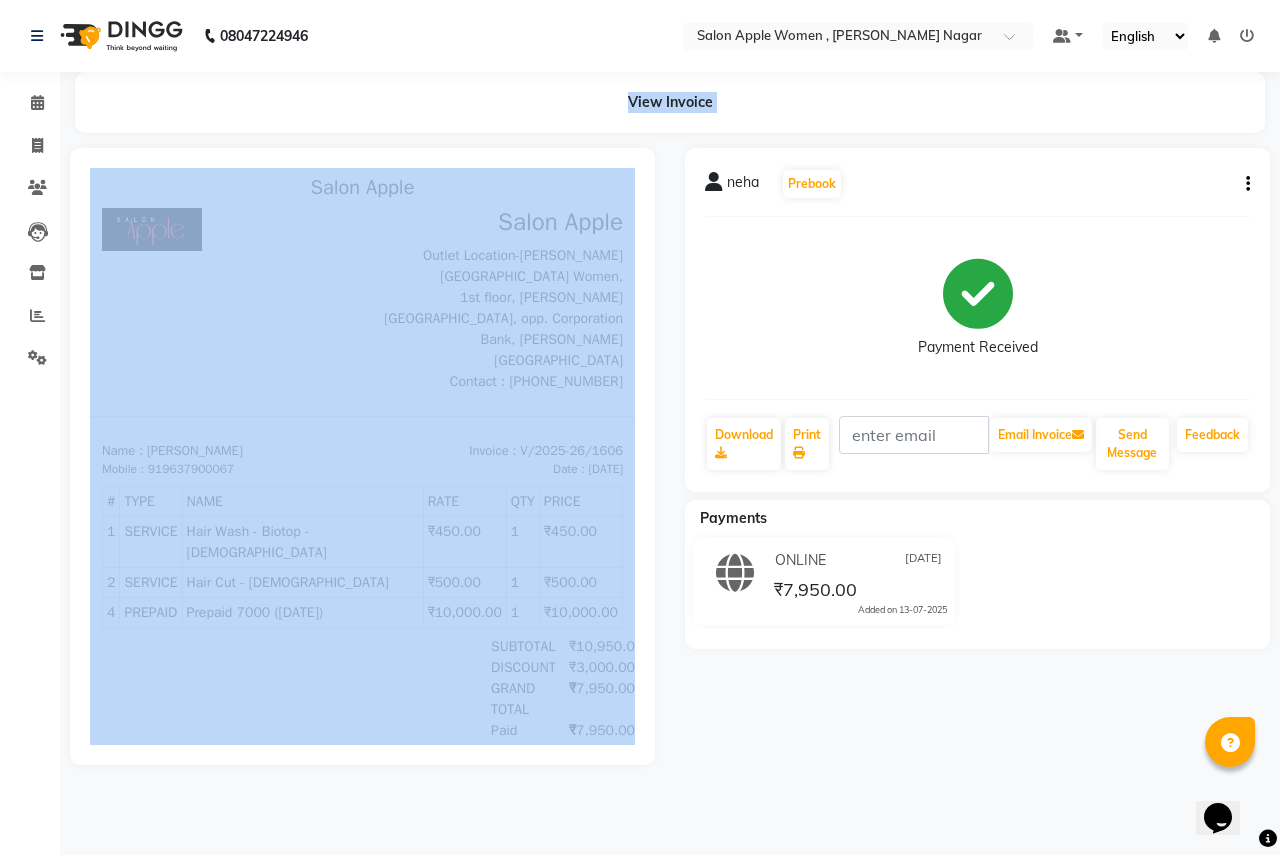 click at bounding box center [362, 456] 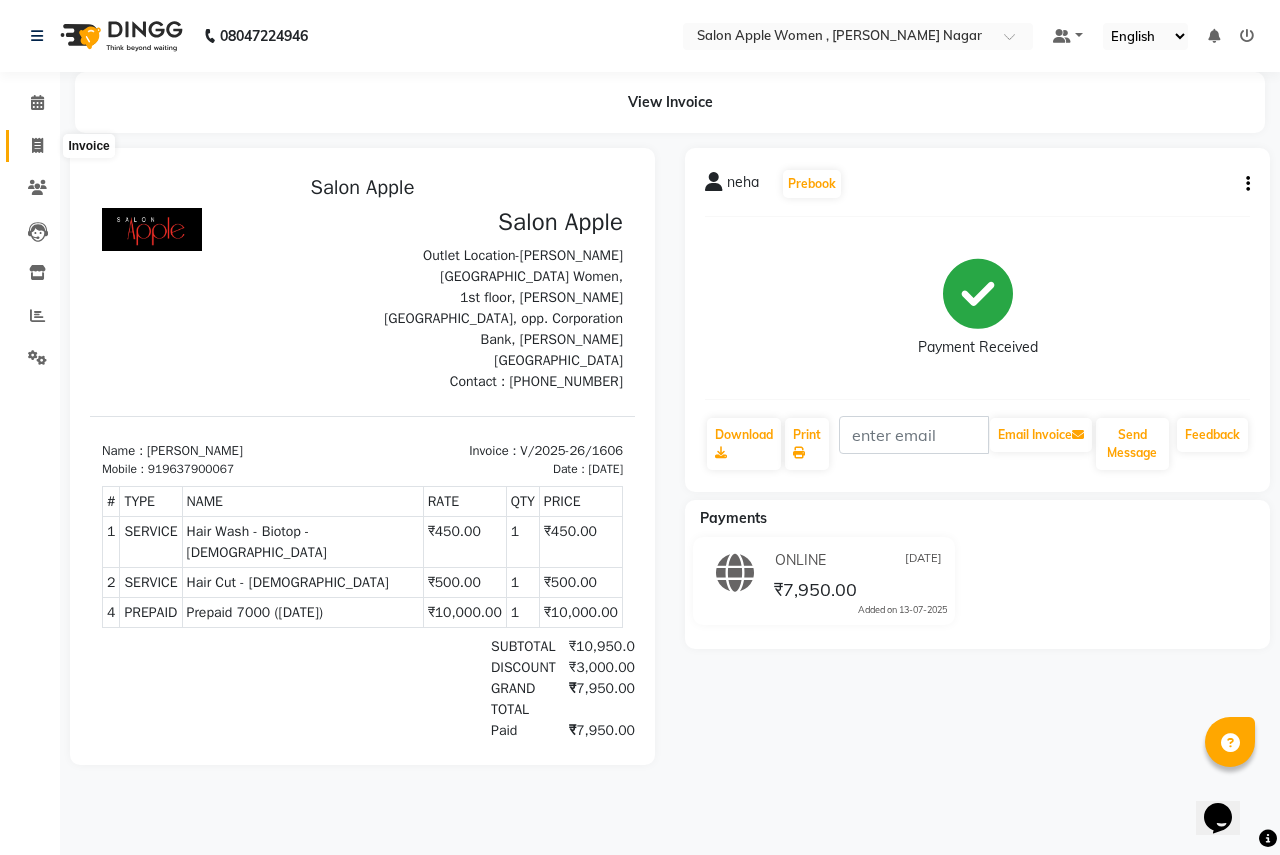 click 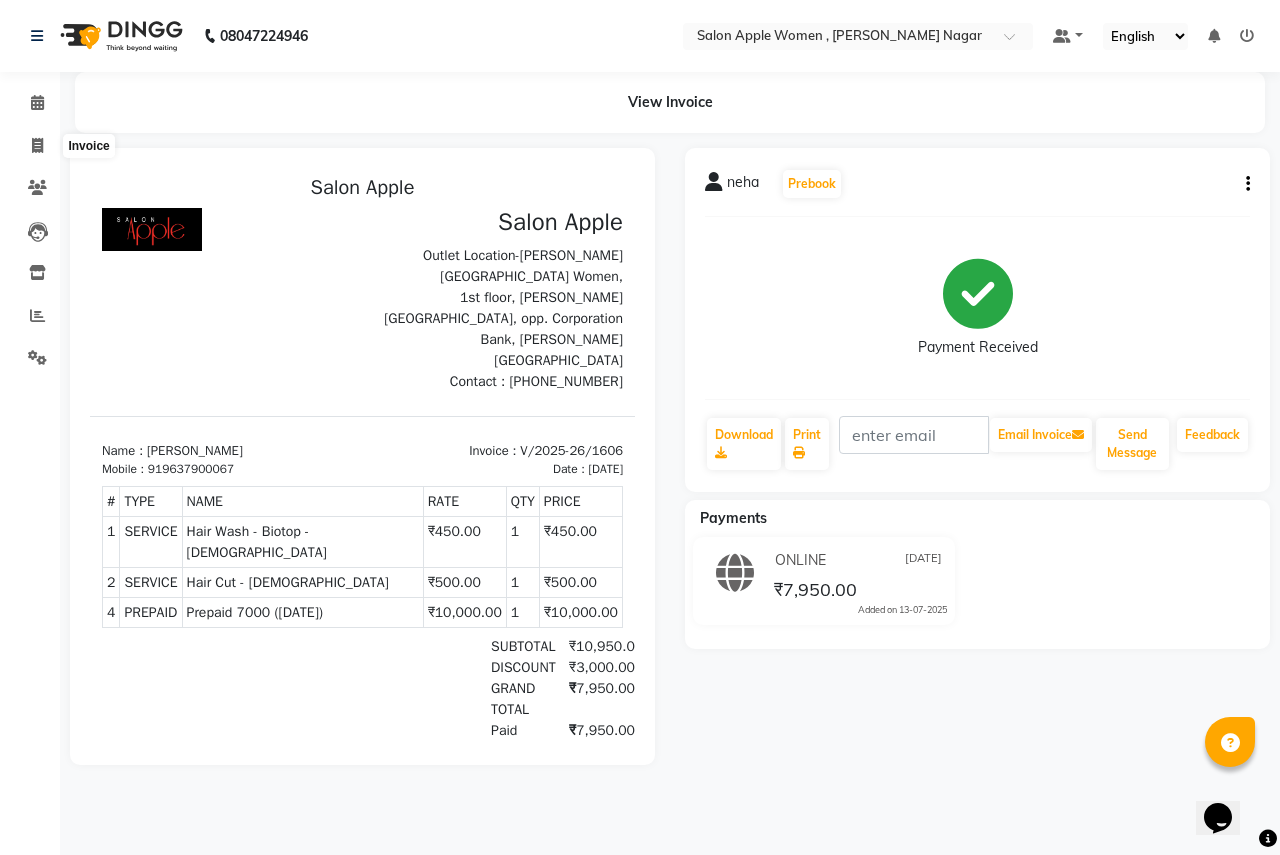 select on "96" 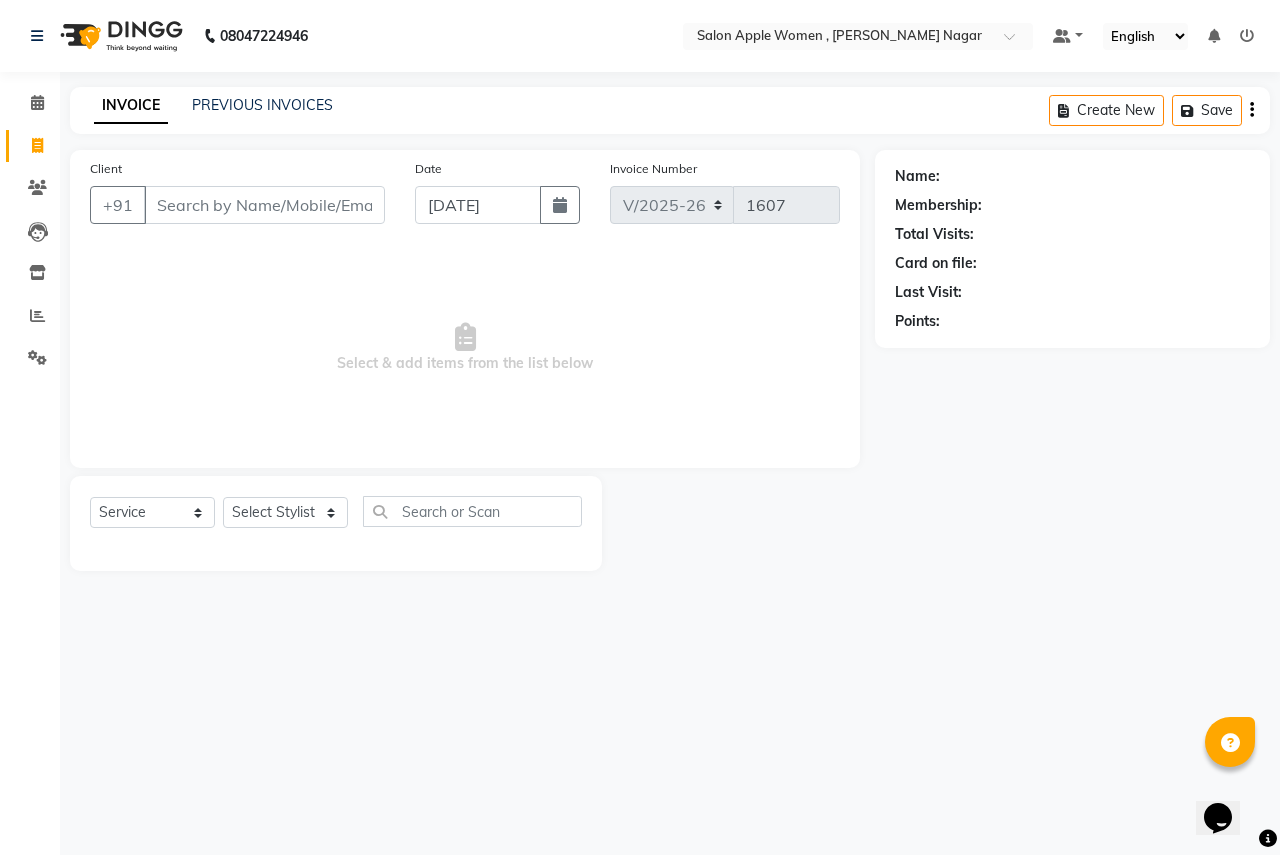 click on "Client" at bounding box center (264, 205) 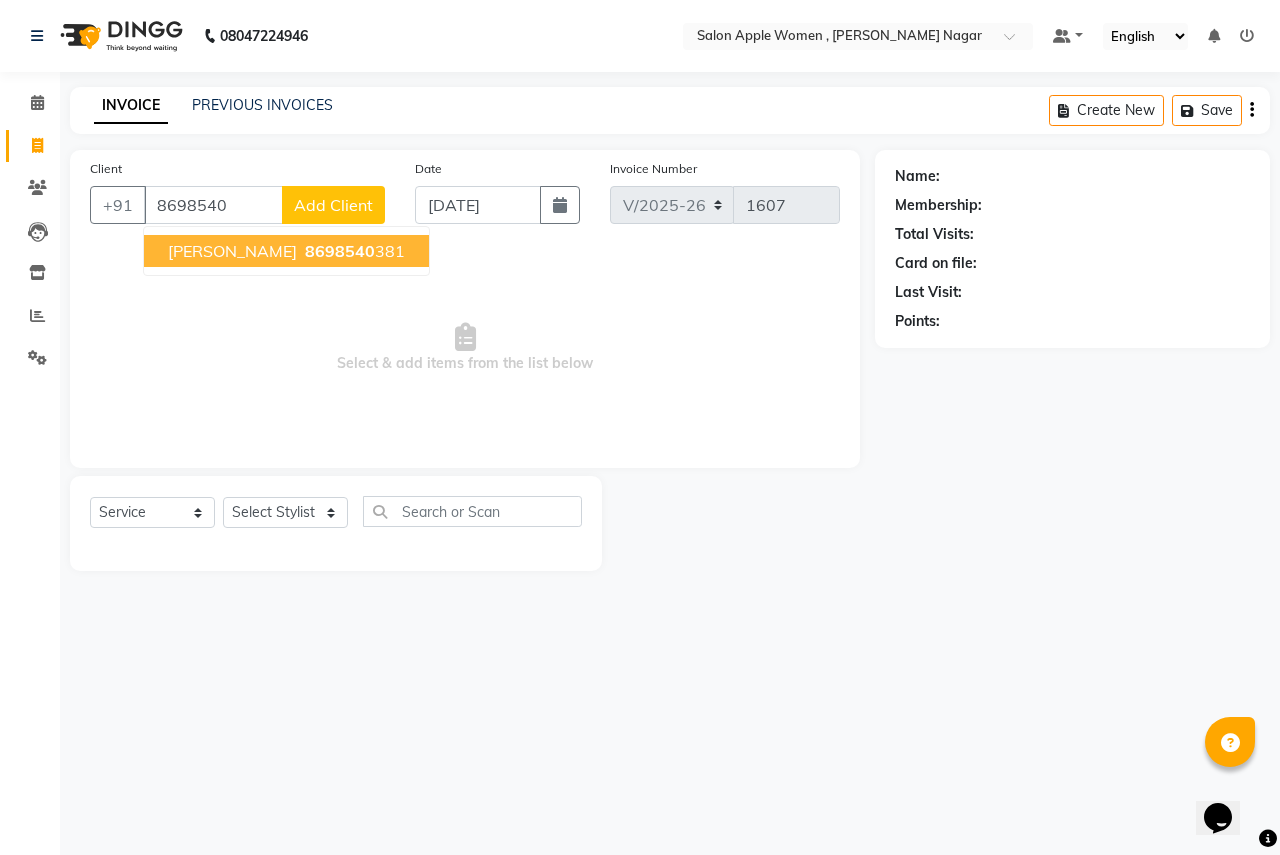 click on "[PERSON_NAME]" at bounding box center (232, 251) 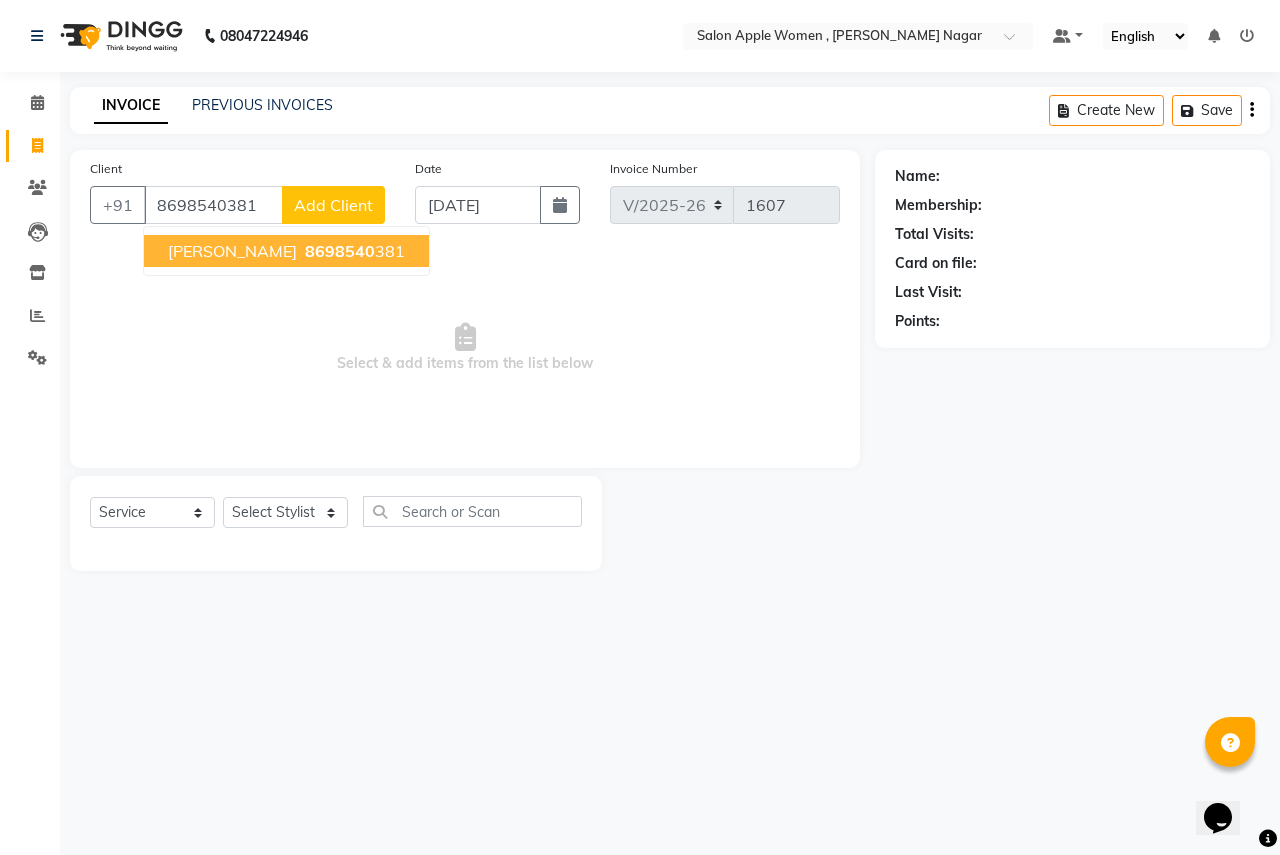 type on "8698540381" 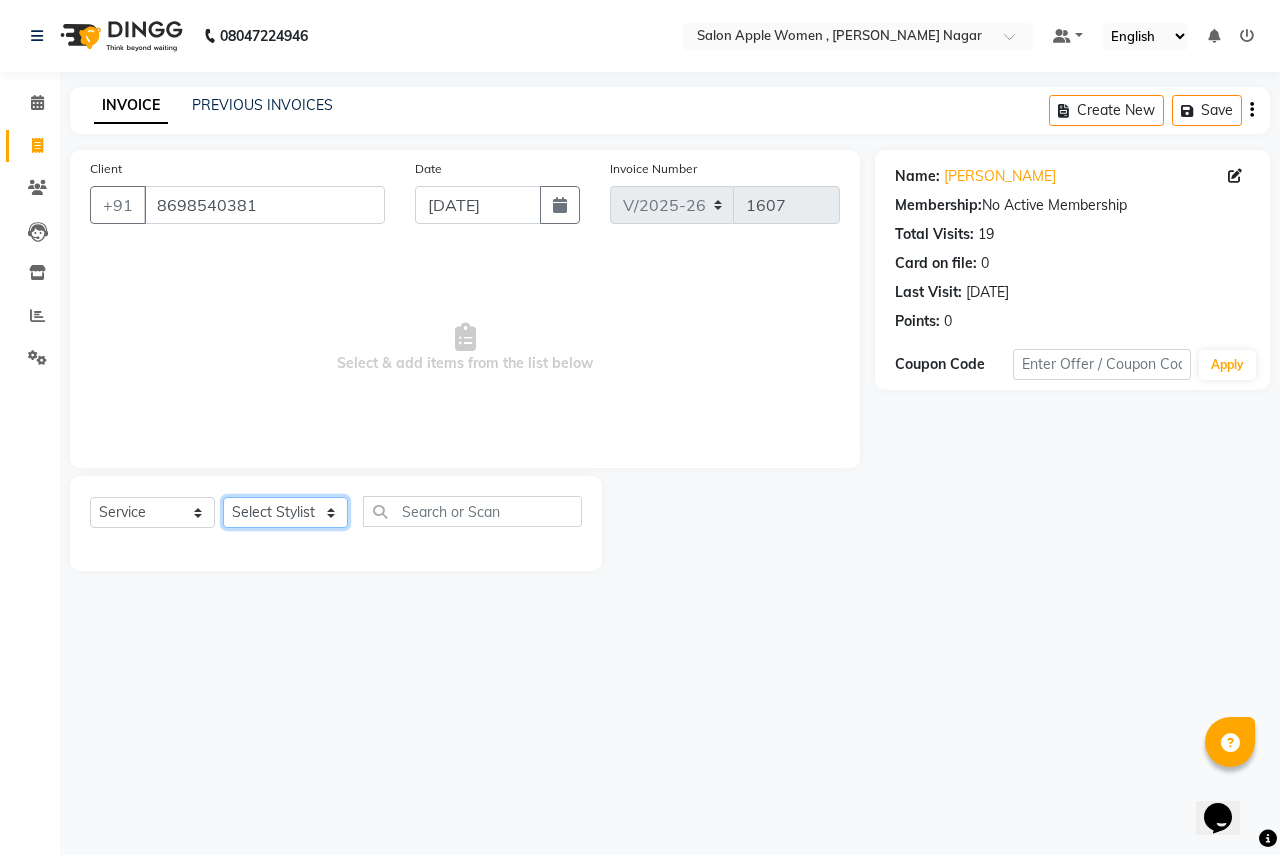 click on "Select Stylist [PERSON_NAME] [PERSON_NAME] [PERSON_NAME] [PERSON_NAME] Jyoti Rahul [PERSON_NAME] [MEDICAL_DATA][PERSON_NAME] [PERSON_NAME] NSS Pratibha Paswan [PERSON_NAME] [PERSON_NAME] Reception  Reshma Operations Head [PERSON_NAME] [PERSON_NAME] [PERSON_NAME]" 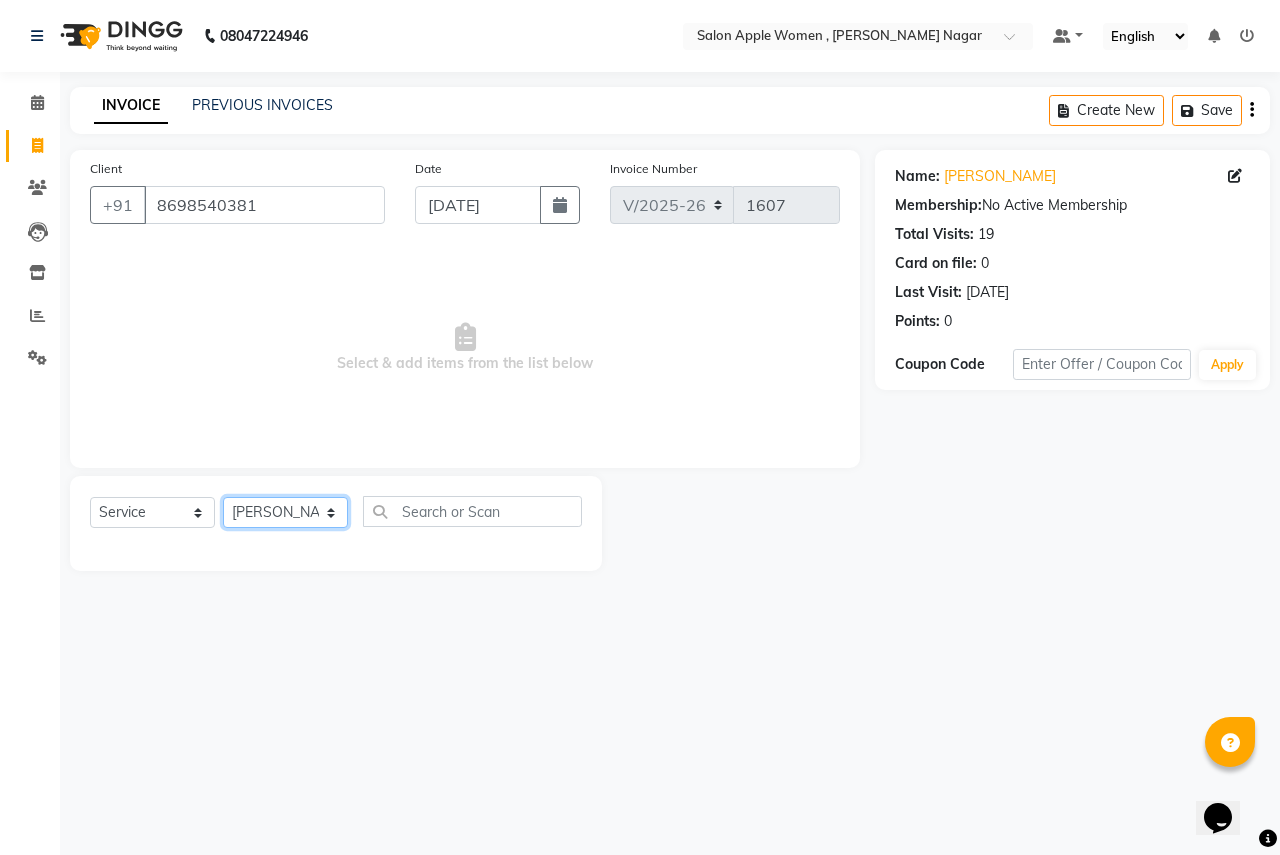 click on "Select Stylist [PERSON_NAME] [PERSON_NAME] [PERSON_NAME] [PERSON_NAME] Jyoti Rahul [PERSON_NAME] [MEDICAL_DATA][PERSON_NAME] [PERSON_NAME] NSS Pratibha Paswan [PERSON_NAME] [PERSON_NAME] Reception  Reshma Operations Head [PERSON_NAME] [PERSON_NAME] [PERSON_NAME]" 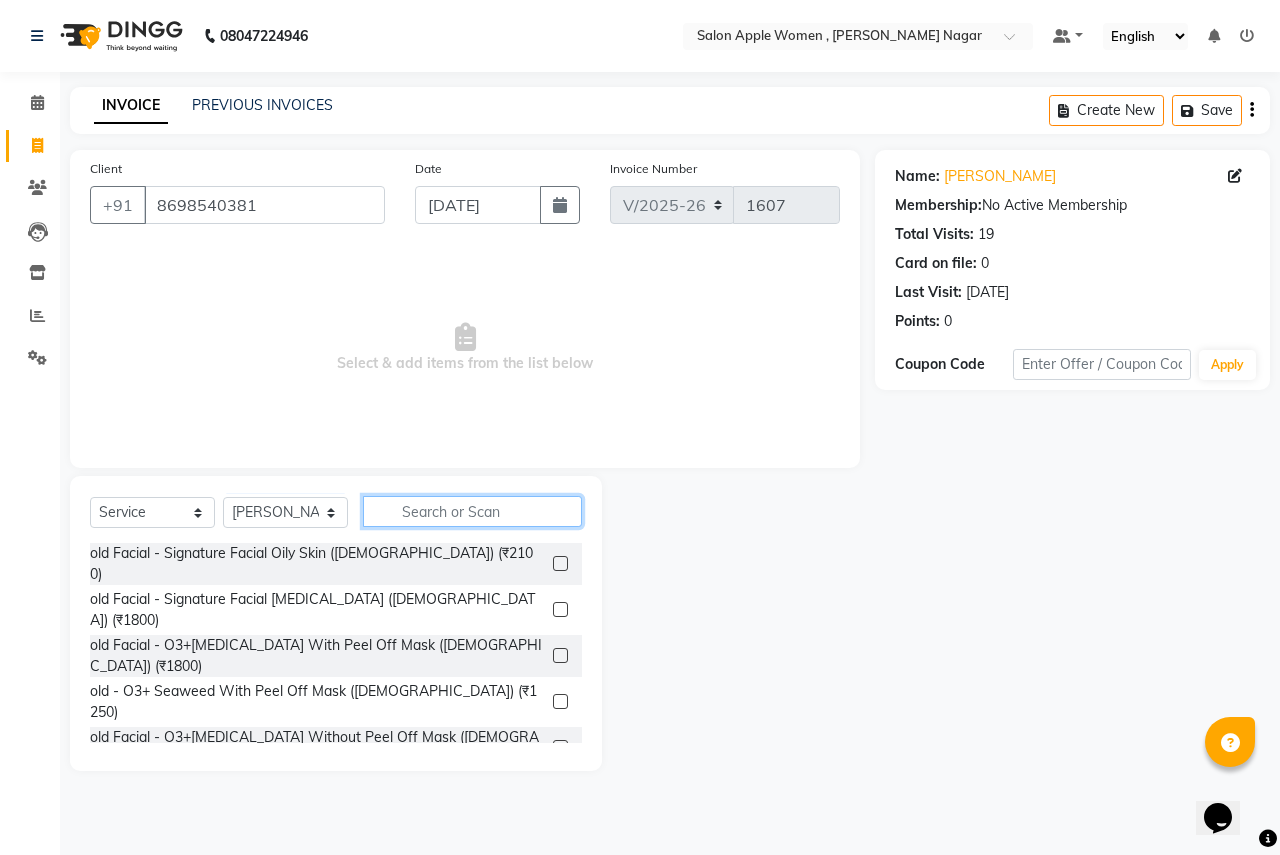 click 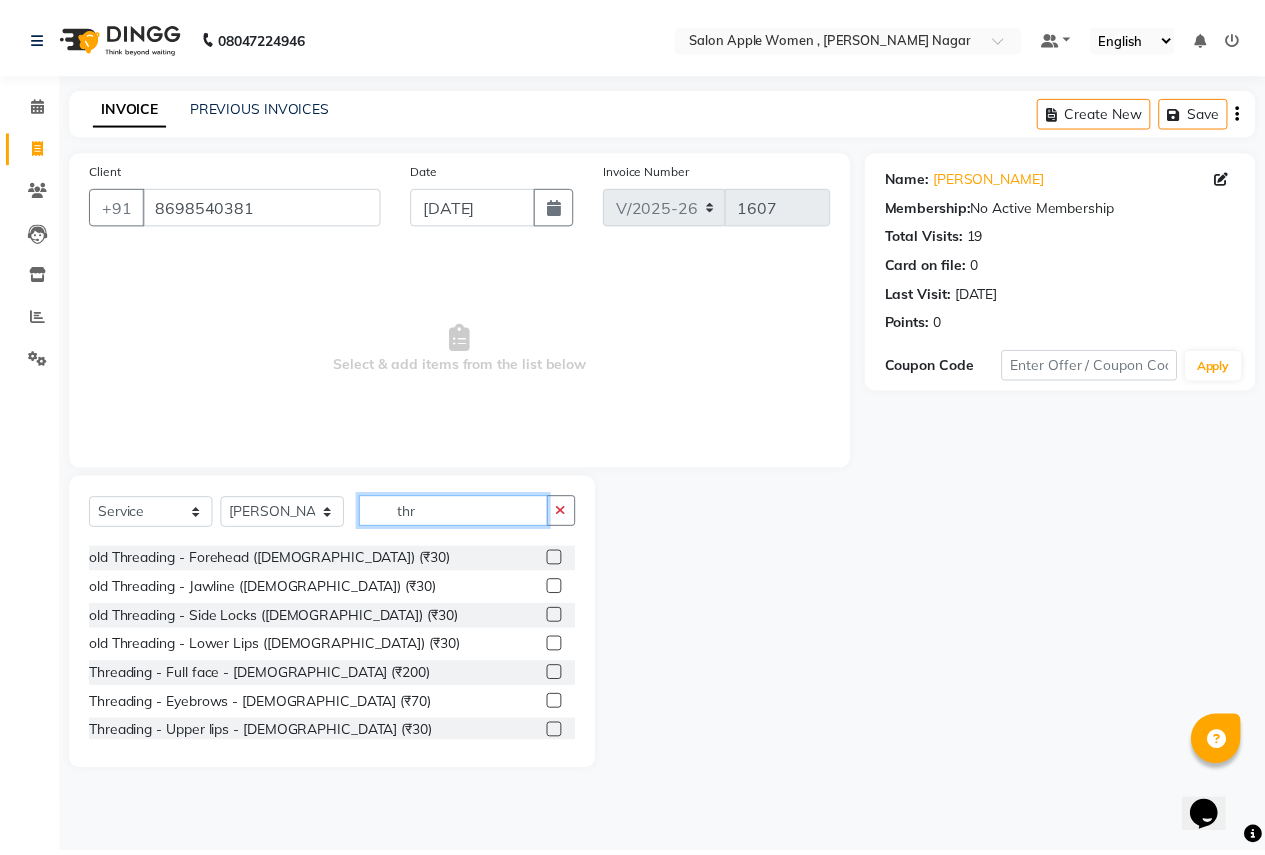 scroll, scrollTop: 264, scrollLeft: 0, axis: vertical 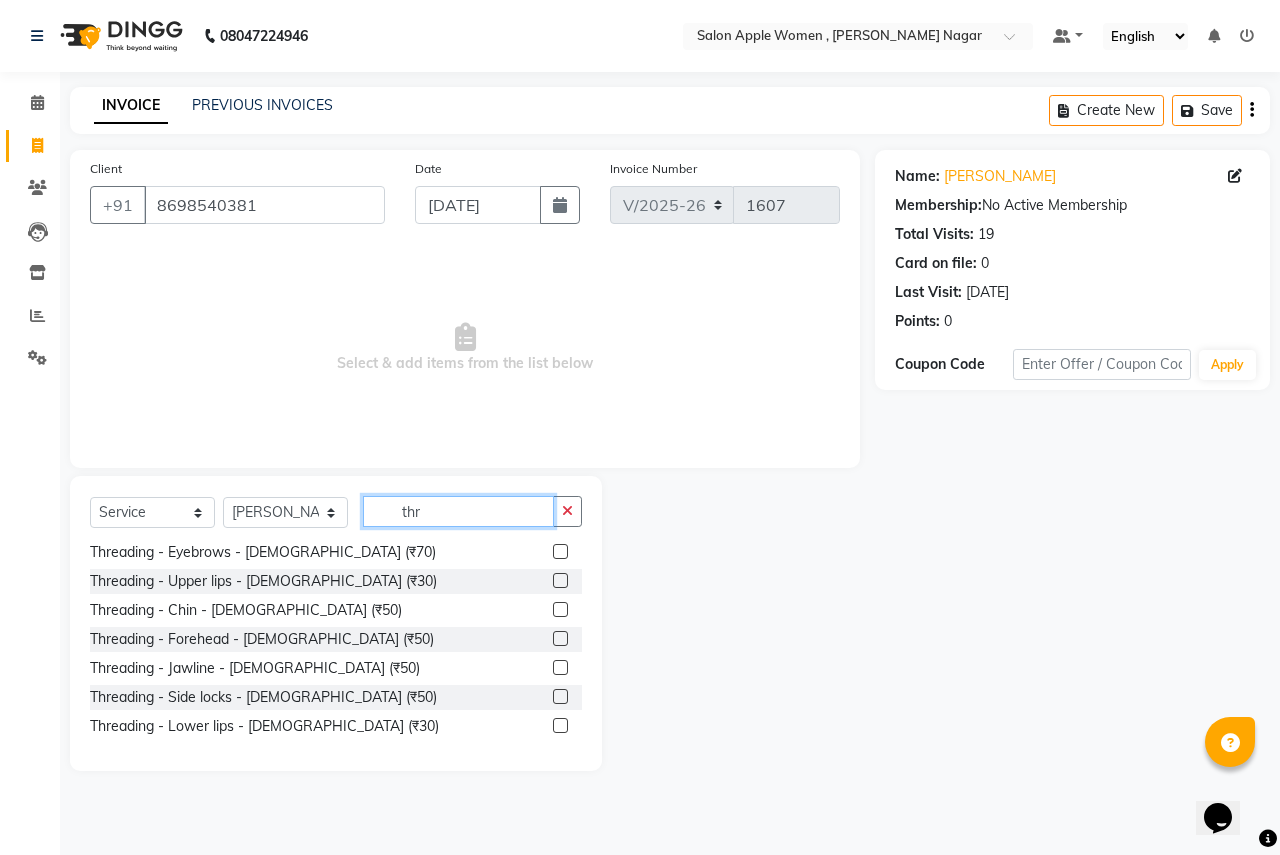 type on "thr" 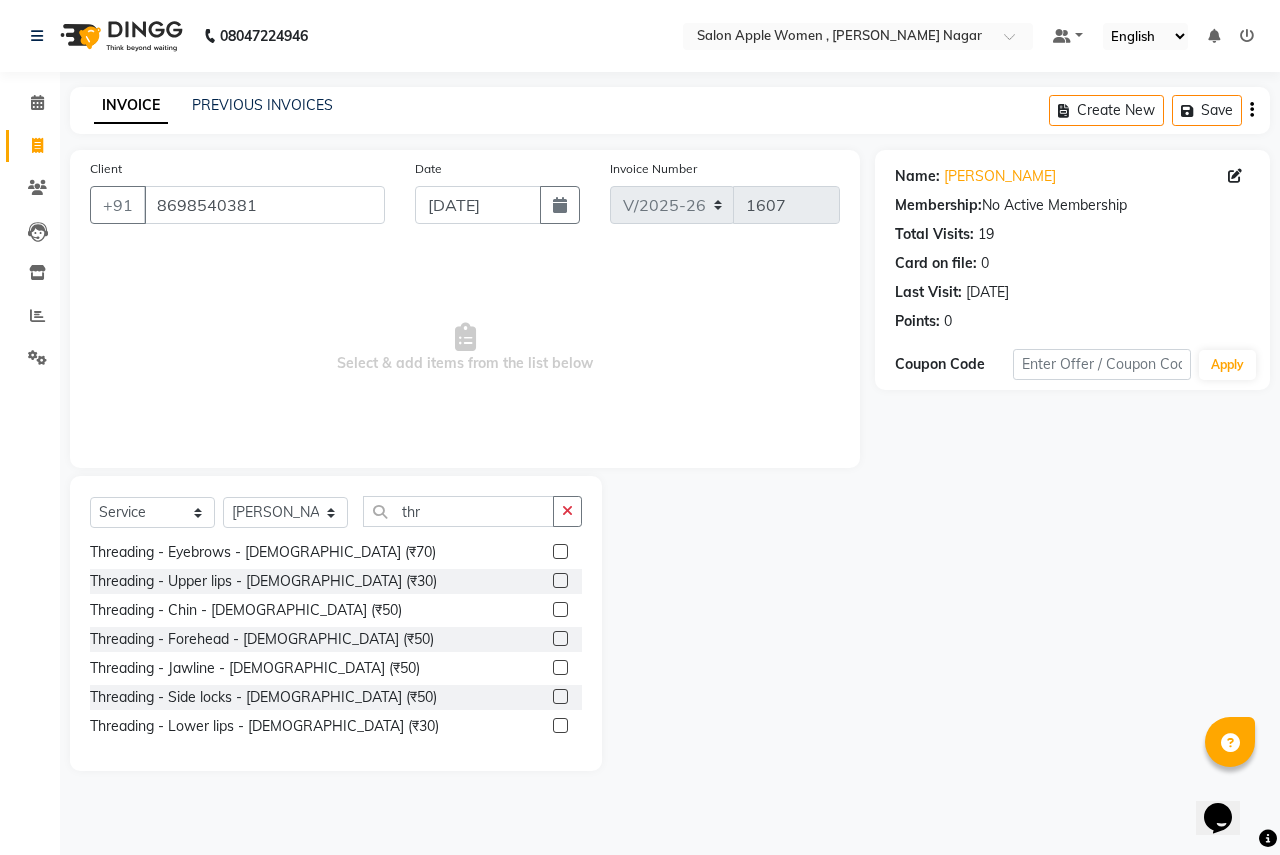 click 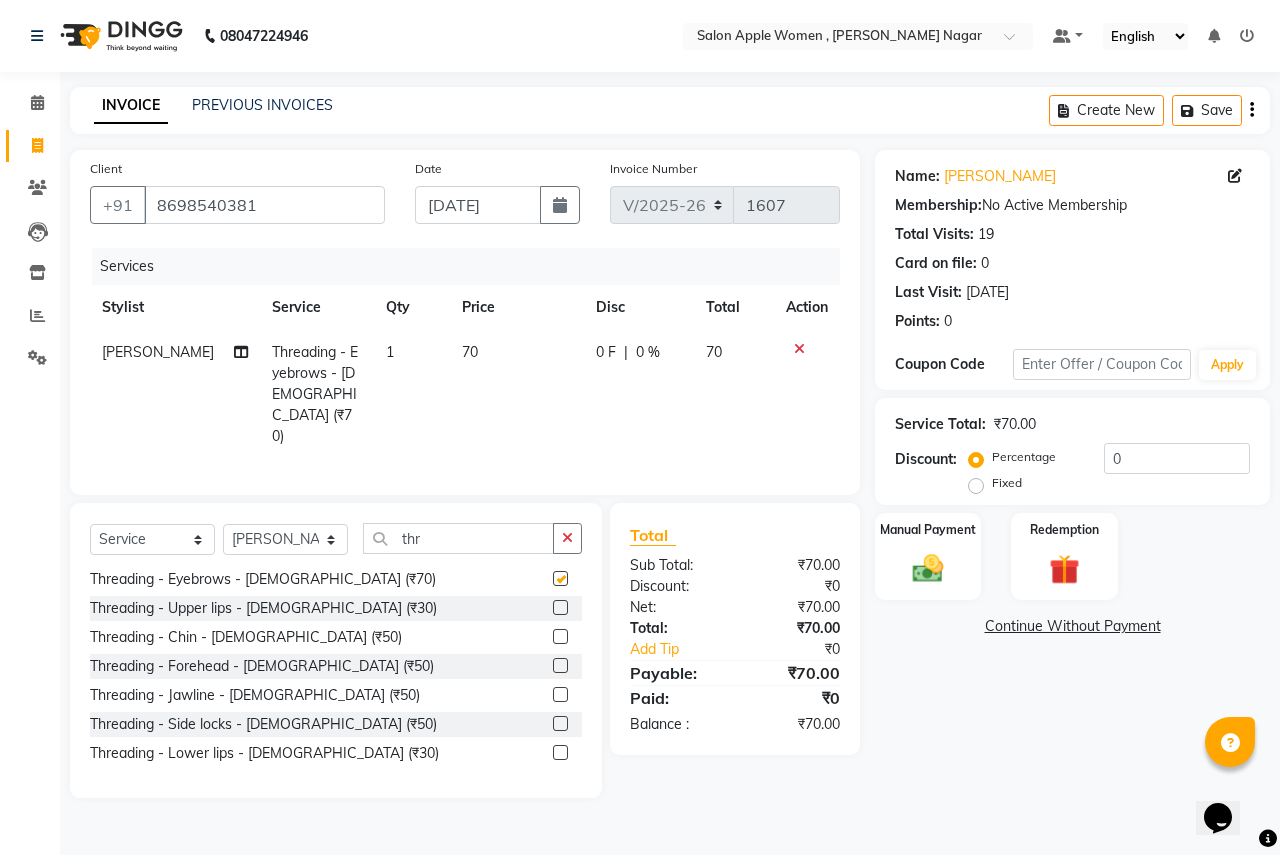 checkbox on "false" 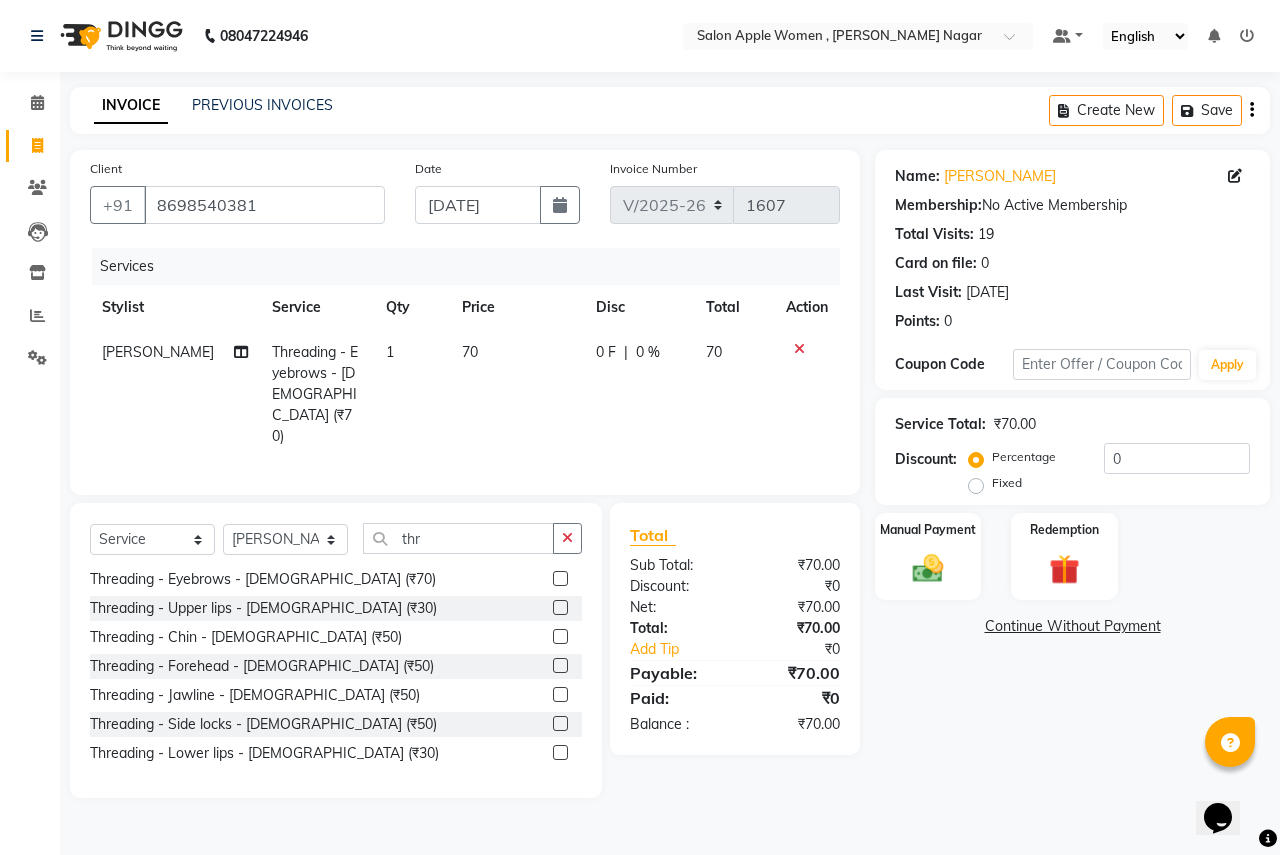 click 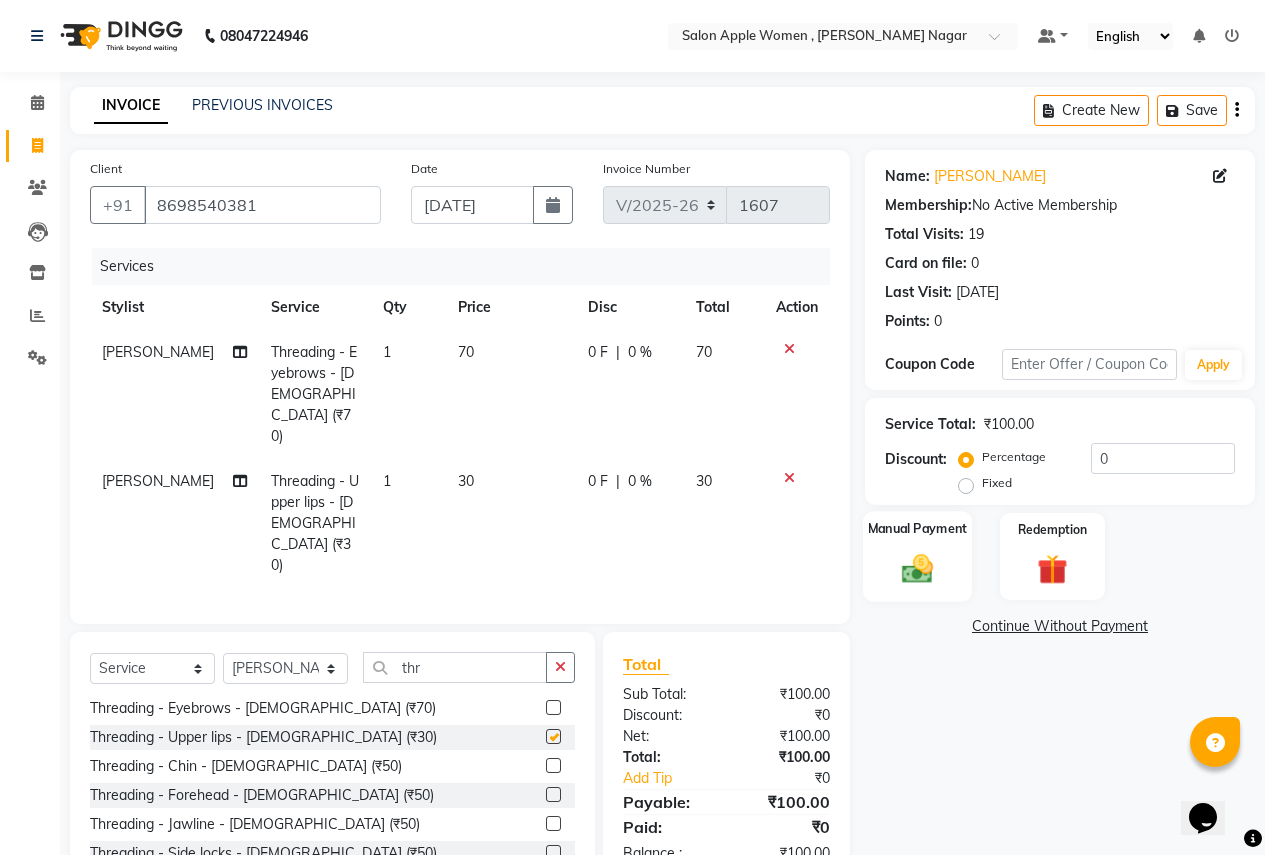 checkbox on "false" 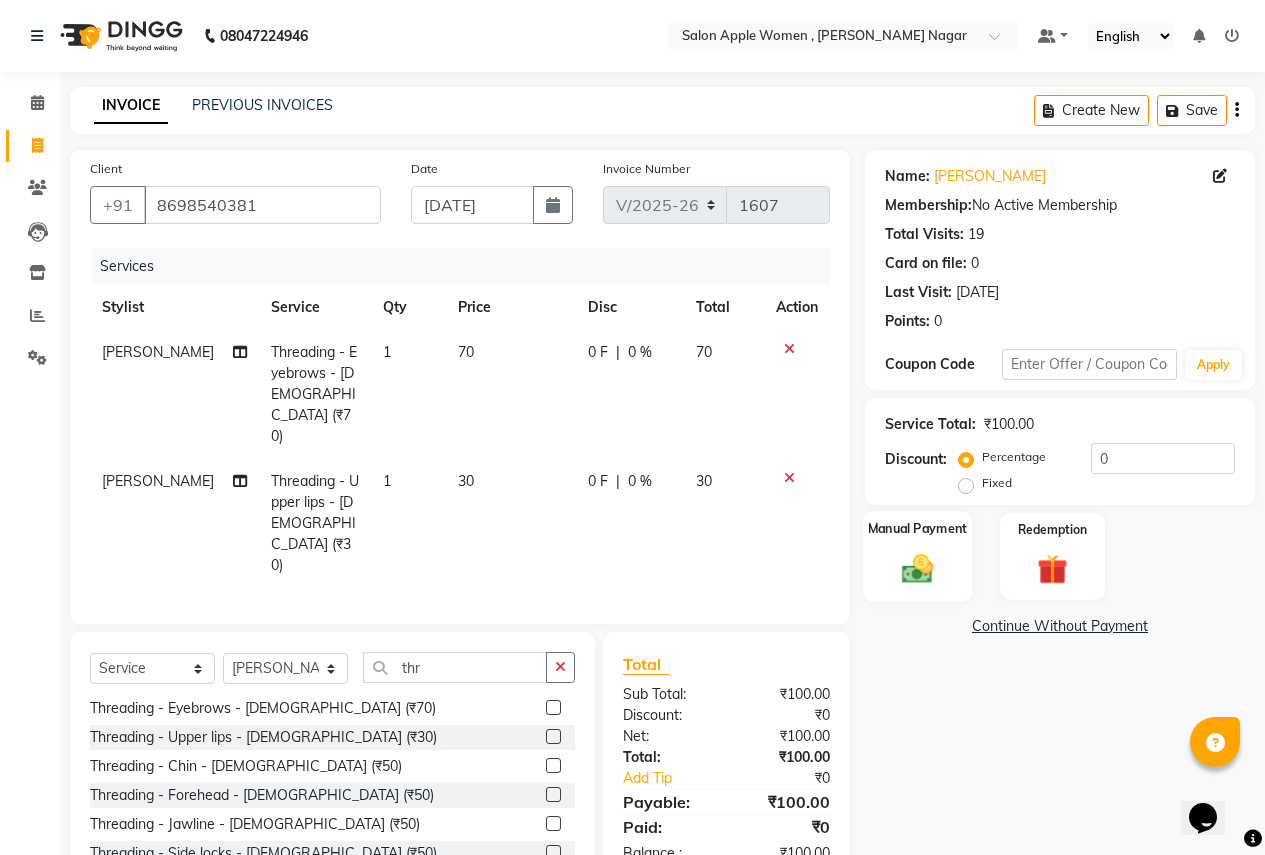 click 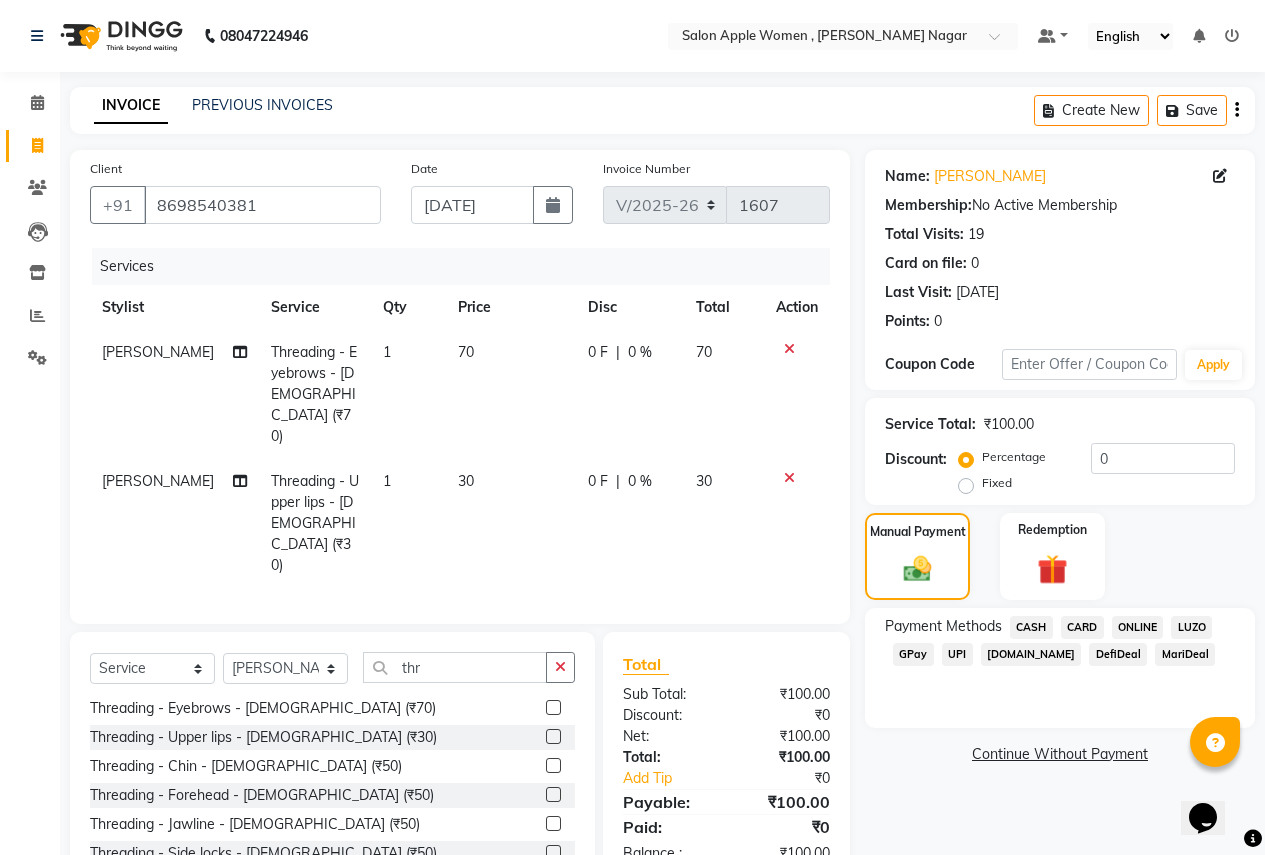 click on "ONLINE" 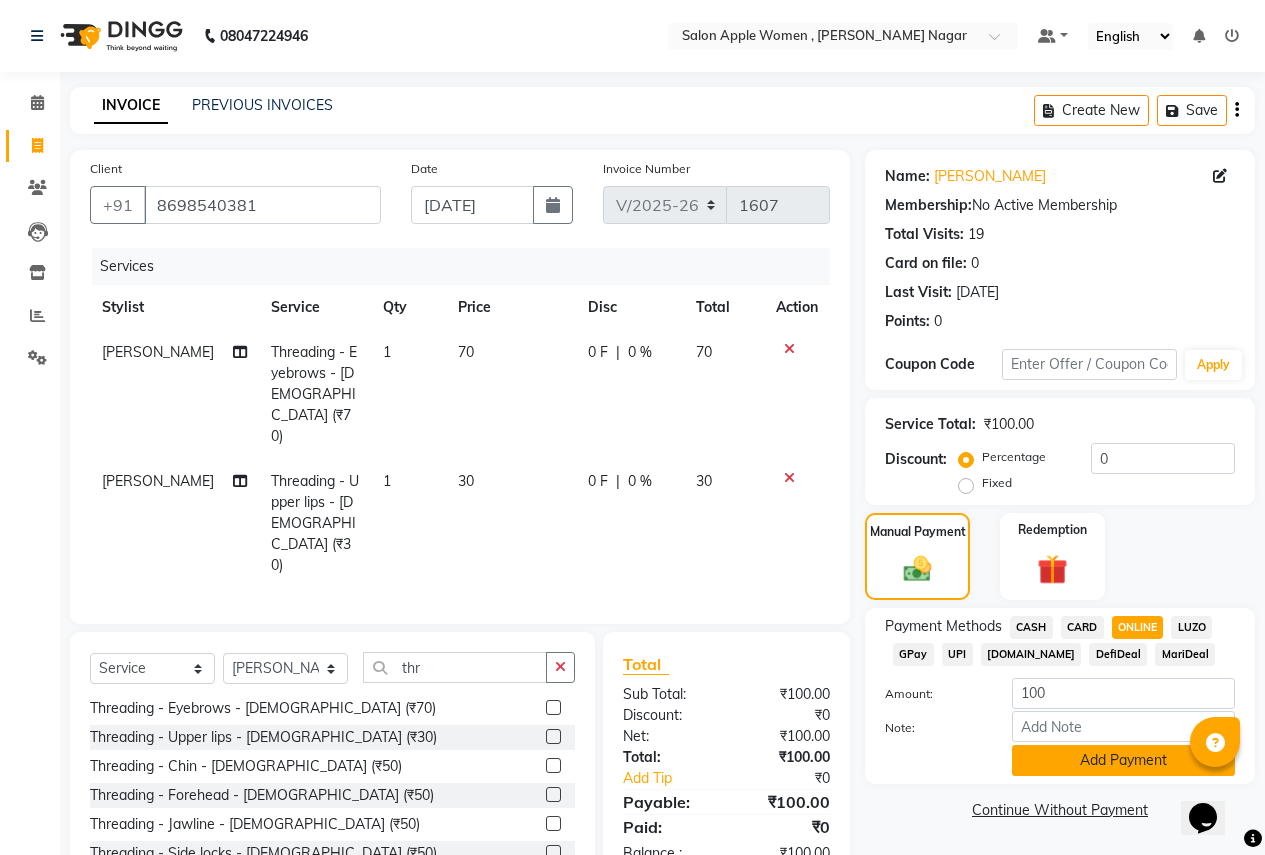 click on "Add Payment" 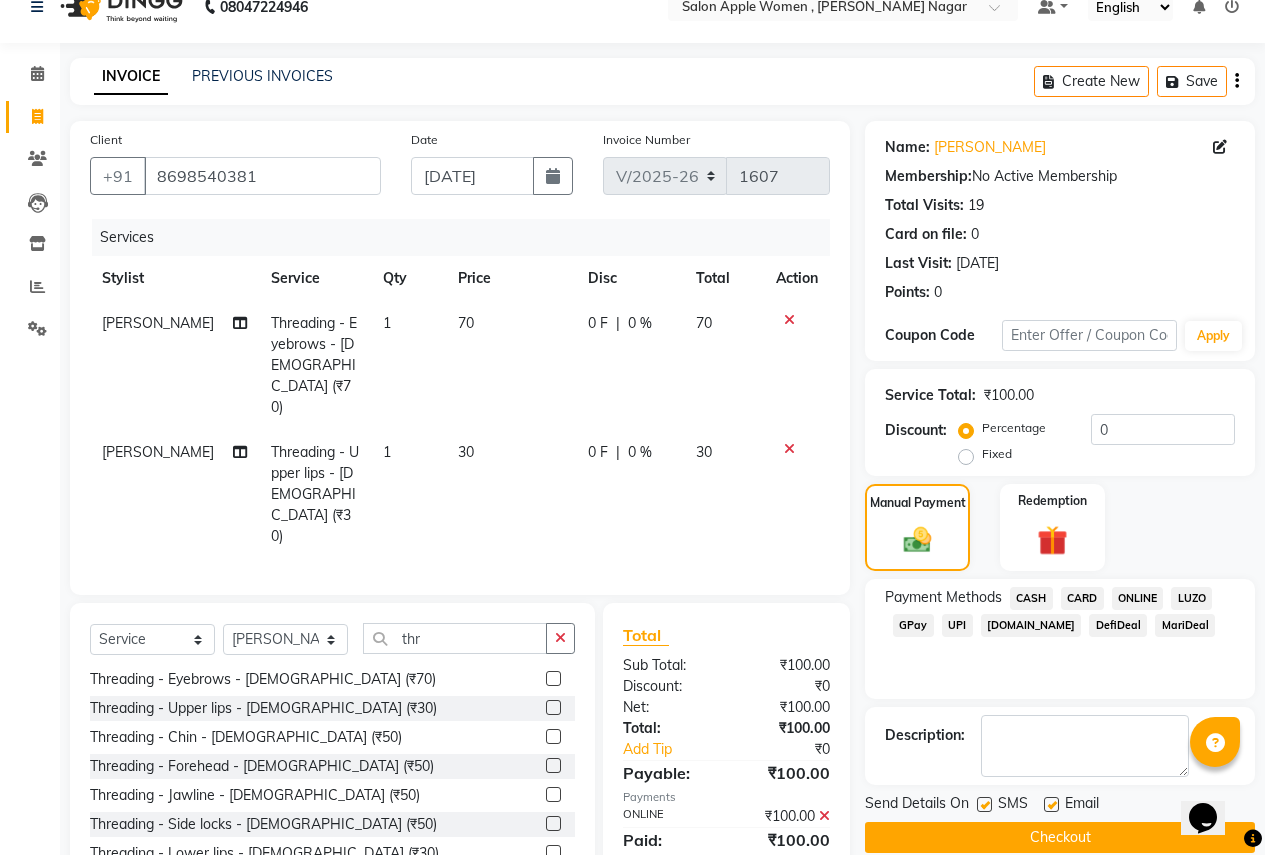scroll, scrollTop: 57, scrollLeft: 0, axis: vertical 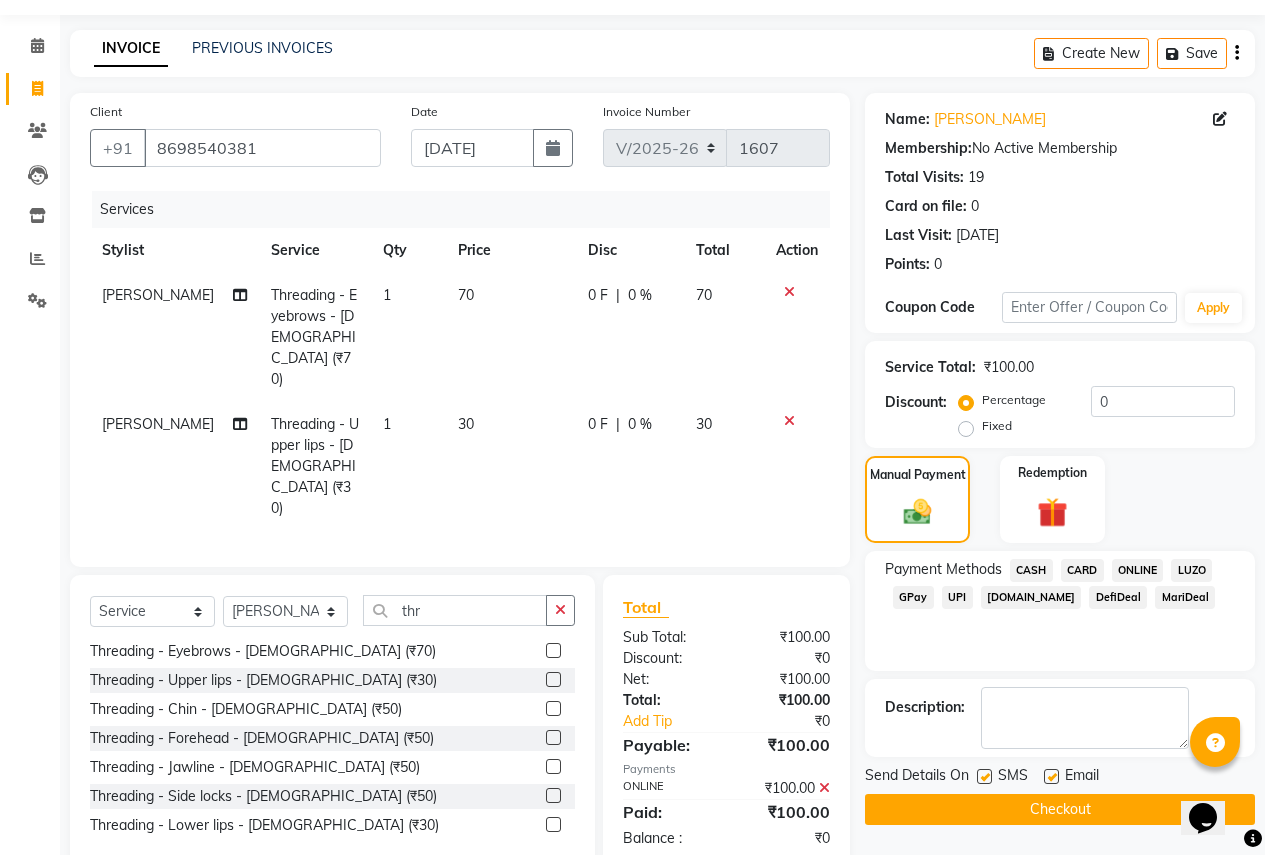click on "Checkout" 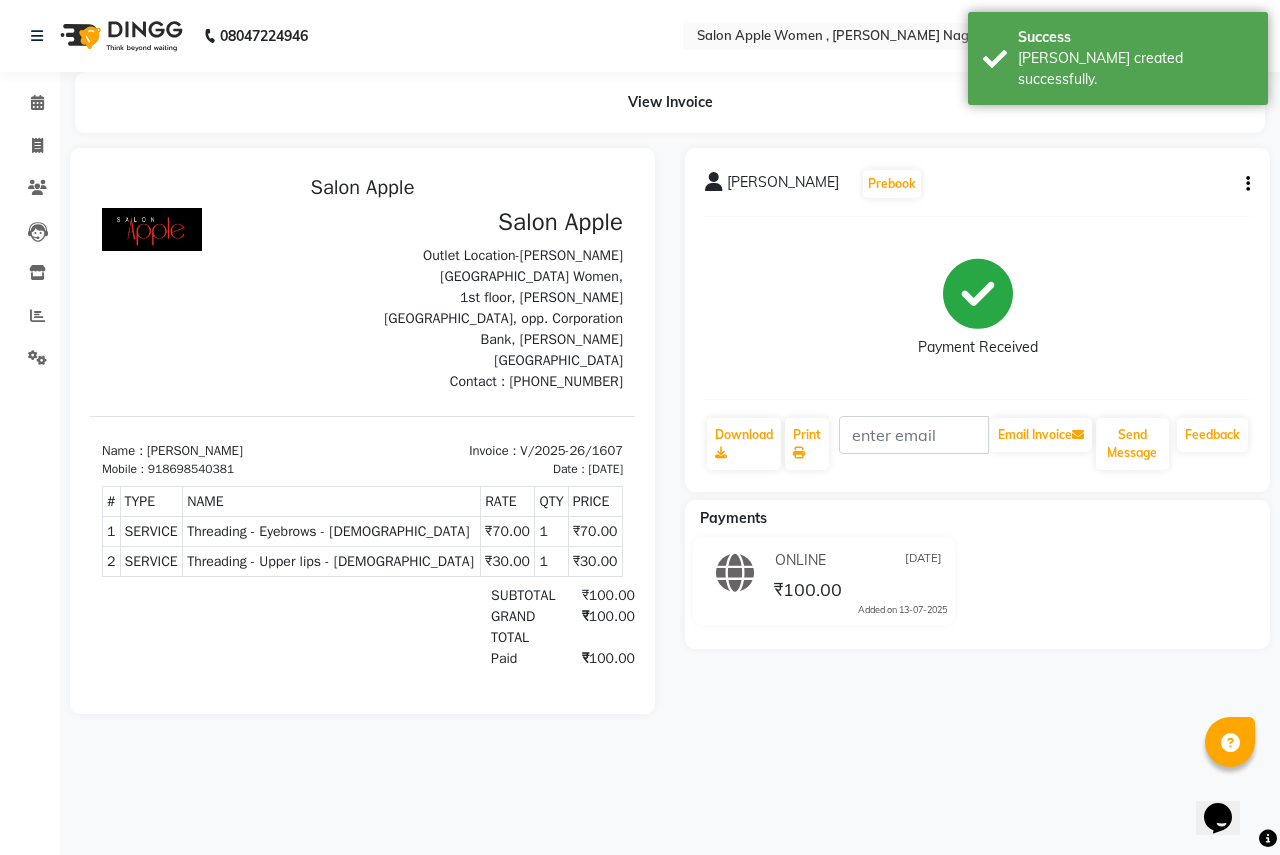 scroll, scrollTop: 0, scrollLeft: 0, axis: both 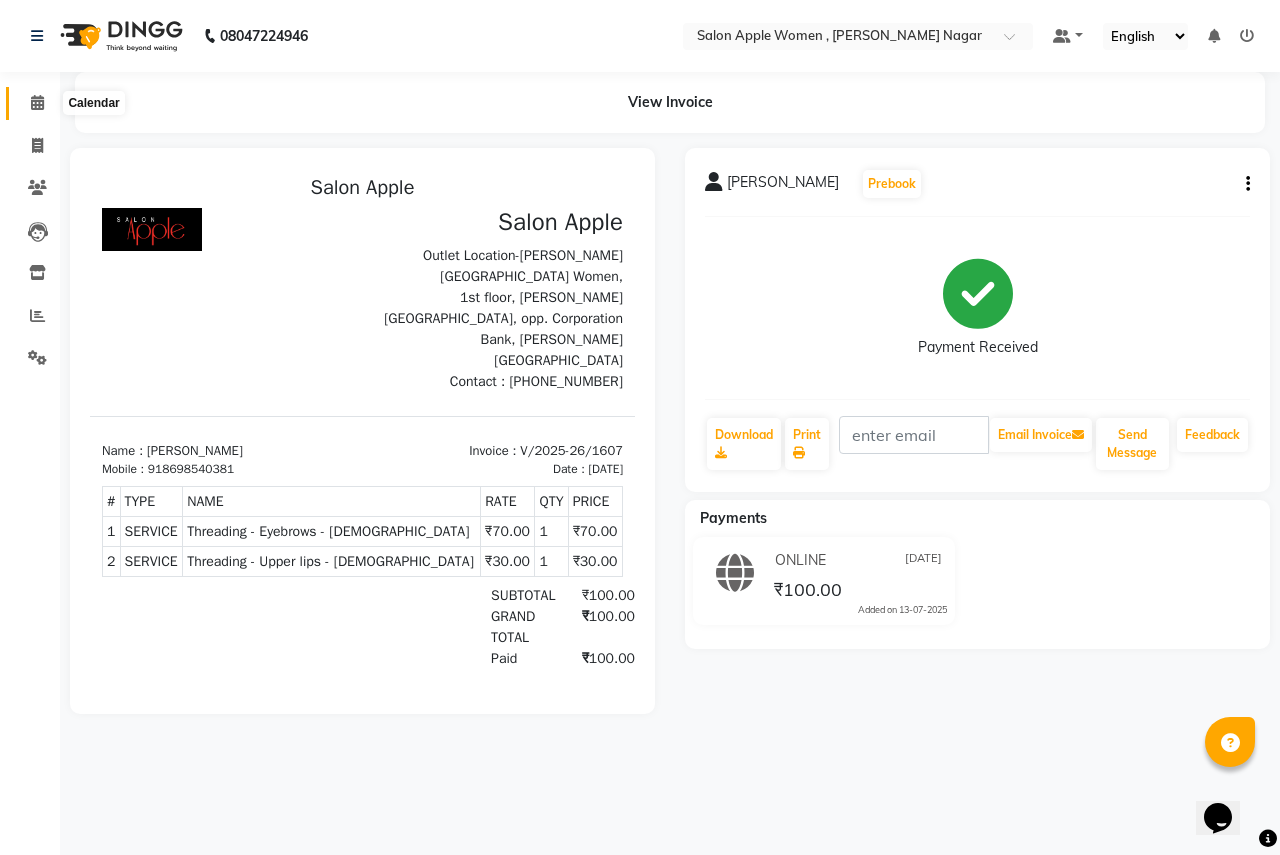 click 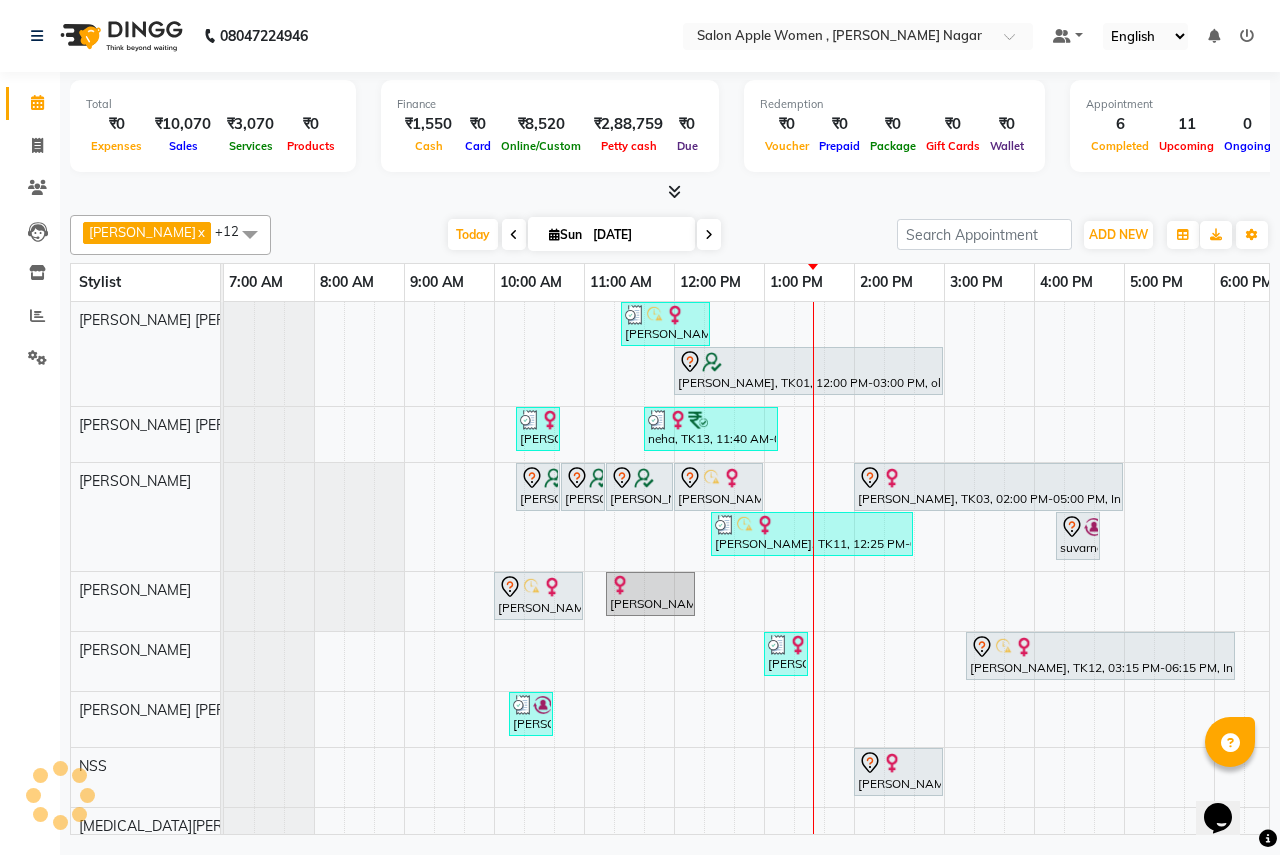 scroll, scrollTop: 0, scrollLeft: 395, axis: horizontal 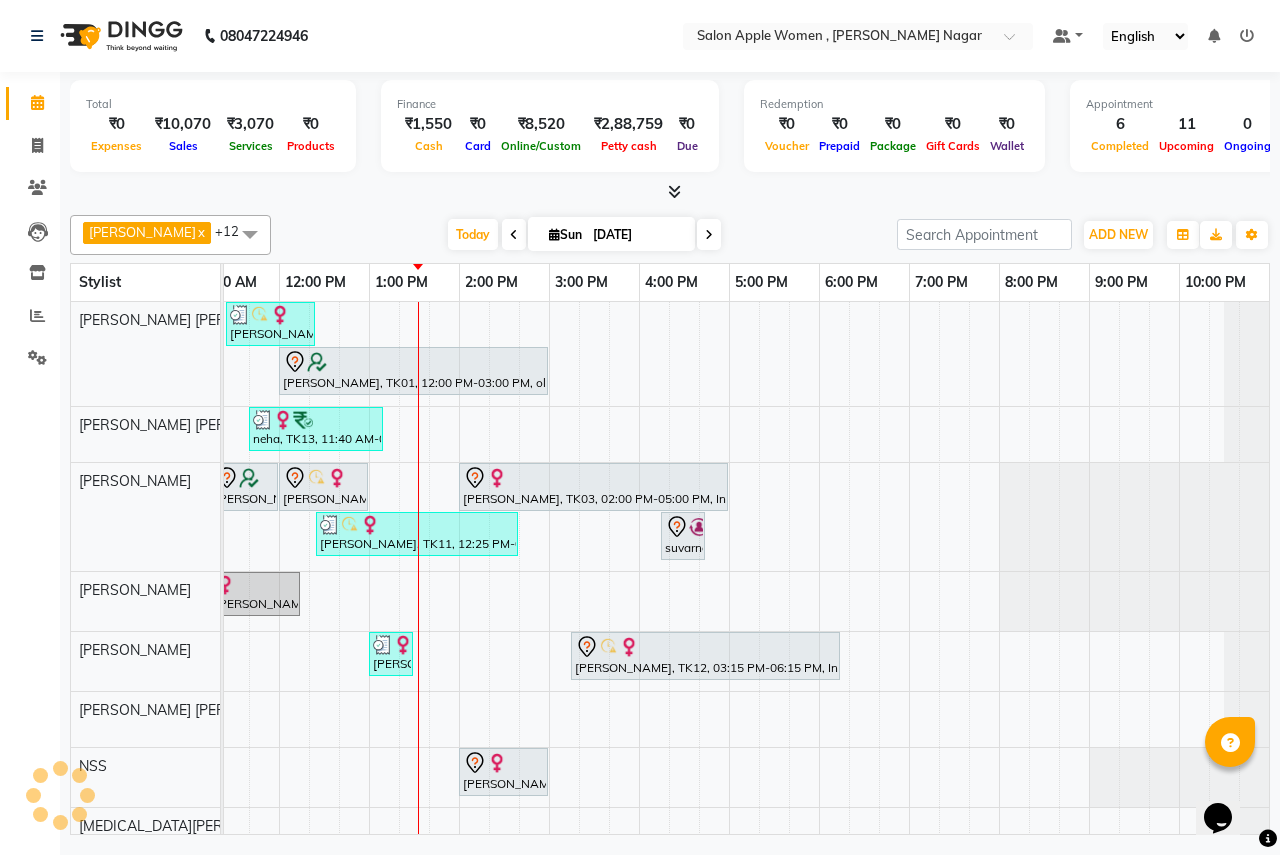 drag, startPoint x: 500, startPoint y: 233, endPoint x: 511, endPoint y: 236, distance: 11.401754 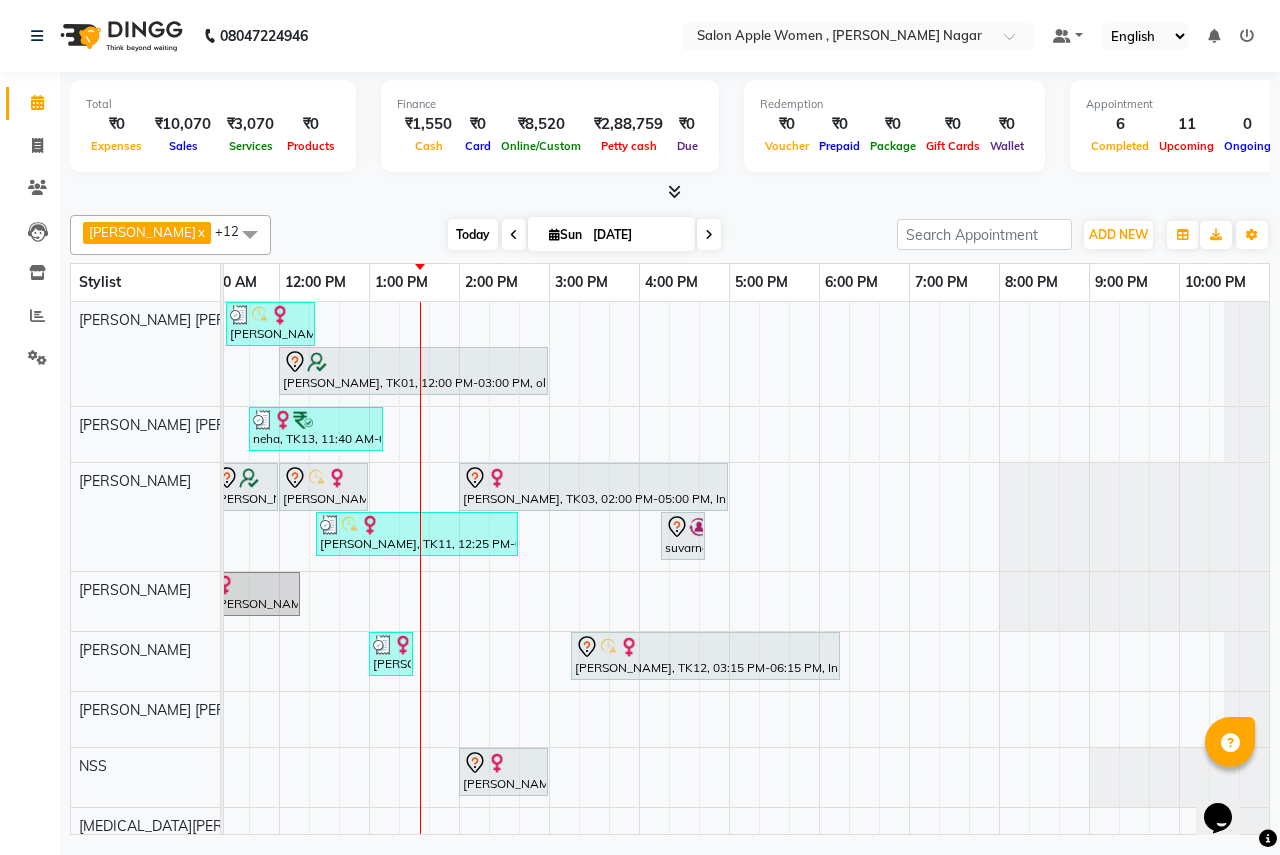 click on "Today" at bounding box center (473, 234) 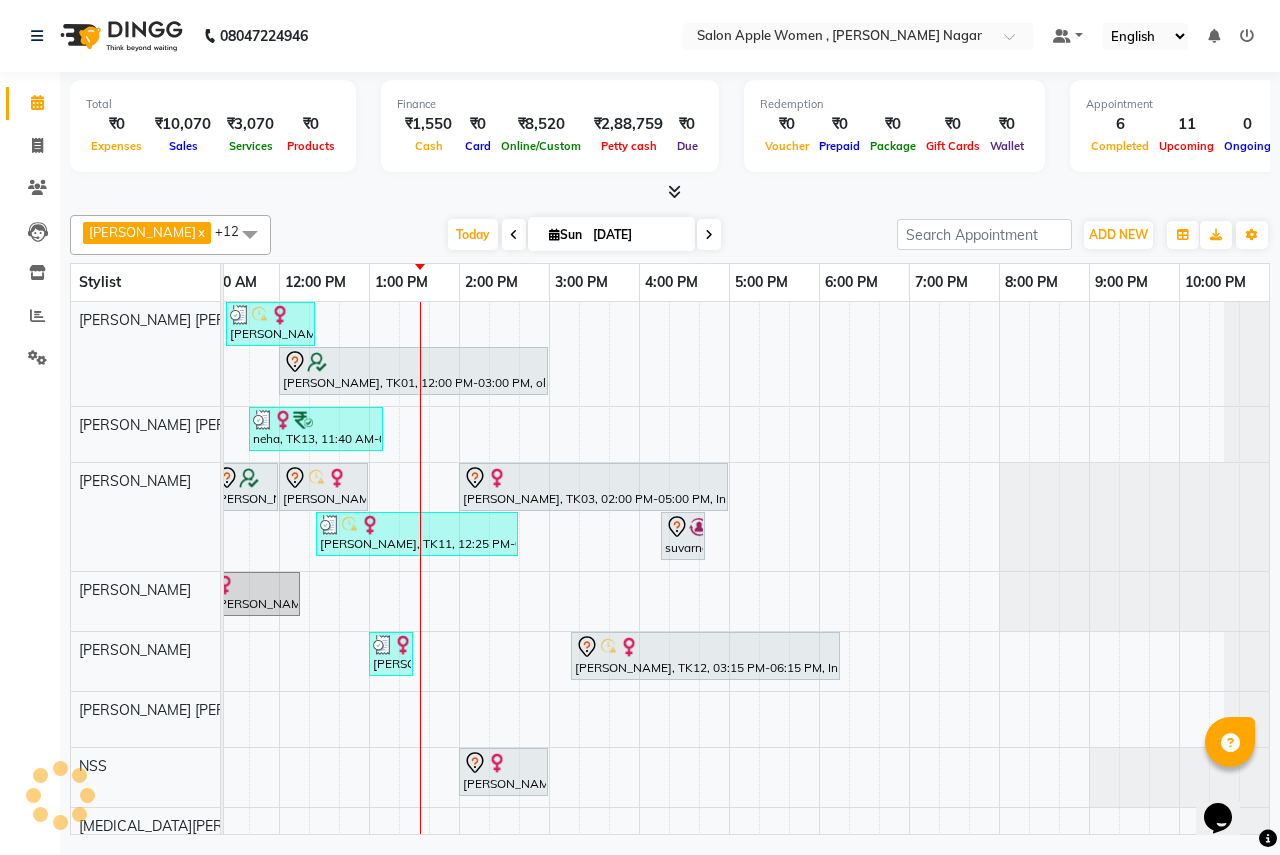 scroll, scrollTop: 0, scrollLeft: 0, axis: both 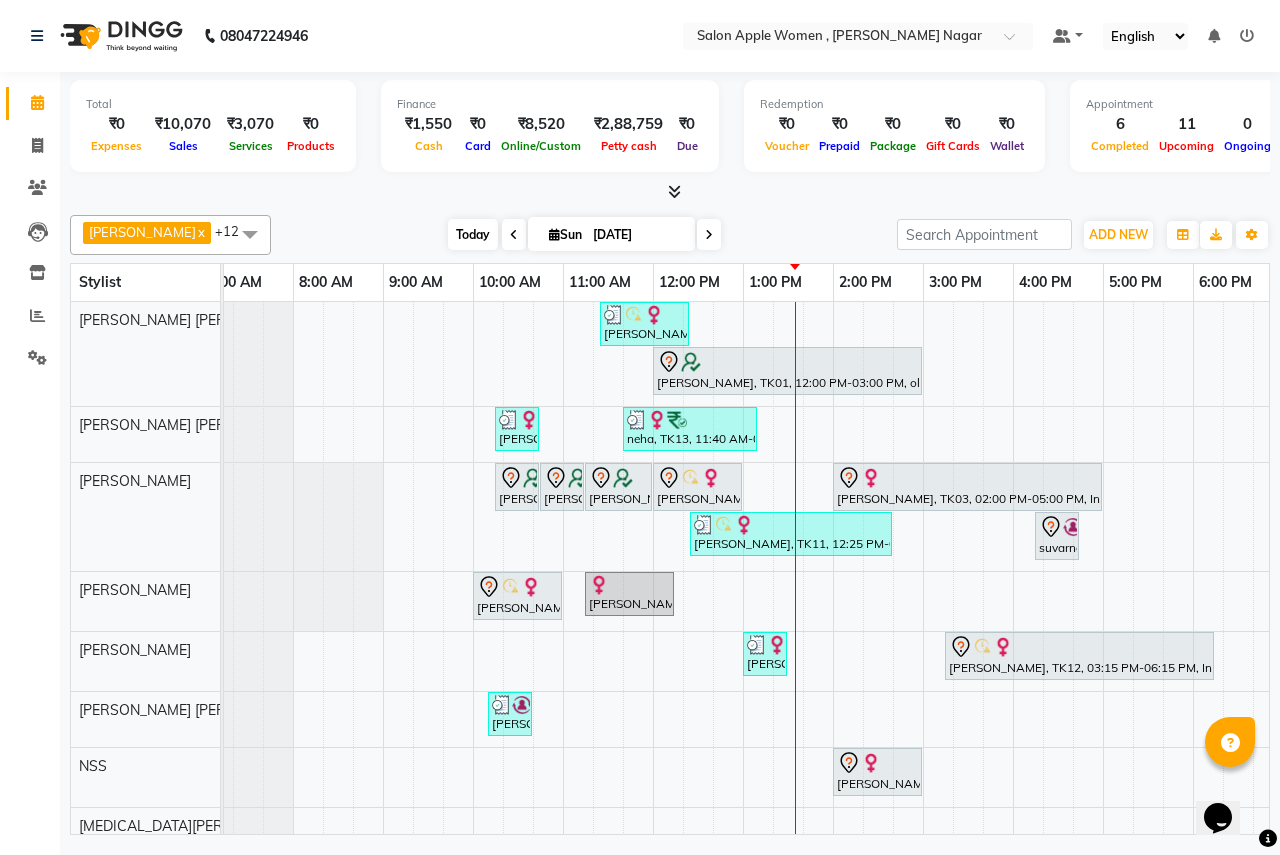 click on "Today" at bounding box center [473, 234] 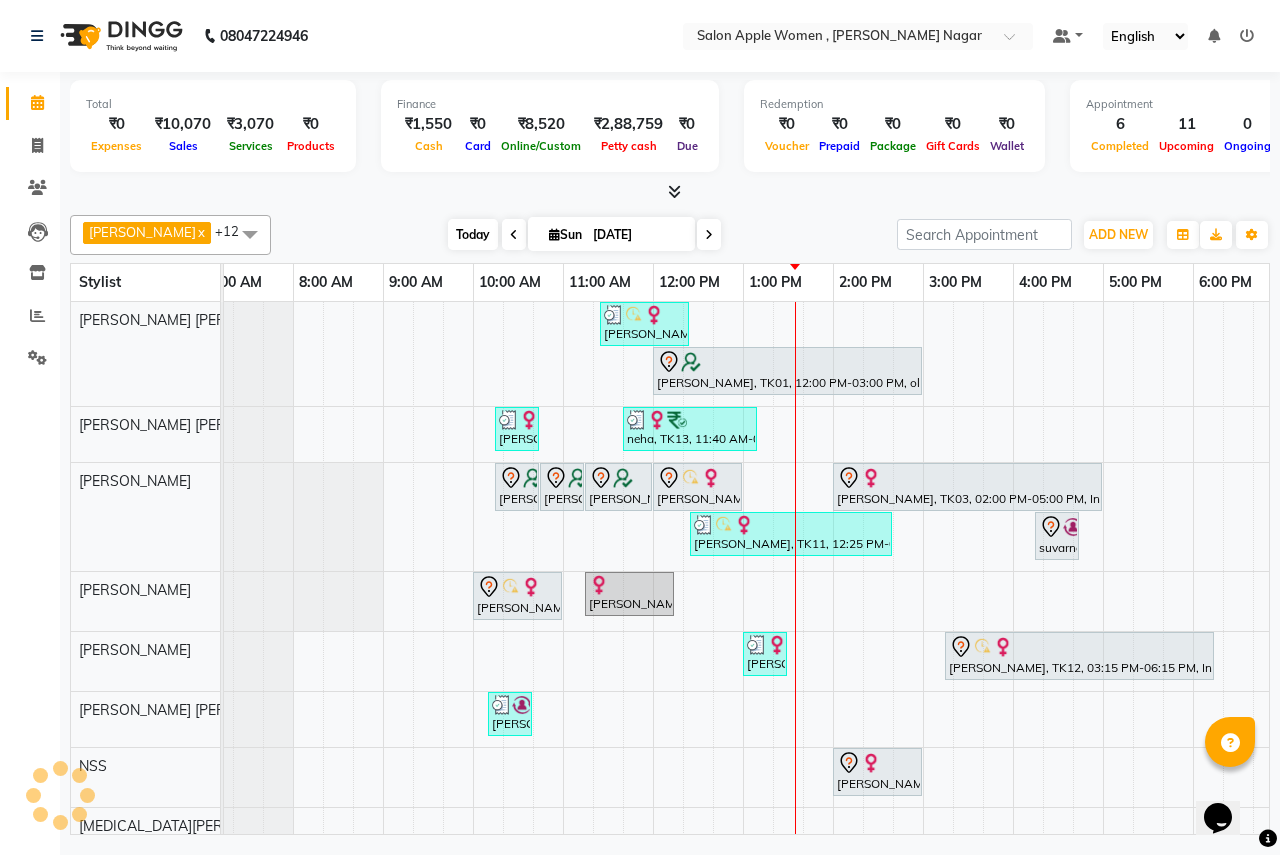scroll, scrollTop: 0, scrollLeft: 0, axis: both 